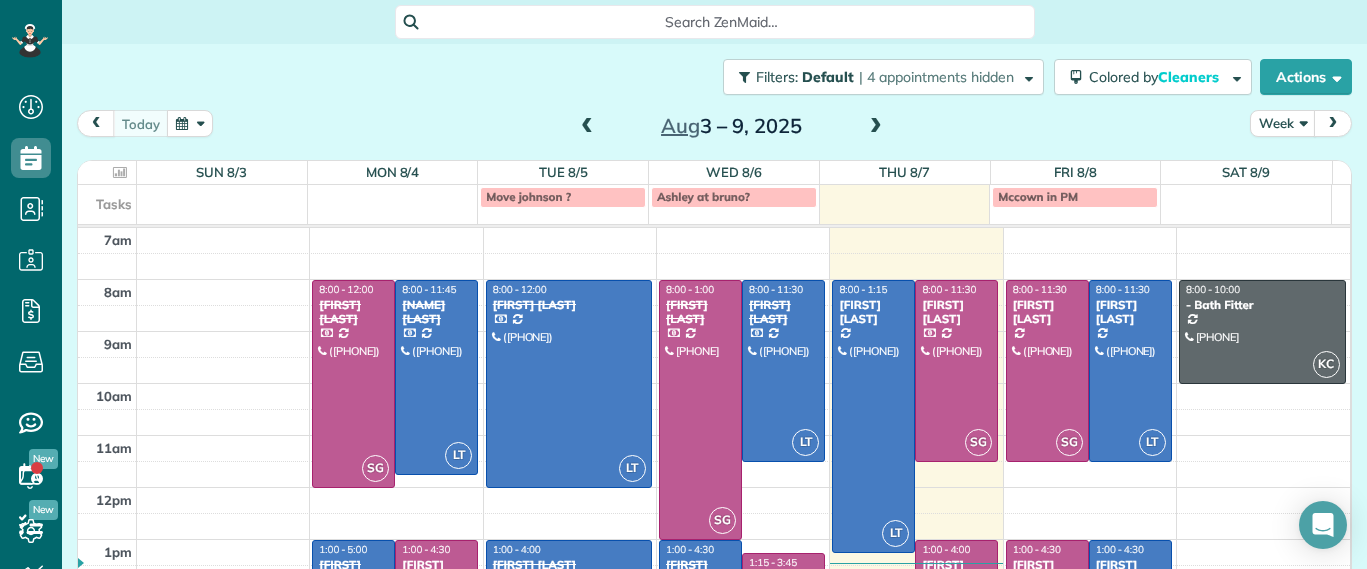 scroll, scrollTop: 0, scrollLeft: 0, axis: both 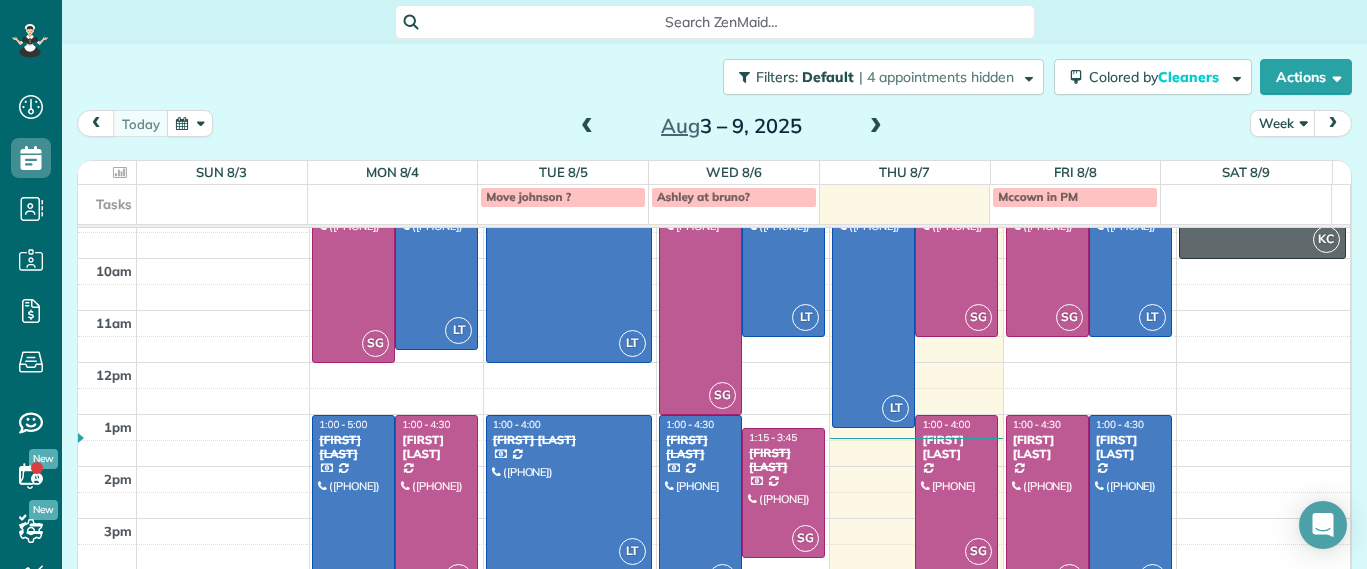 click at bounding box center (1130, 506) 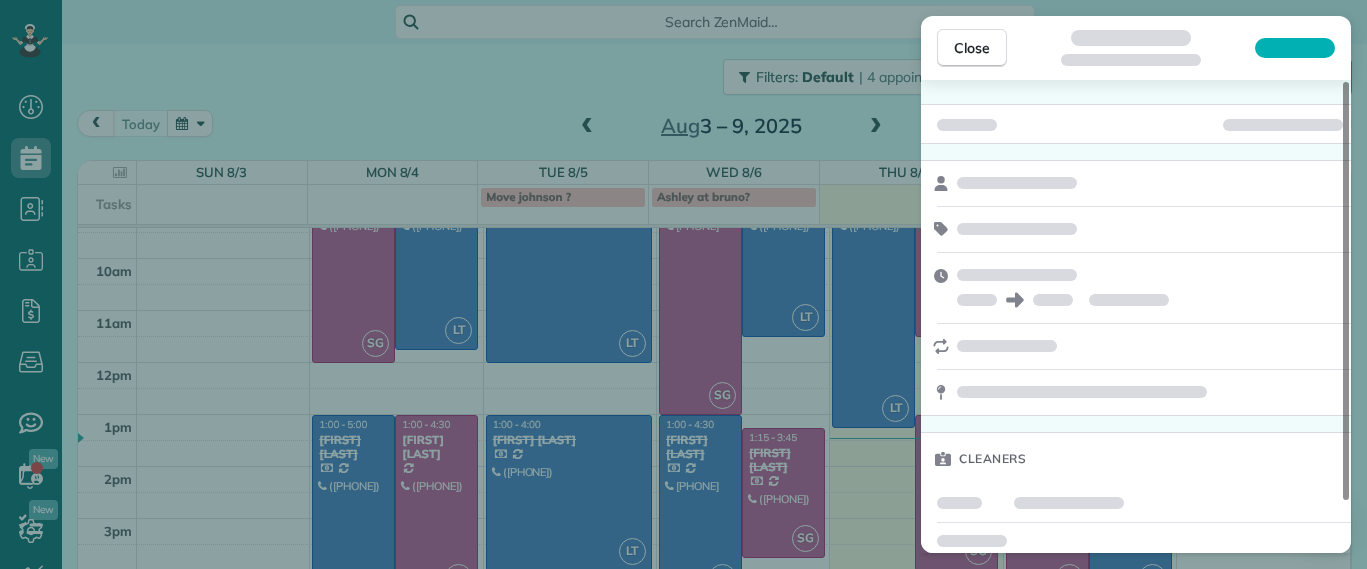 scroll, scrollTop: 58, scrollLeft: 0, axis: vertical 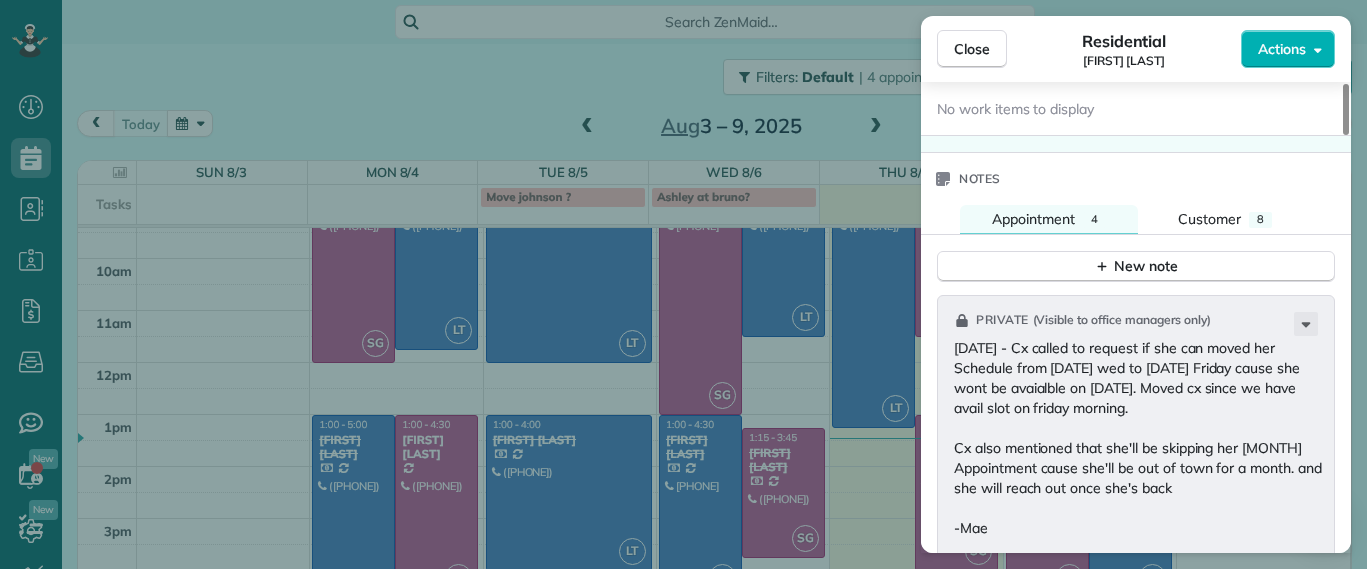 click on "Close Residential Lucy McCown Actions Status Active Lucy McCown · Open profile HOME (804) 270-0893 Copy MOBILE (512) 417-2942 Copy mkmccown@gmail.com Copy View Details Residential Friday, August 08, 2025 ( tomorrow ) 1:00 PM 4:30 PM 3 hours and 30 minutes Repeats every 4 weeks Edit recurring service Previous (Jul 09) Next (Sep 03) 2971 Dragana Drive Richmond VA 23233 Service was not rated yet Setup ratings Cleaners Time in and out Assign Invite Cleaners Laura   Thaller 1:00 PM 4:30 PM Checklist Try Now Keep this appointment up to your standards. Stay on top of every detail, keep your cleaners organised, and your client happy. Assign a checklist Watch a 5 min demo Billing Billing actions Service Service Price (1x $200.00) $200.00 Add an item Overcharge $0.00 Discount $0.00 Coupon discount - Primary tax - Secondary tax - Total appointment price $200.00 Tips collected $0.00 Unpaid Mark as paid Total including tip $200.00 Get paid online in no-time! Send an invoice and reward your cleaners with tips Man Hours -" at bounding box center [683, 284] 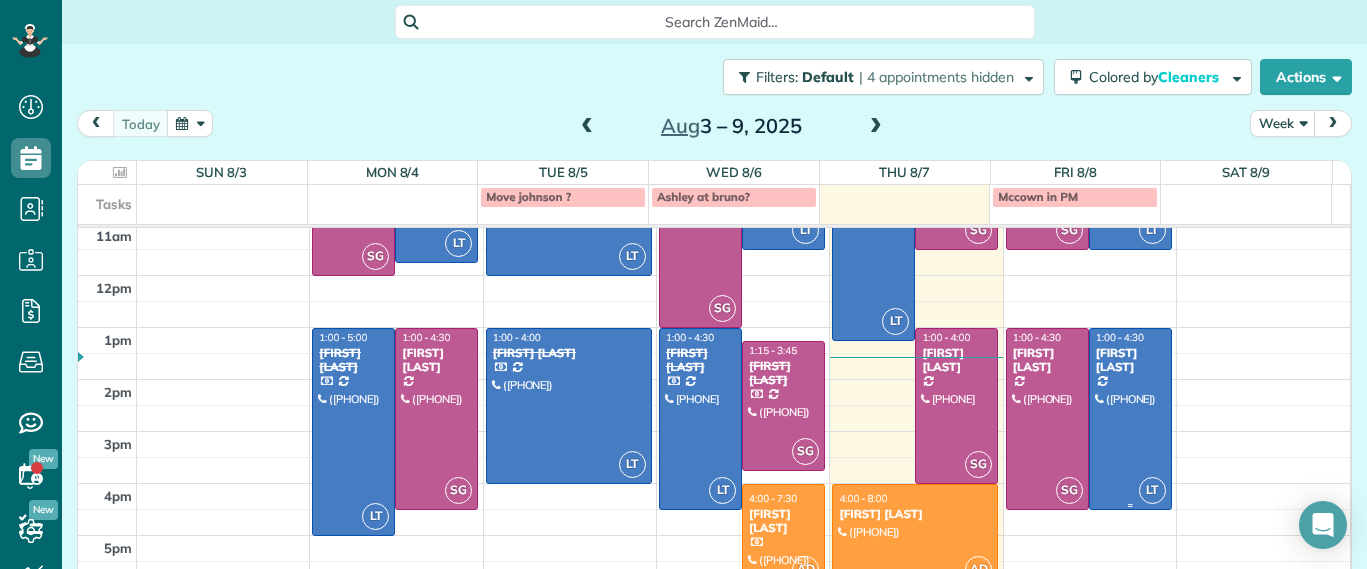 scroll, scrollTop: 225, scrollLeft: 0, axis: vertical 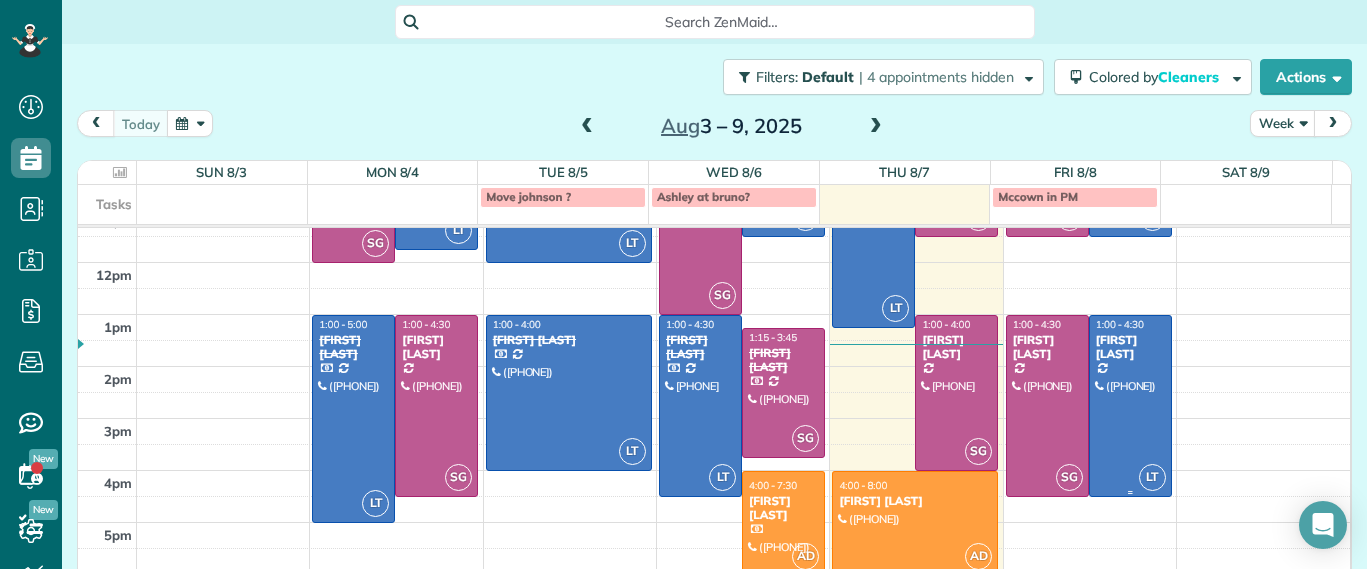 click at bounding box center [1130, 406] 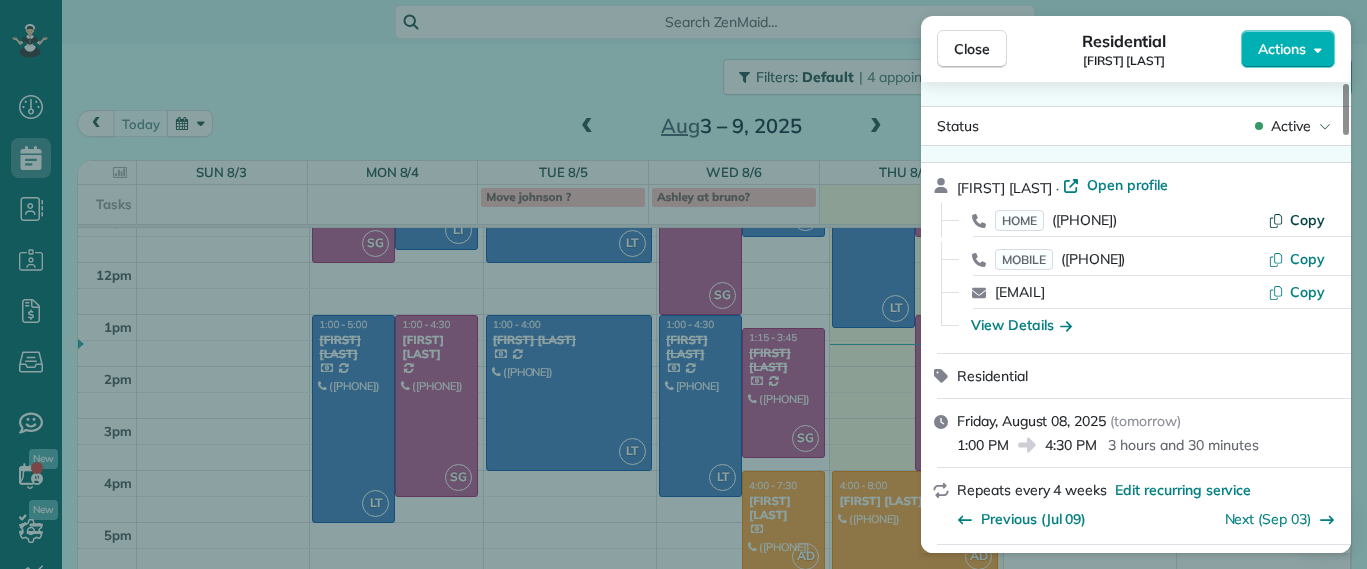 click on "Copy" at bounding box center [1296, 220] 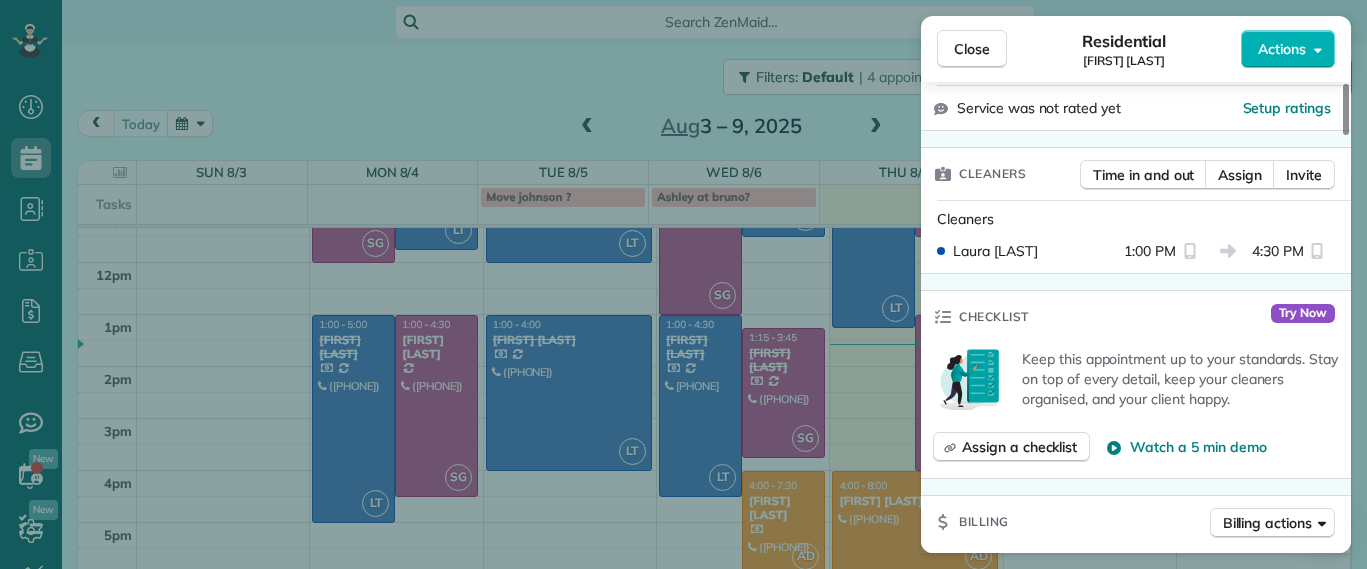 scroll, scrollTop: 0, scrollLeft: 0, axis: both 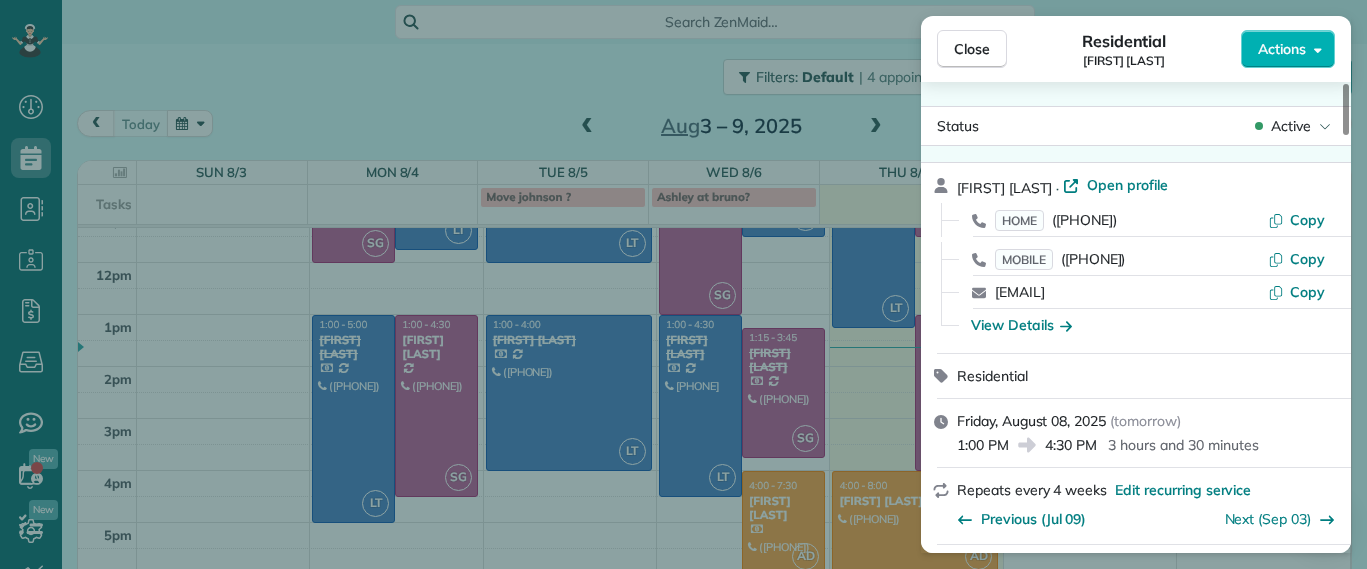 click on "Close Residential Lucy McCown Actions Status Active Lucy McCown · Open profile HOME (804) 270-0893 Copy MOBILE (512) 417-2942 Copy mkmccown@gmail.com Copy View Details Residential Friday, August 08, 2025 ( tomorrow ) 1:00 PM 4:30 PM 3 hours and 30 minutes Repeats every 4 weeks Edit recurring service Previous (Jul 09) Next (Sep 03) 2971 Dragana Drive Richmond VA 23233 Service was not rated yet Setup ratings Cleaners Time in and out Assign Invite Cleaners Laura   Thaller 1:00 PM 4:30 PM Checklist Try Now Keep this appointment up to your standards. Stay on top of every detail, keep your cleaners organised, and your client happy. Assign a checklist Watch a 5 min demo Billing Billing actions Service Service Price (1x $200.00) $200.00 Add an item Overcharge $0.00 Discount $0.00 Coupon discount - Primary tax - Secondary tax - Total appointment price $200.00 Tips collected $0.00 Unpaid Mark as paid Total including tip $200.00 Get paid online in no-time! Send an invoice and reward your cleaners with tips Man Hours -" at bounding box center [683, 284] 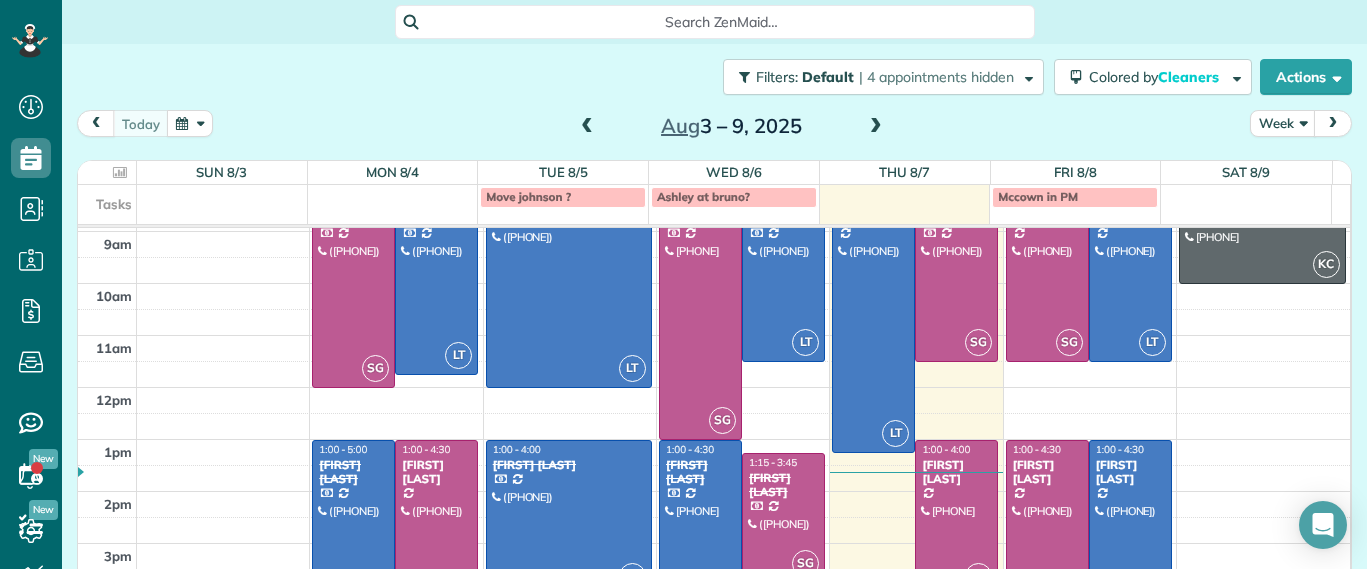 scroll, scrollTop: 0, scrollLeft: 0, axis: both 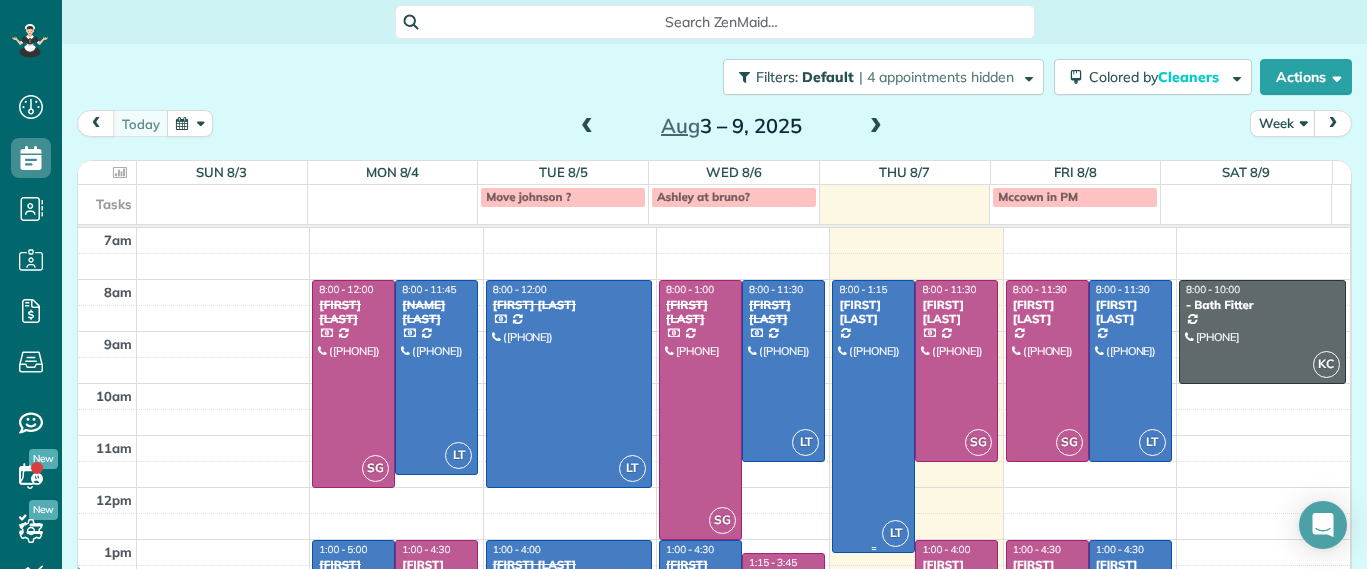 click at bounding box center [873, 416] 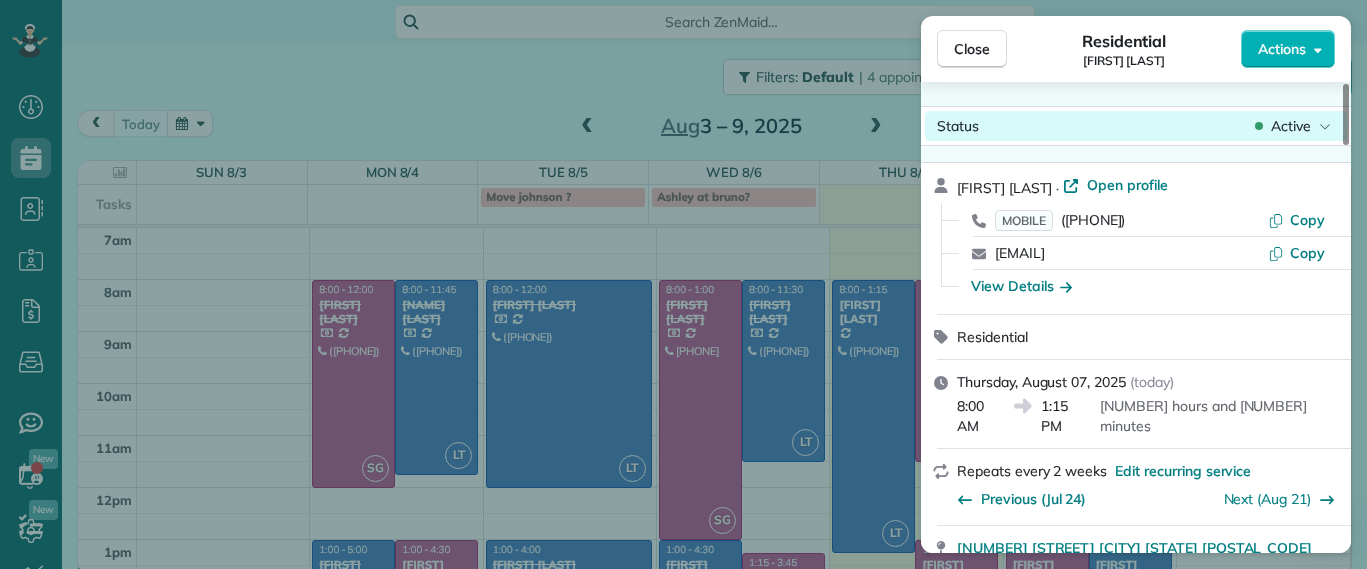 click on "Status Active" at bounding box center [1136, 126] 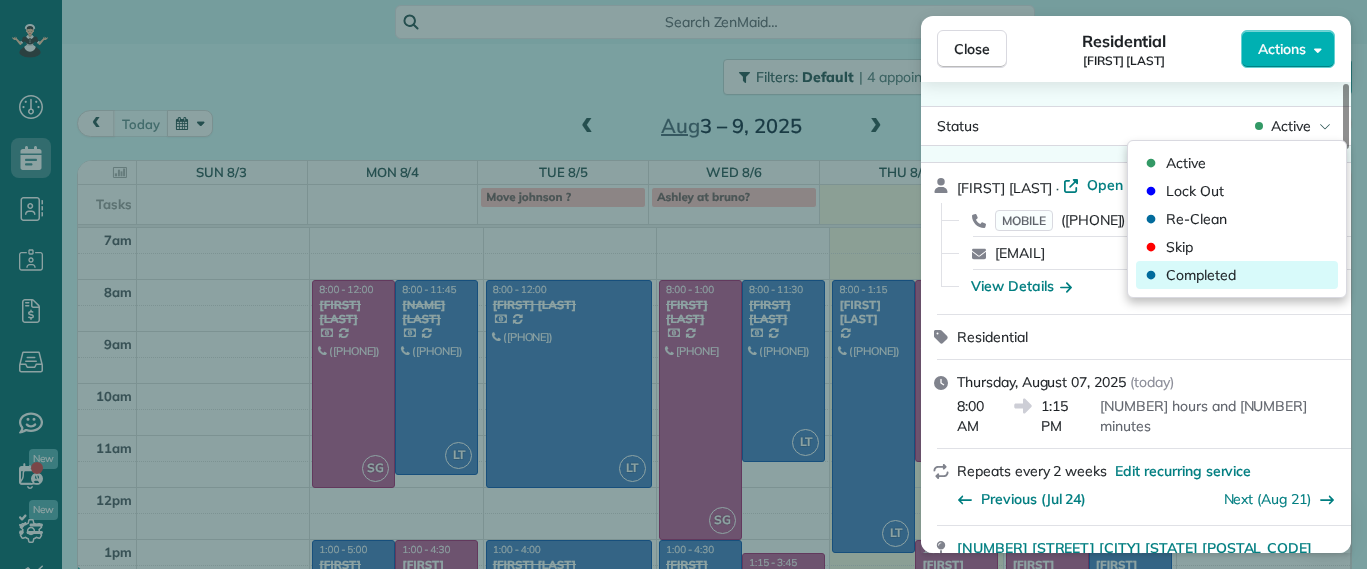 click on "Completed" at bounding box center (1201, 275) 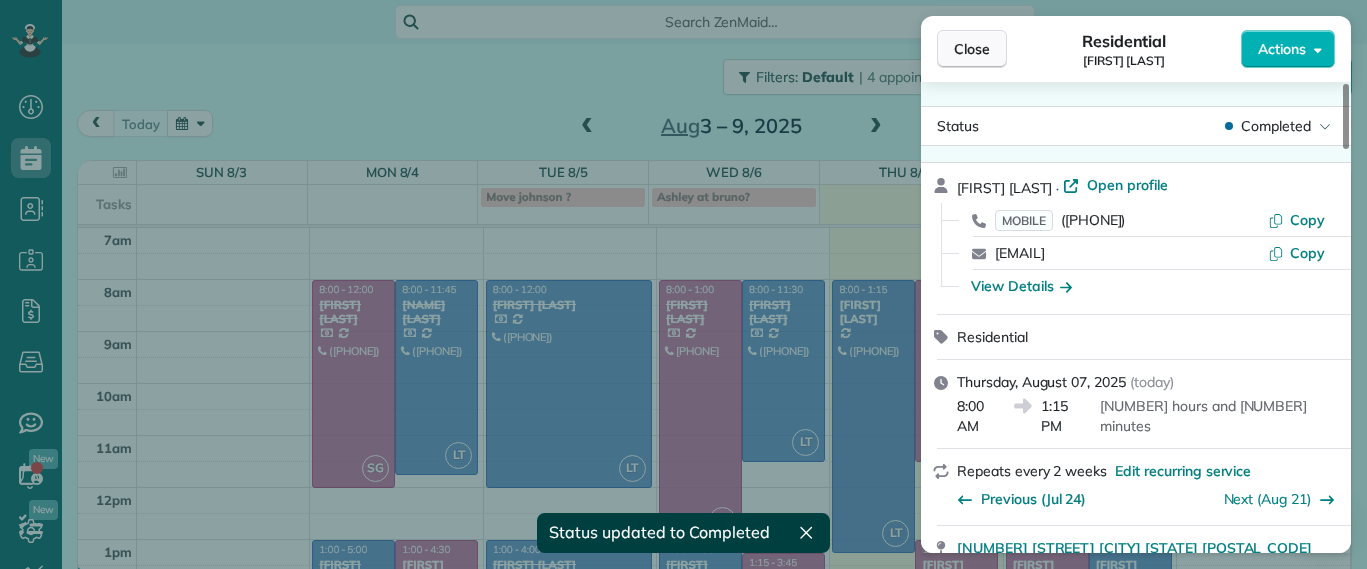 click on "Close" at bounding box center (972, 49) 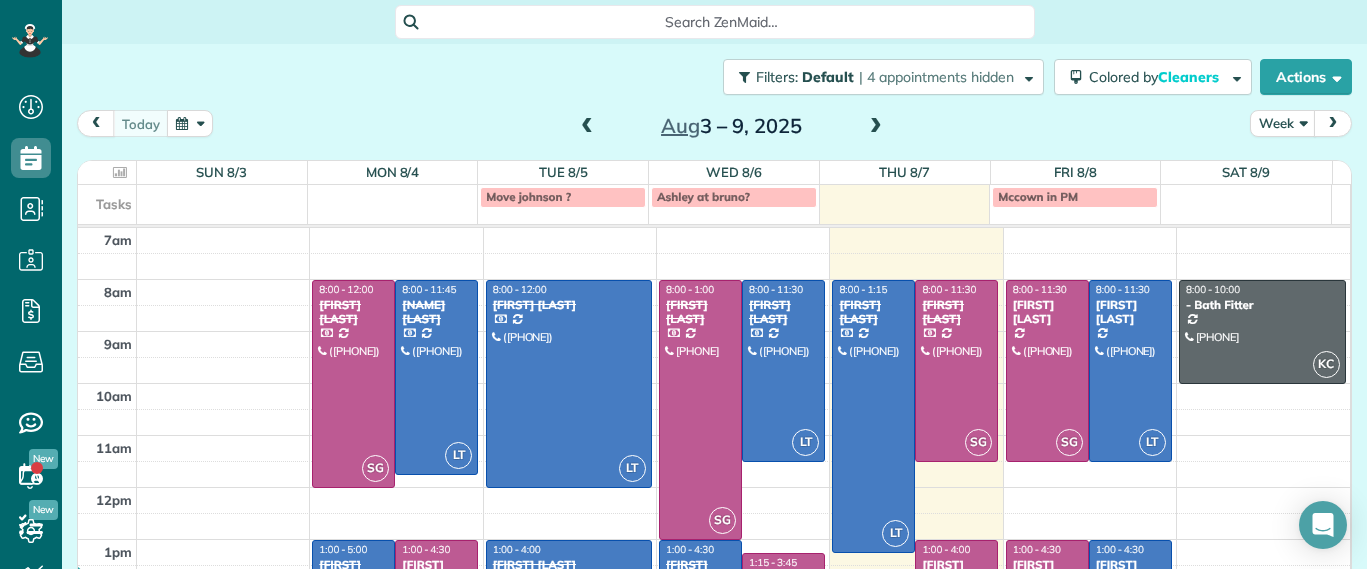 scroll, scrollTop: 26, scrollLeft: 0, axis: vertical 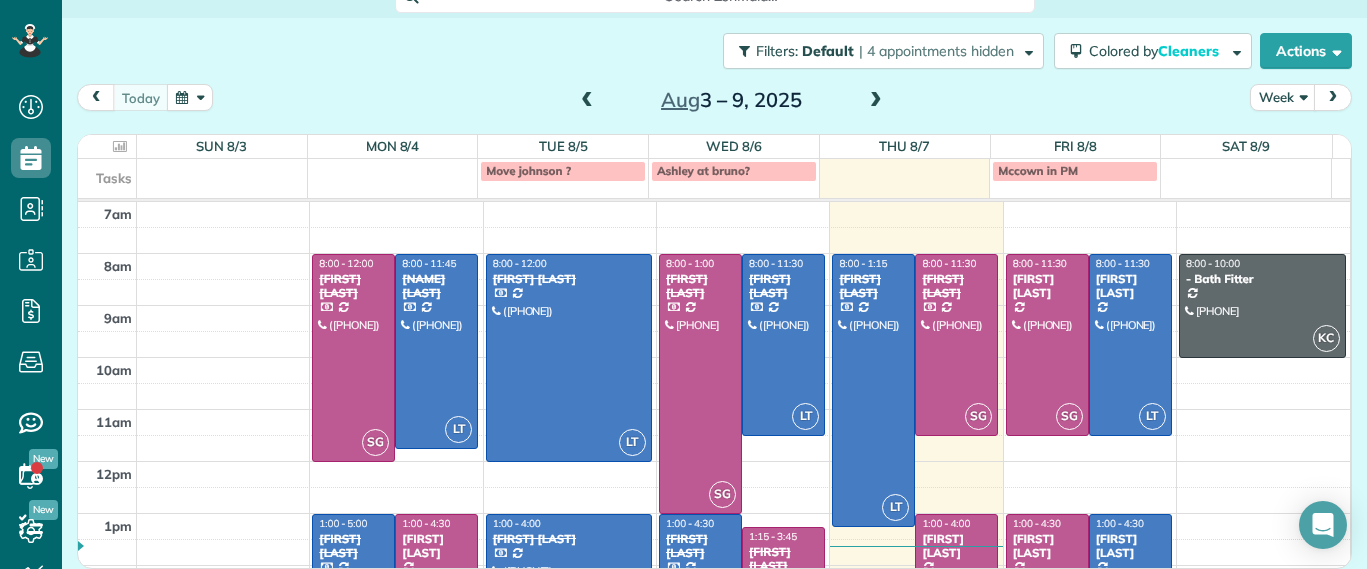 click at bounding box center [876, 101] 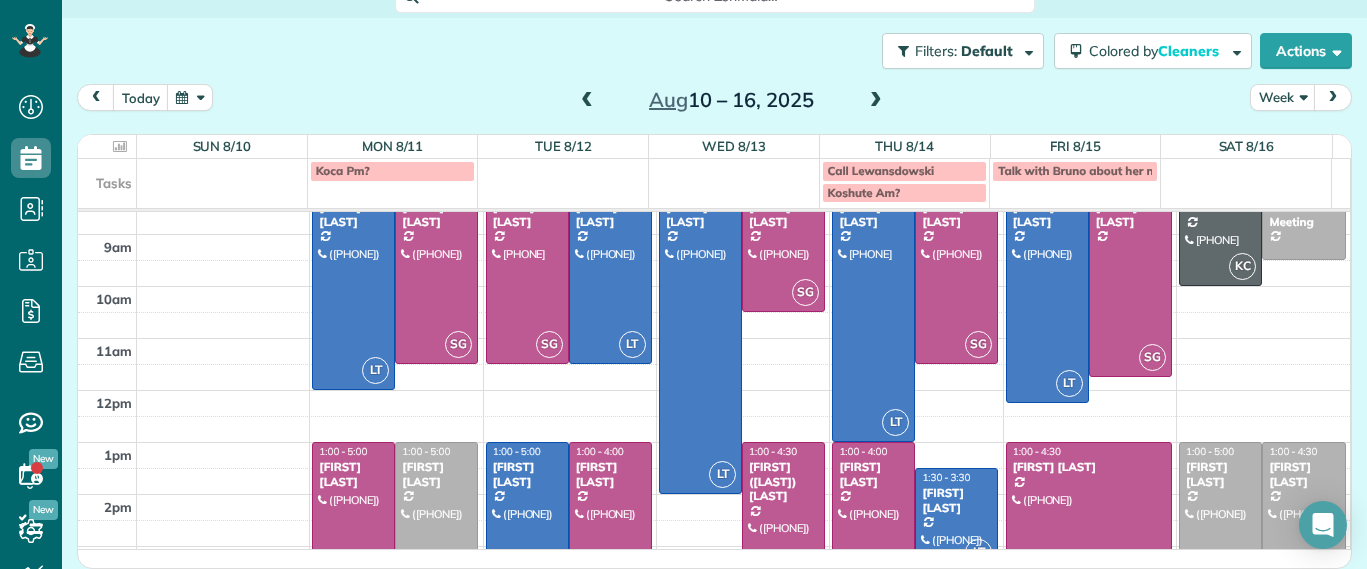 scroll, scrollTop: 125, scrollLeft: 0, axis: vertical 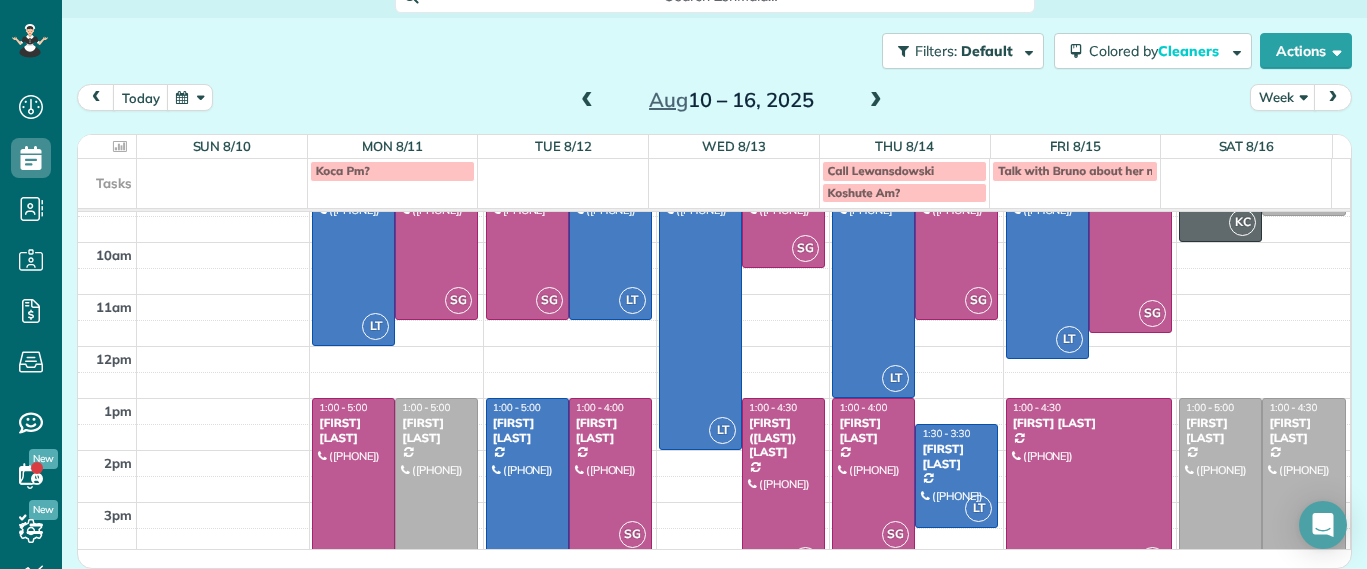 click at bounding box center [587, 101] 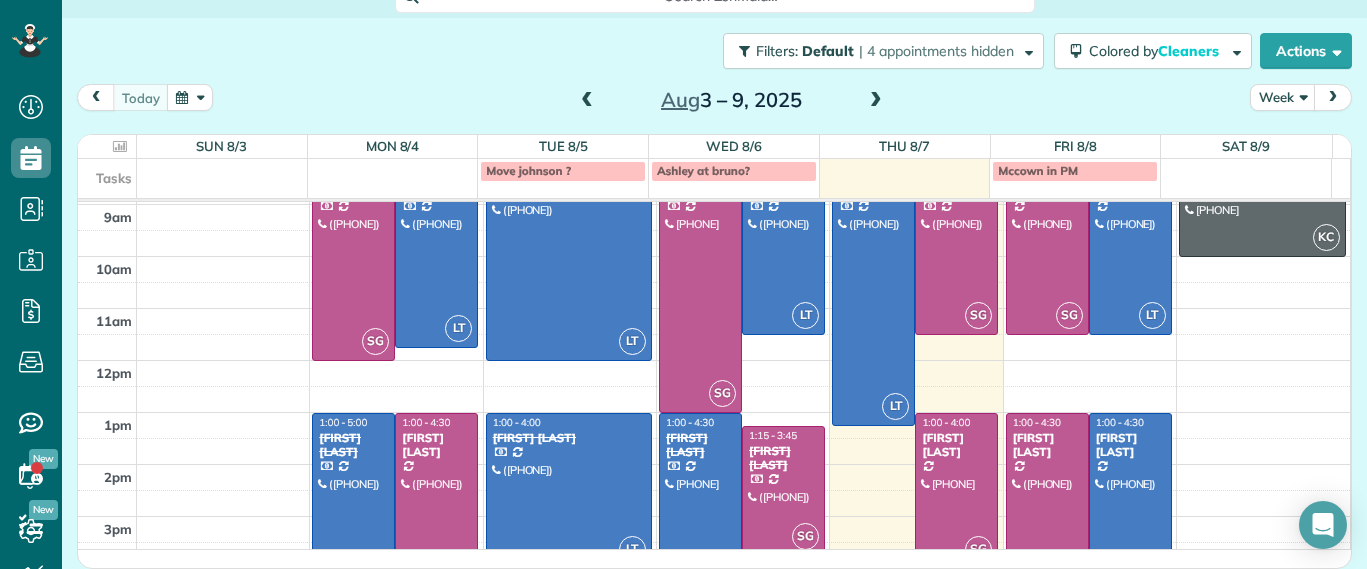 scroll, scrollTop: 100, scrollLeft: 0, axis: vertical 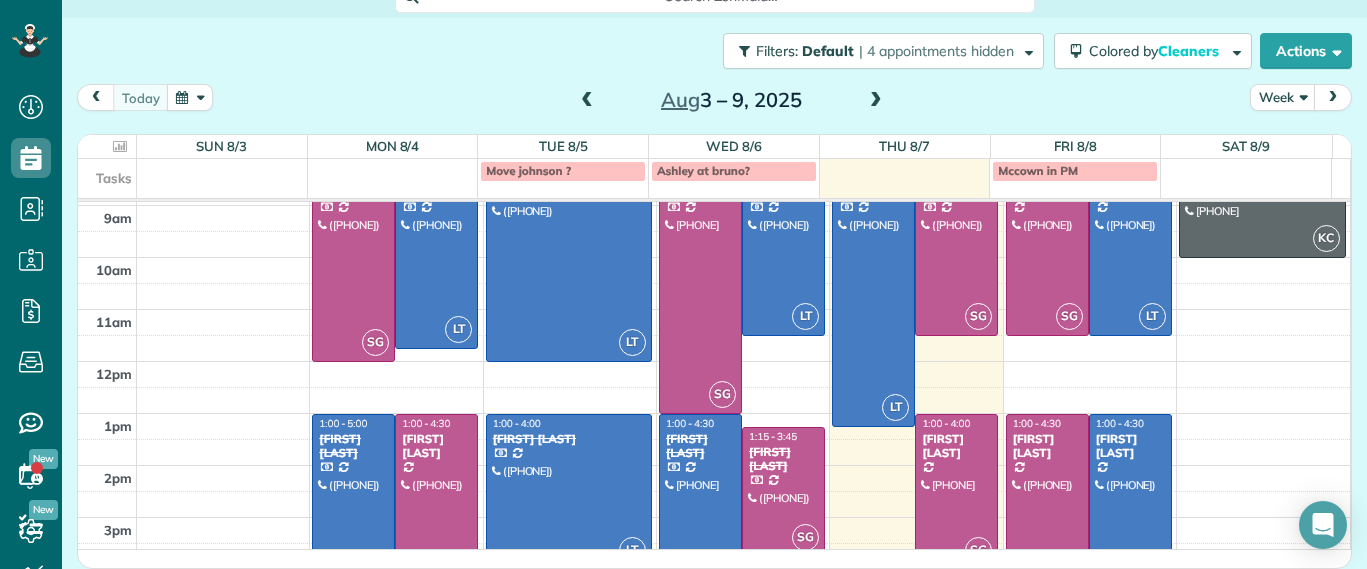 click at bounding box center (876, 101) 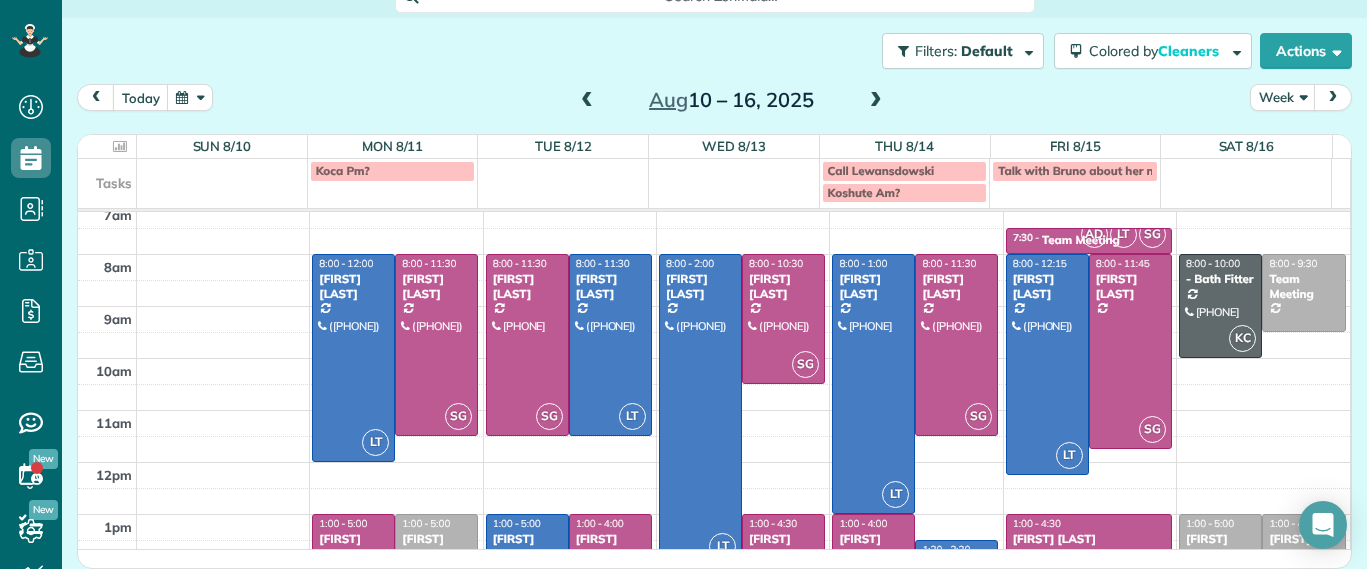 scroll, scrollTop: 0, scrollLeft: 0, axis: both 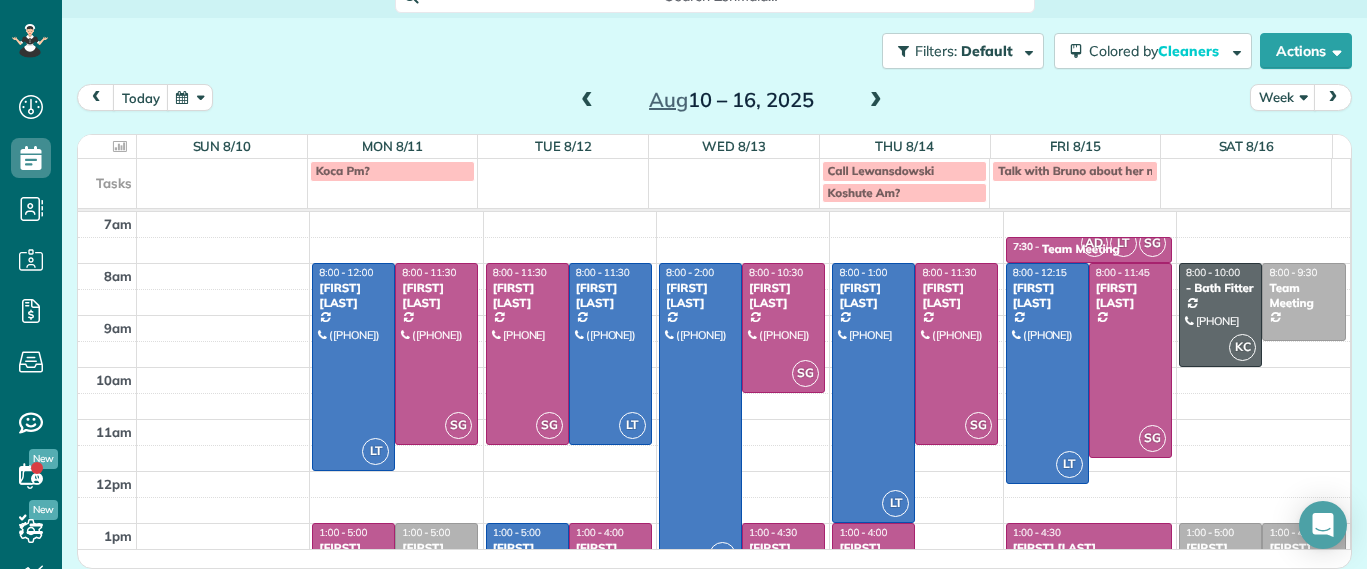 click at bounding box center [587, 101] 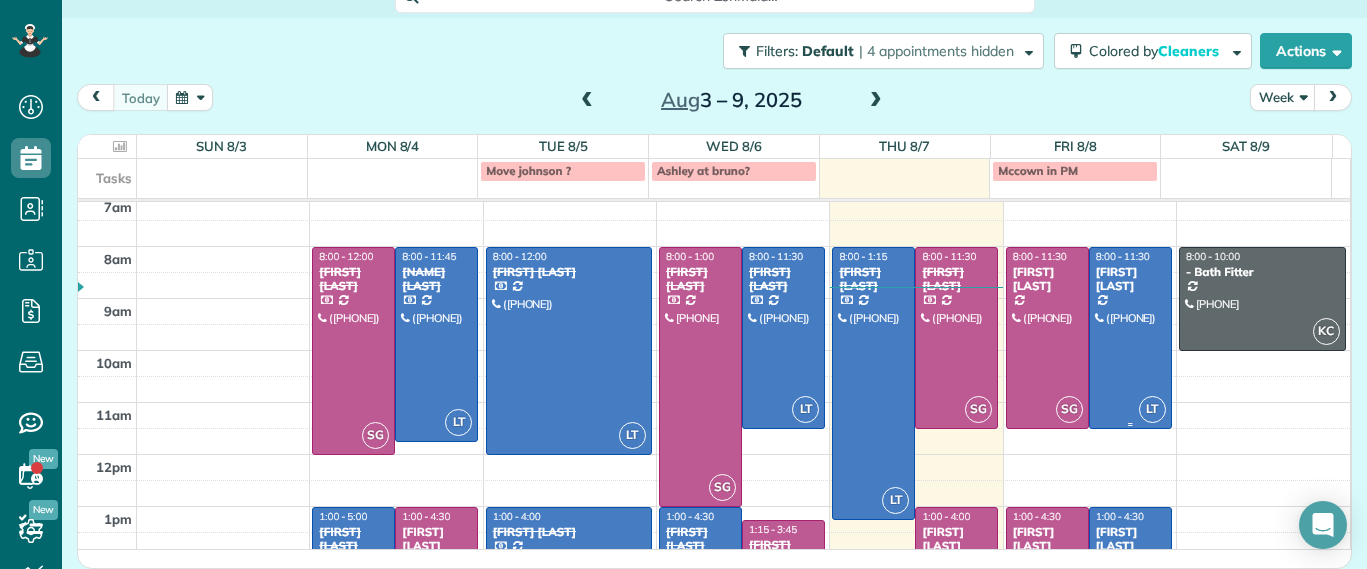 scroll, scrollTop: 0, scrollLeft: 0, axis: both 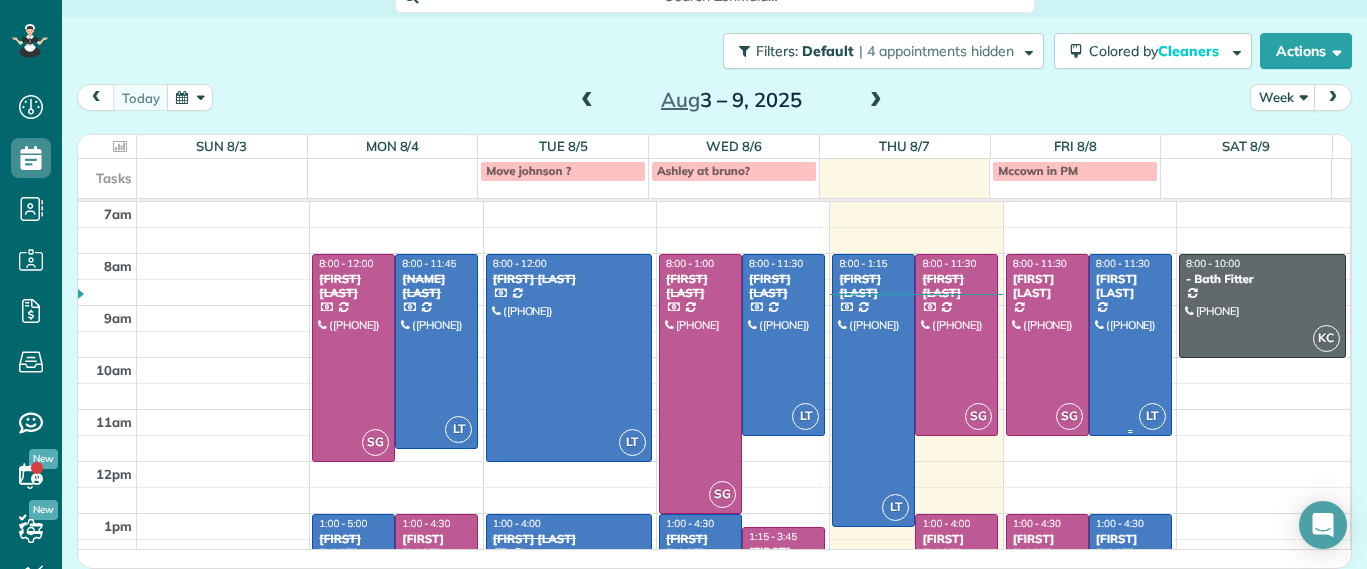 click at bounding box center [1130, 345] 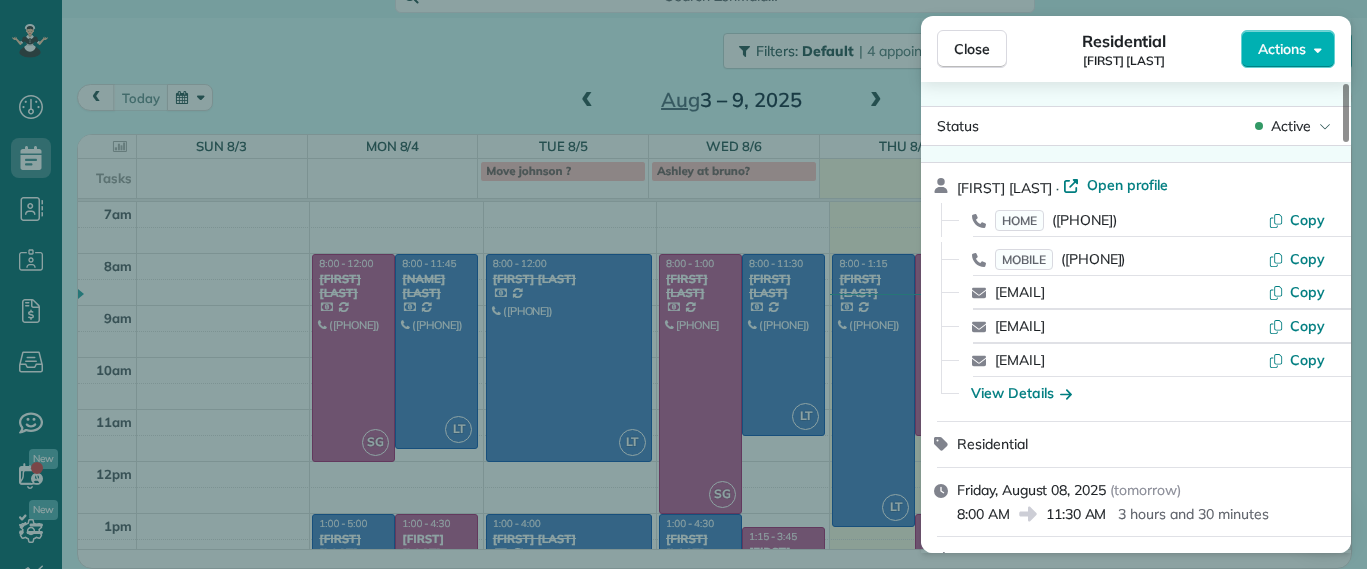 click on "Close Residential Julie Davi Actions Status Active Julie Davi · Open profile HOME (804) 217-9317 Copy MOBILE (804) 677-0129 Copy juliedavi127@gmail.com Copy juliedavi@verizon.net Copy juliedavi@trinityes.org Copy View Details Residential Friday, August 08, 2025 ( tomorrow ) 8:00 AM 11:30 AM 3 hours and 30 minutes Repeats every 2 weeks Edit recurring service Previous (Jul 25) Next (Aug 22) 2967 Dragana Drive Henrico VA 23233 Service was not rated yet Setup ratings Cleaners Time in and out Assign Invite Cleaners Laura   Thaller 8:00 AM 11:30 AM Checklist Try Now Keep this appointment up to your standards. Stay on top of every detail, keep your cleaners organised, and your client happy. Assign a checklist Watch a 5 min demo Billing Billing actions Service Service Price (1x $130.00) $130.00 Add an item Overcharge $0.00 Discount $0.00 Coupon discount - Primary tax - Secondary tax - Total appointment price $130.00 Tips collected $0.00 Unpaid Mark as paid Total including tip $130.00 Get paid online in no-time! - 7" at bounding box center (683, 284) 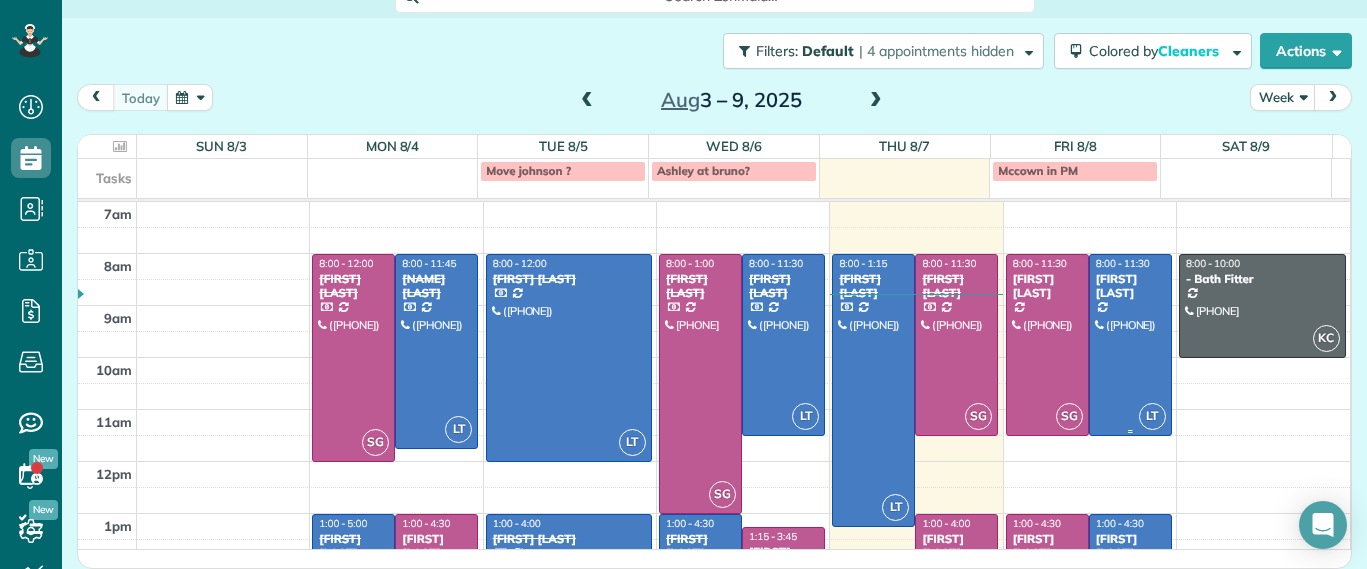 click on "LT 8:00 - 11:30 Julie Davi (804) 217-9317 2967 Dragana Drive Henrico, VA 23233" at bounding box center (1130, 345) 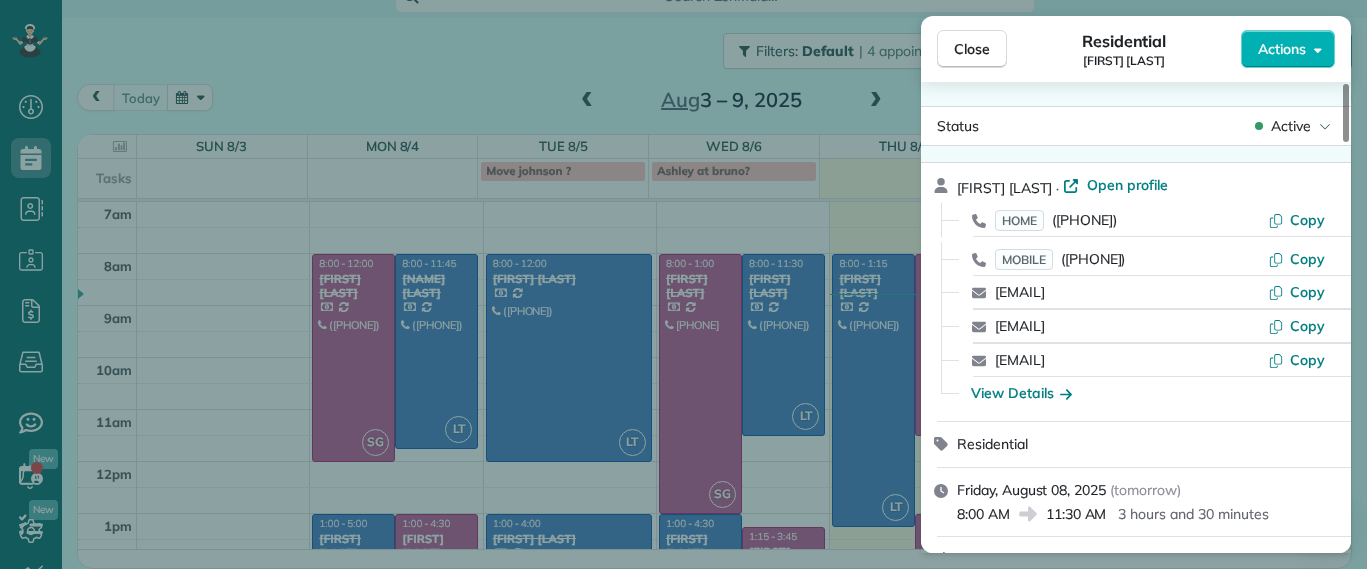 click on "Close Residential Julie Davi Actions Status Active Julie Davi · Open profile HOME (804) 217-9317 Copy MOBILE (804) 677-0129 Copy juliedavi127@gmail.com Copy juliedavi@verizon.net Copy juliedavi@trinityes.org Copy View Details Residential Friday, August 08, 2025 ( tomorrow ) 8:00 AM 11:30 AM 3 hours and 30 minutes Repeats every 2 weeks Edit recurring service Previous (Jul 25) Next (Aug 22) 2967 Dragana Drive Henrico VA 23233 Service was not rated yet Setup ratings Cleaners Time in and out Assign Invite Cleaners Laura   Thaller 8:00 AM 11:30 AM Checklist Try Now Keep this appointment up to your standards. Stay on top of every detail, keep your cleaners organised, and your client happy. Assign a checklist Watch a 5 min demo Billing Billing actions Service Service Price (1x $130.00) $130.00 Add an item Overcharge $0.00 Discount $0.00 Coupon discount - Primary tax - Secondary tax - Total appointment price $130.00 Tips collected $0.00 Unpaid Mark as paid Total including tip $130.00 Get paid online in no-time! - 7" at bounding box center [683, 284] 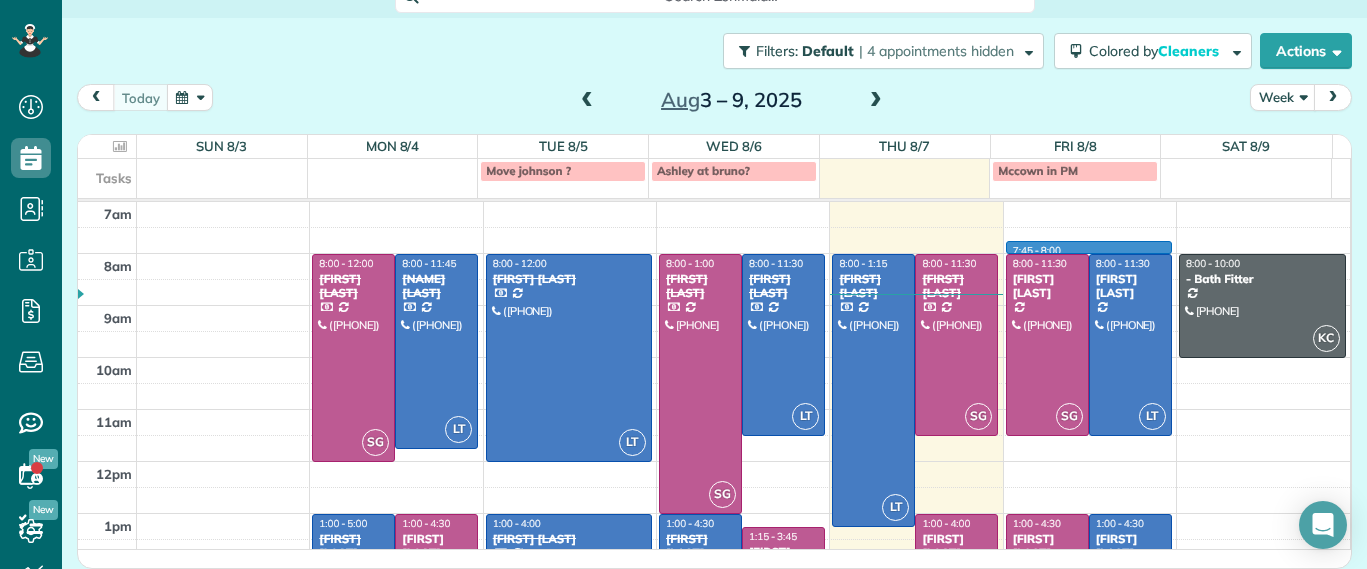 click at bounding box center [744, 267] 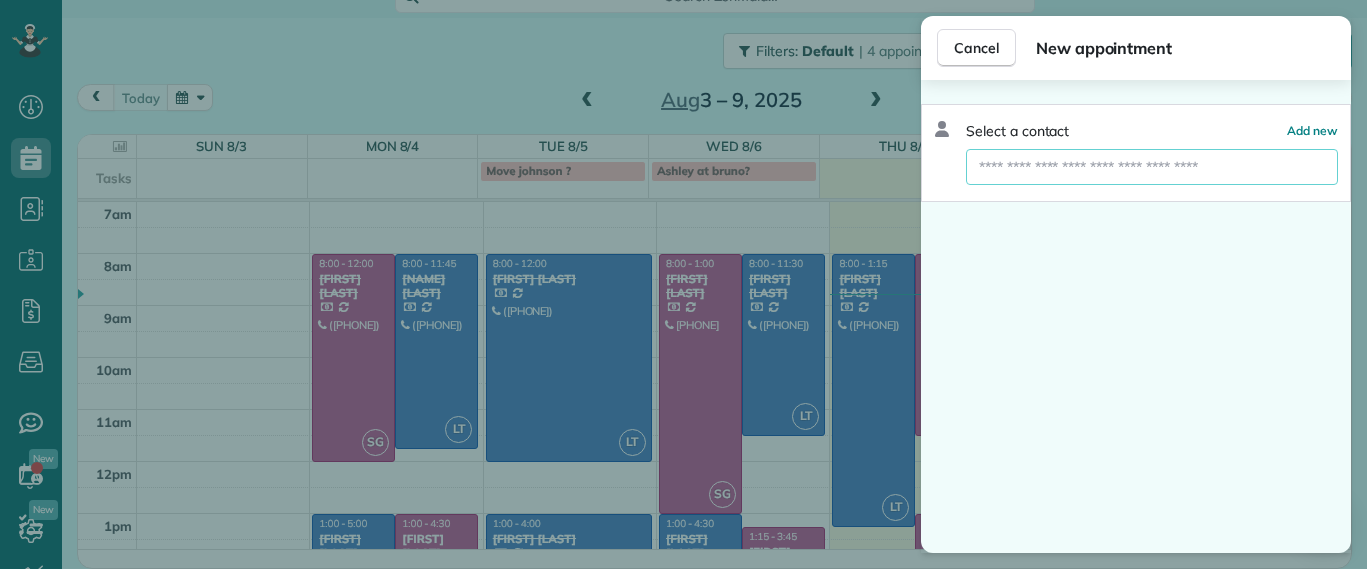 click at bounding box center (1152, 167) 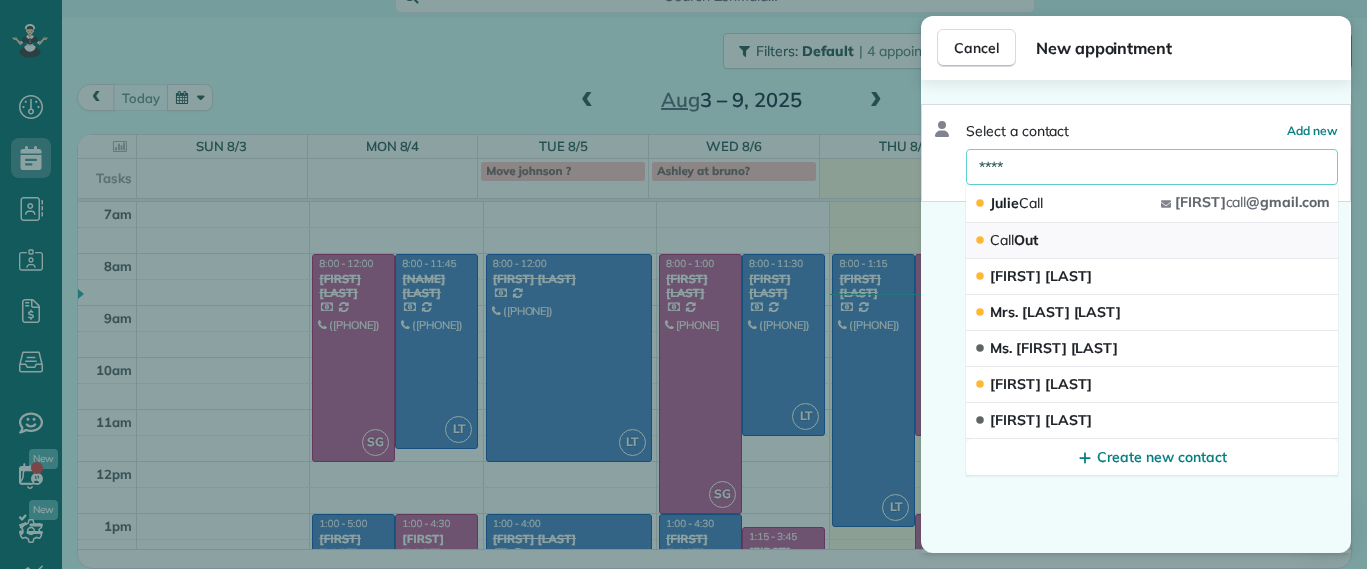 type on "****" 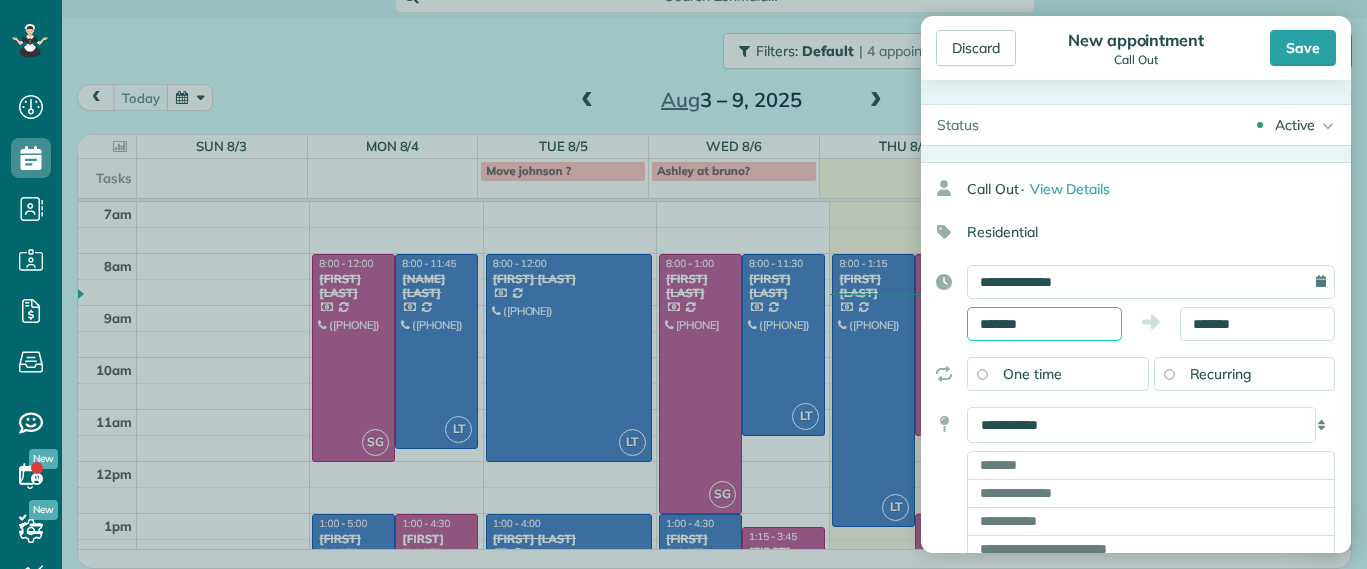 click on "*******" at bounding box center [1044, 324] 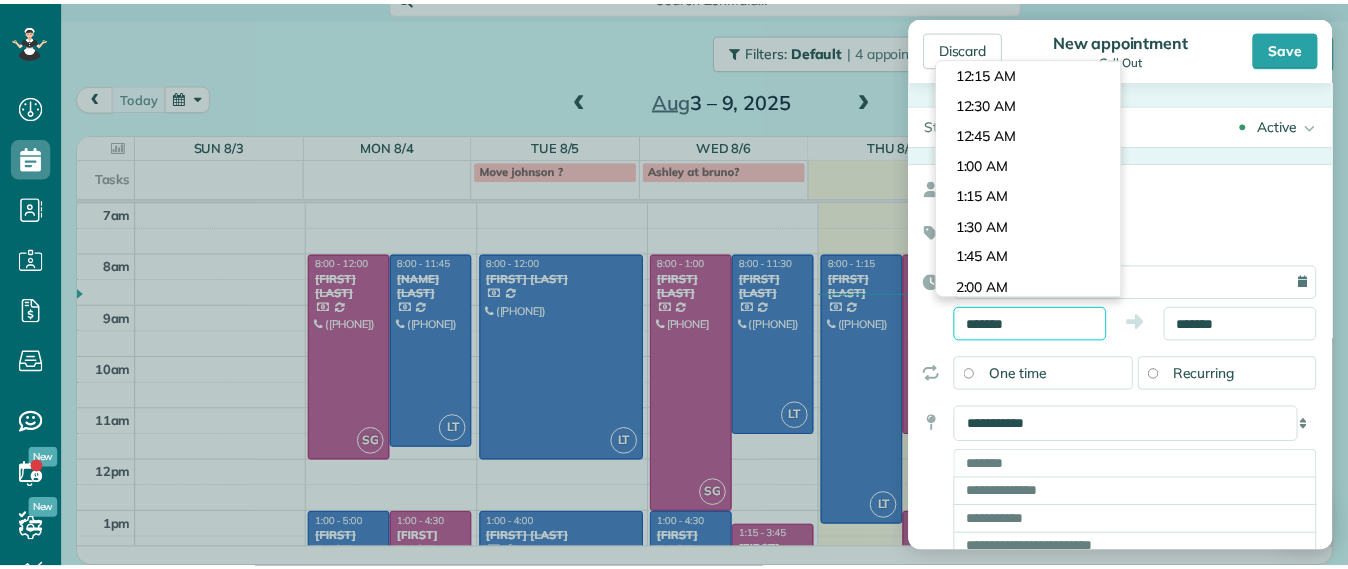 scroll, scrollTop: 885, scrollLeft: 0, axis: vertical 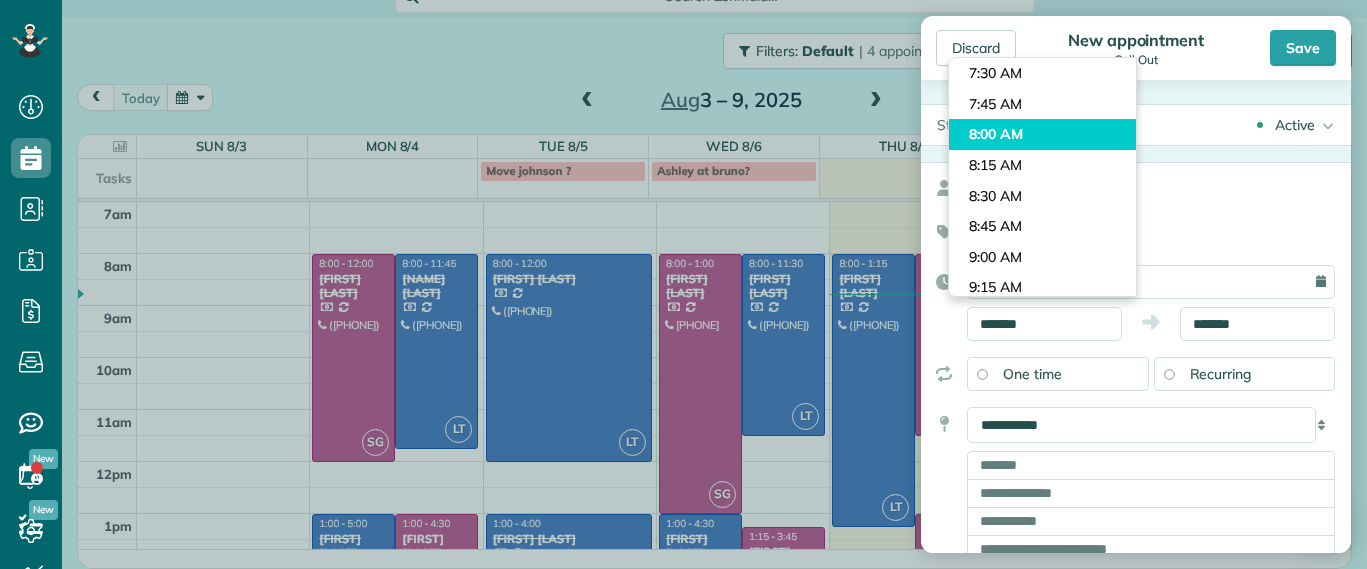 type on "*******" 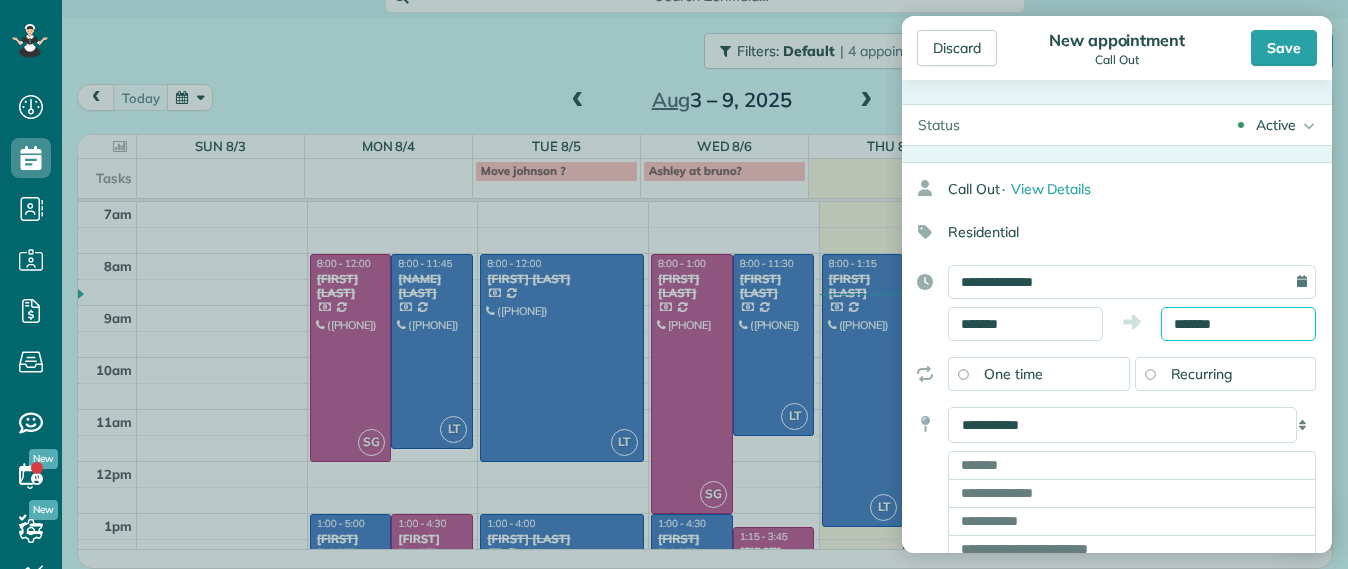 click on "Dashboard
Scheduling
Calendar View
List View
Dispatch View - Weekly scheduling (Beta)" at bounding box center [674, 284] 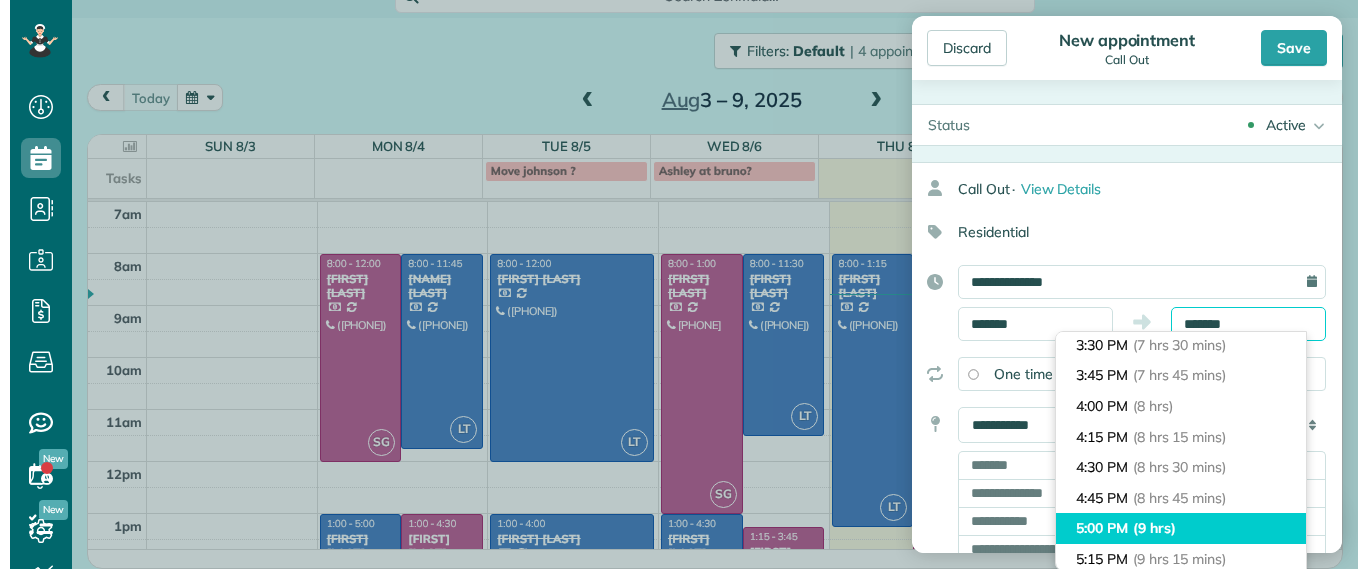 scroll, scrollTop: 875, scrollLeft: 0, axis: vertical 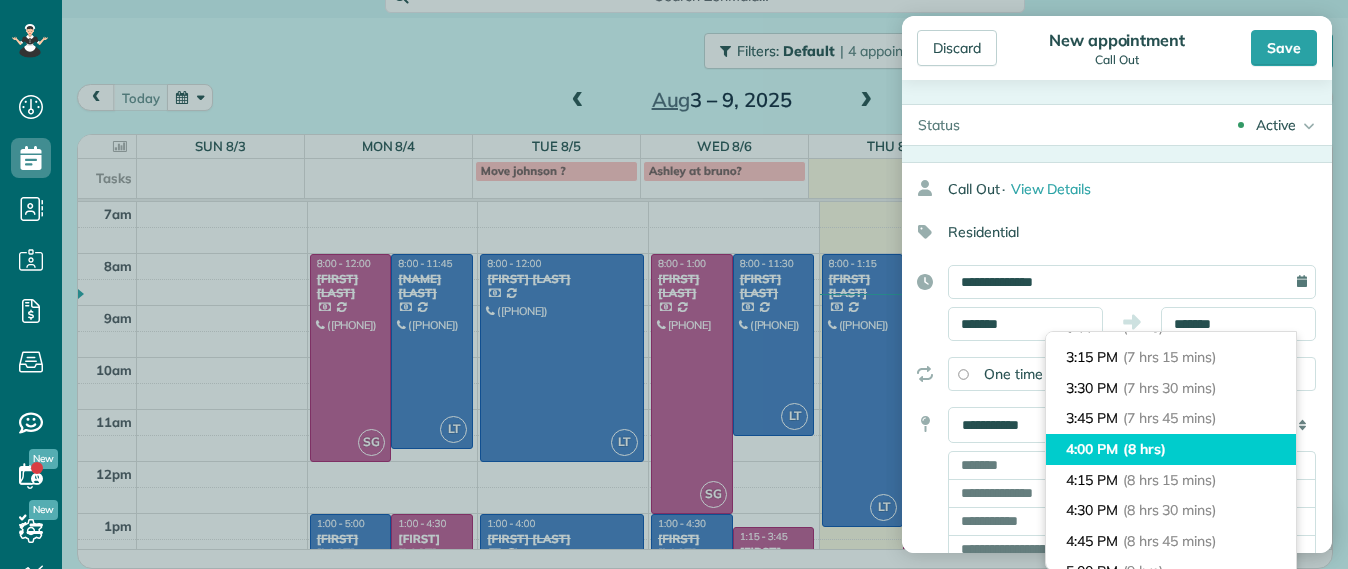 type on "*******" 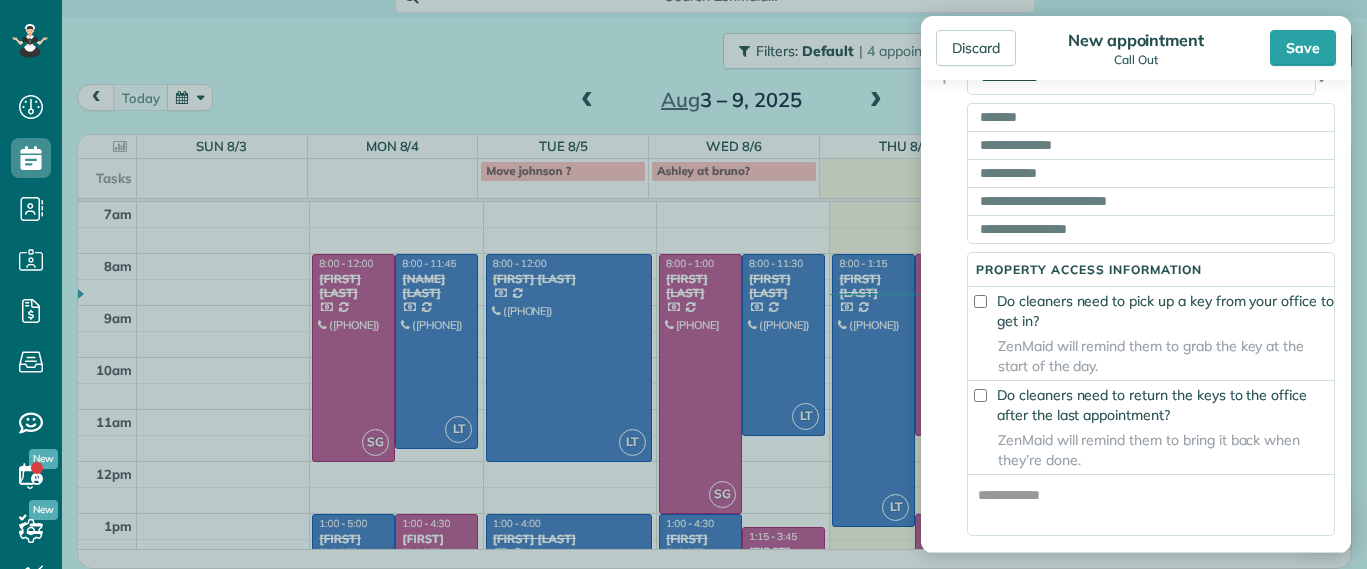 scroll, scrollTop: 723, scrollLeft: 0, axis: vertical 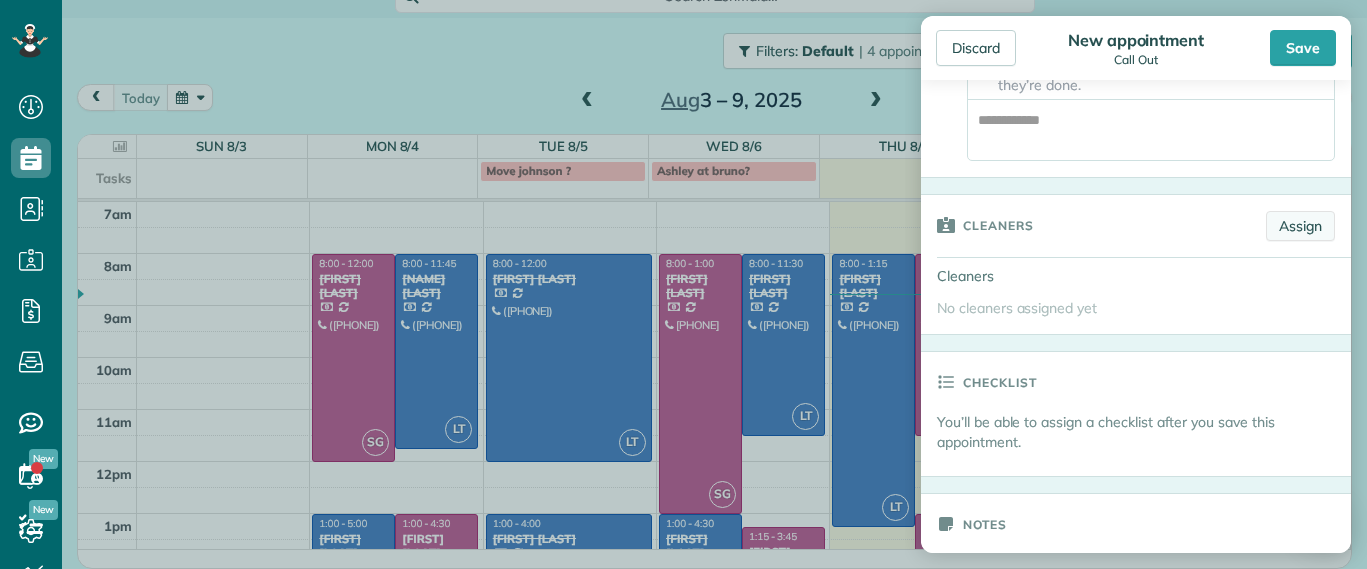 click on "Cleaners
Assign" at bounding box center (1136, 226) 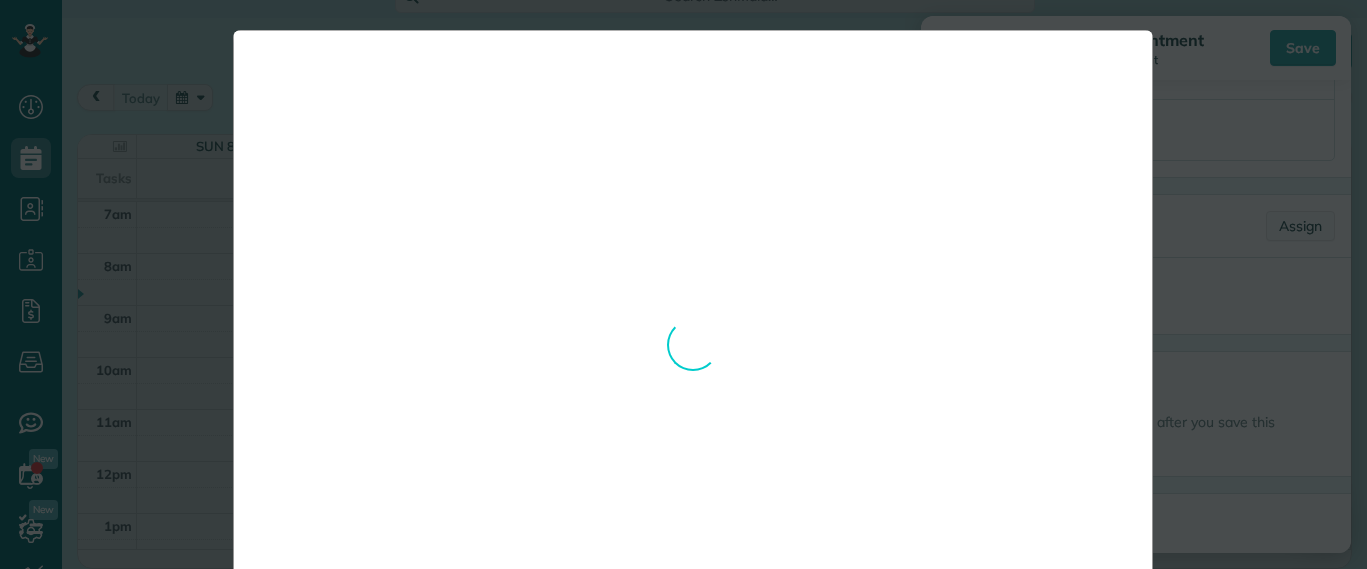 scroll, scrollTop: 0, scrollLeft: 0, axis: both 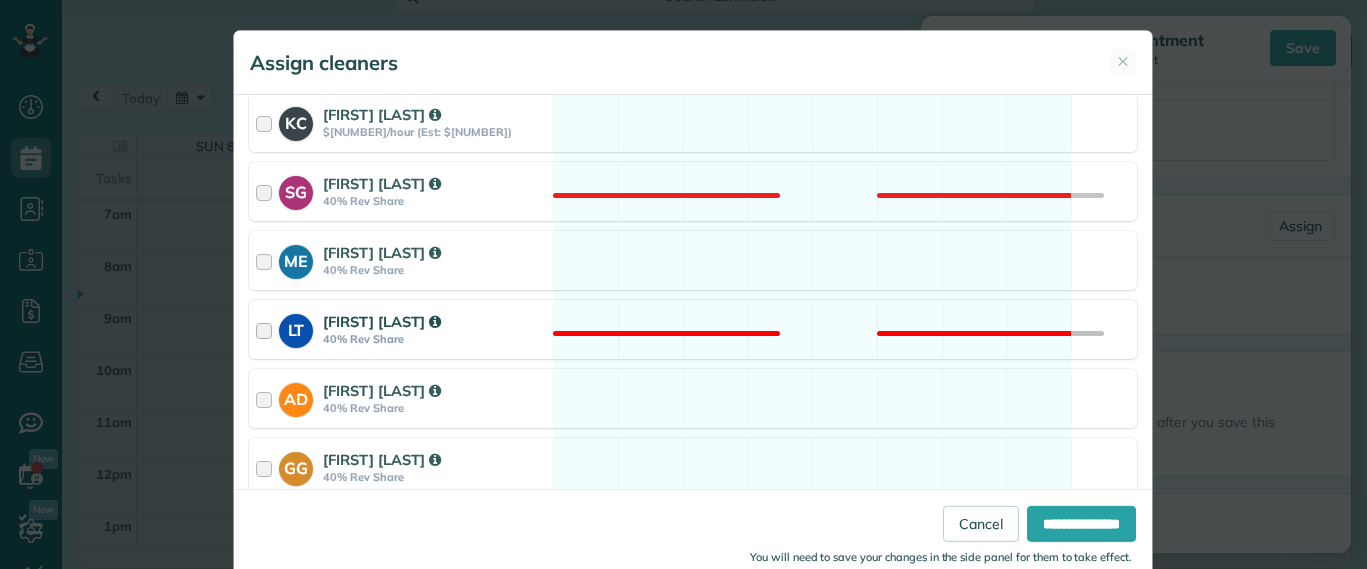 click on "LT
Laura Thaller
40% Rev Share
Not available" at bounding box center (693, 329) 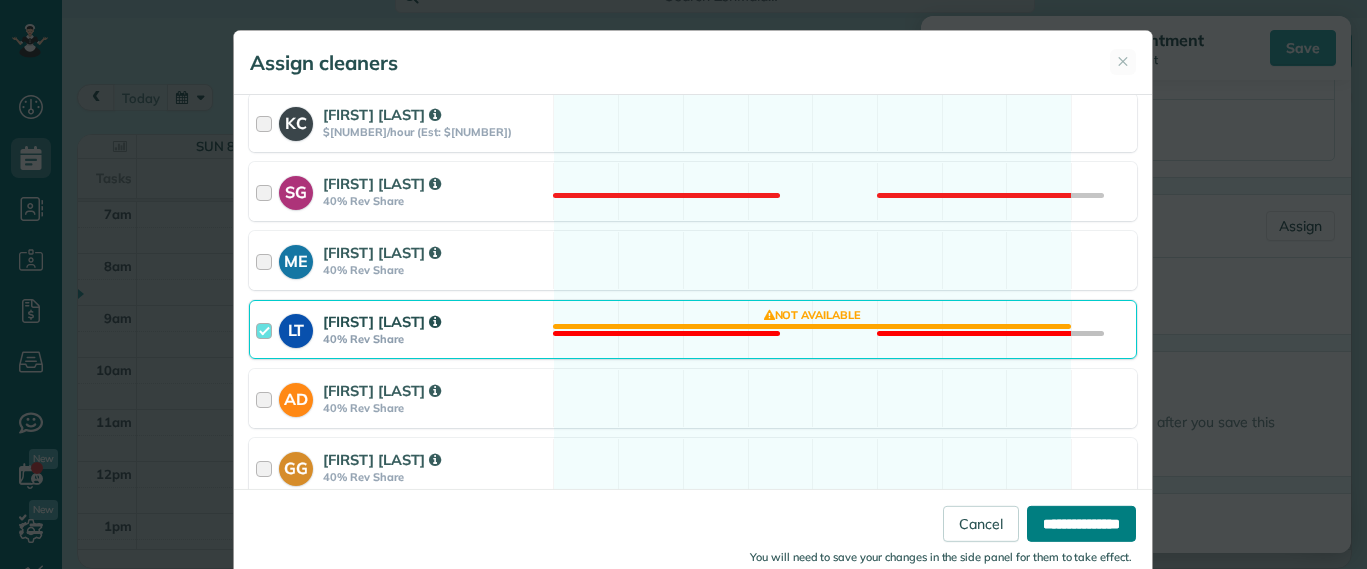 click on "**********" at bounding box center [1081, 524] 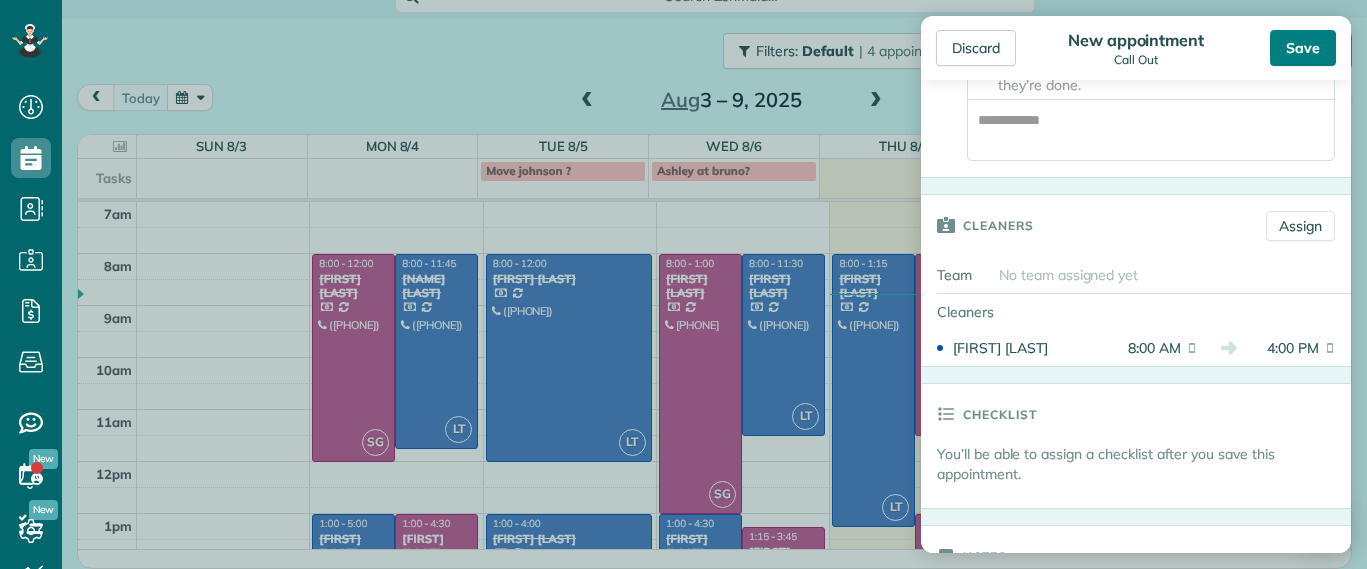 click on "Save" at bounding box center [1303, 48] 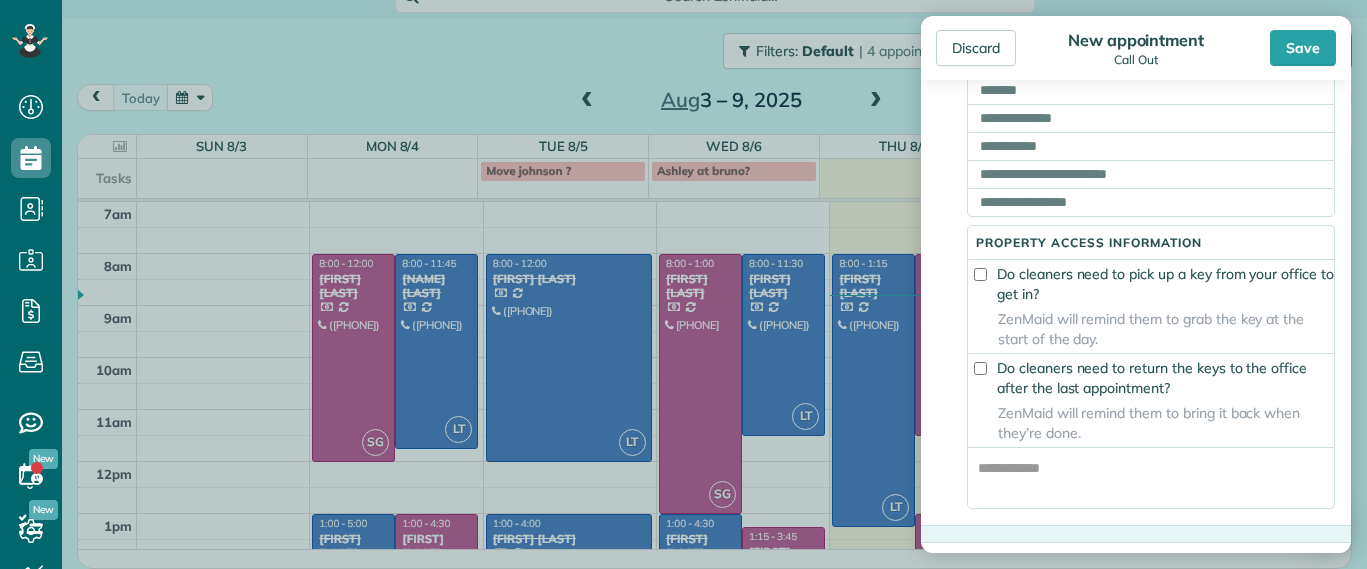 scroll, scrollTop: 500, scrollLeft: 0, axis: vertical 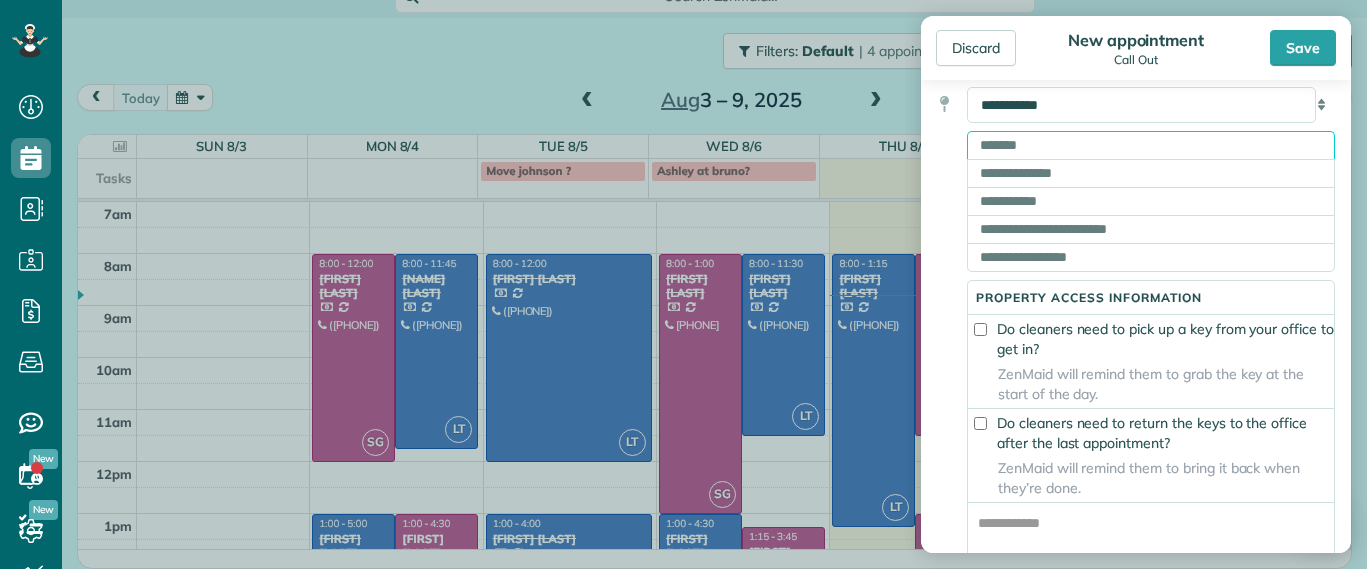 click at bounding box center [1151, 145] 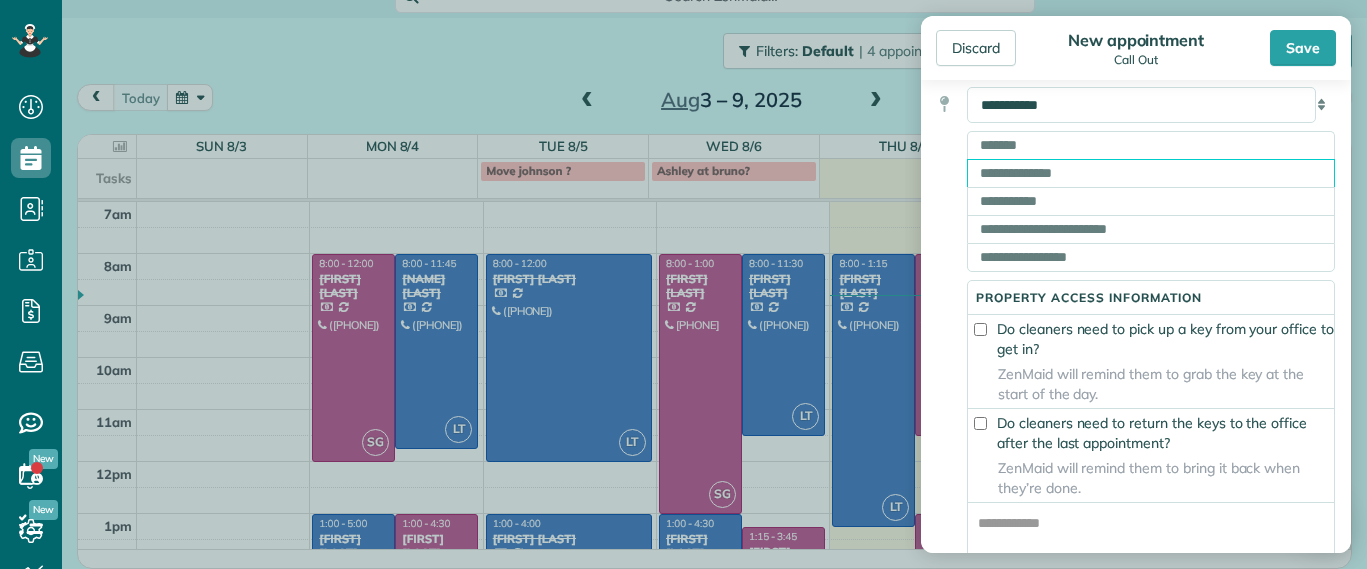 drag, startPoint x: 1038, startPoint y: 188, endPoint x: 1021, endPoint y: 183, distance: 17.720045 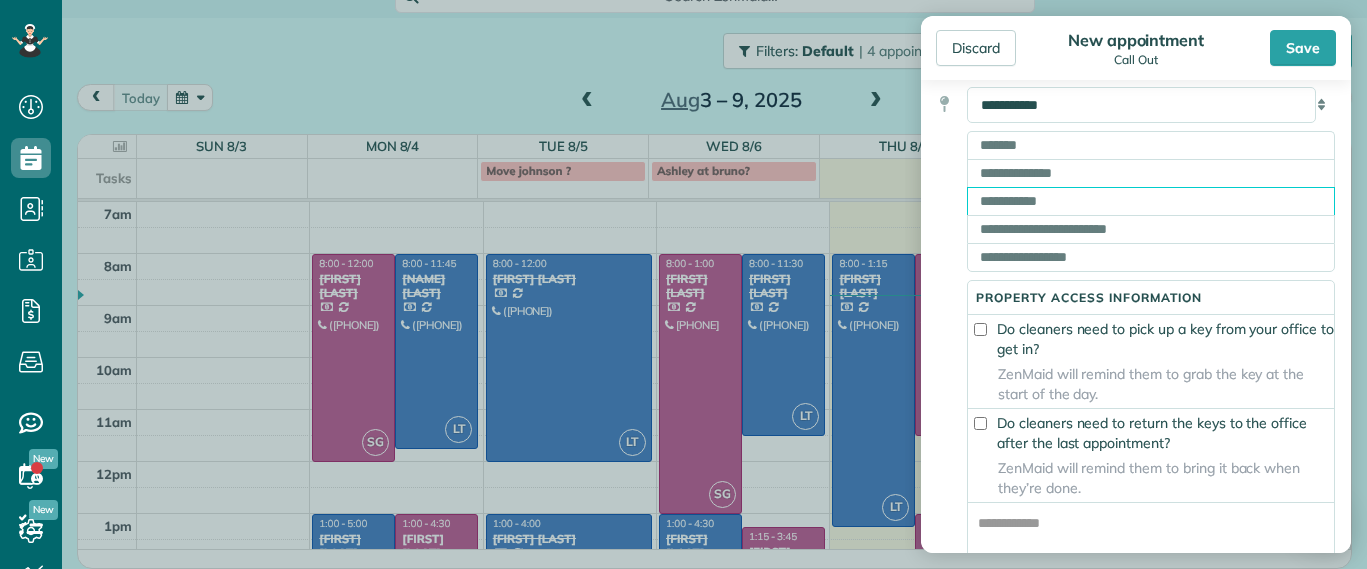 click at bounding box center [1151, 201] 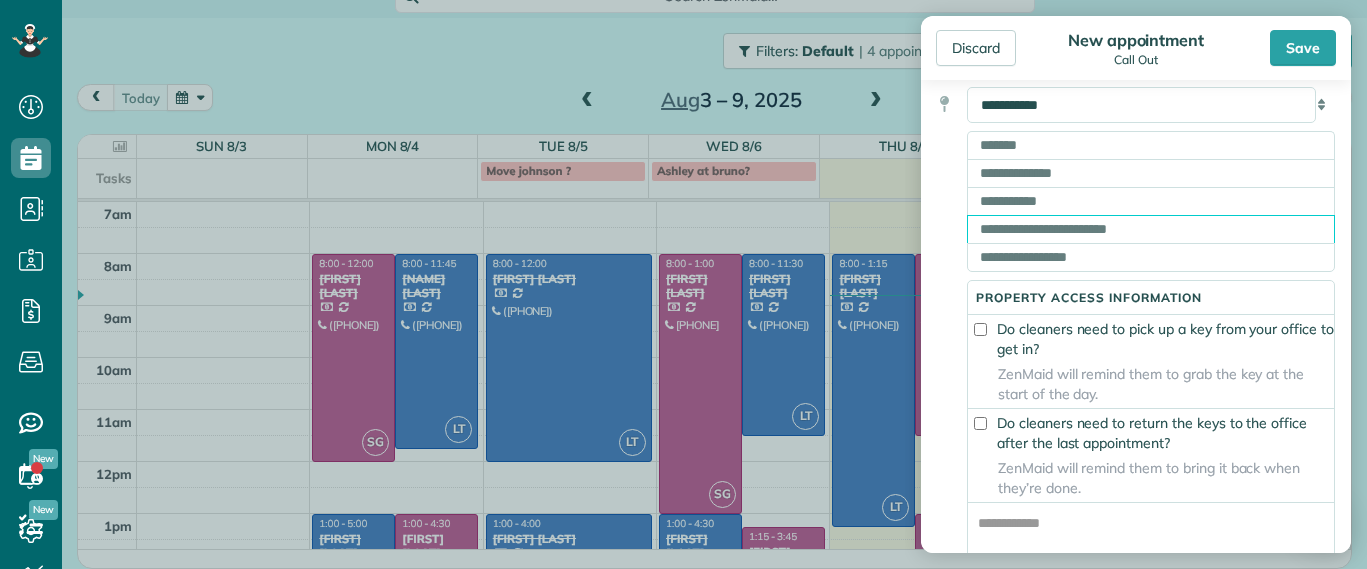 click at bounding box center [1151, 229] 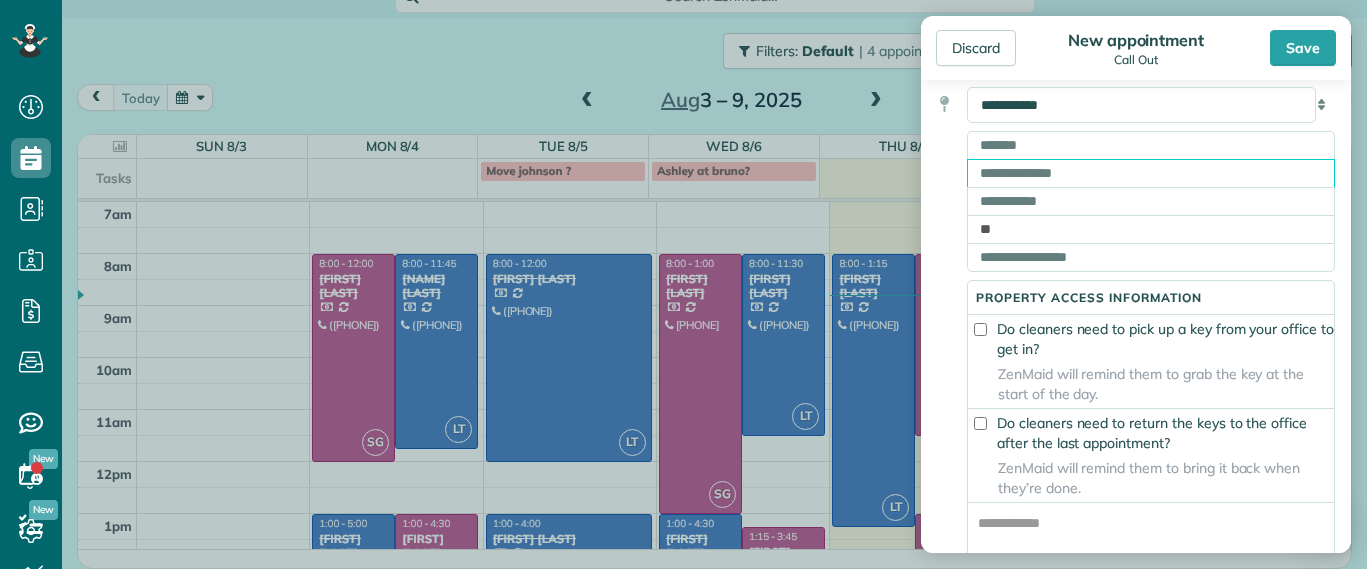 click at bounding box center [1151, 173] 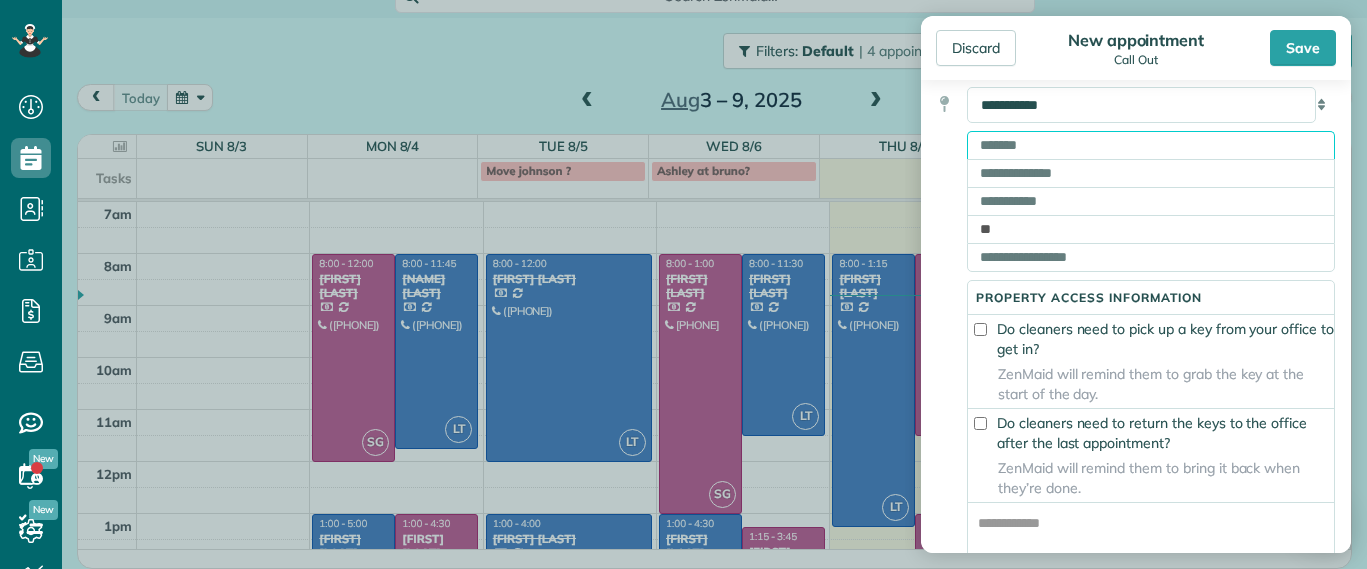 click at bounding box center [1151, 145] 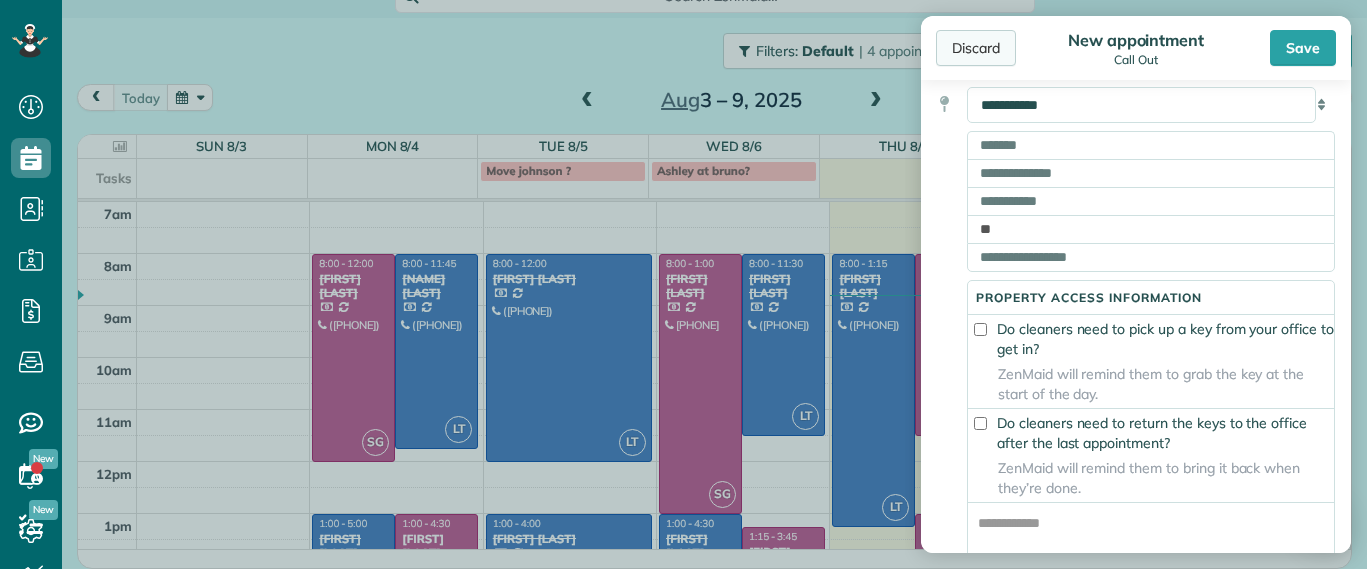 click on "Discard" at bounding box center (976, 48) 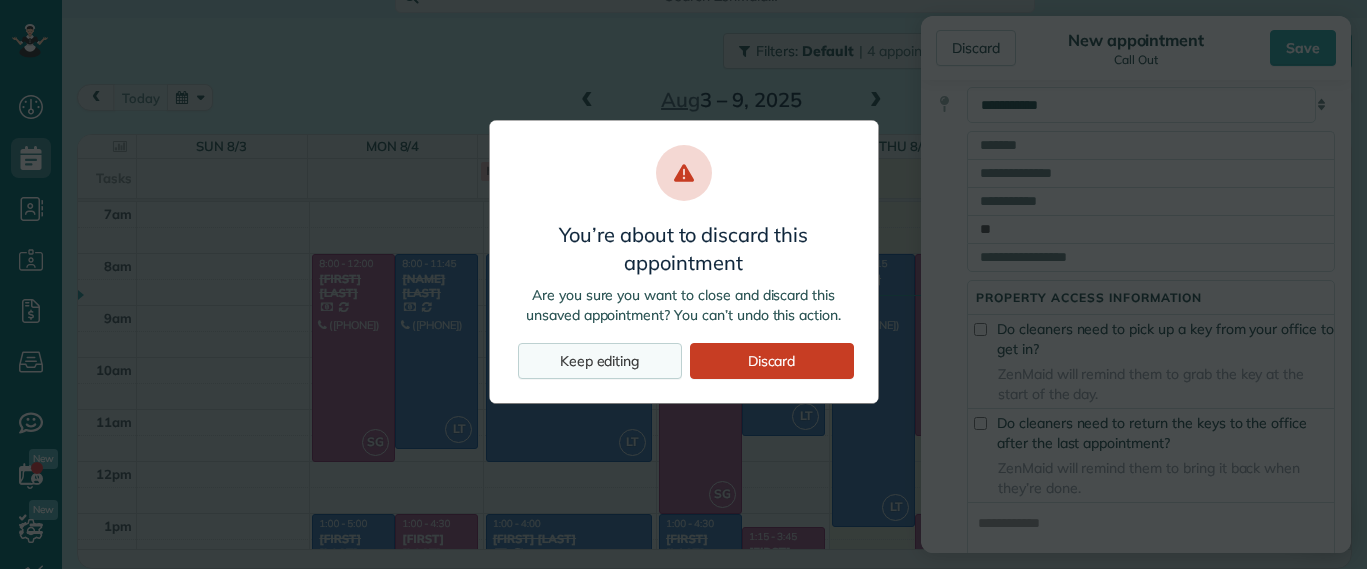 click on "Keep editing" at bounding box center (600, 361) 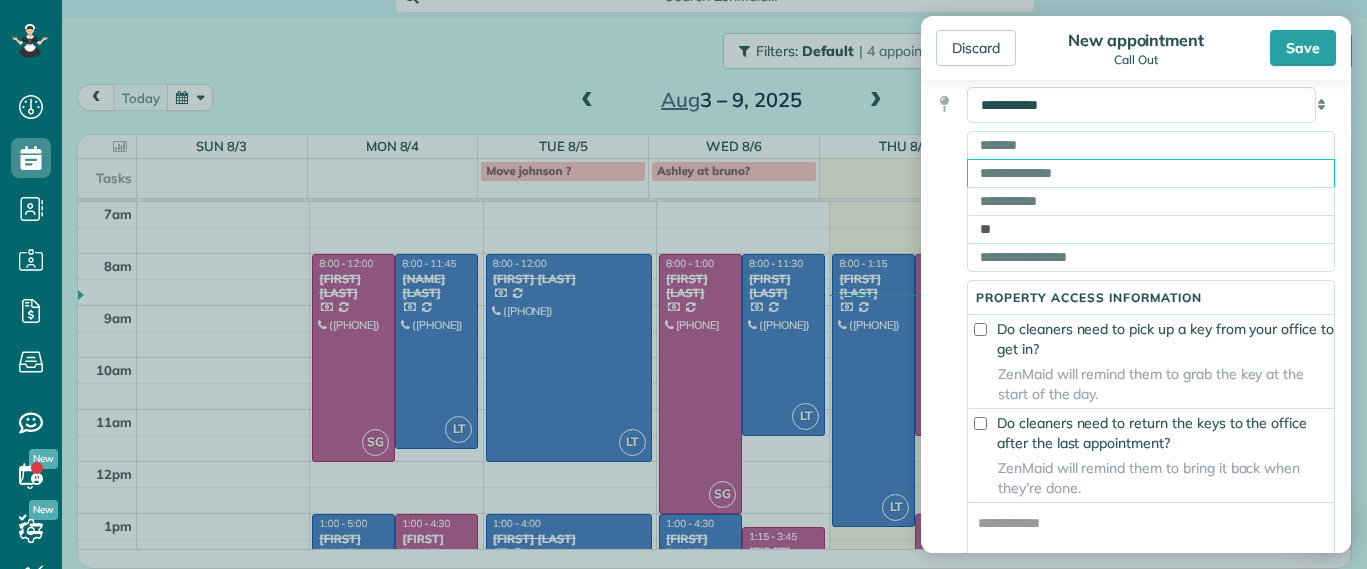 click at bounding box center [1151, 173] 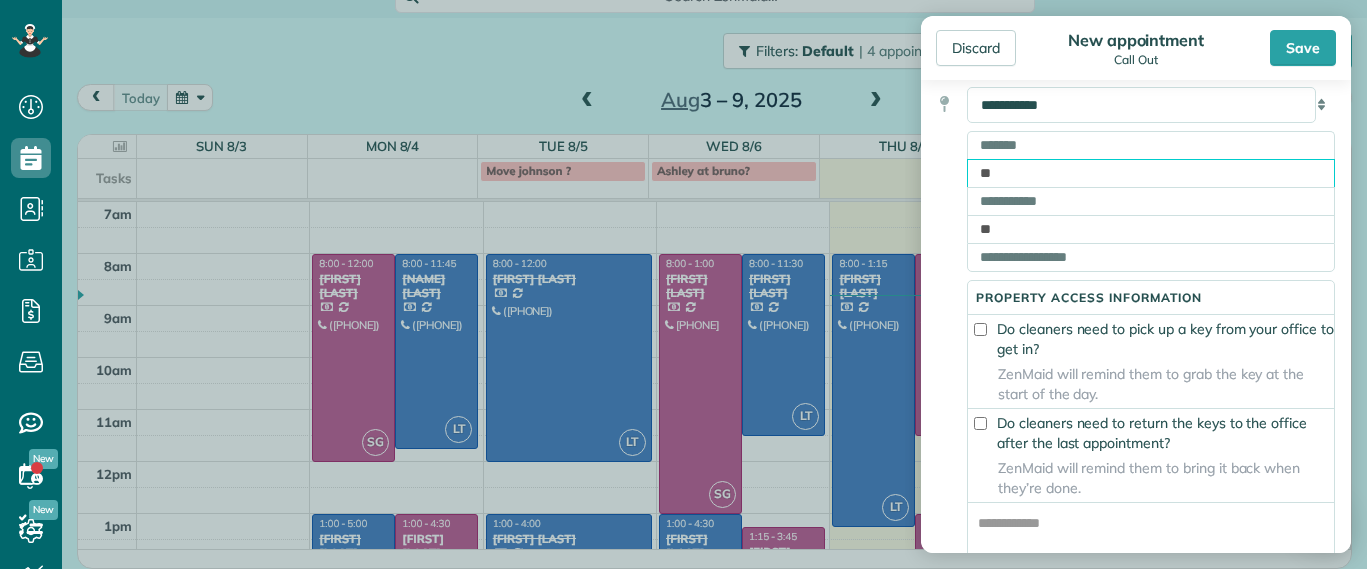 type on "*" 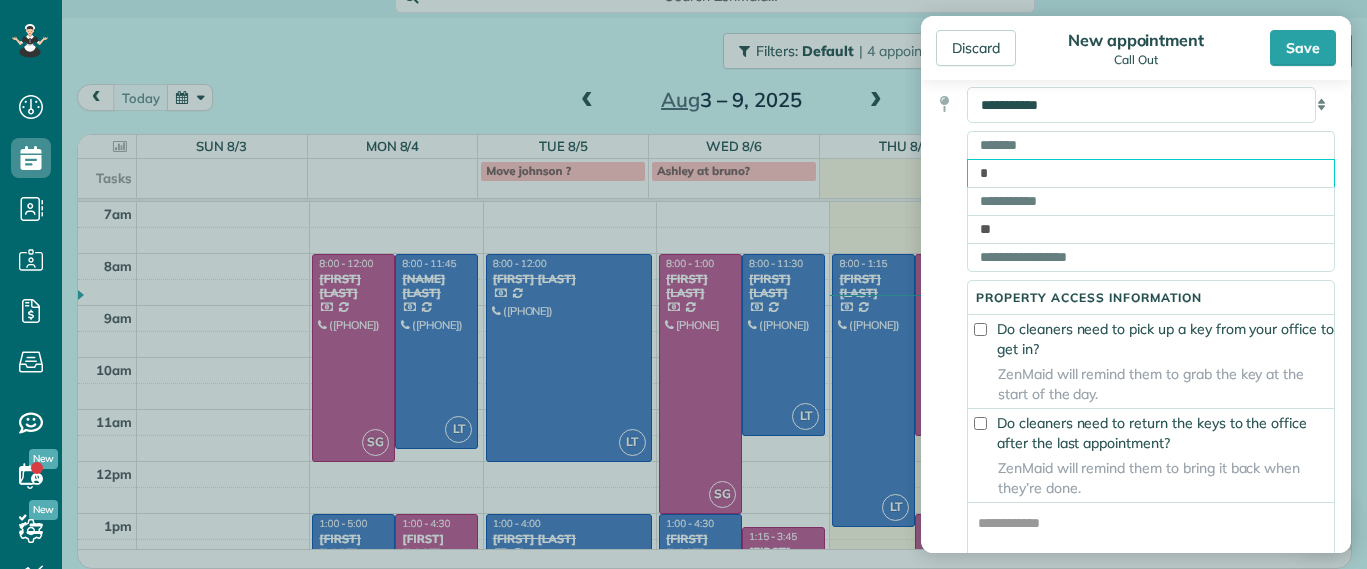 type 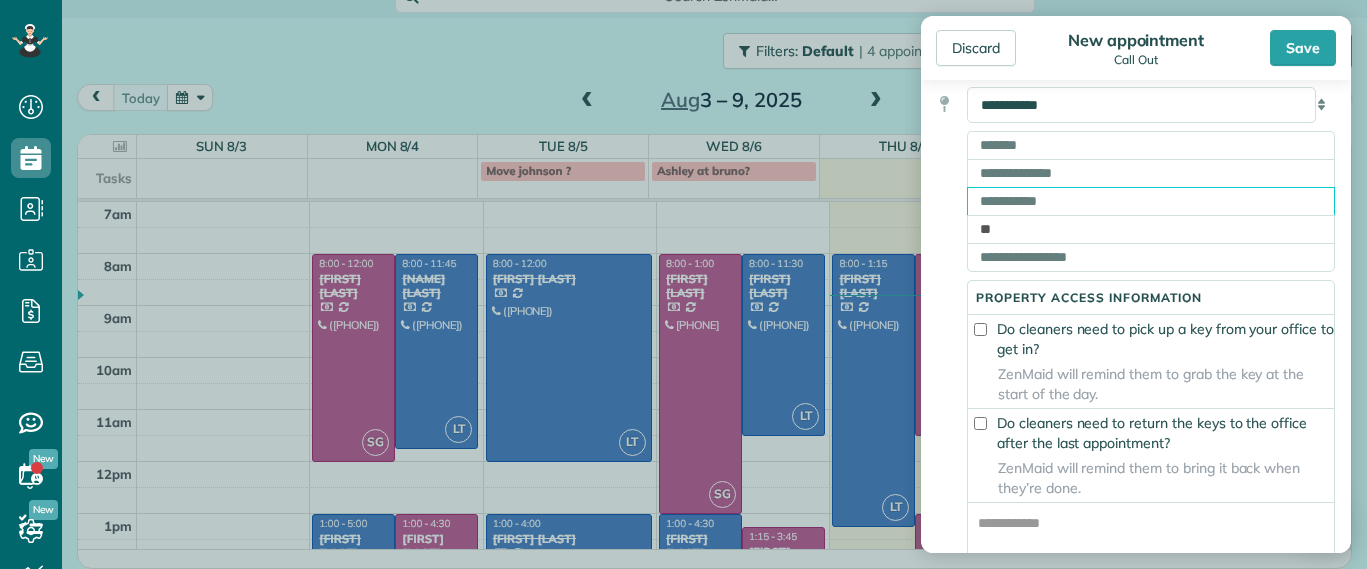 click at bounding box center (1151, 201) 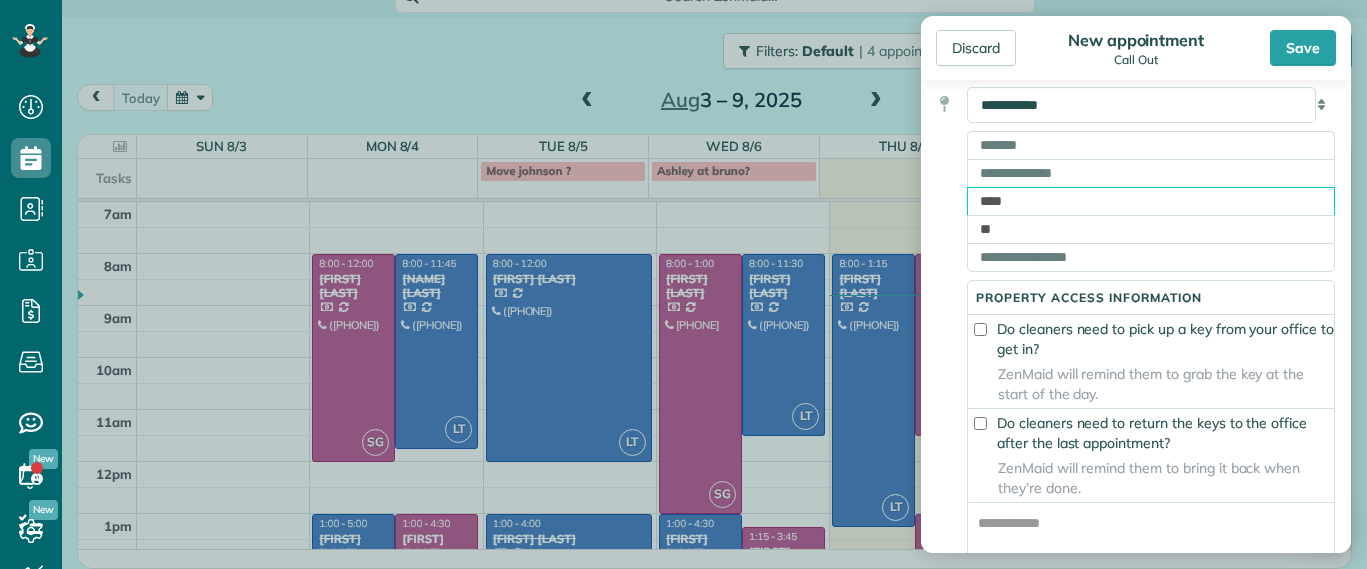 type on "********" 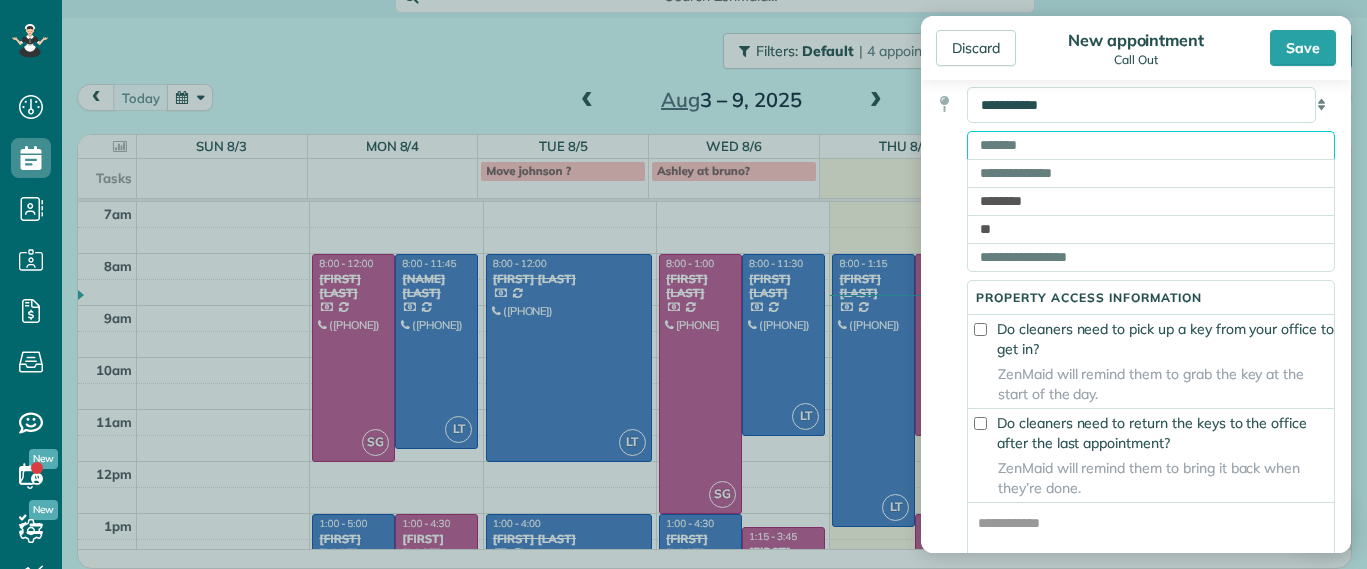 click at bounding box center (1151, 145) 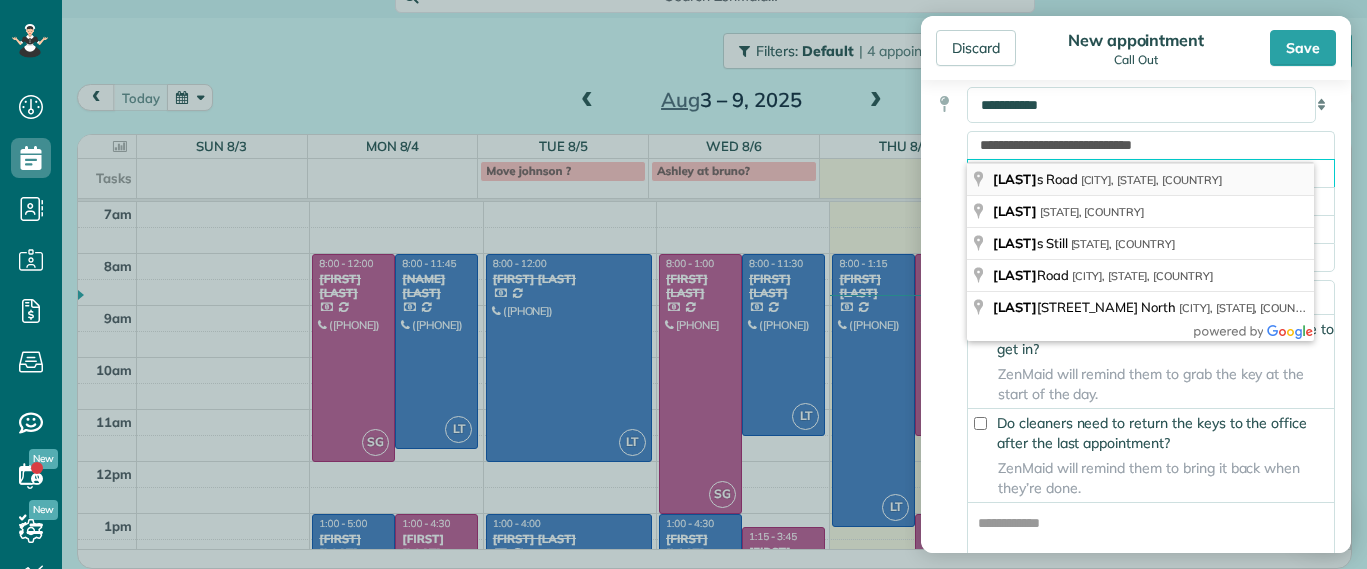 type on "**********" 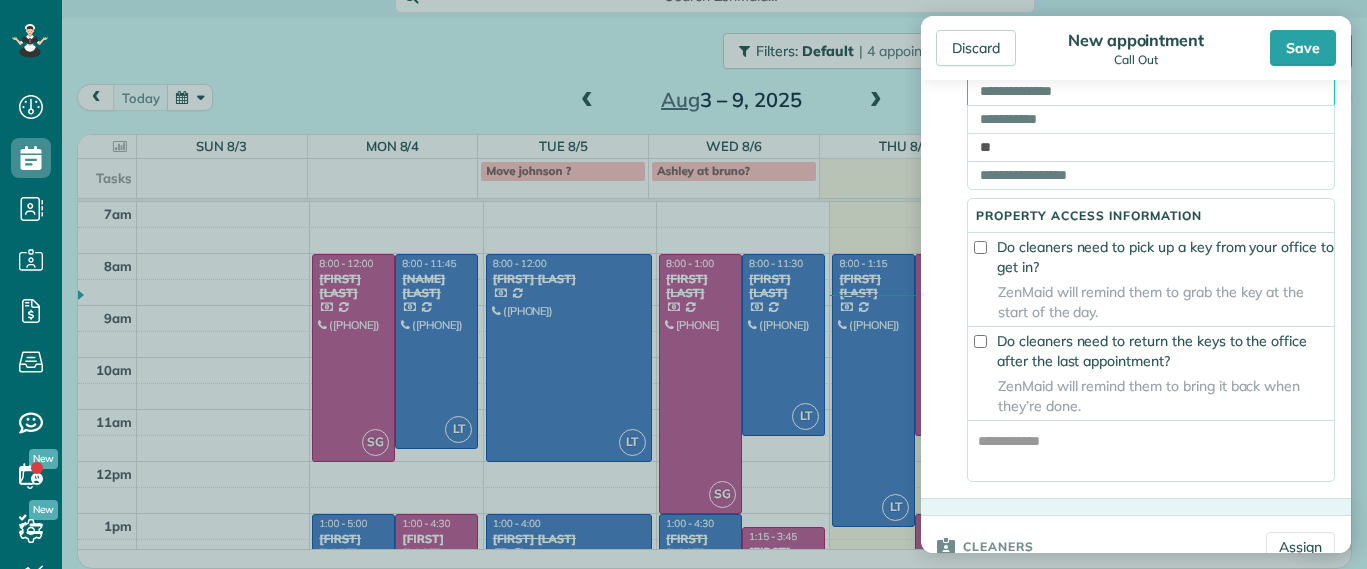 scroll, scrollTop: 625, scrollLeft: 0, axis: vertical 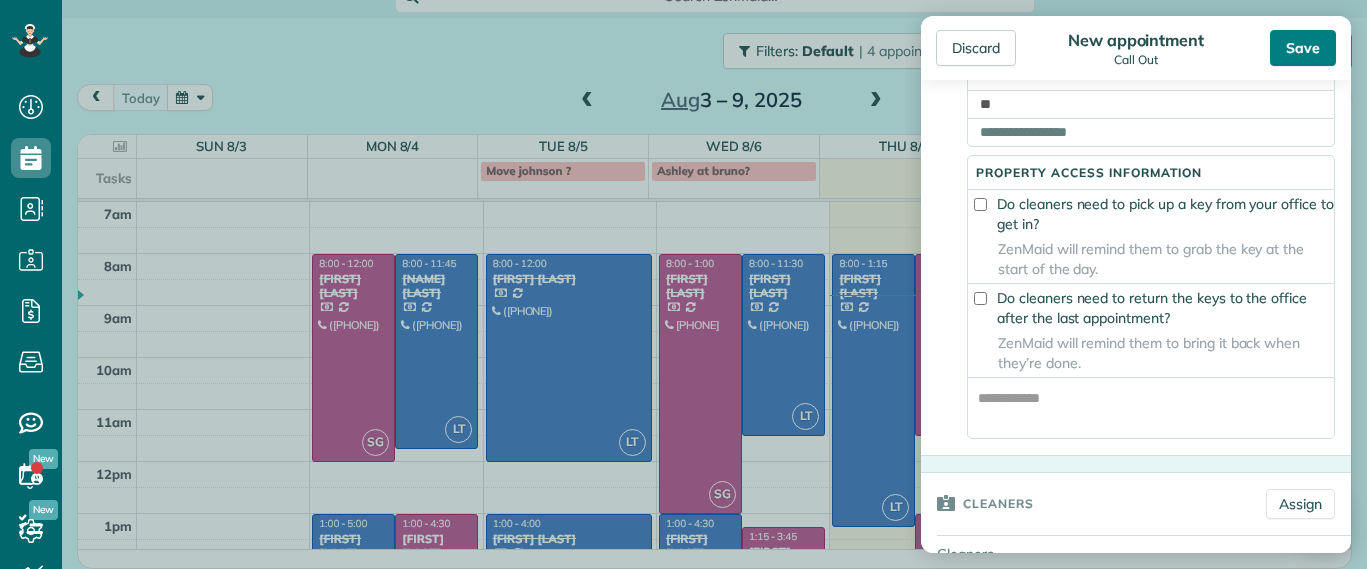 click on "Save" at bounding box center [1303, 48] 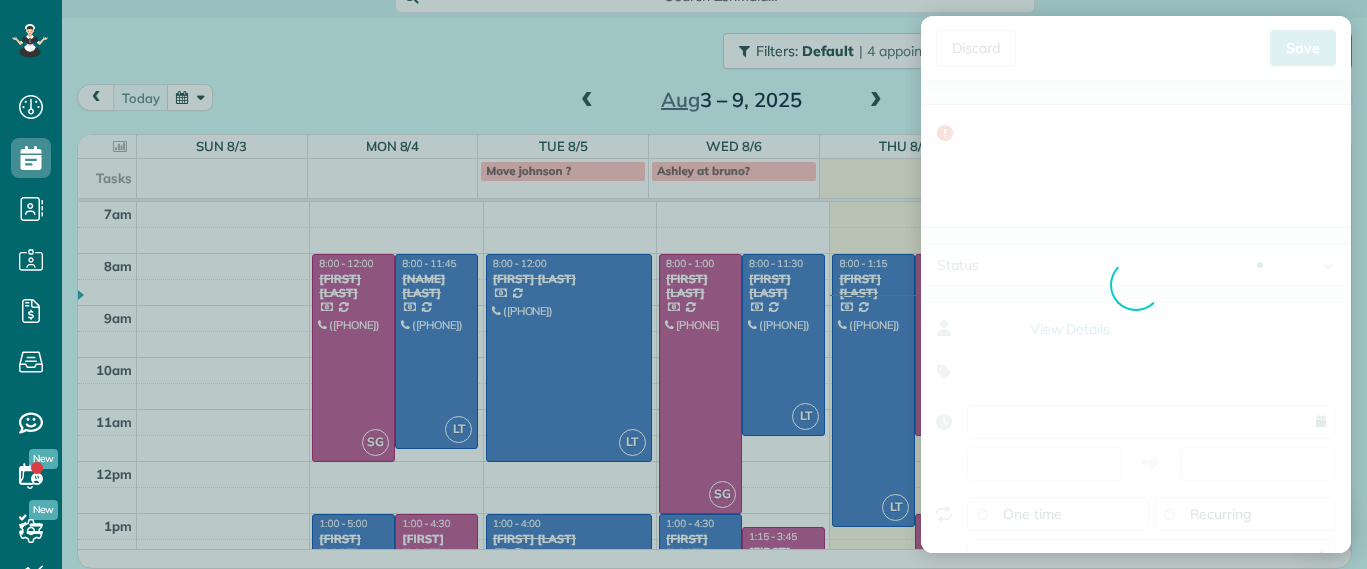 type on "**********" 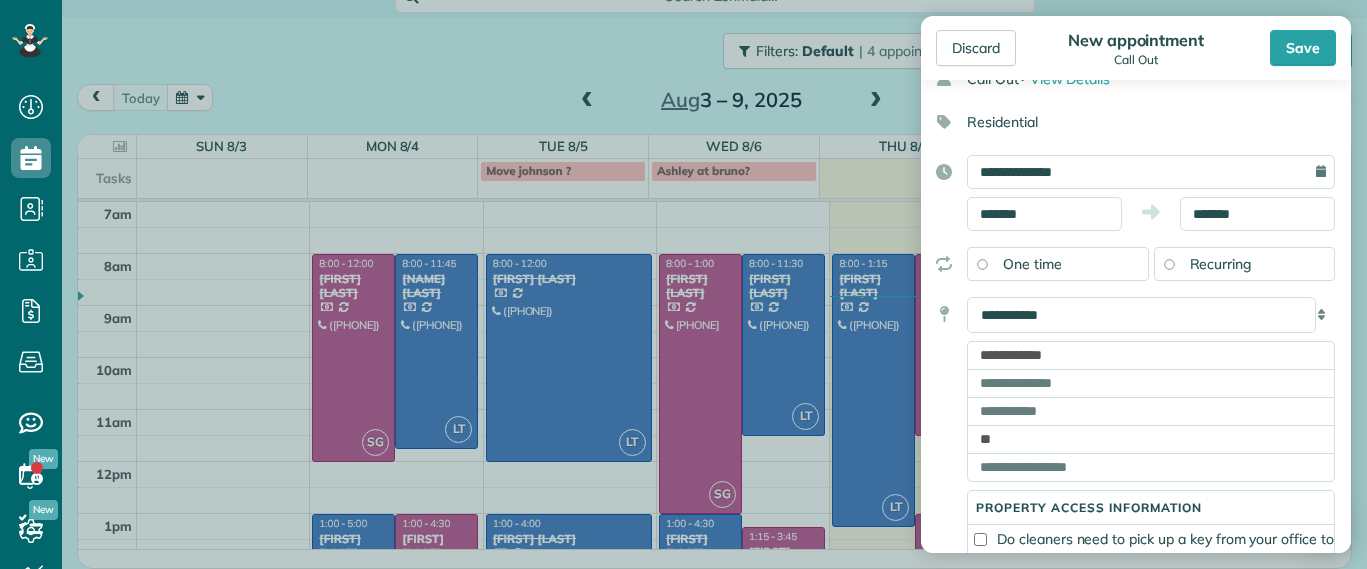 scroll, scrollTop: 375, scrollLeft: 0, axis: vertical 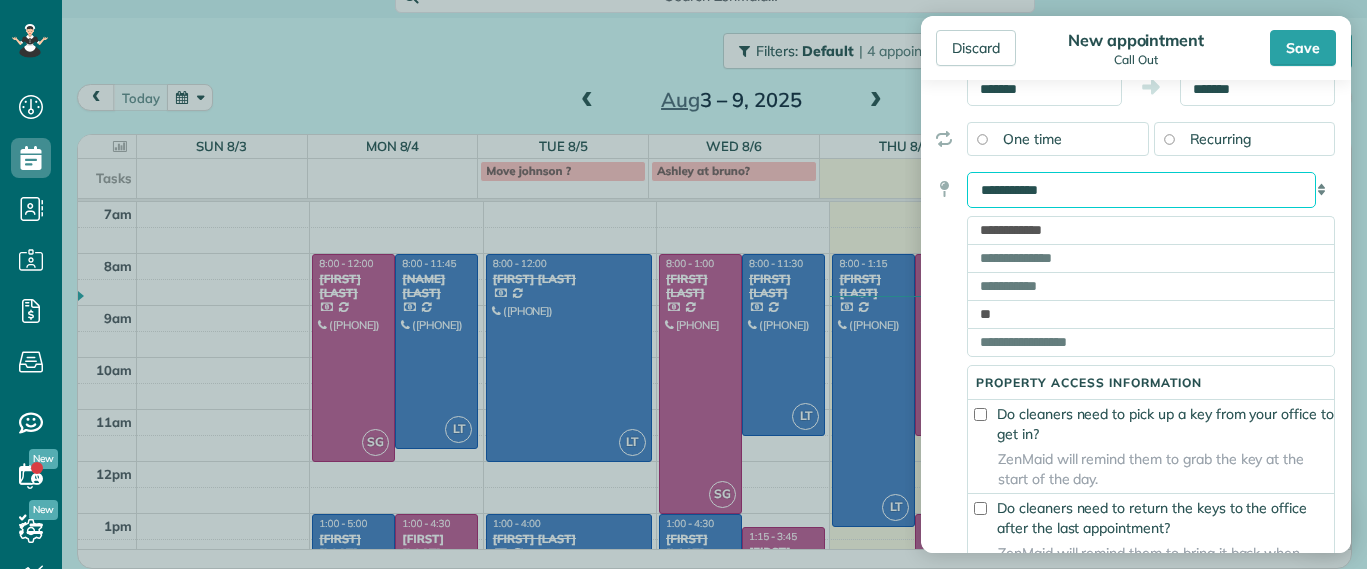 click on "**********" at bounding box center (1141, 190) 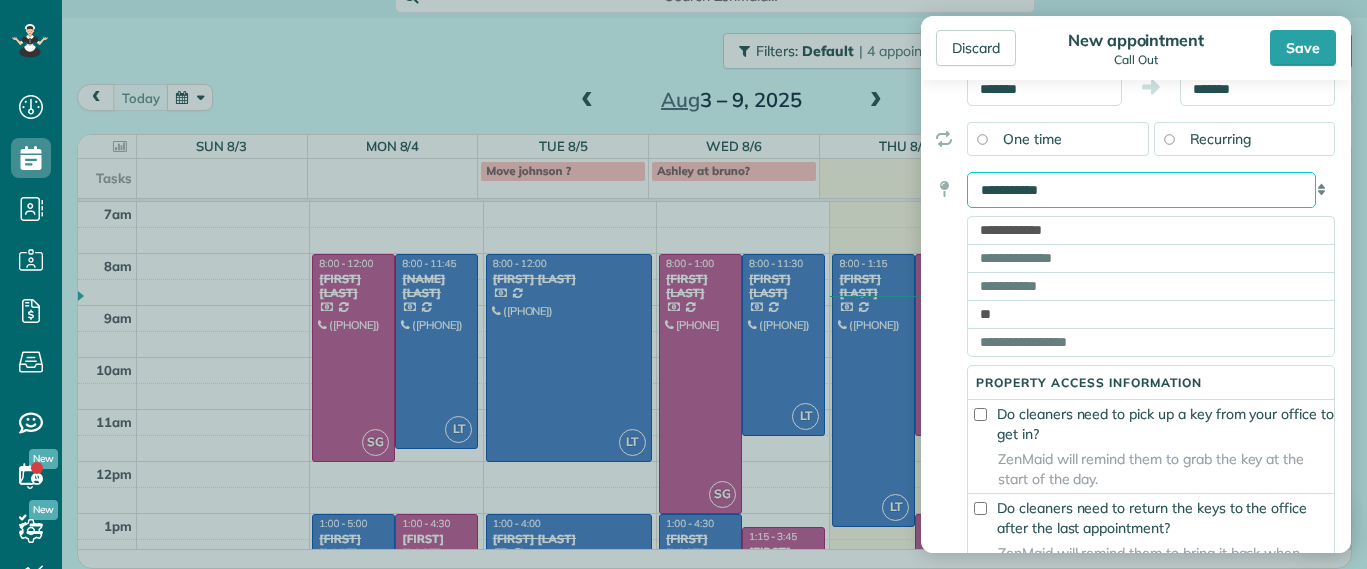 select on "*******" 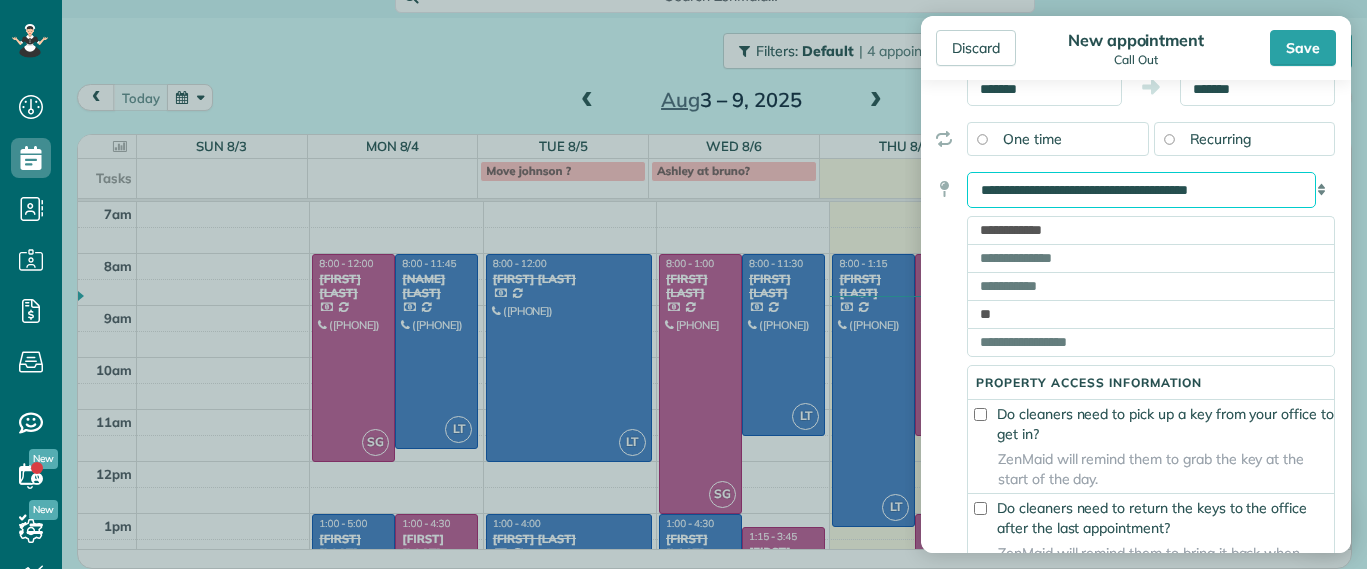 click on "**********" at bounding box center [1141, 190] 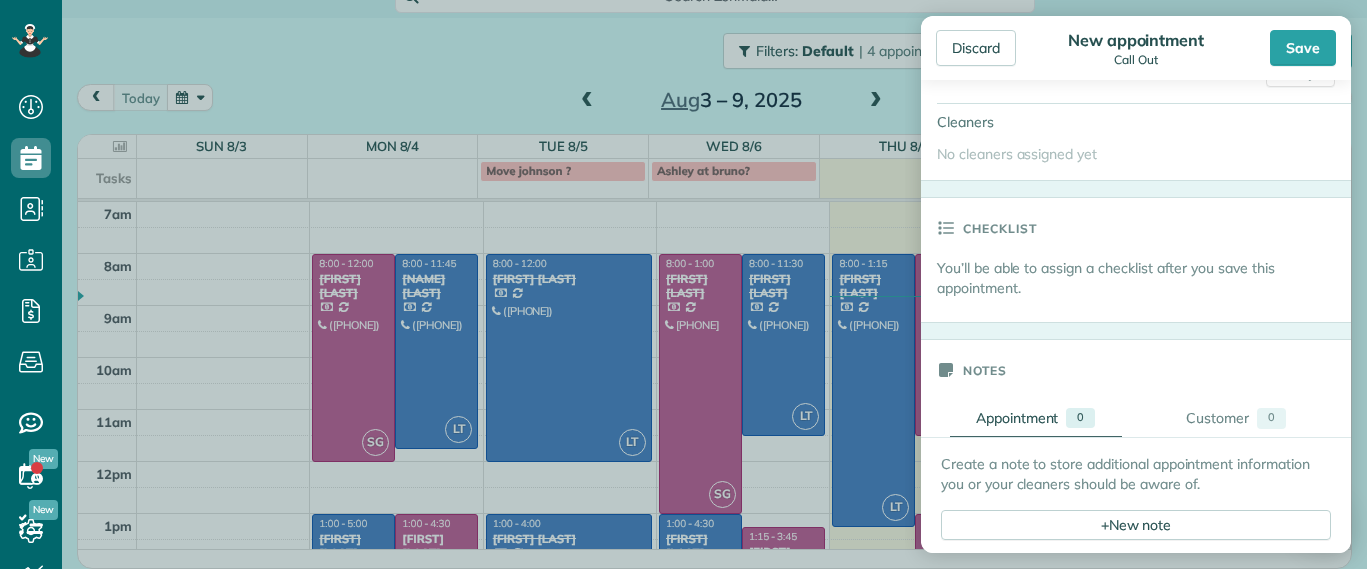 scroll, scrollTop: 625, scrollLeft: 0, axis: vertical 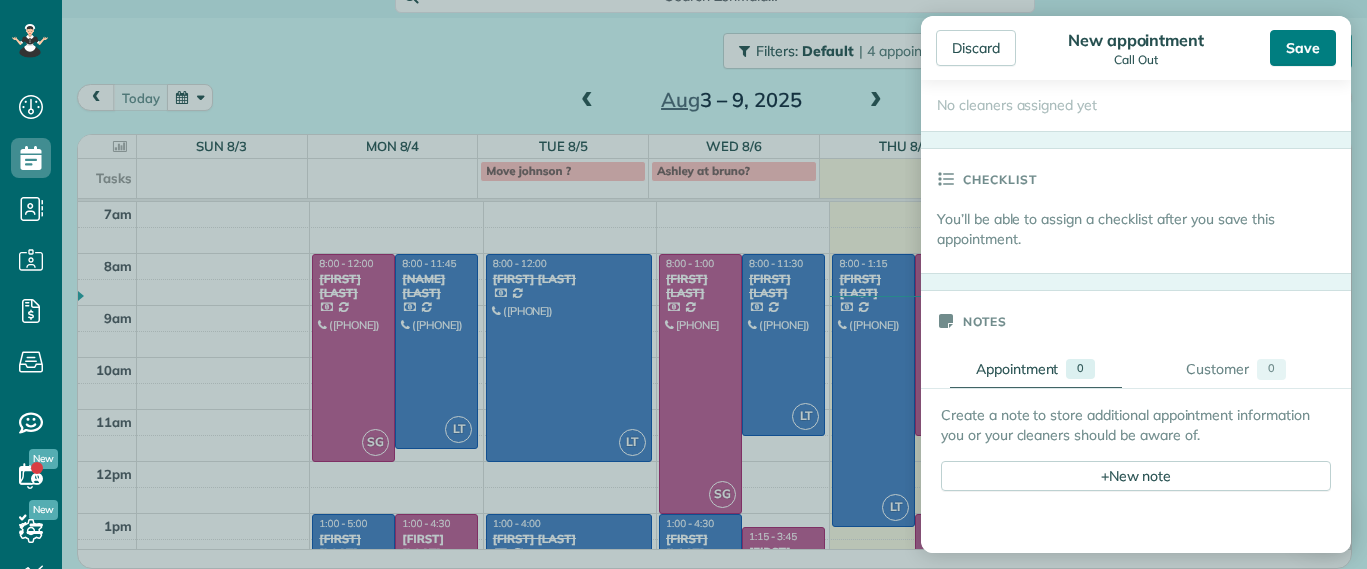 click on "Save" at bounding box center (1303, 48) 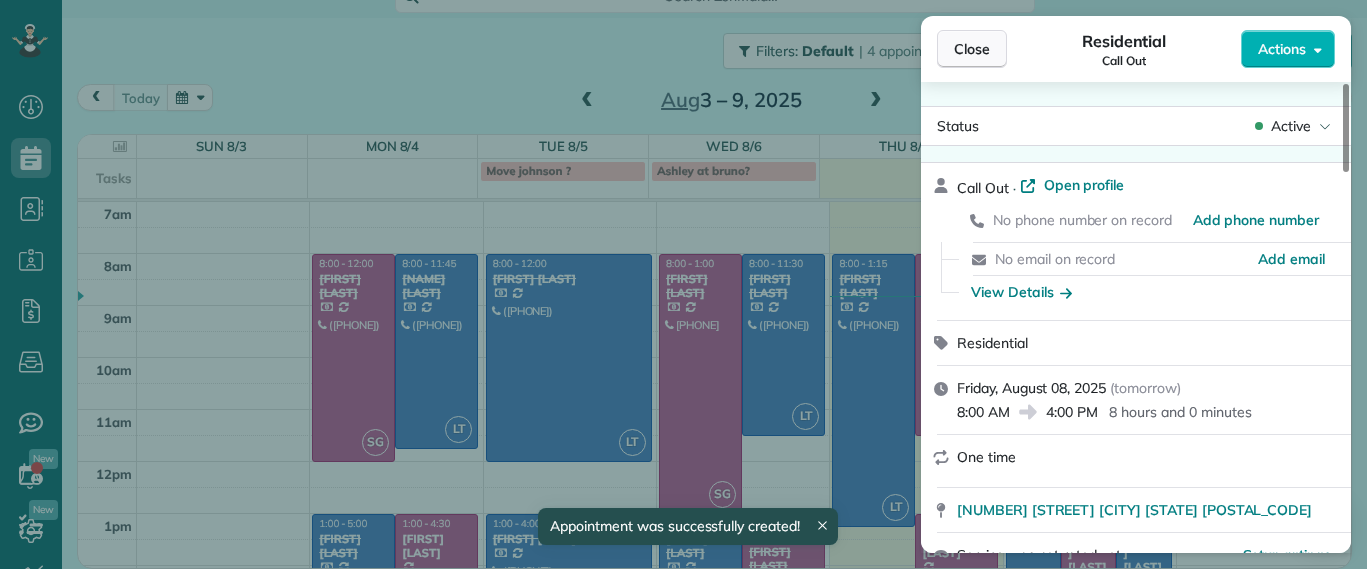 click on "Close" at bounding box center [972, 49] 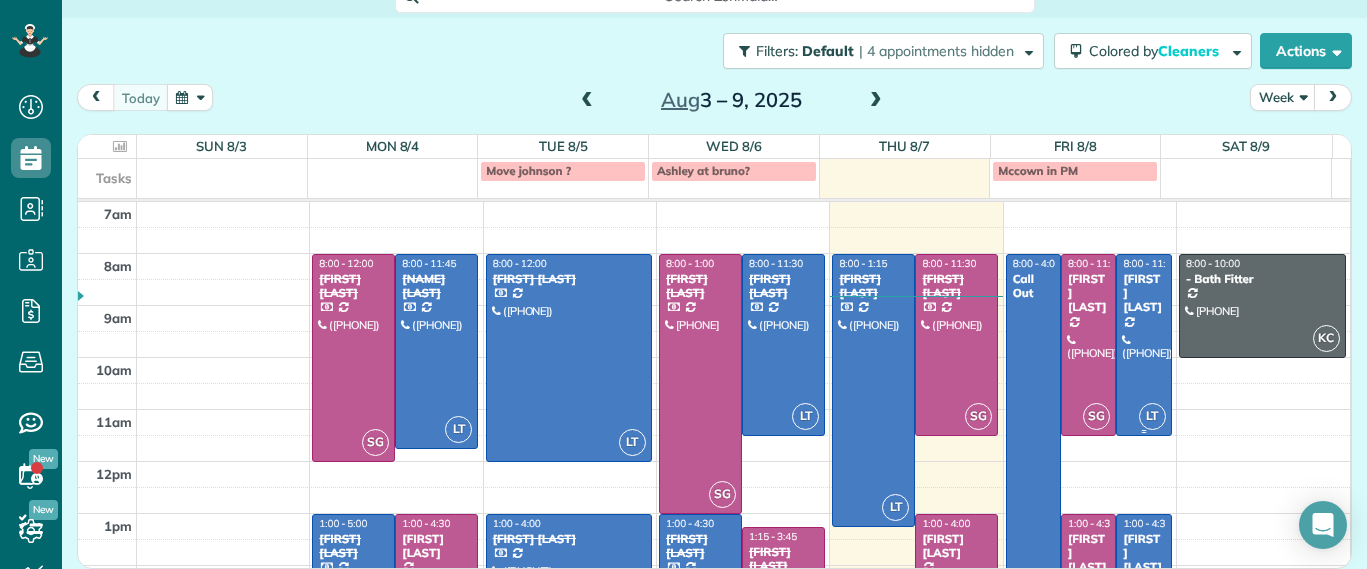 drag, startPoint x: 1114, startPoint y: 332, endPoint x: 1254, endPoint y: 422, distance: 166.43317 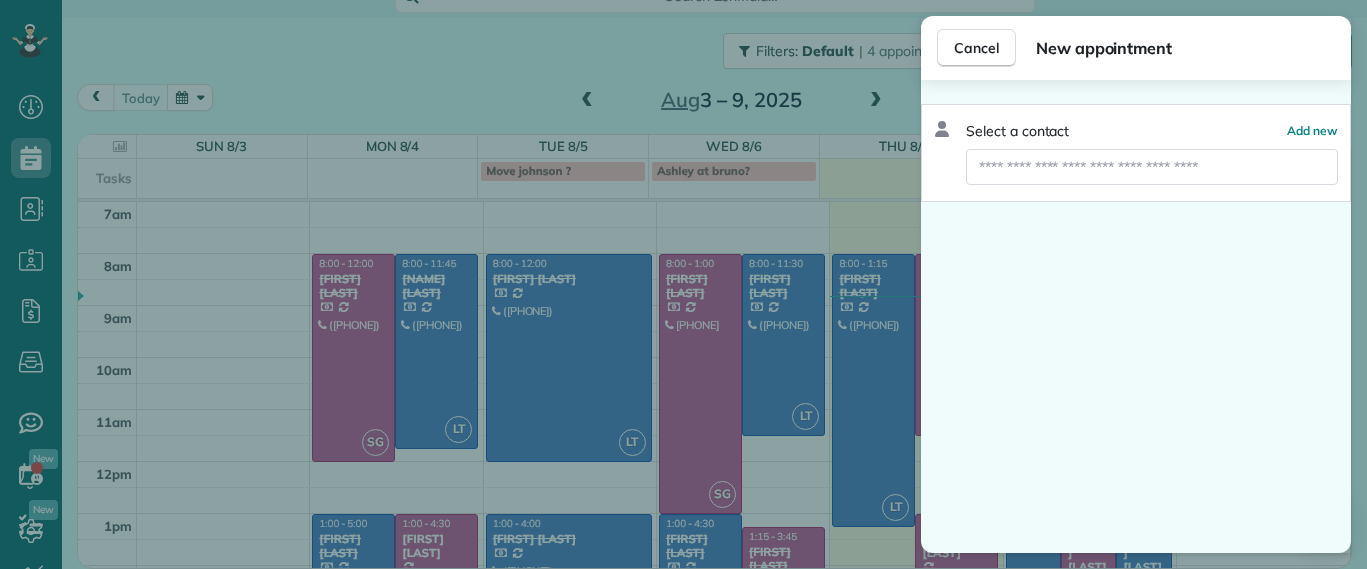 click on "Cancel New appointment Select a contact Add new" at bounding box center (683, 284) 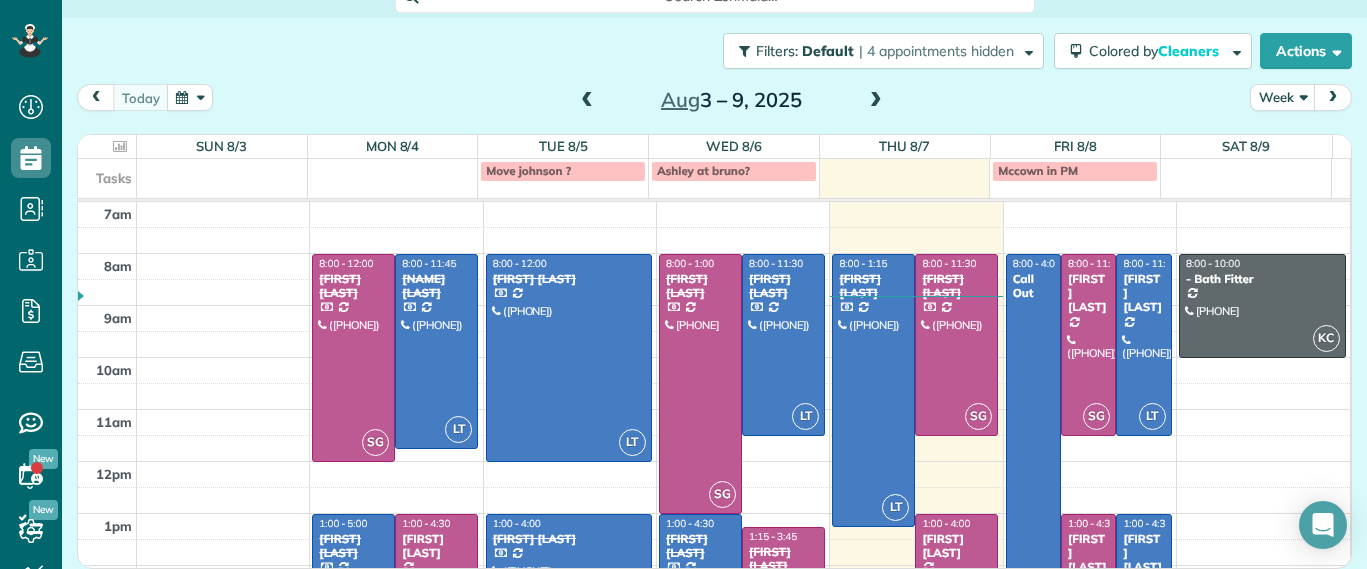 click at bounding box center (876, 101) 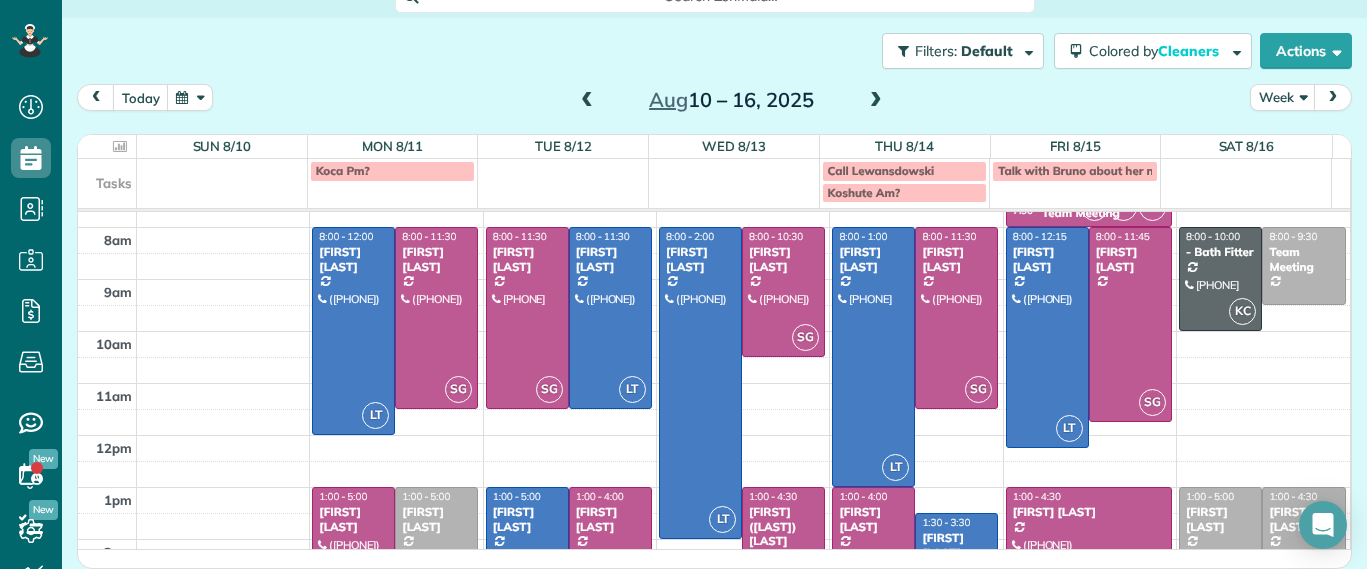 scroll, scrollTop: 0, scrollLeft: 0, axis: both 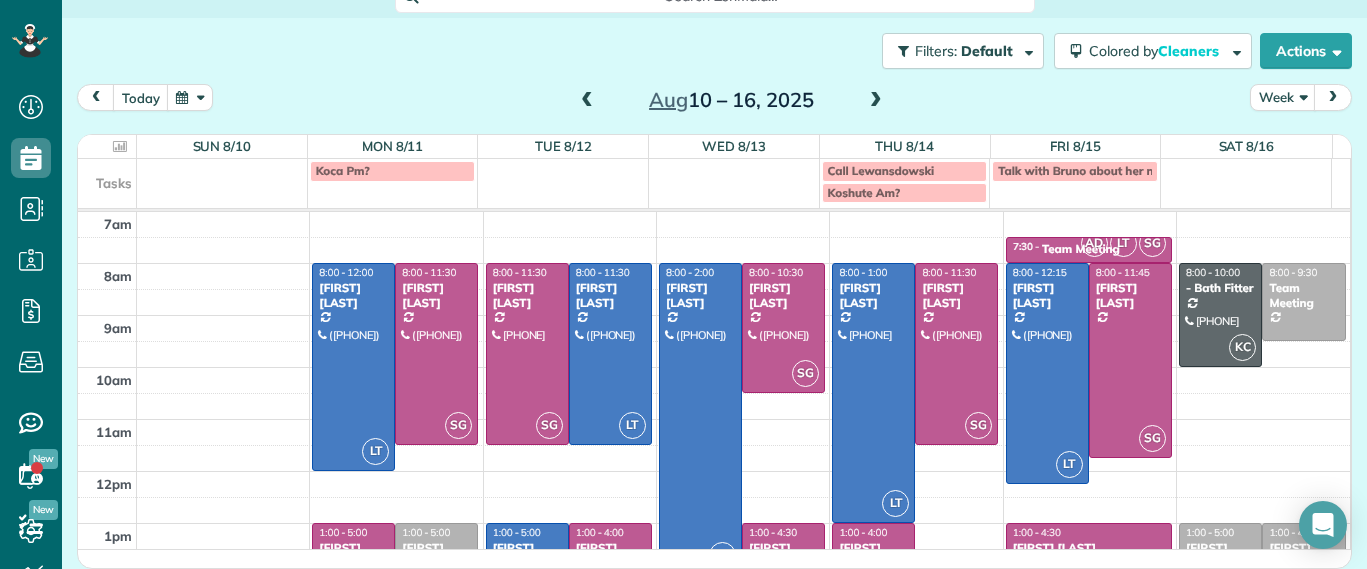 click on "Aug  10 – 16, 2025" at bounding box center (731, 100) 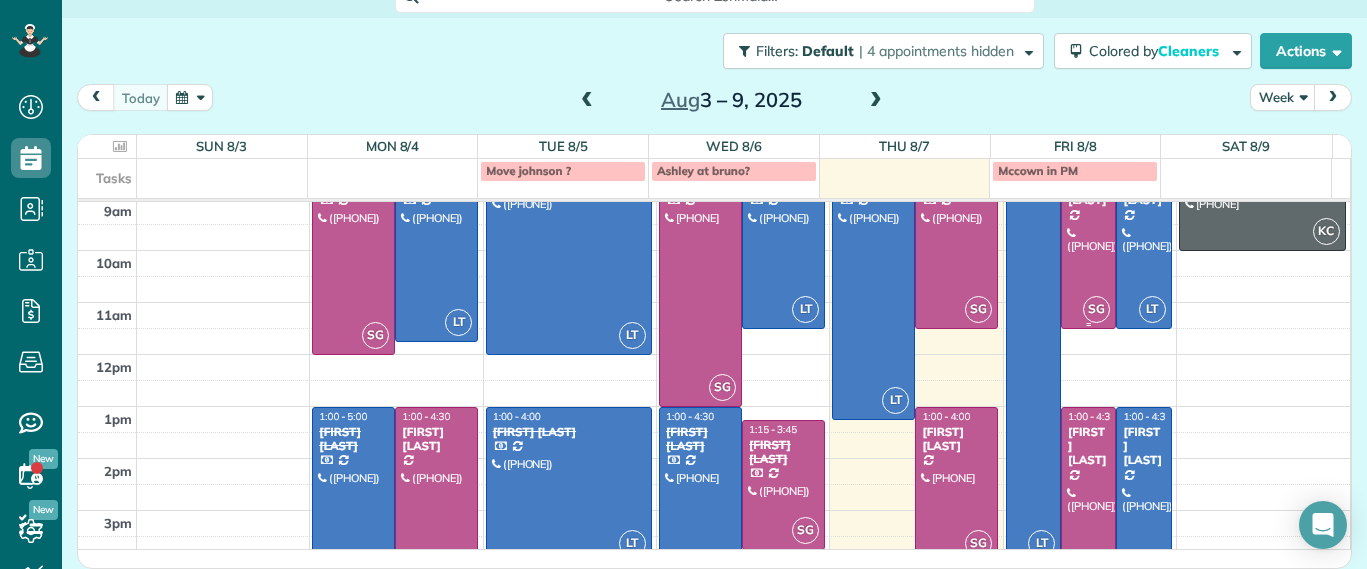 scroll, scrollTop: 225, scrollLeft: 0, axis: vertical 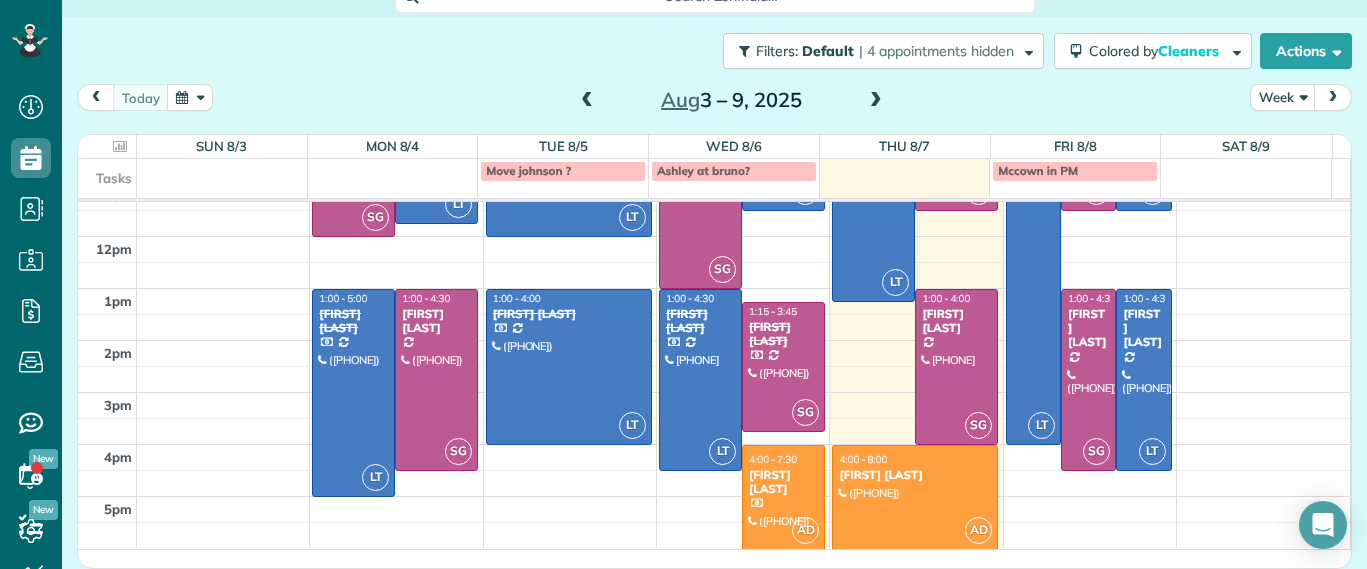 click at bounding box center [587, 101] 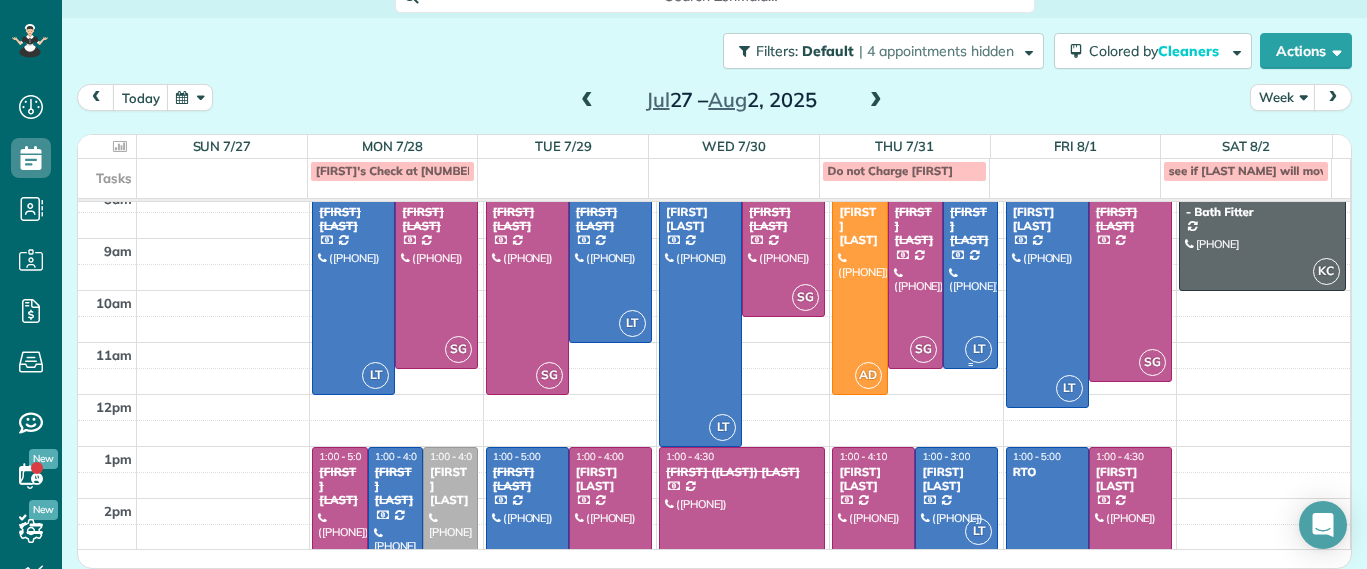 scroll, scrollTop: 125, scrollLeft: 0, axis: vertical 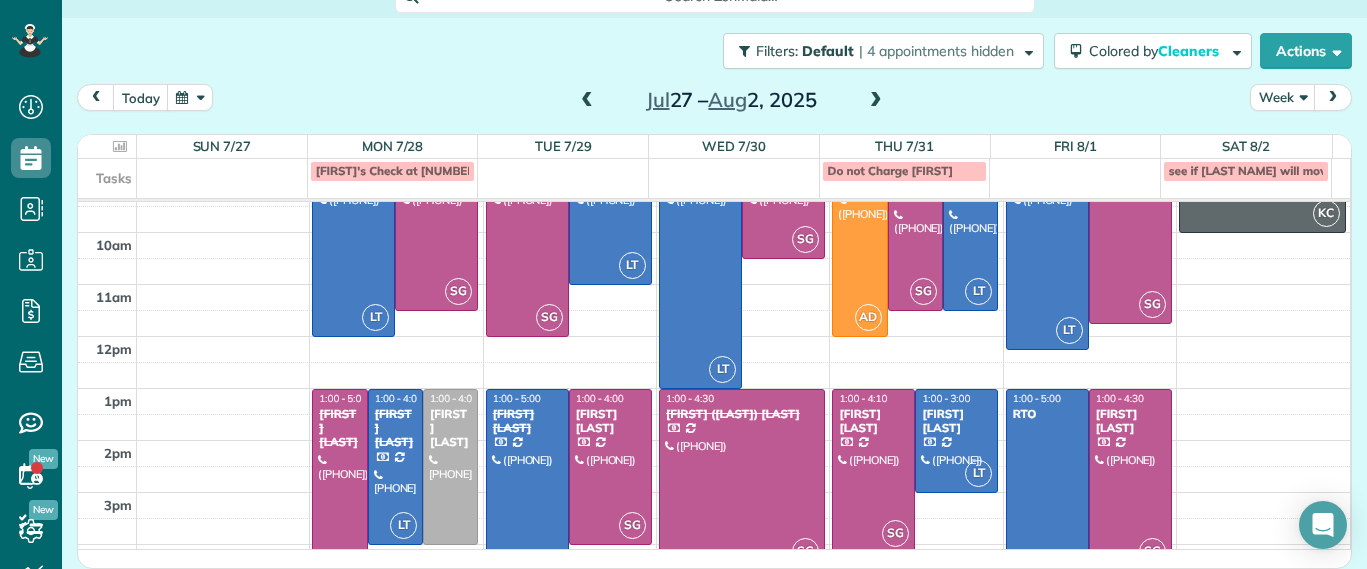 click at bounding box center [876, 101] 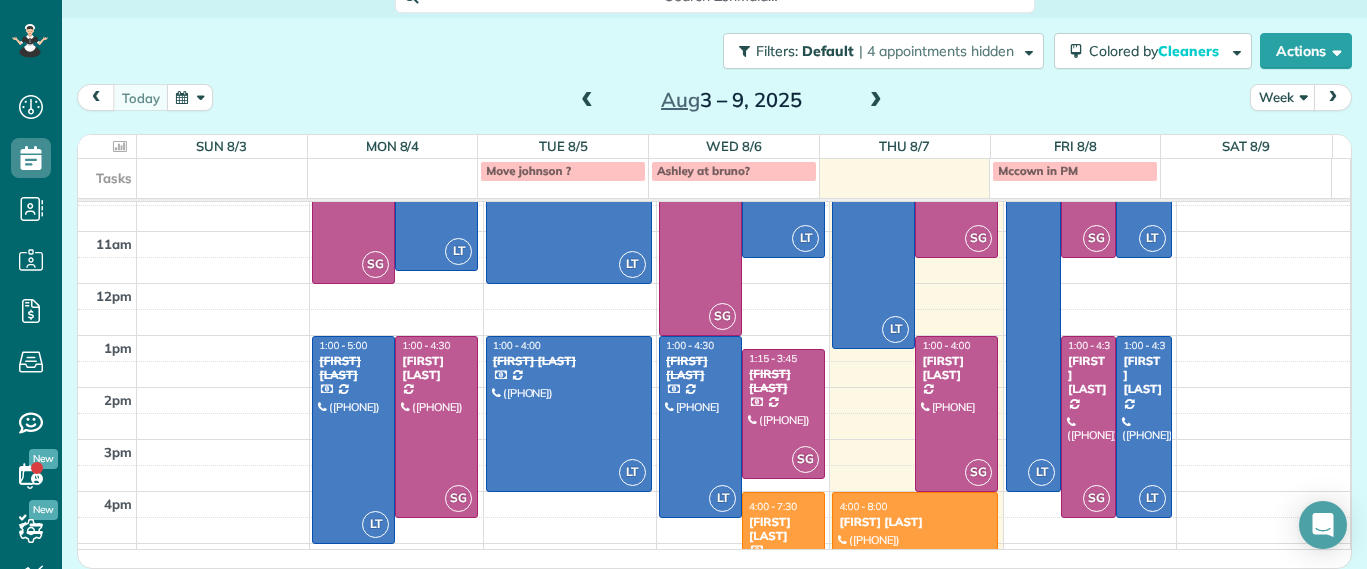 scroll, scrollTop: 225, scrollLeft: 0, axis: vertical 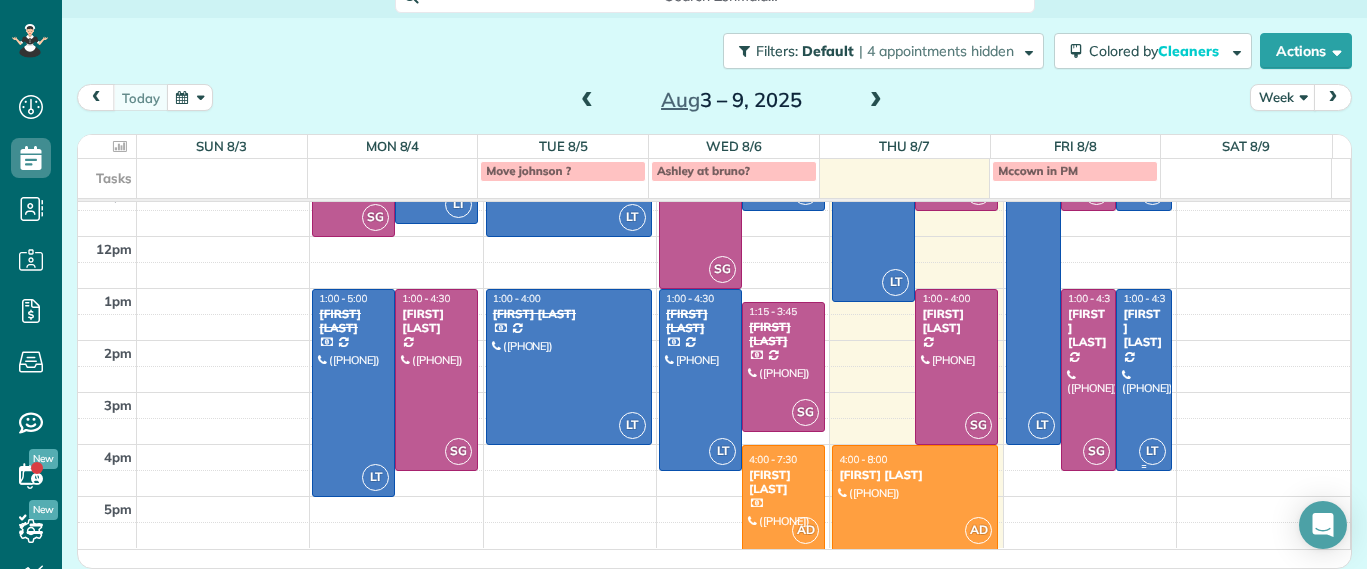 click on "Lucy McCown" at bounding box center [1143, 328] 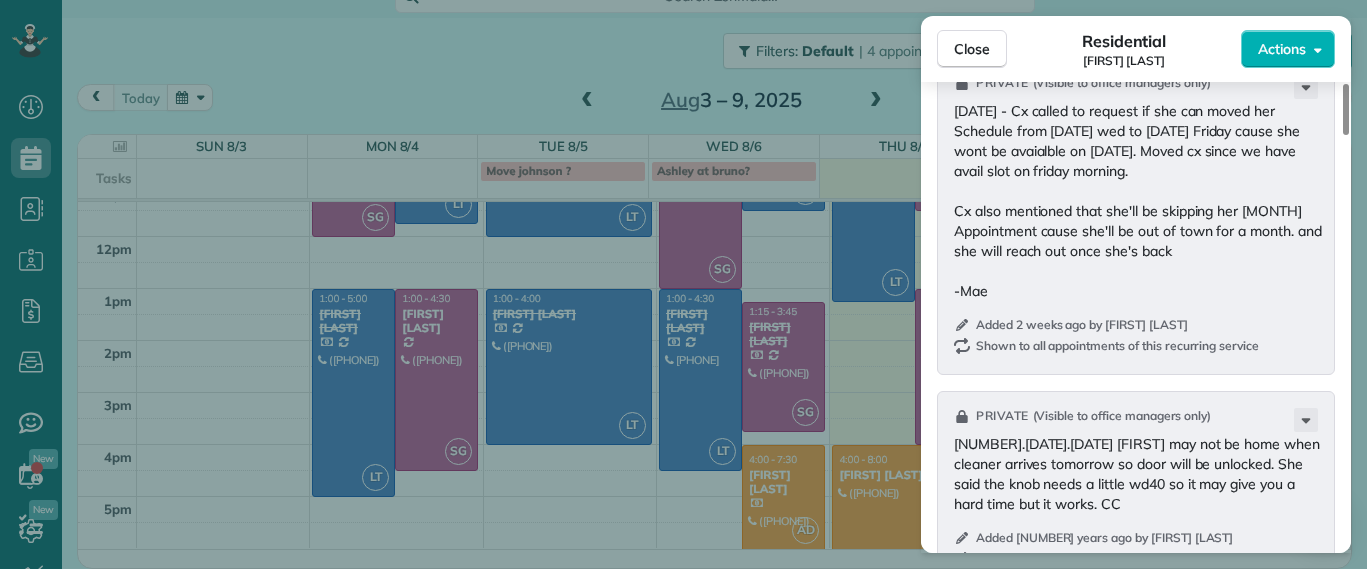 scroll, scrollTop: 1748, scrollLeft: 0, axis: vertical 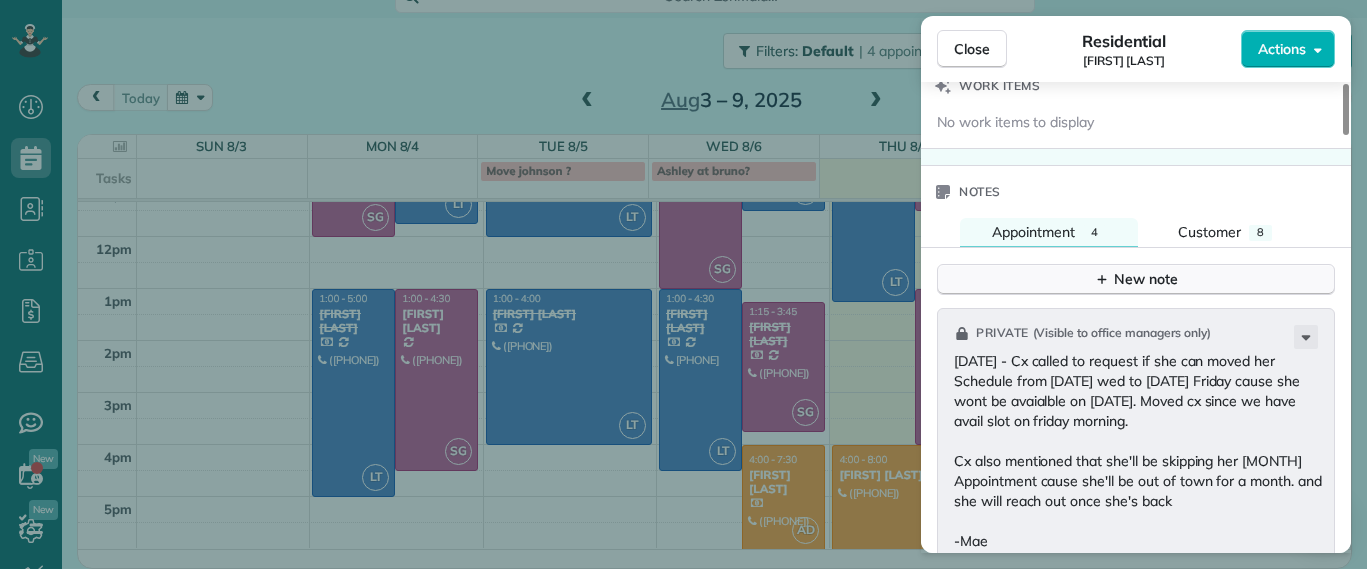 click on "New note" at bounding box center (1136, 279) 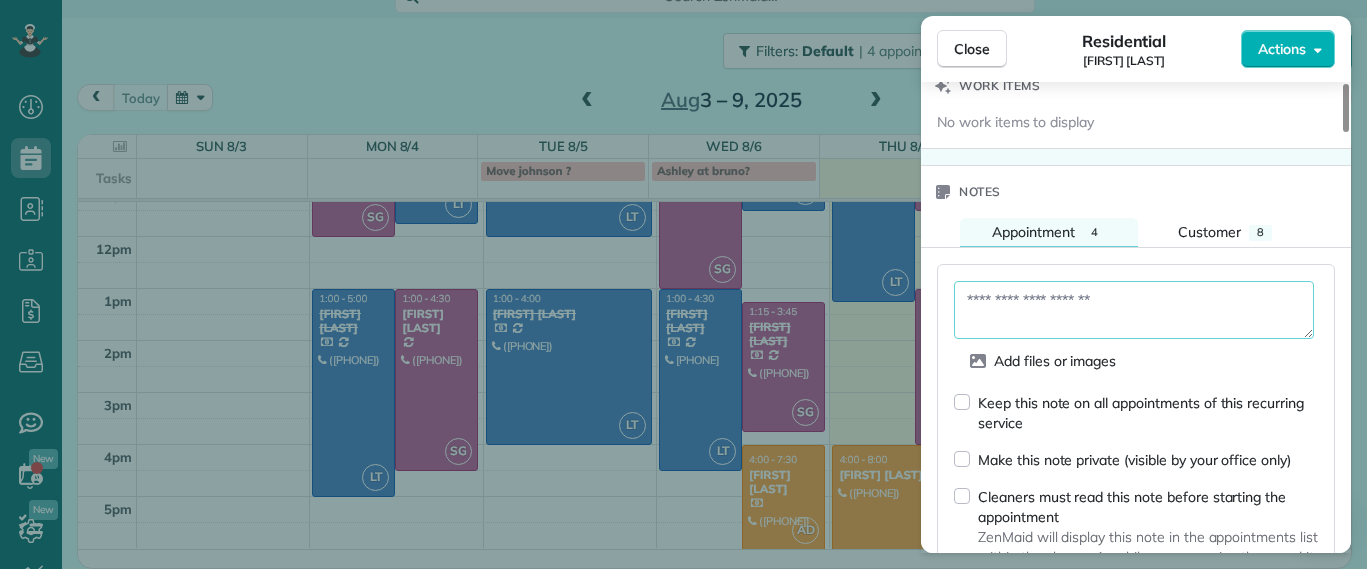click at bounding box center (1134, 310) 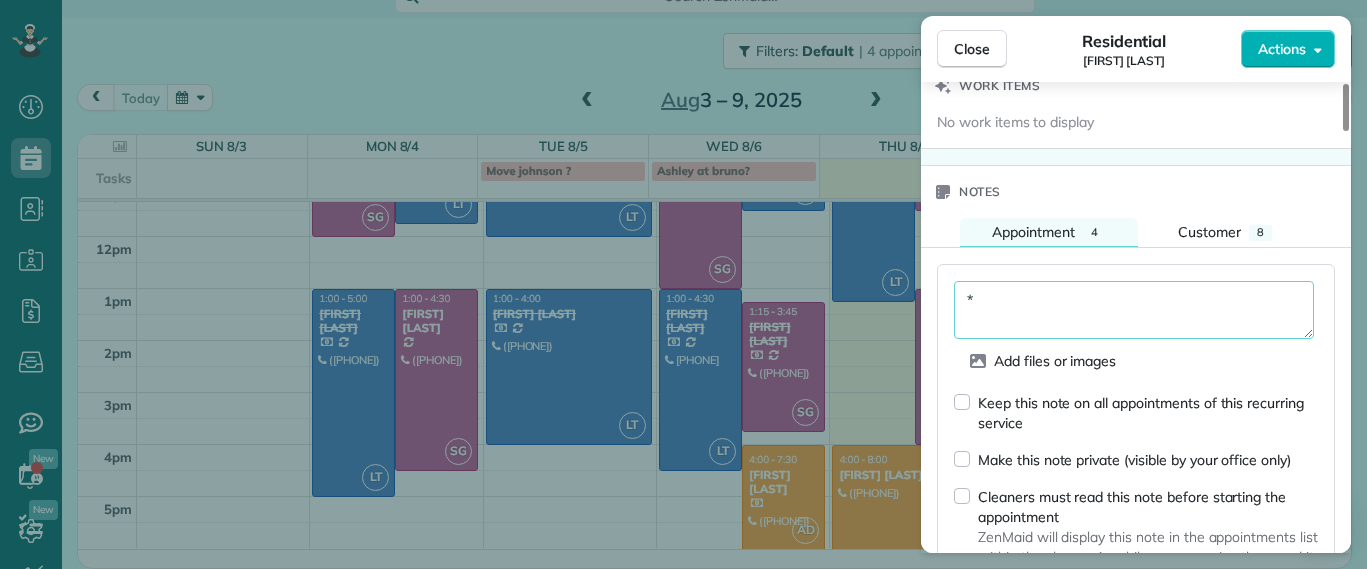 drag, startPoint x: 1094, startPoint y: 235, endPoint x: 1102, endPoint y: 250, distance: 17 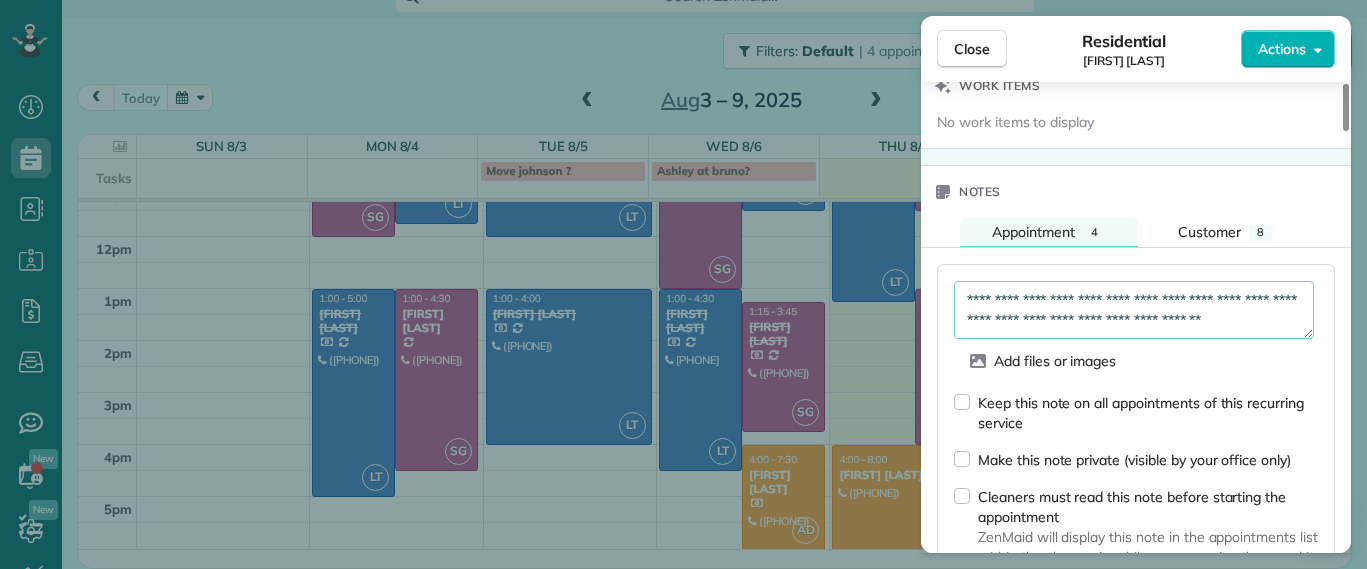 drag, startPoint x: 1281, startPoint y: 296, endPoint x: 918, endPoint y: 217, distance: 371.49698 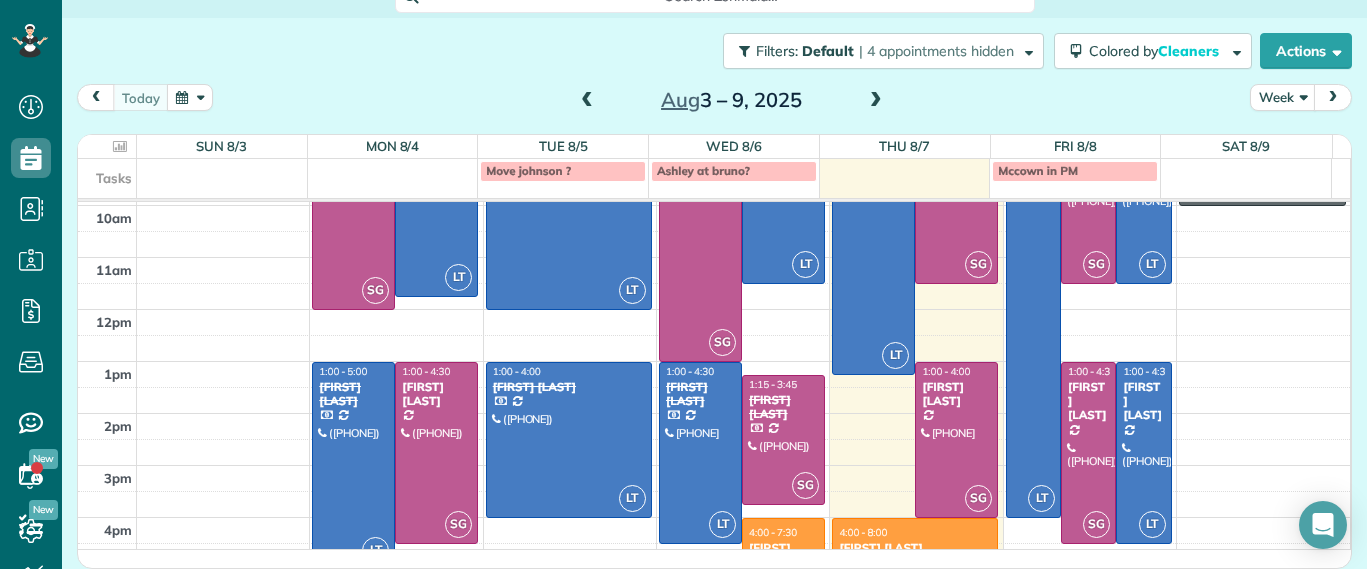 scroll, scrollTop: 100, scrollLeft: 0, axis: vertical 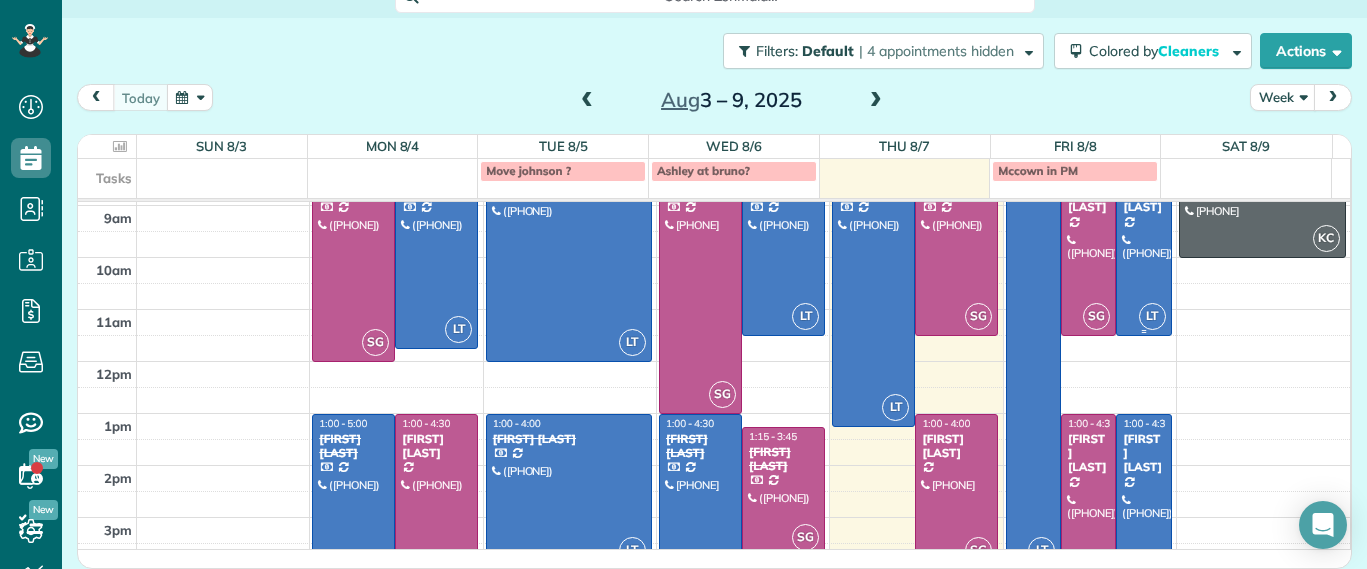 click at bounding box center [1143, 245] 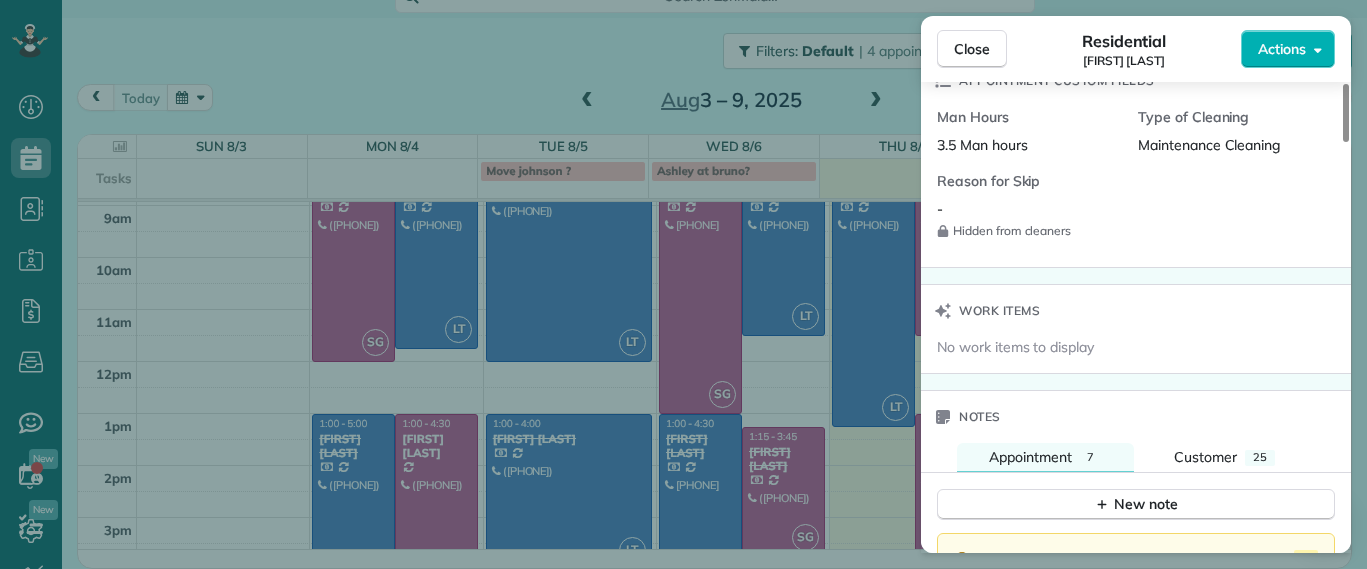 scroll, scrollTop: 1750, scrollLeft: 0, axis: vertical 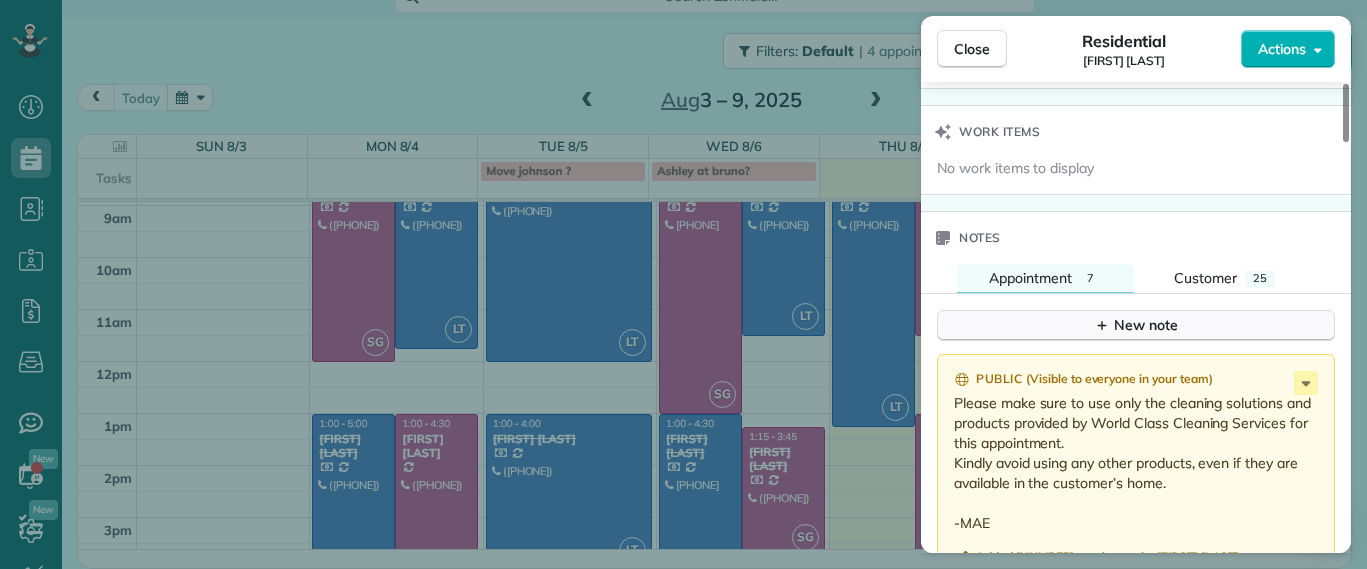 click on "New note" at bounding box center (1136, 325) 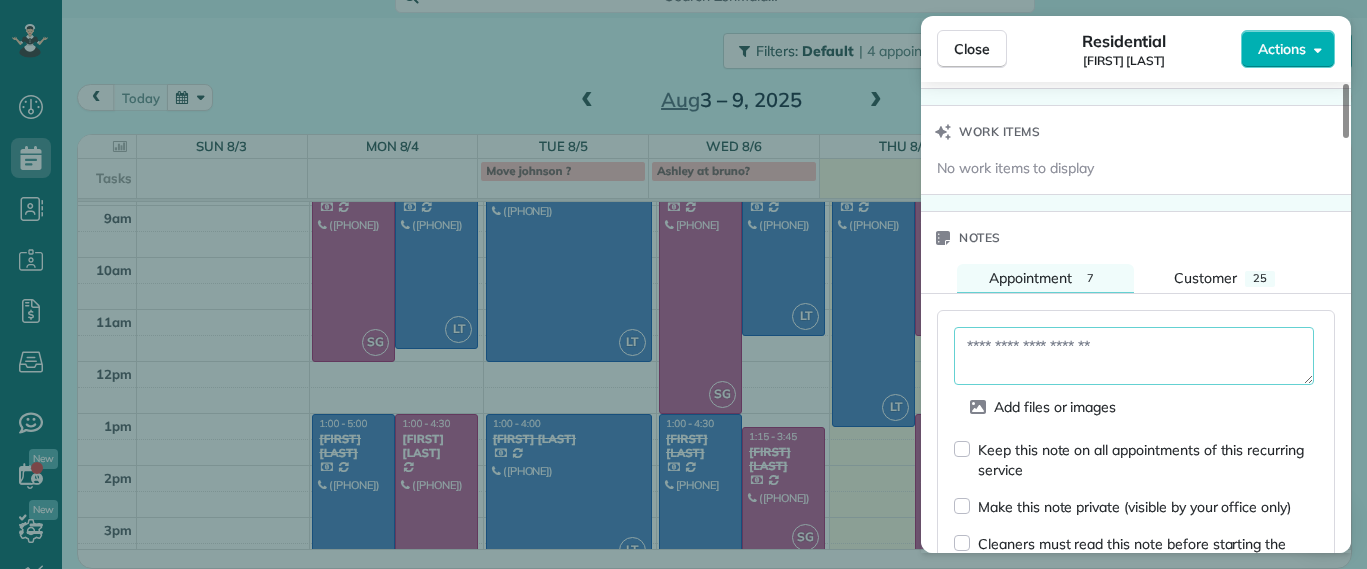 click at bounding box center [1134, 356] 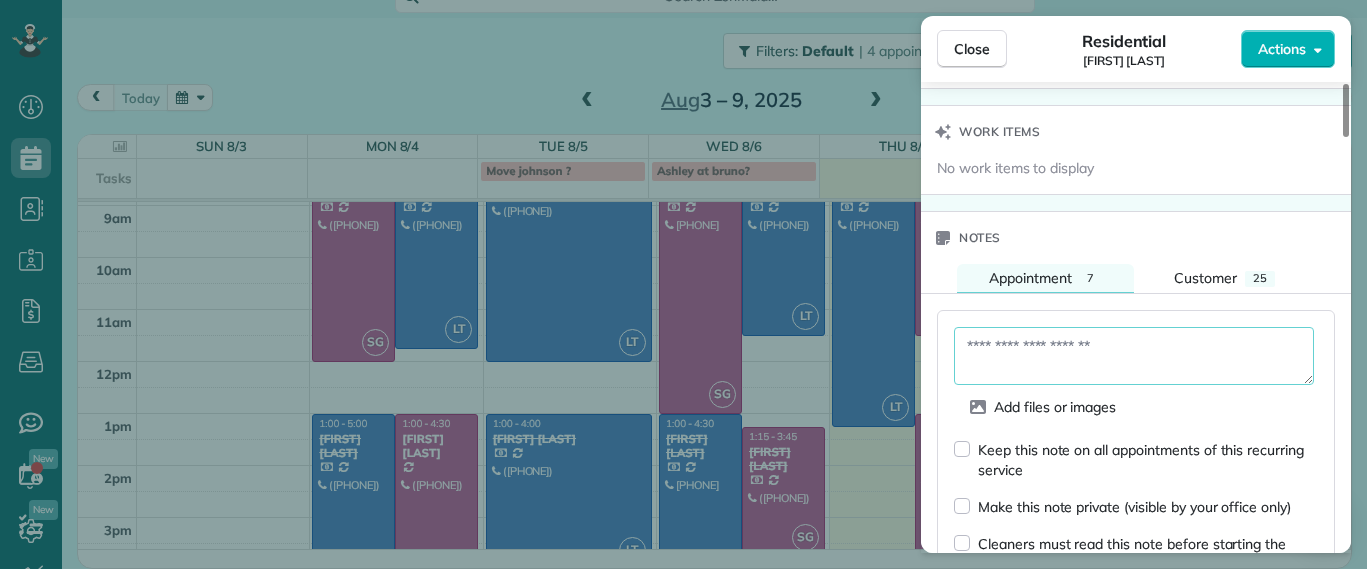 scroll, scrollTop: 1875, scrollLeft: 0, axis: vertical 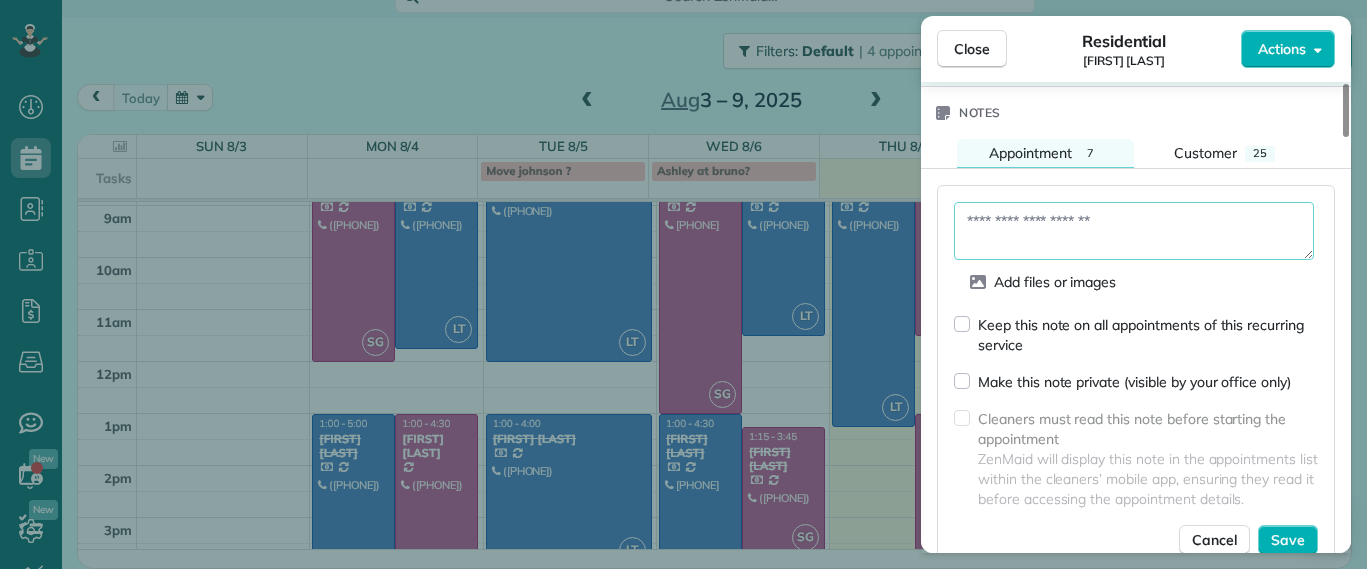 click at bounding box center (1134, 231) 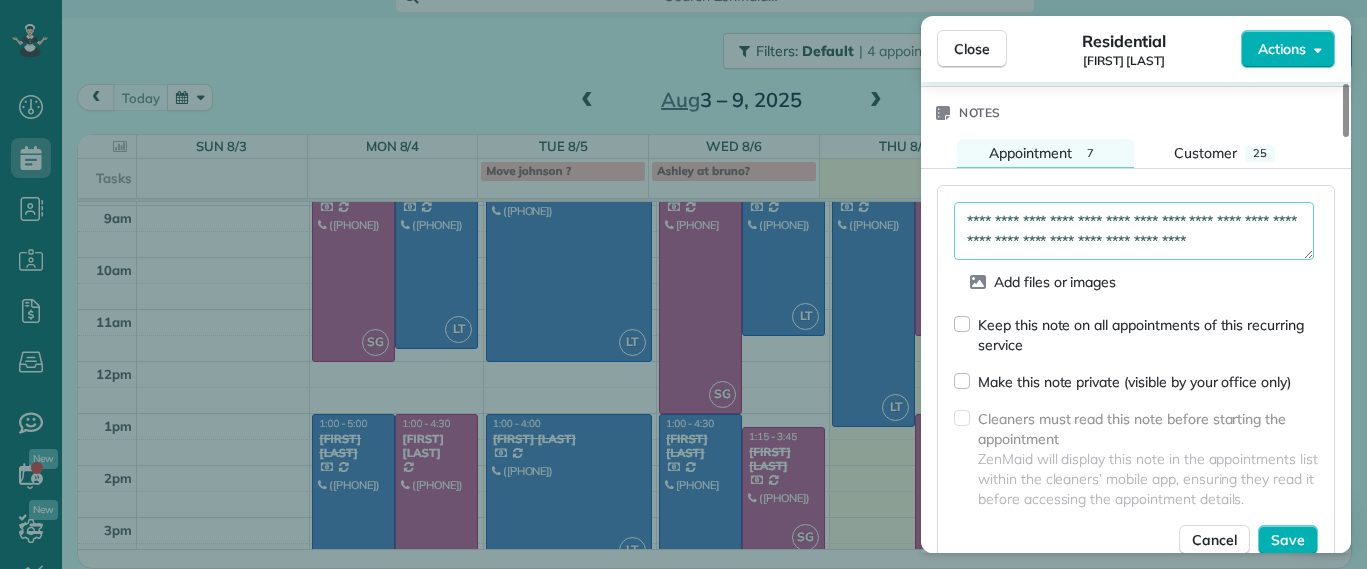 click on "**********" at bounding box center [1134, 231] 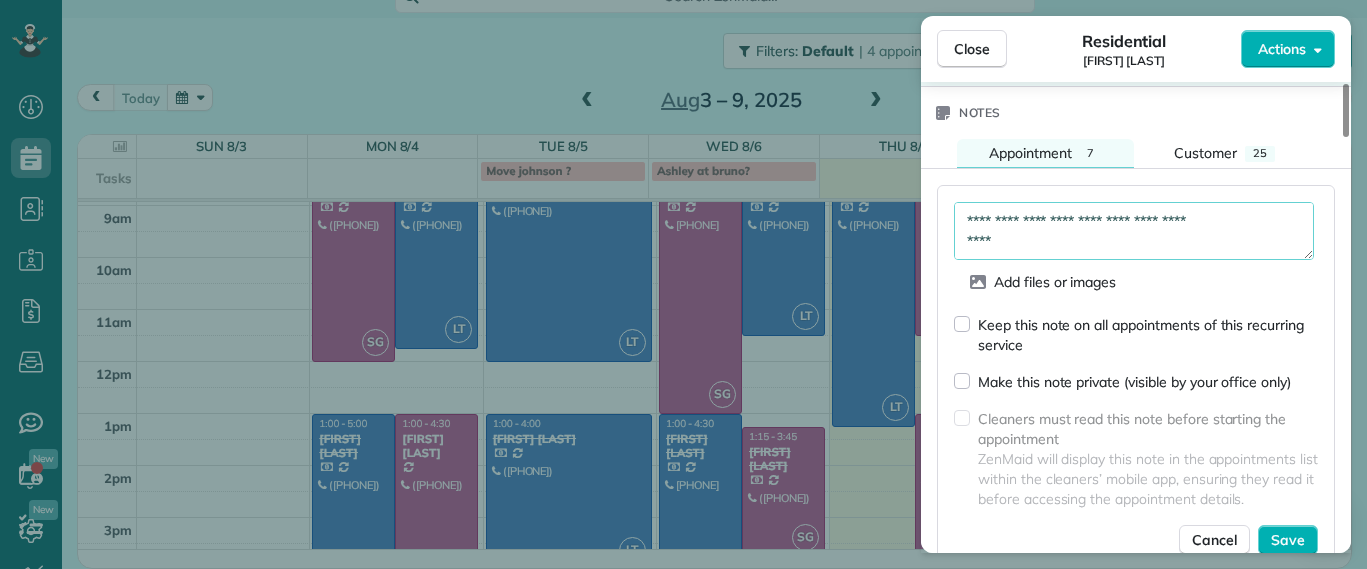click on "**********" at bounding box center [1134, 231] 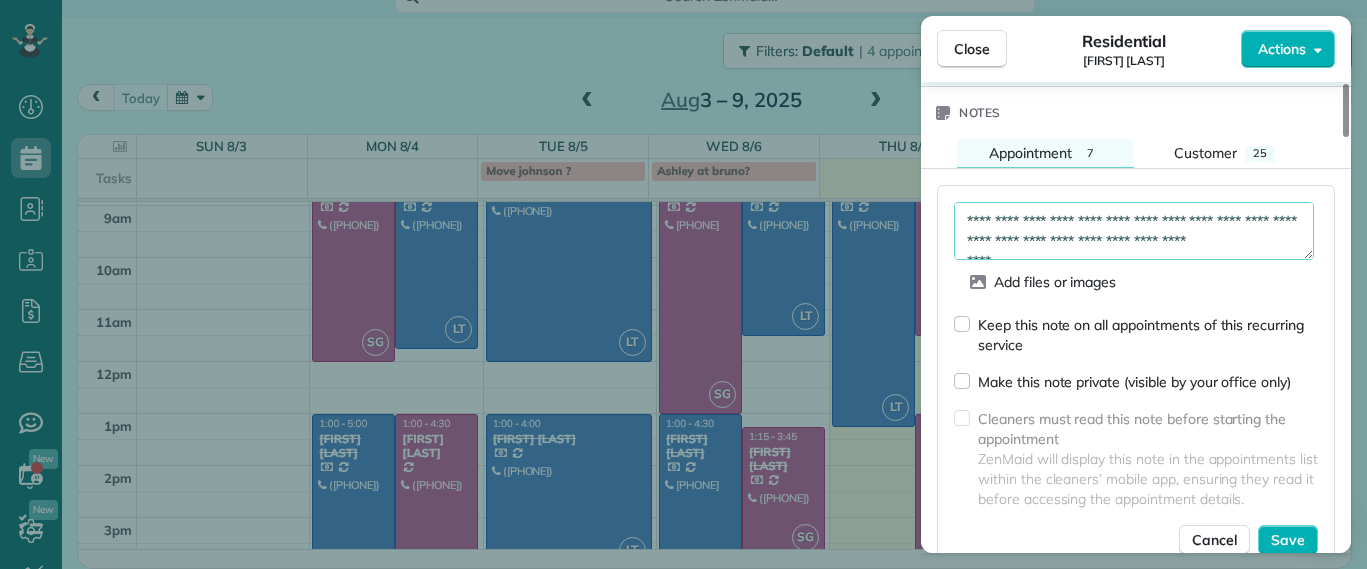 drag, startPoint x: 1014, startPoint y: 236, endPoint x: 967, endPoint y: 195, distance: 62.369865 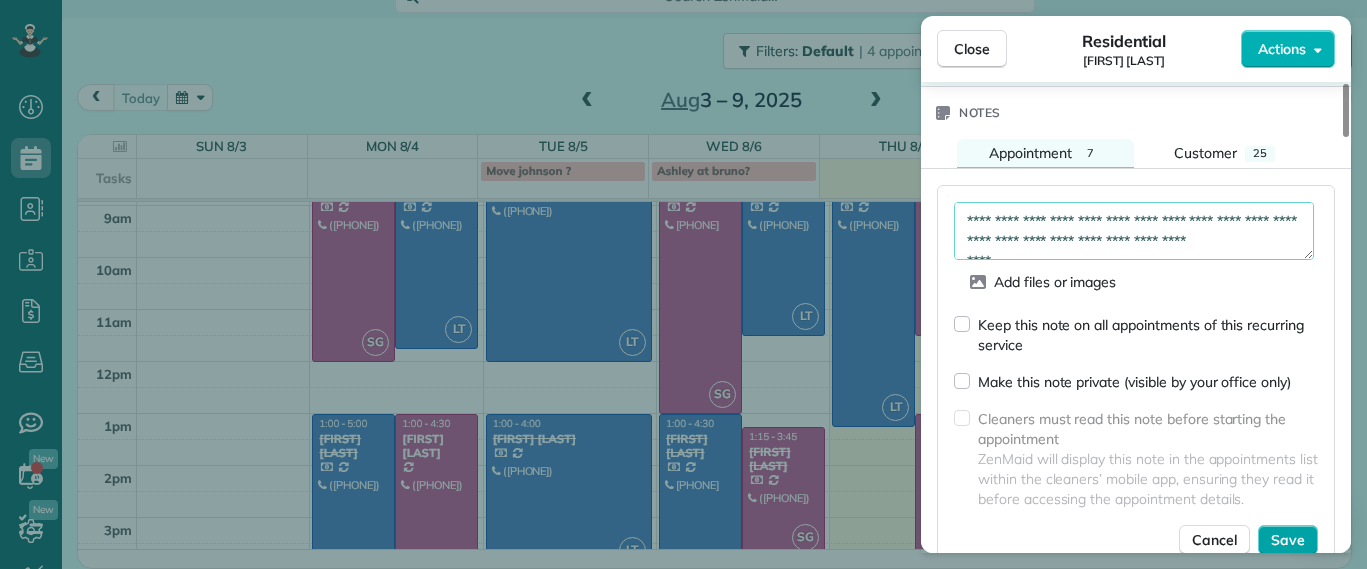 type on "**********" 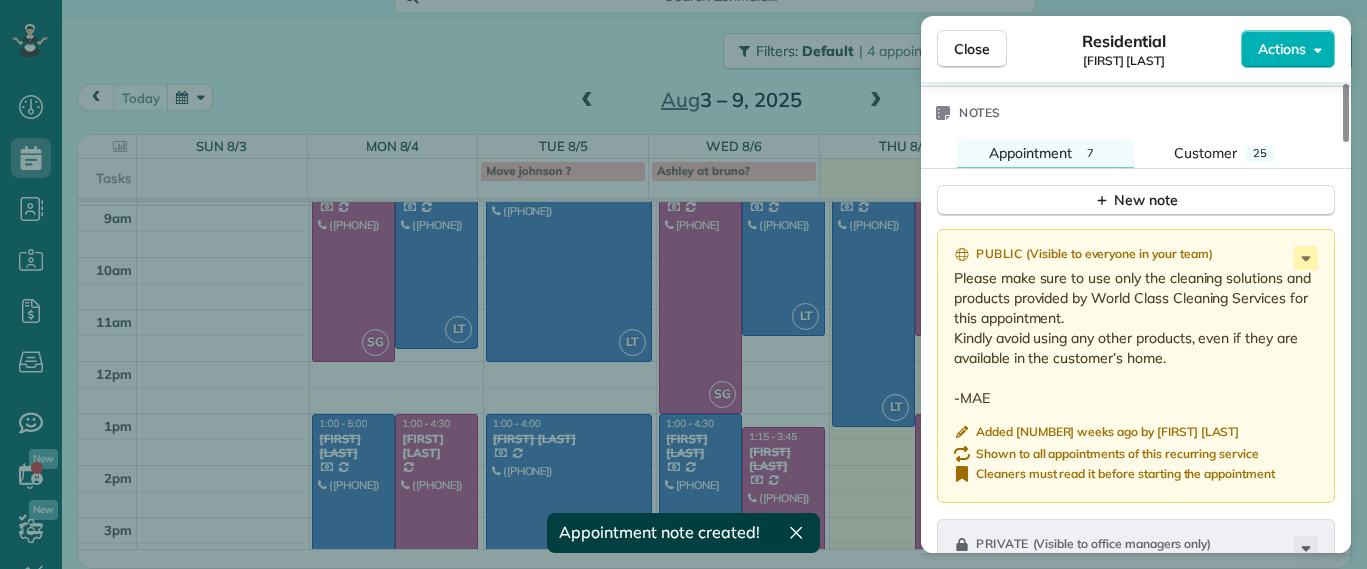 click on "Close" at bounding box center (972, 49) 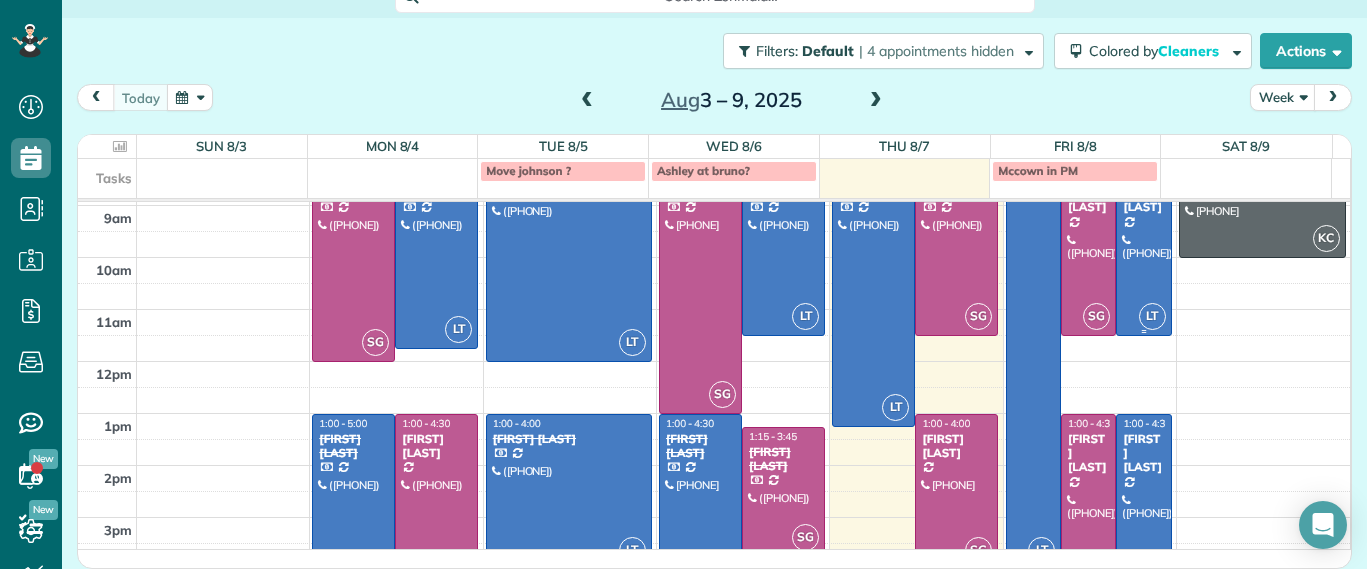 drag, startPoint x: 1113, startPoint y: 250, endPoint x: 1131, endPoint y: 256, distance: 18.973665 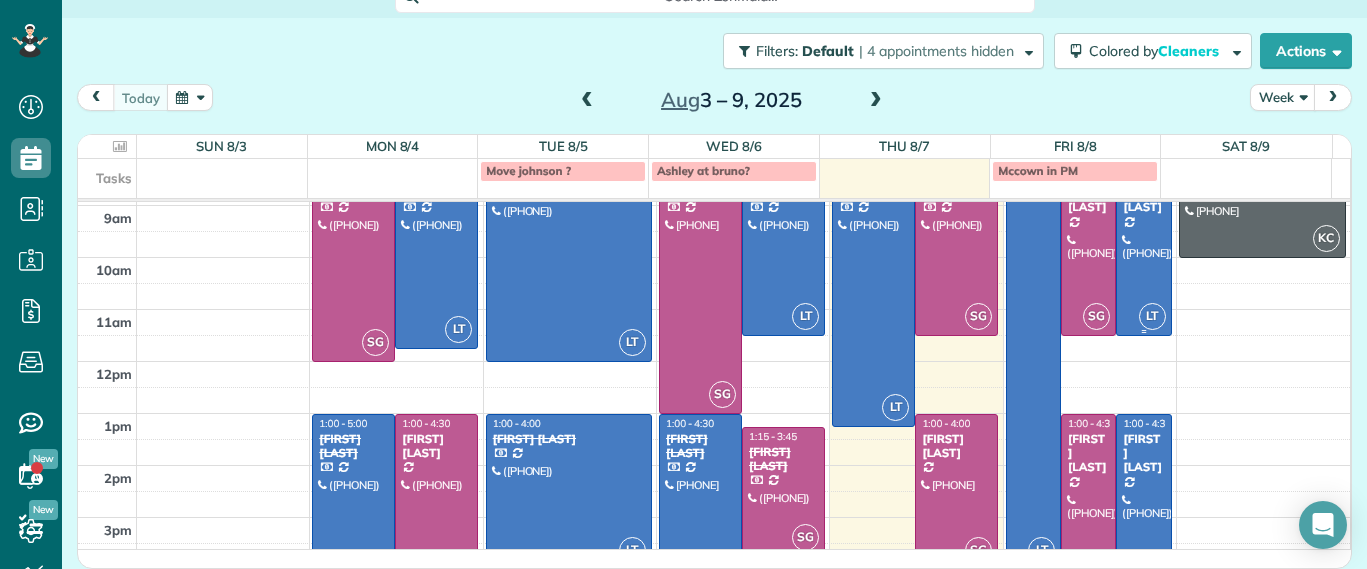 click at bounding box center [1143, 245] 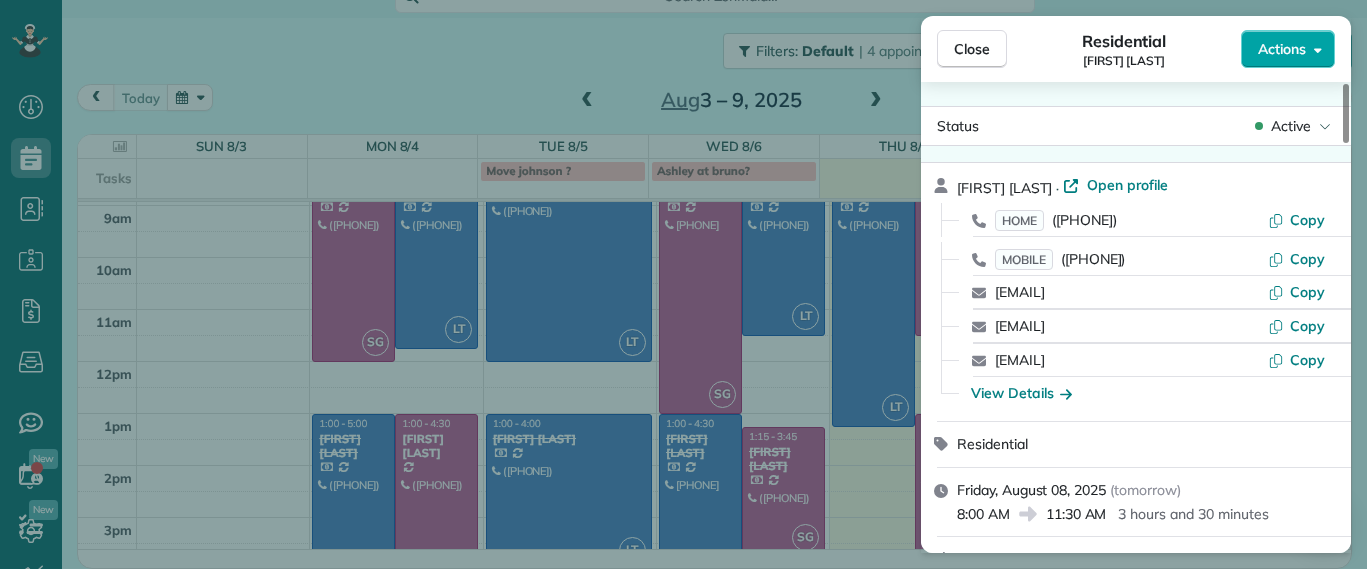 click on "Actions" at bounding box center (1282, 49) 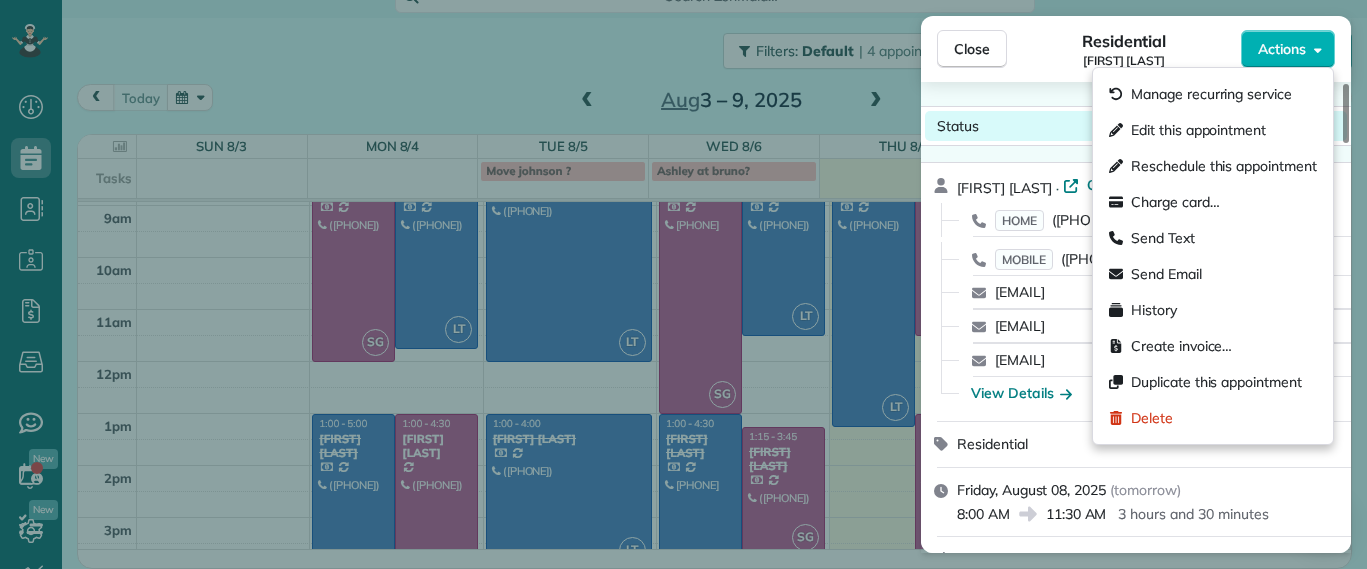 click on "Status Active" at bounding box center (1136, 126) 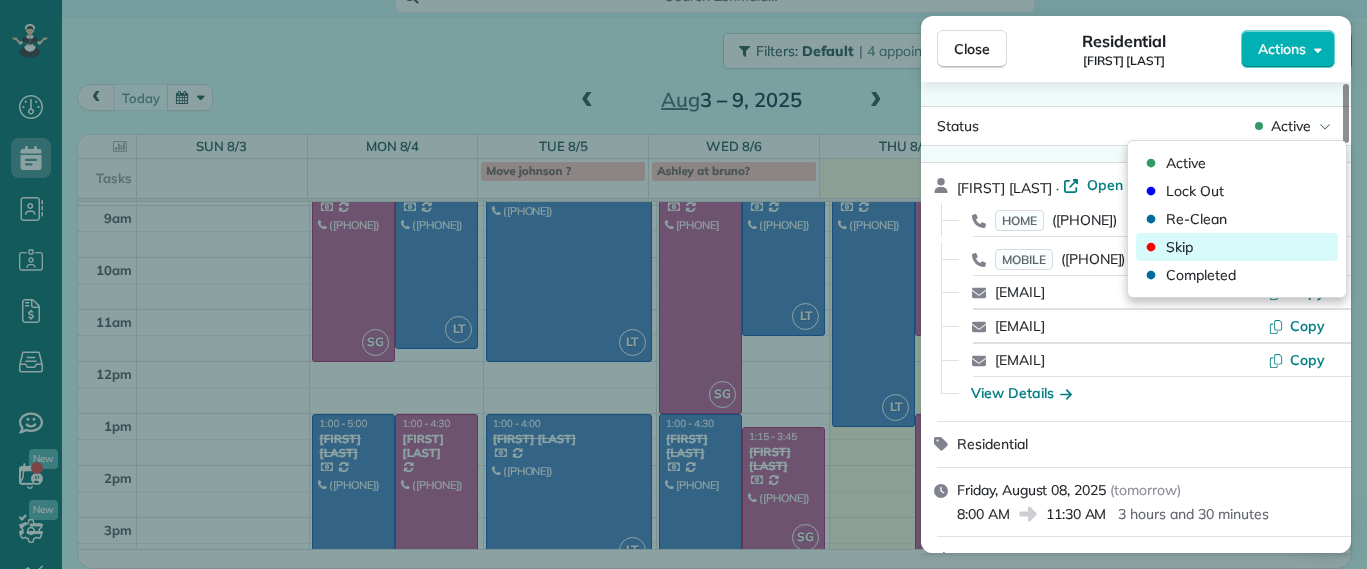 click on "Skip" at bounding box center (1179, 247) 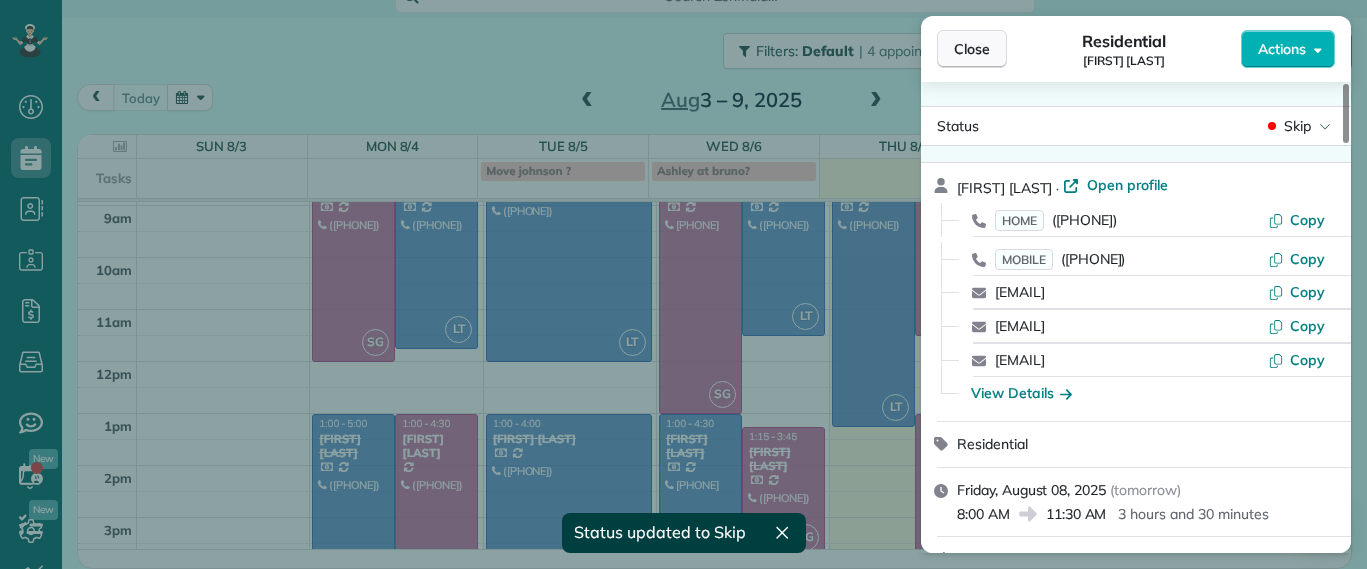 scroll, scrollTop: 24, scrollLeft: 0, axis: vertical 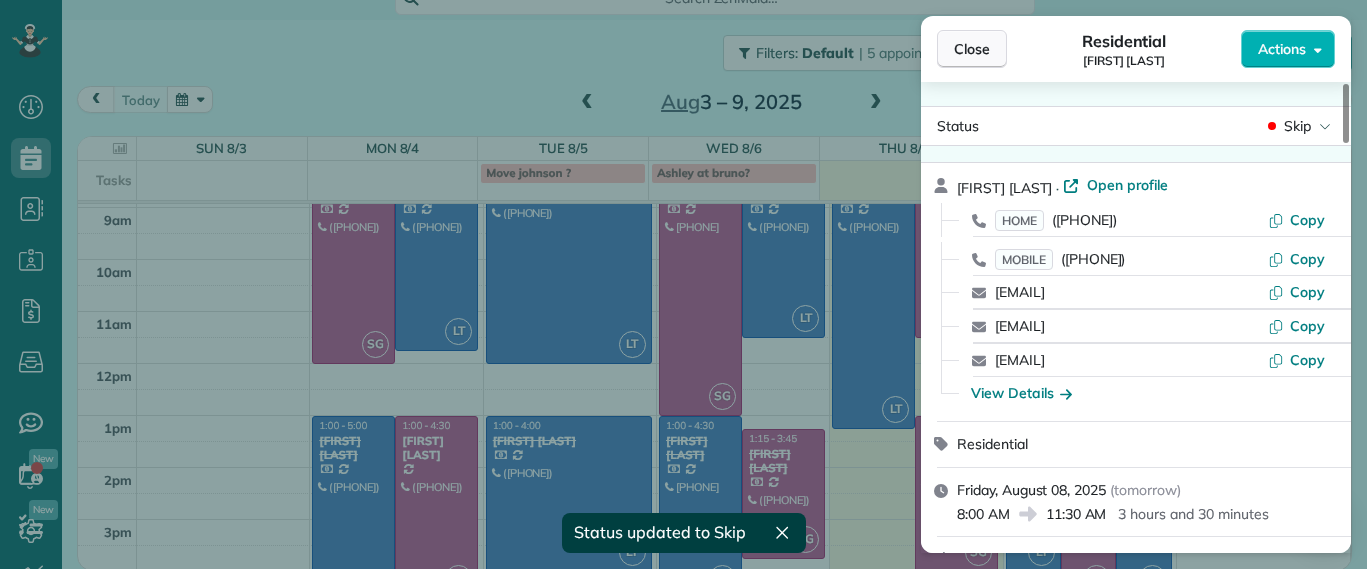click on "Close" at bounding box center [972, 49] 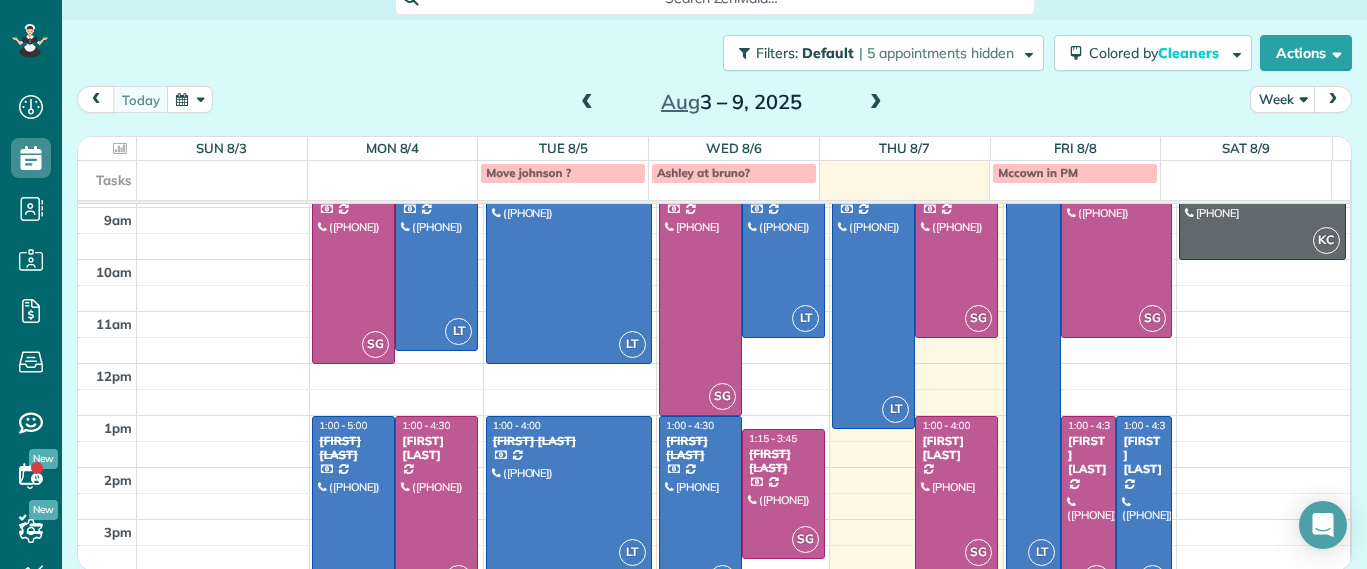 click at bounding box center (1143, 507) 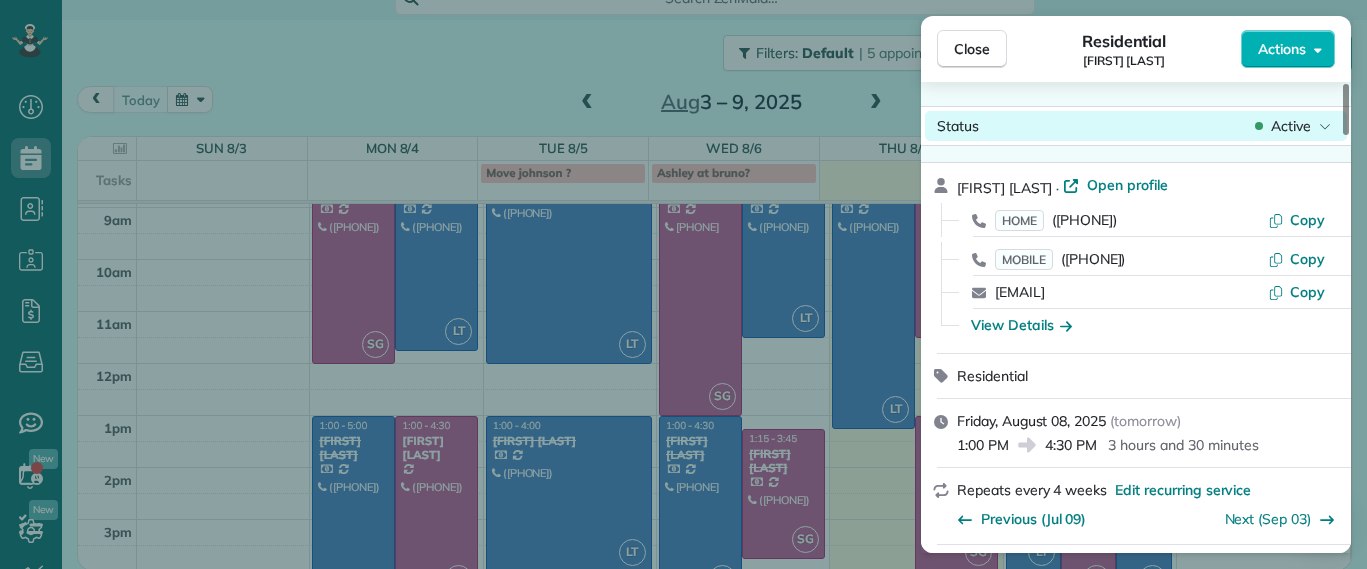 click on "Active" at bounding box center [1293, 126] 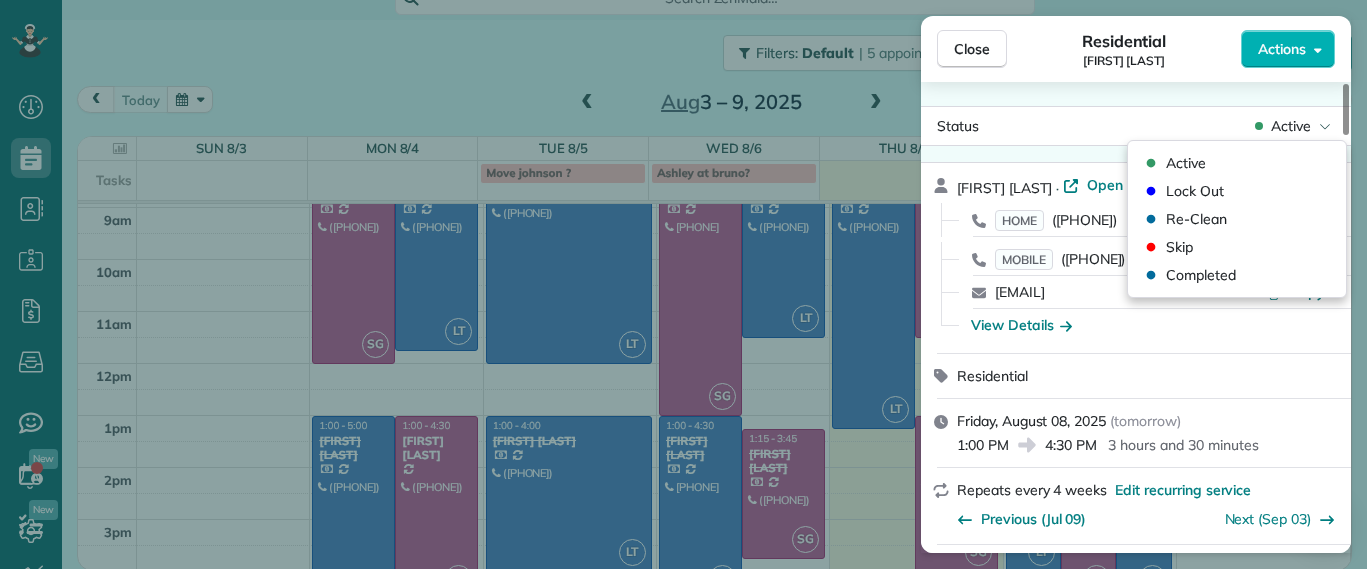click on "Residential" at bounding box center [1148, 376] 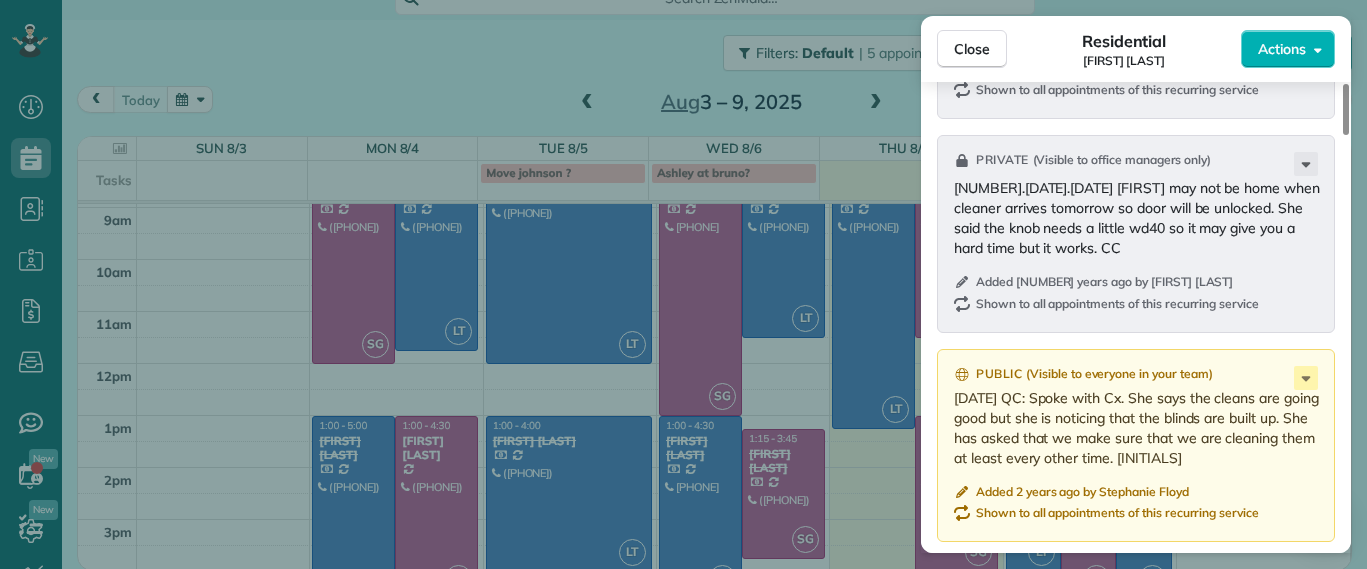 scroll, scrollTop: 1745, scrollLeft: 0, axis: vertical 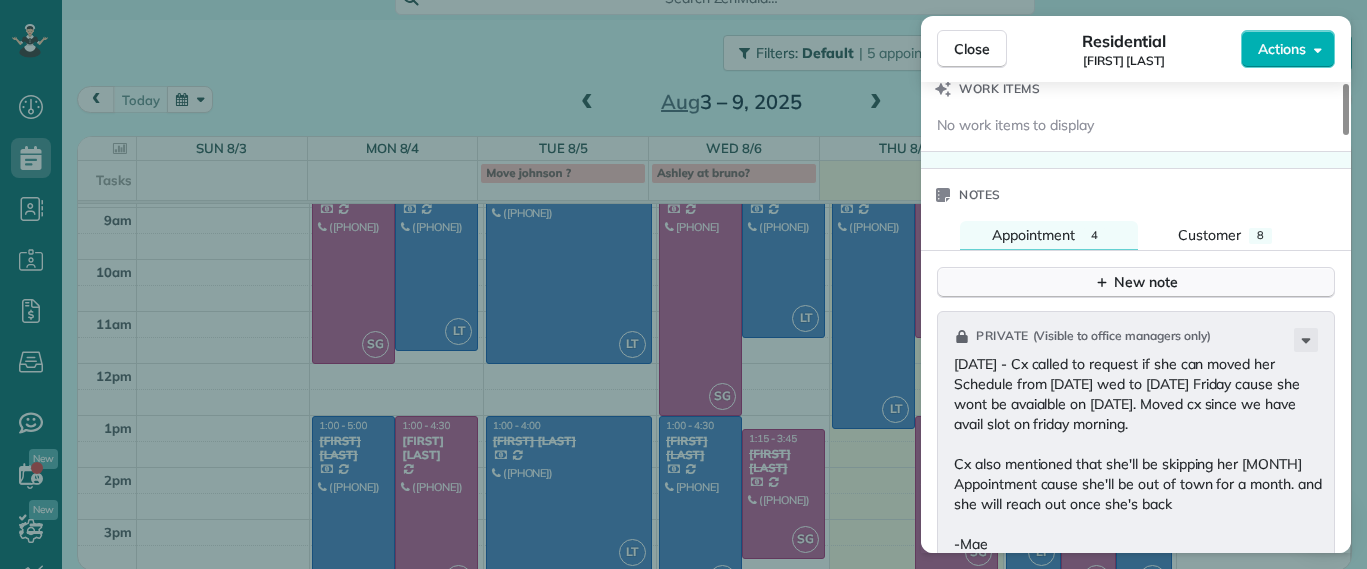 click 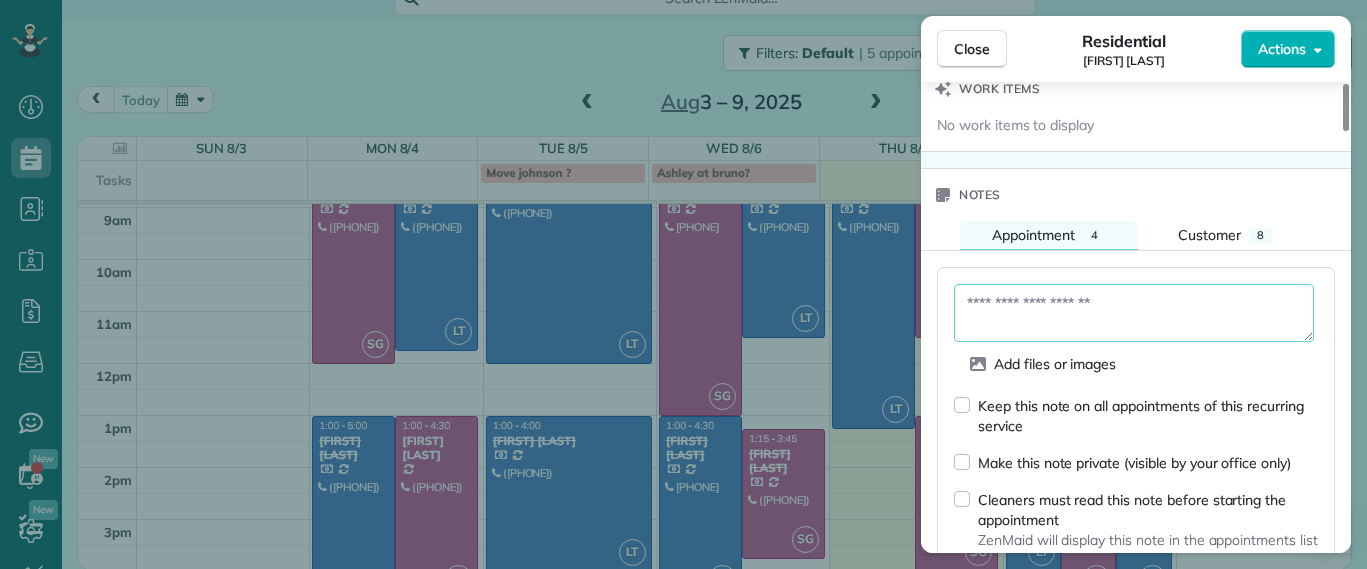 paste on "**********" 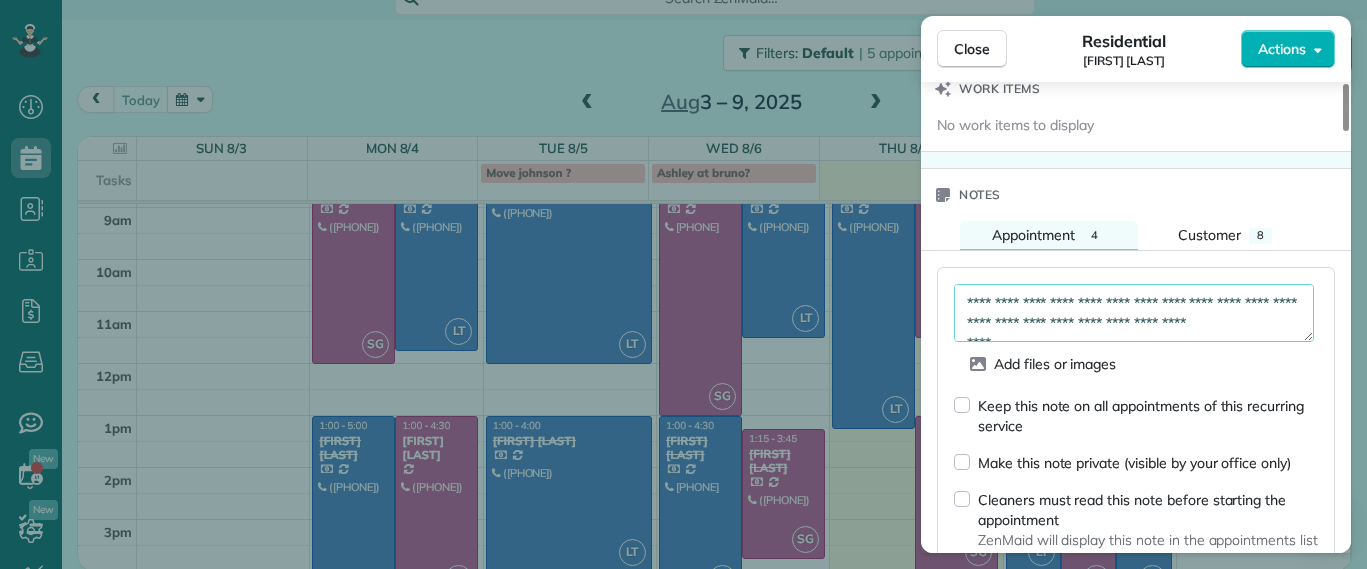 scroll, scrollTop: 32, scrollLeft: 0, axis: vertical 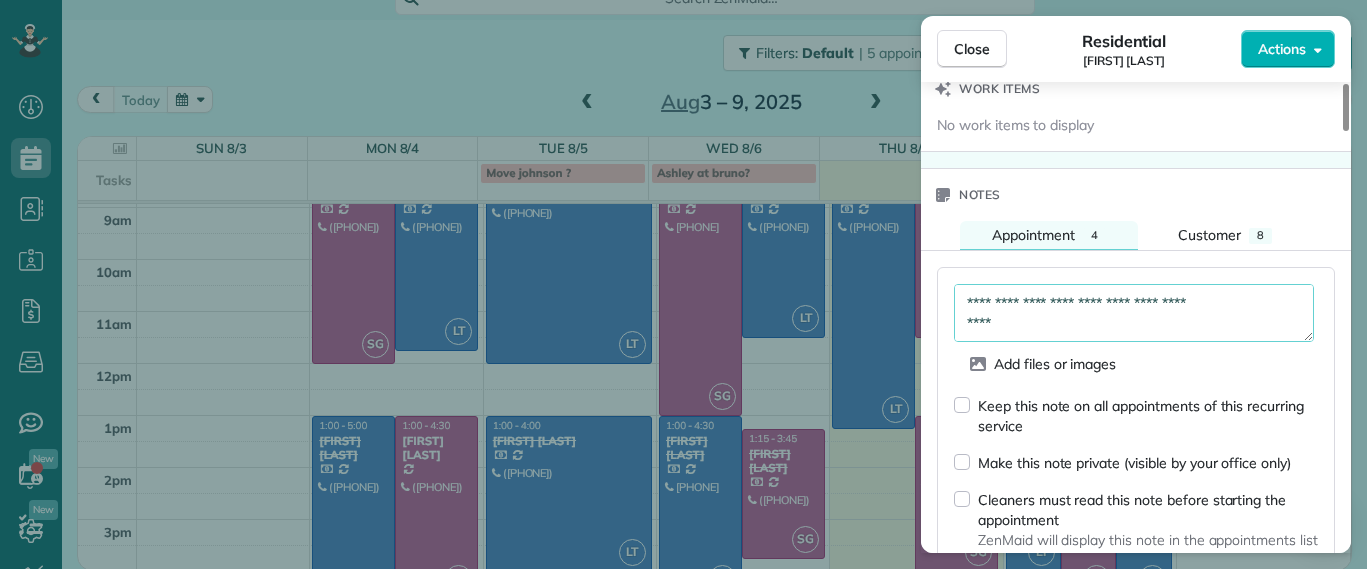 type on "**********" 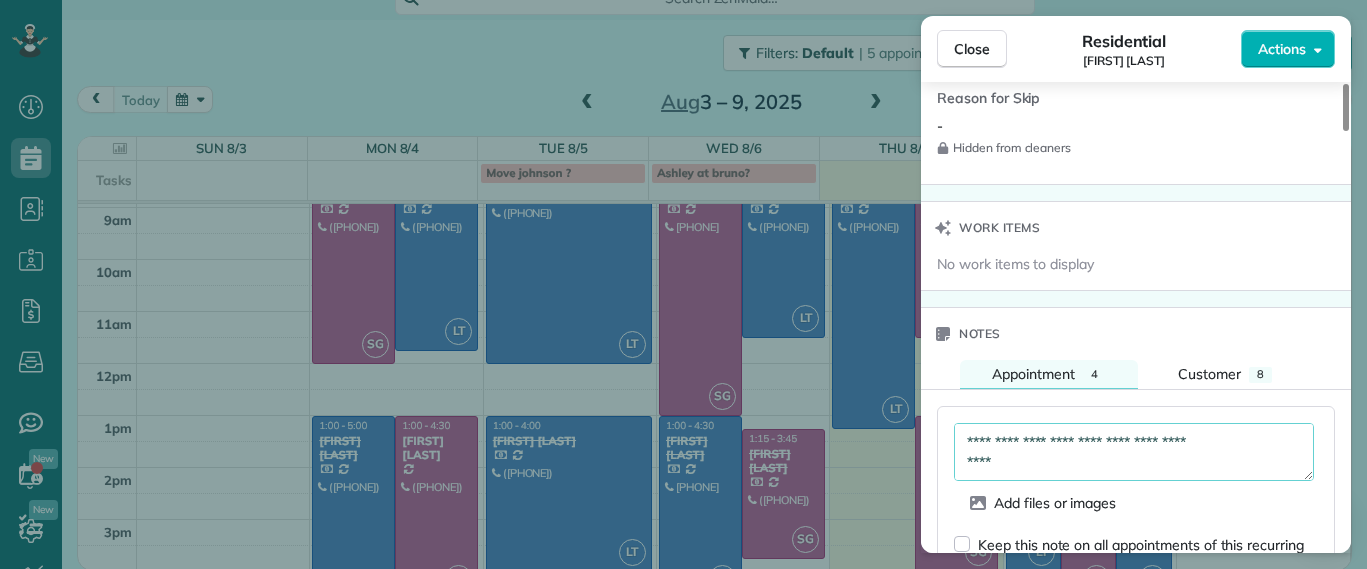 scroll, scrollTop: 1859, scrollLeft: 0, axis: vertical 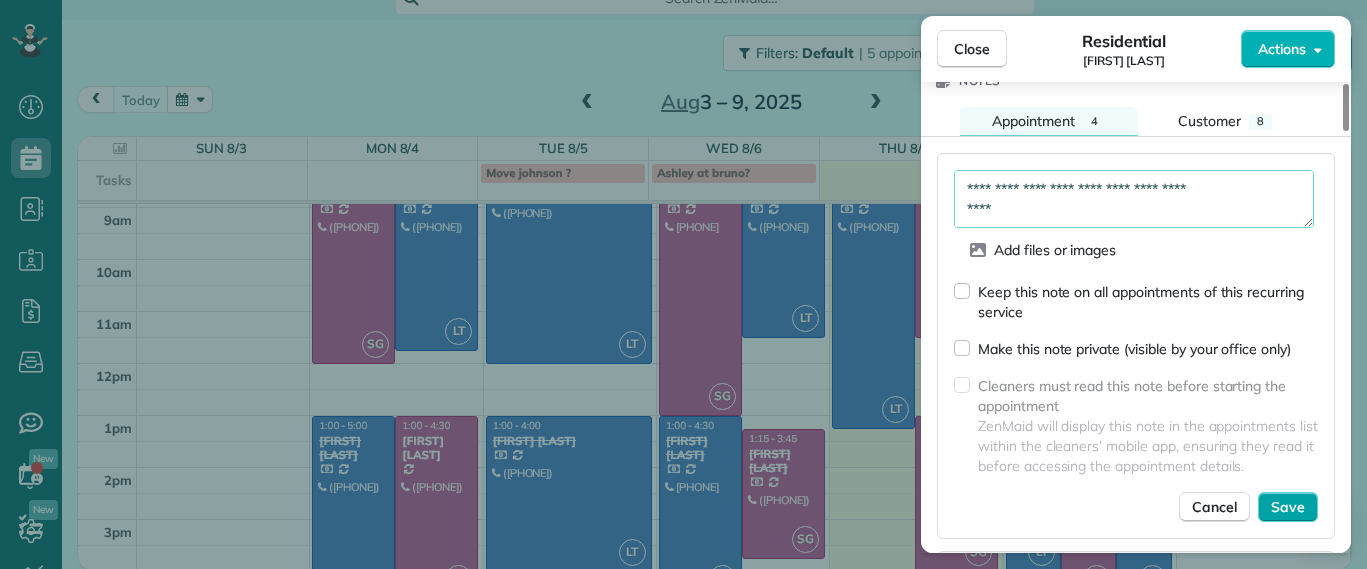 click on "Save" at bounding box center (1288, 507) 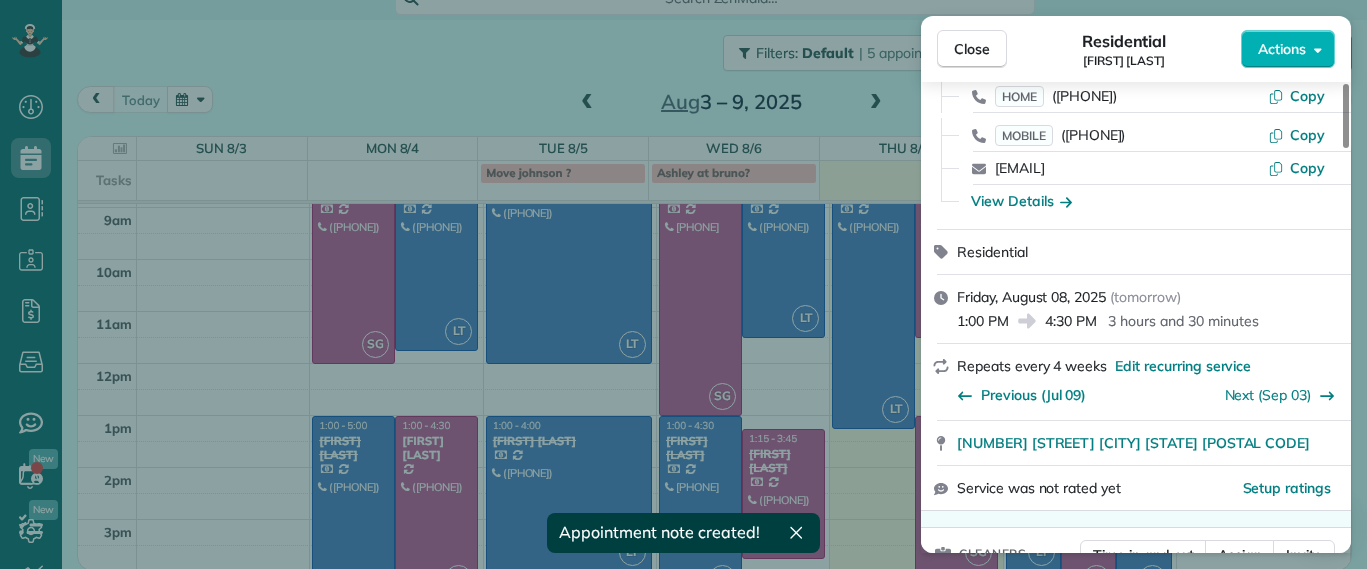 scroll, scrollTop: 0, scrollLeft: 0, axis: both 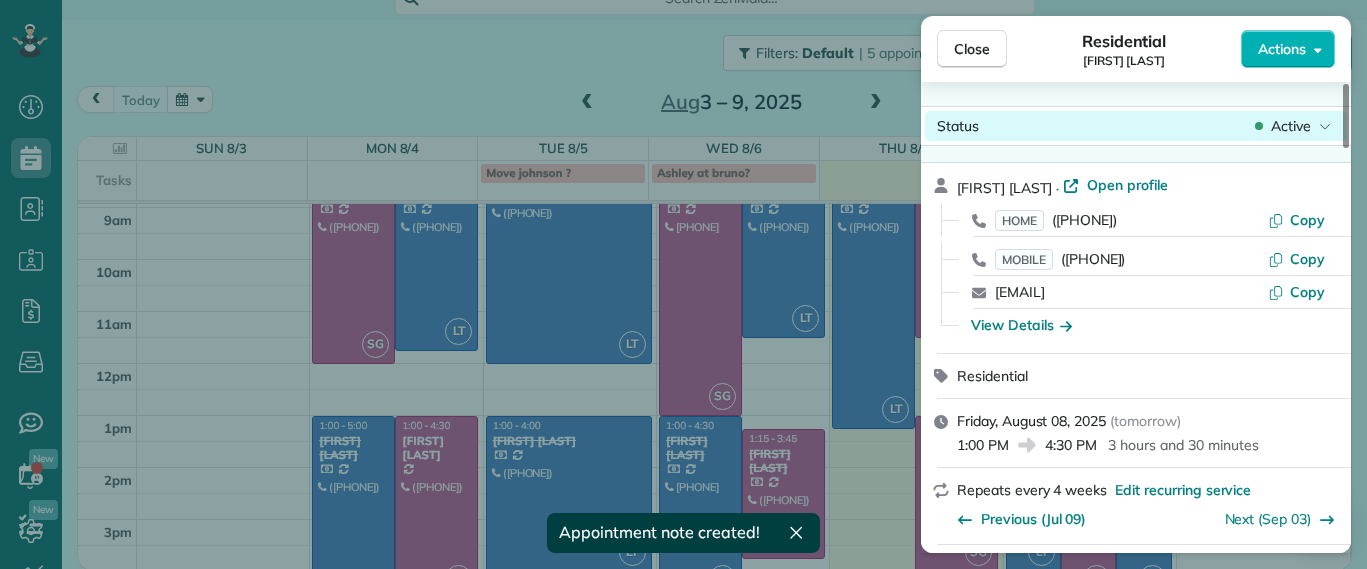 click on "Status Active" at bounding box center [1136, 126] 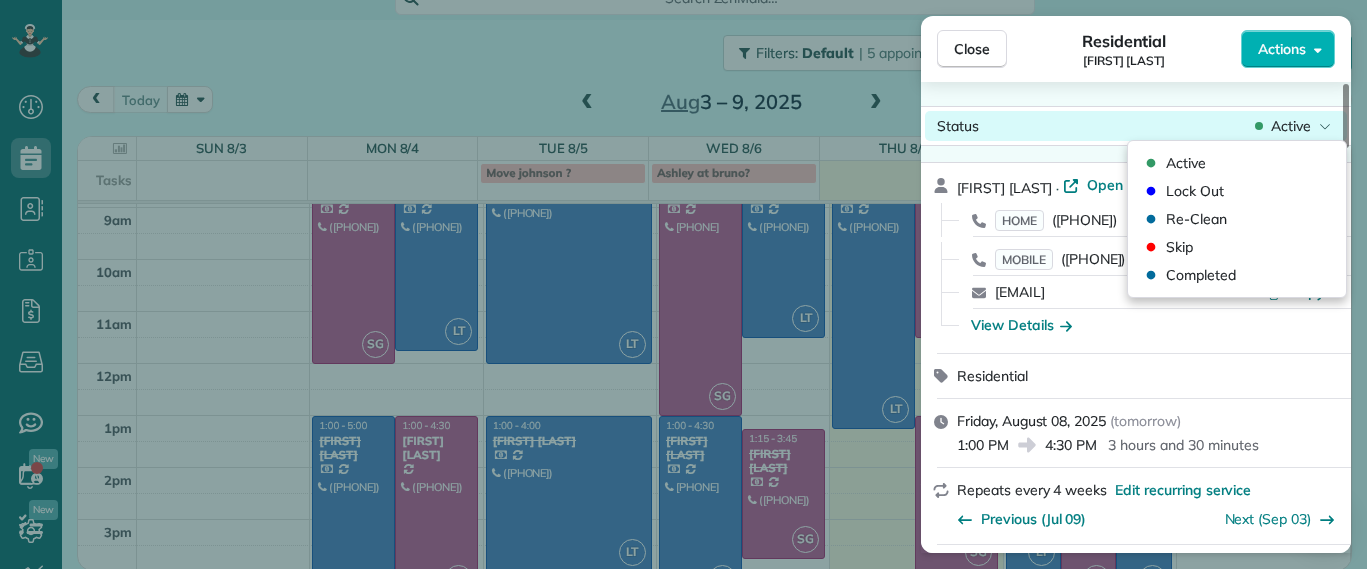 click on "Status Active" at bounding box center [1136, 126] 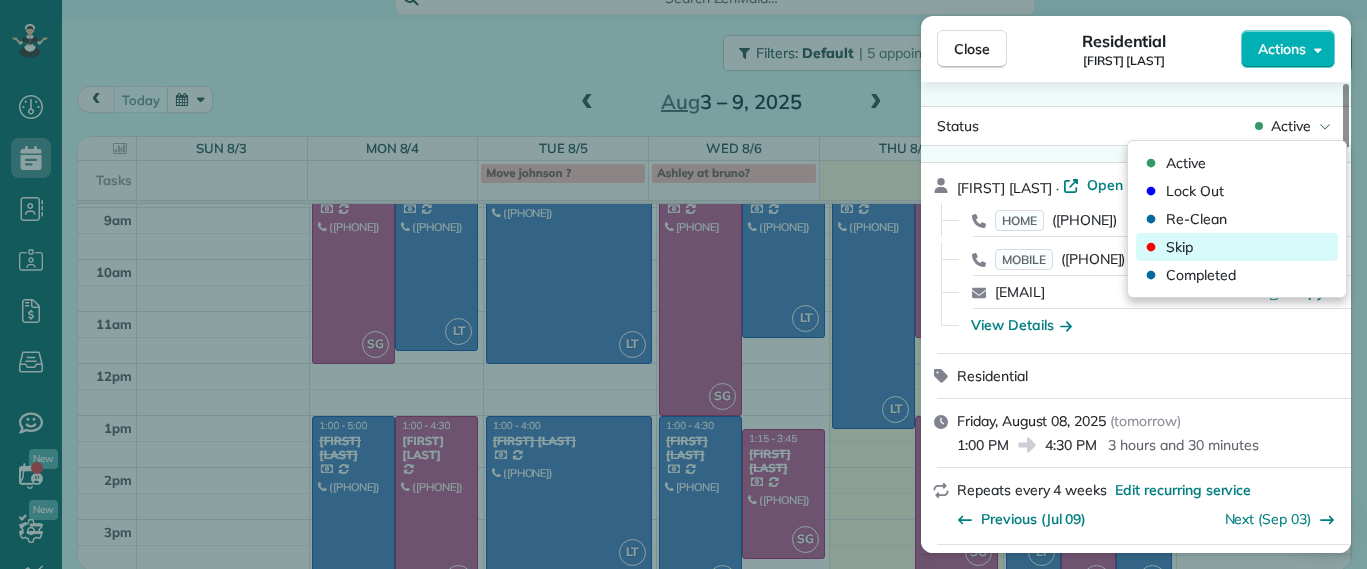 click on "Skip" at bounding box center [1179, 247] 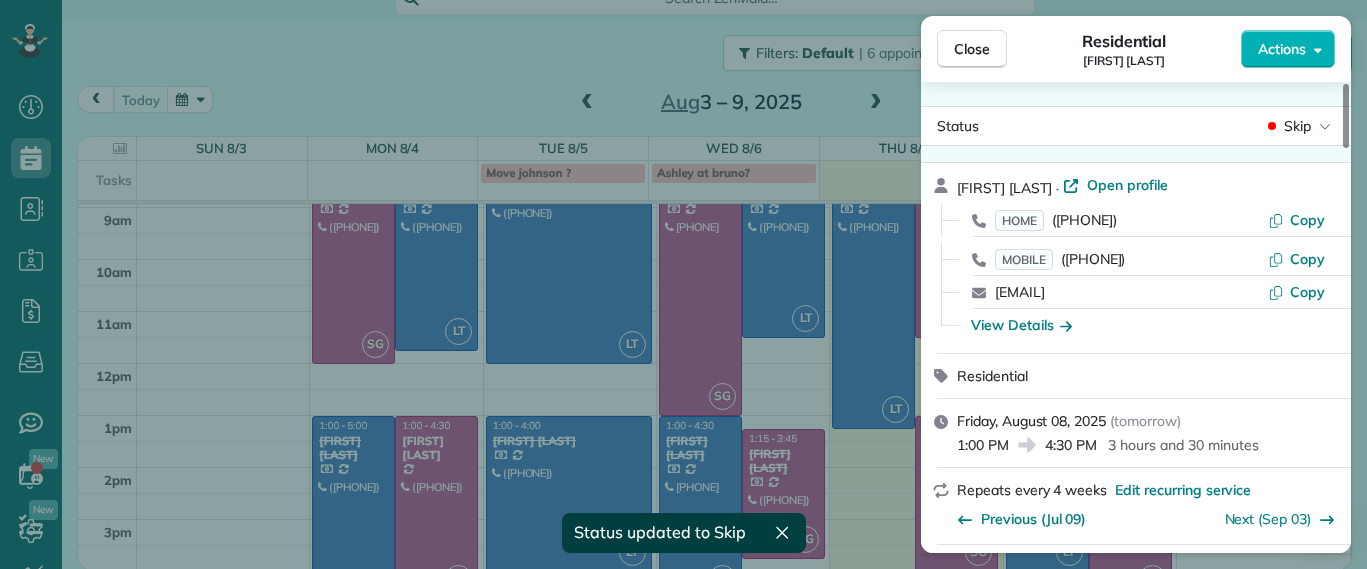 click on "Close Residential Lucy McCown Actions Status Skip Lucy McCown · Open profile HOME (804) 270-0893 Copy MOBILE (512) 417-2942 Copy mkmccown@gmail.com Copy View Details Residential Friday, August 08, 2025 ( tomorrow ) 1:00 PM 4:30 PM 3 hours and 30 minutes Repeats every 4 weeks Edit recurring service Previous (Jul 09) Next (Sep 03) 2971 Dragana Drive Richmond VA 23233 Service was not rated yet Setup ratings Cleaners Time in and out Assign Invite Cleaners Laura   Thaller 1:00 PM 4:30 PM Checklist Try Now Keep this appointment up to your standards. Stay on top of every detail, keep your cleaners organised, and your client happy. Assign a checklist Watch a 5 min demo Billing Billing actions Service Service Price (1x $200.00) $200.00 Add an item Overcharge $0.00 Discount $0.00 Coupon discount - Primary tax - Secondary tax - Total appointment price $200.00 Tips collected $0.00 Unpaid Mark as paid Total including tip $200.00 Get paid online in no-time! Send an invoice and reward your cleaners with tips Man Hours - 5" at bounding box center (683, 284) 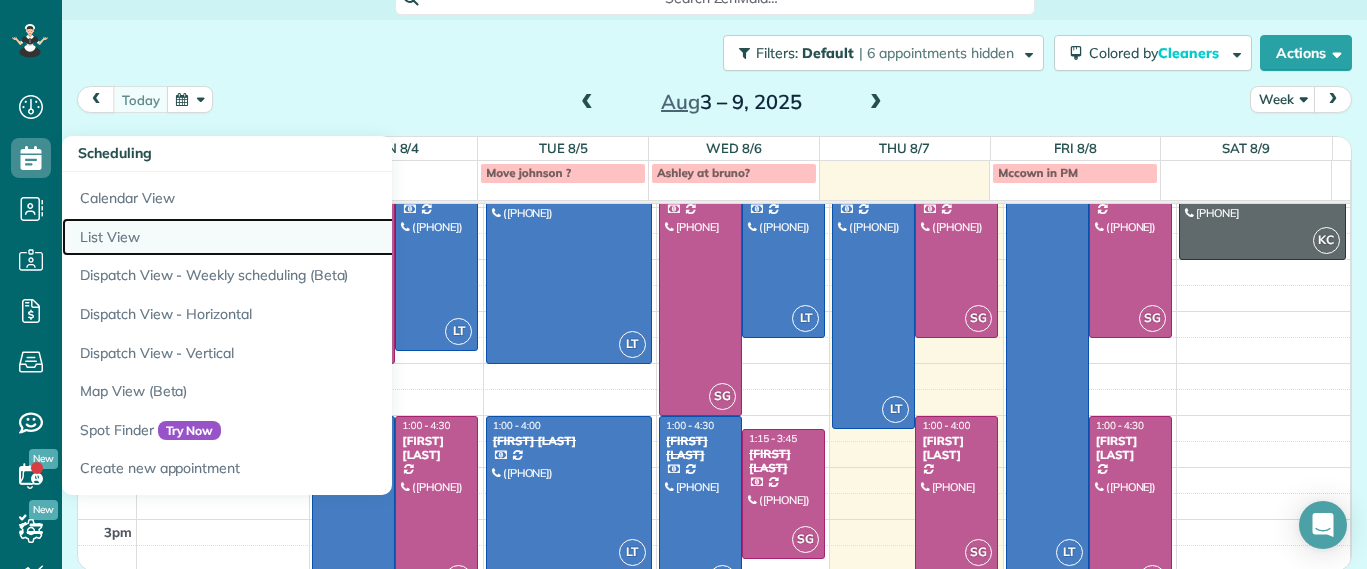 click on "List View" at bounding box center [312, 237] 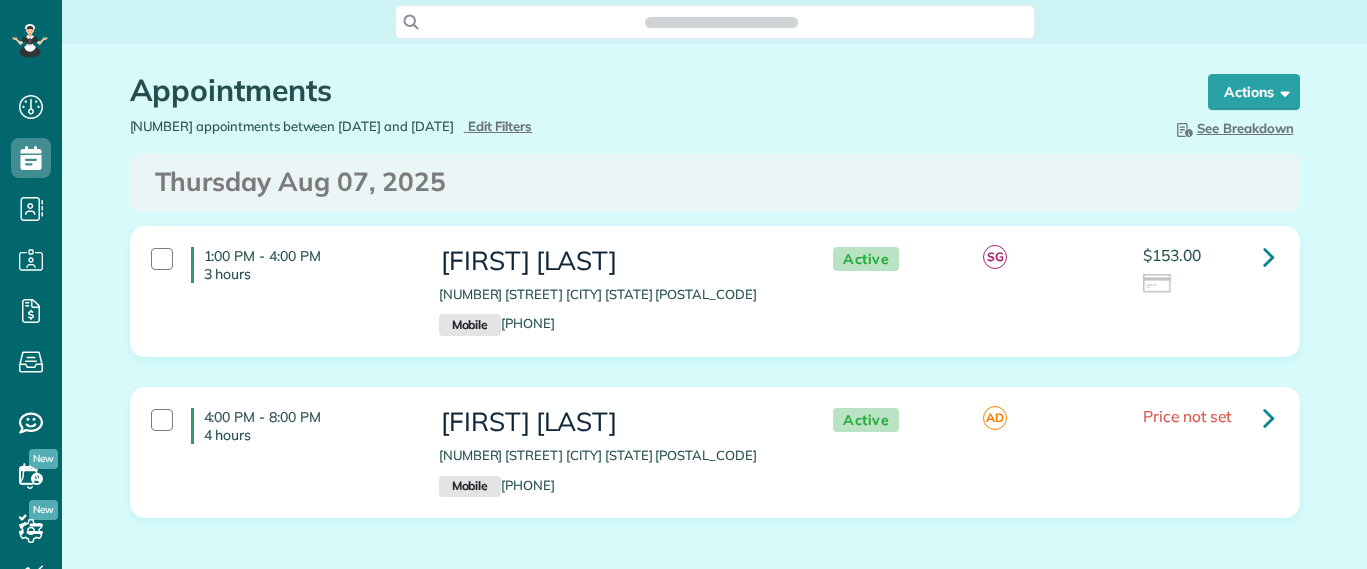 scroll, scrollTop: 0, scrollLeft: 0, axis: both 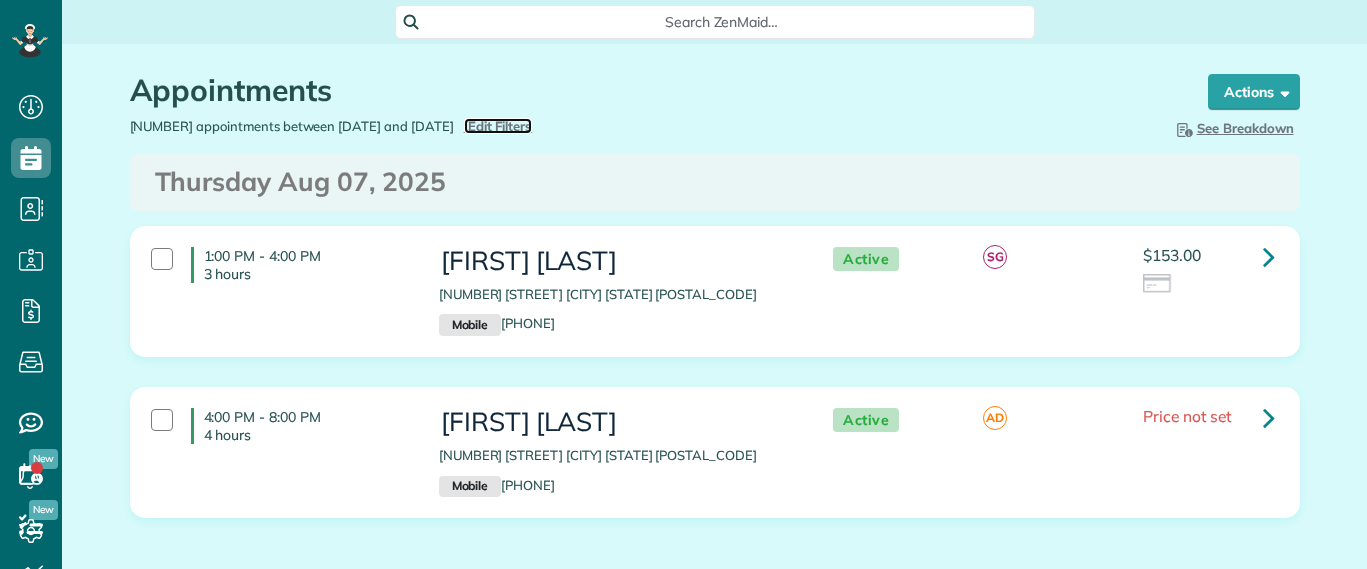 click on "Edit Filters" at bounding box center (500, 126) 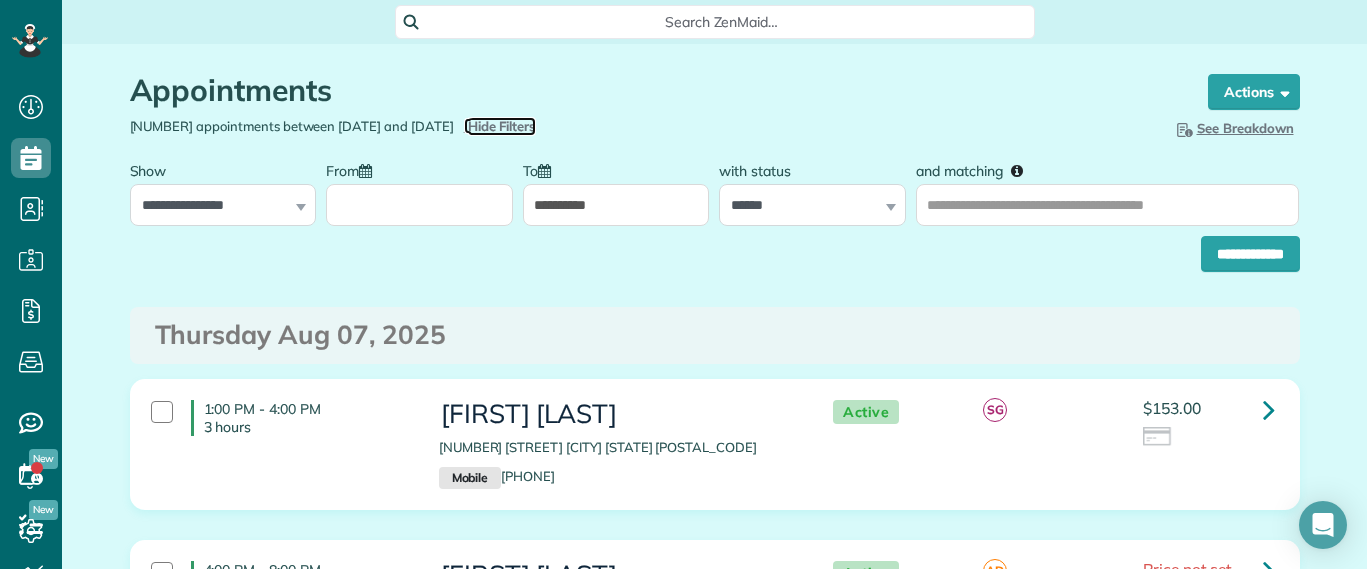 type on "**********" 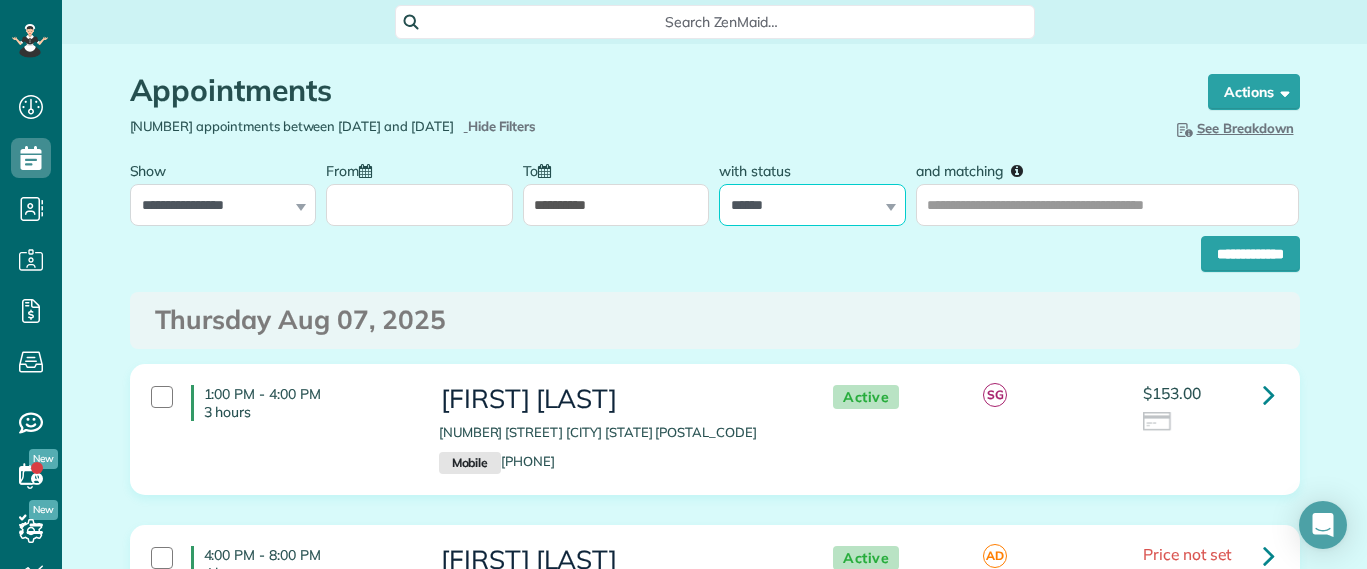 click on "**********" at bounding box center [812, 205] 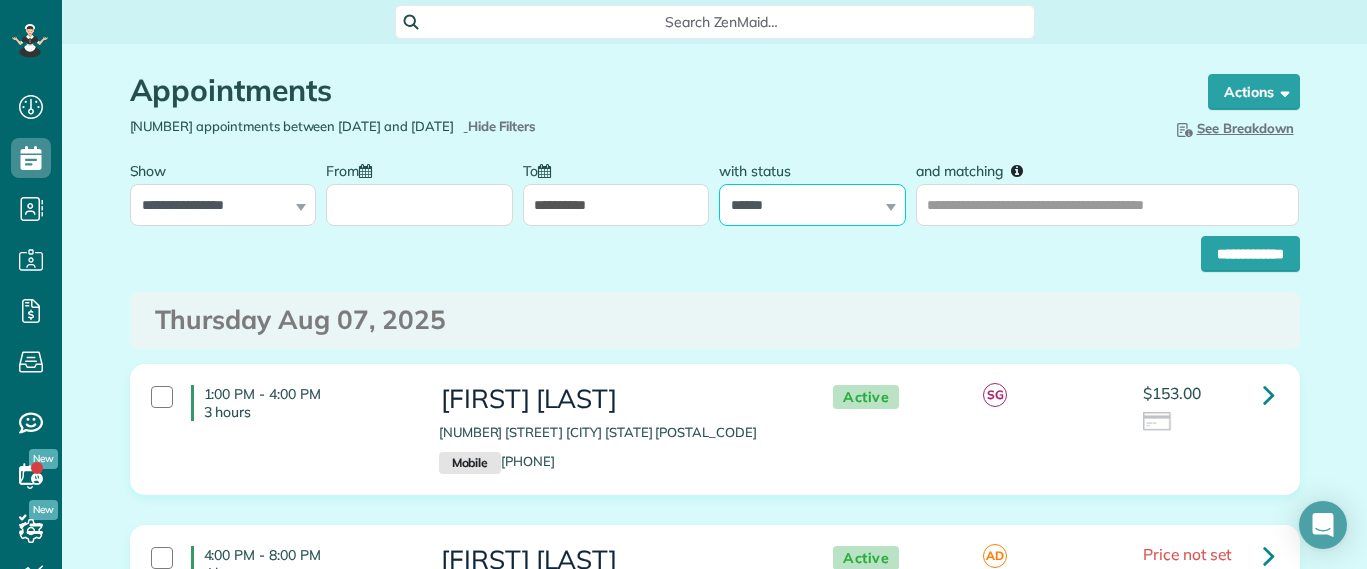 select on "***" 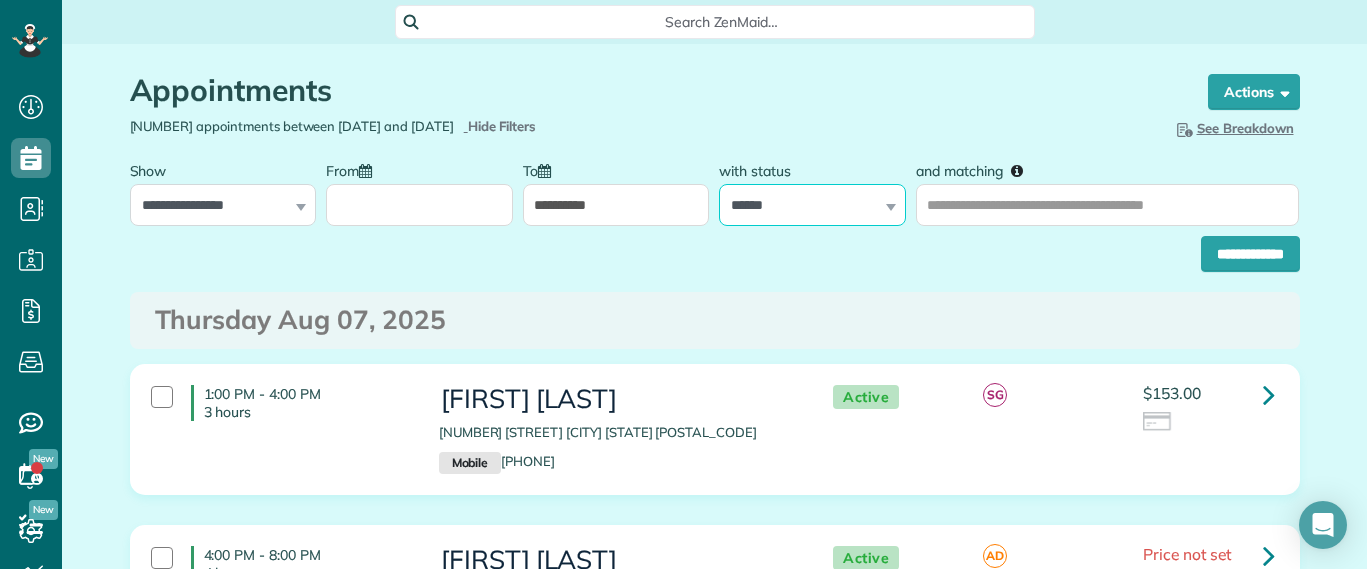 click on "**********" at bounding box center [812, 205] 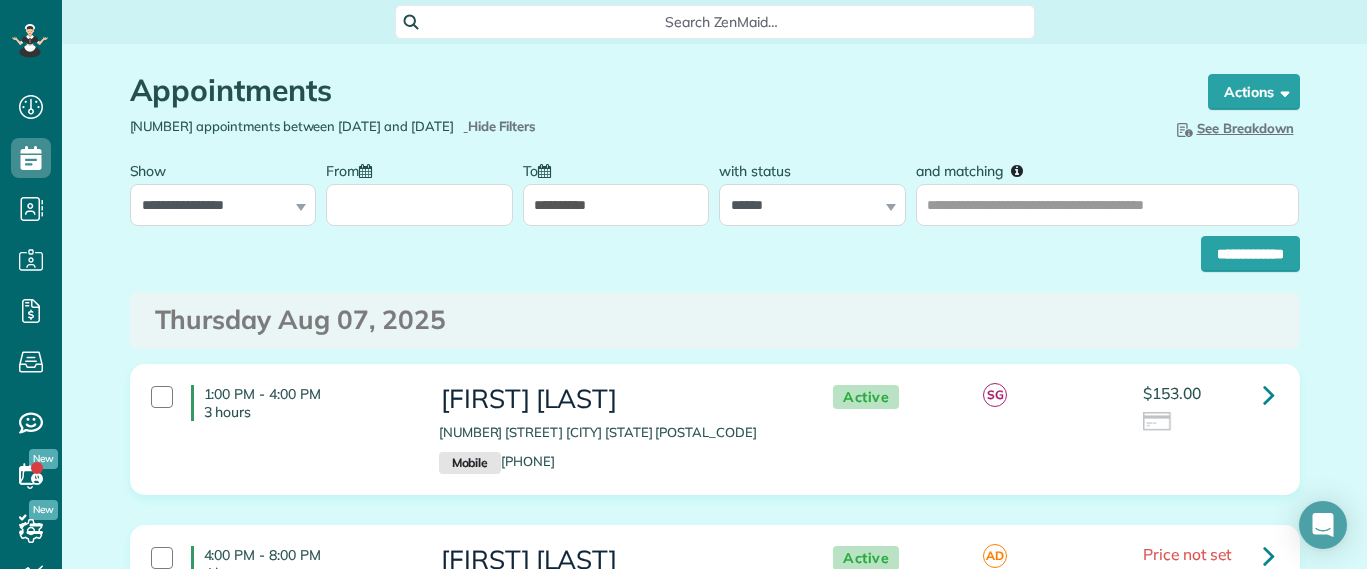 click on "Appointments
the List View [2 min]
Schedule Changes
Actions
Create Appointment
Create Task
Clock In/Out
Send Work Orders
Print Route Sheets
Today's Emails/Texts
Export data (Owner Only)..
Bulk Actions
Set status to: Active
Set status to: Lock Out" at bounding box center (715, 2356) 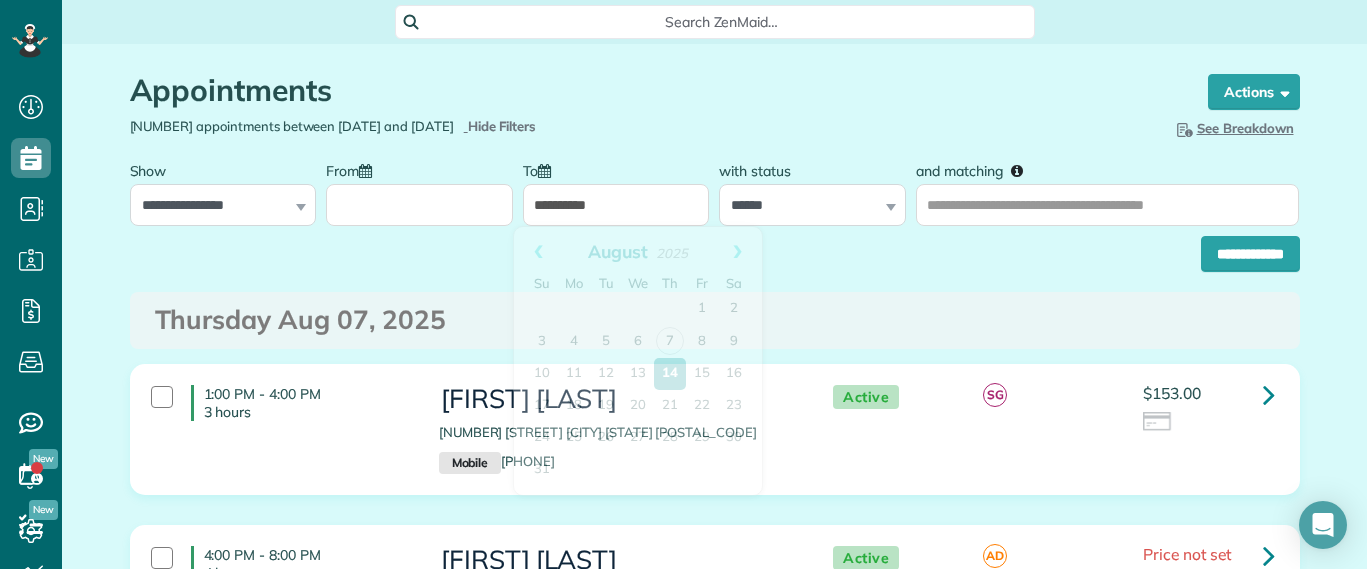 click on "**********" at bounding box center [616, 205] 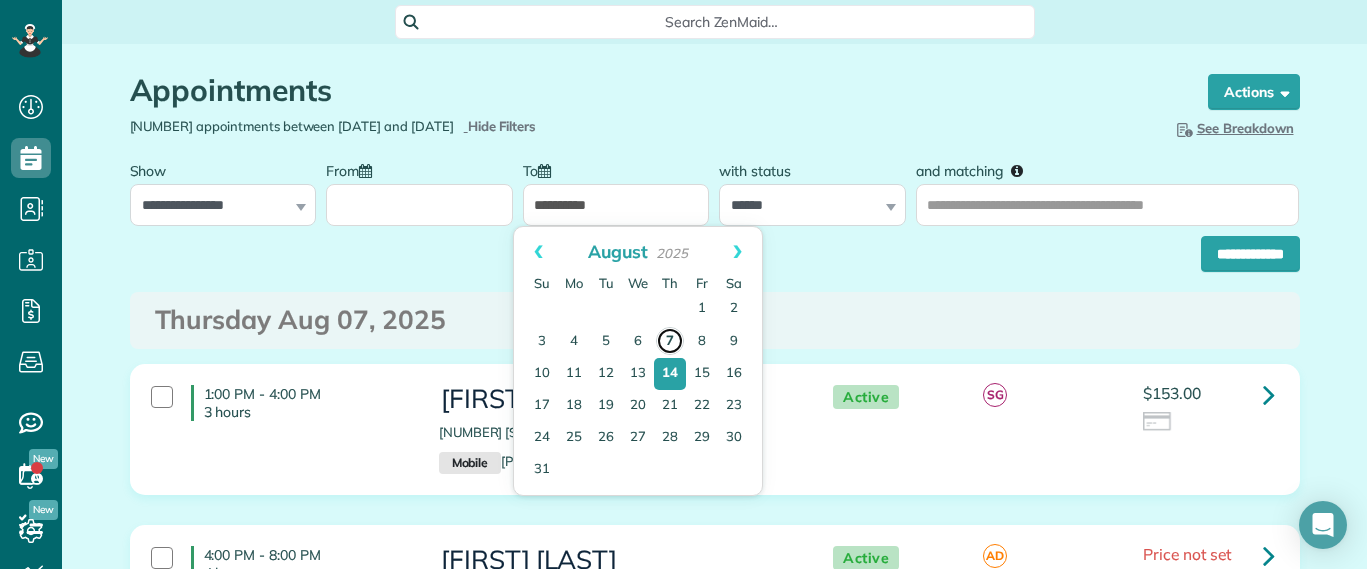 click on "7" at bounding box center (670, 341) 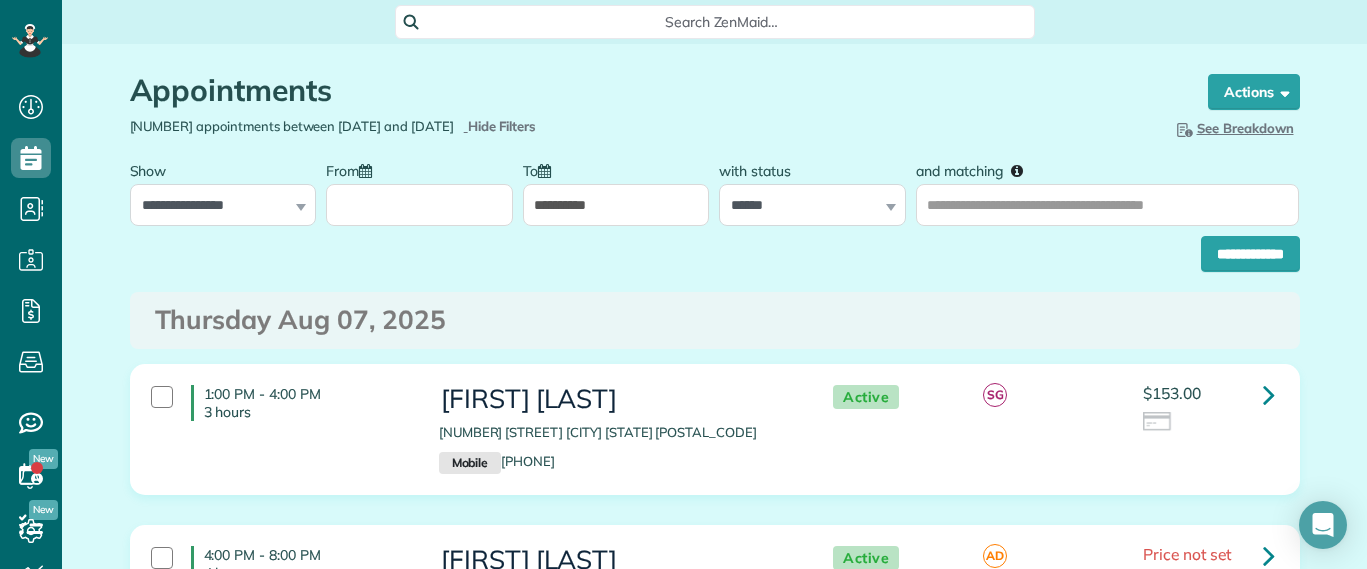 click on "From" at bounding box center [419, 205] 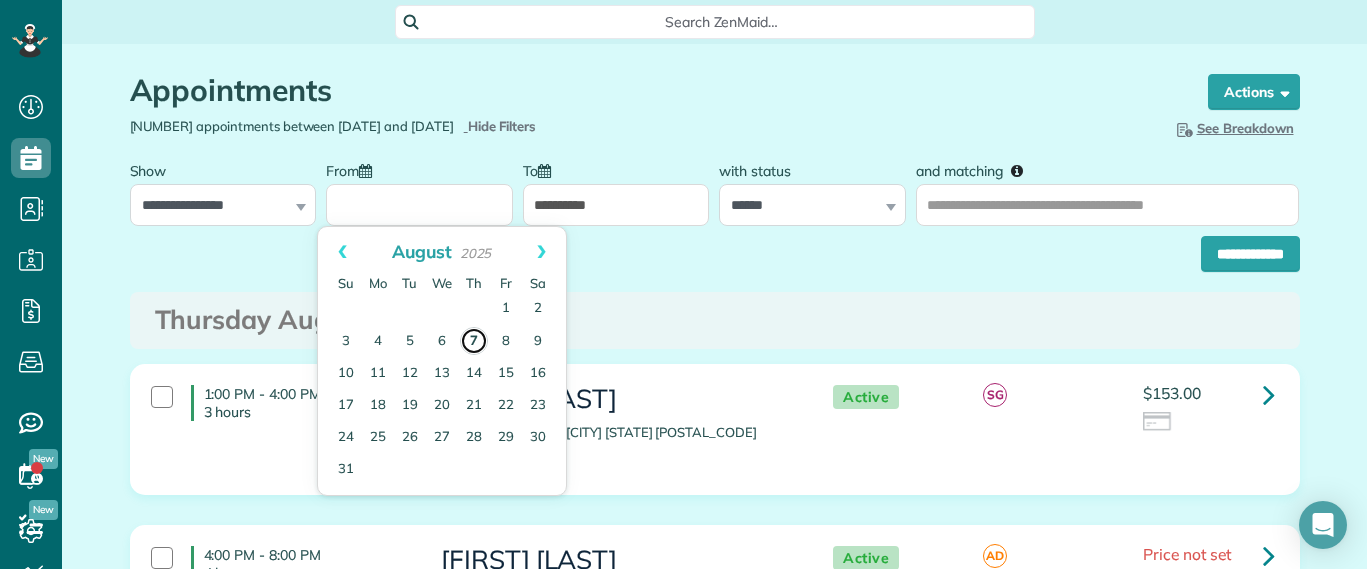click on "7" at bounding box center (474, 341) 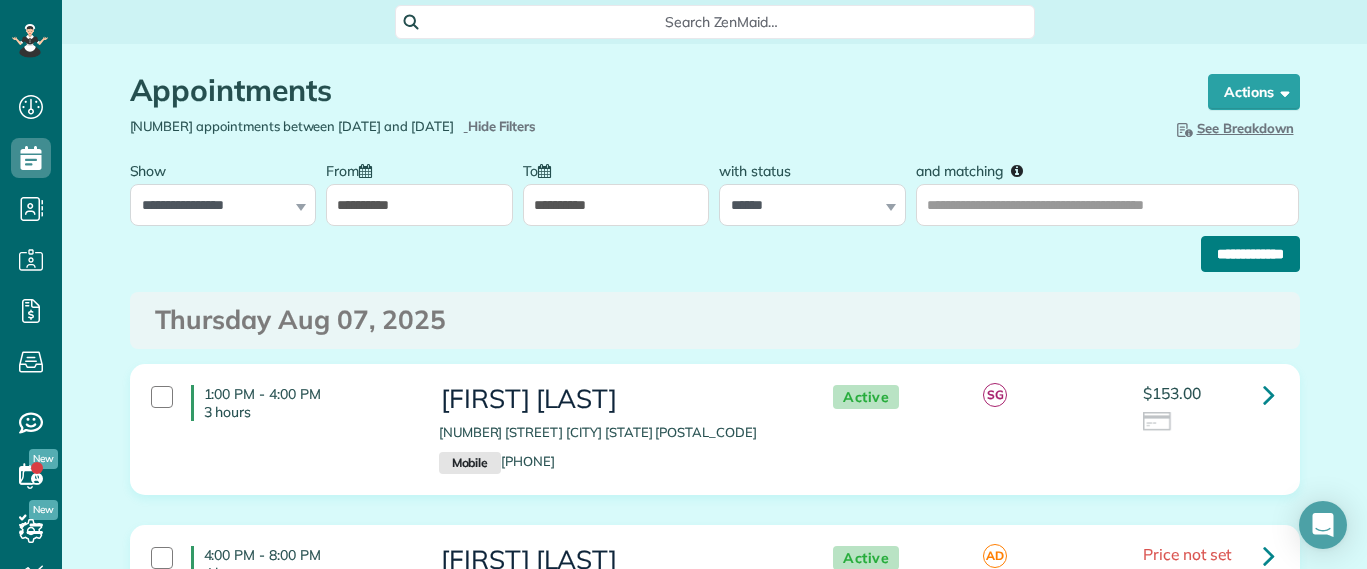 click on "**********" at bounding box center (1250, 254) 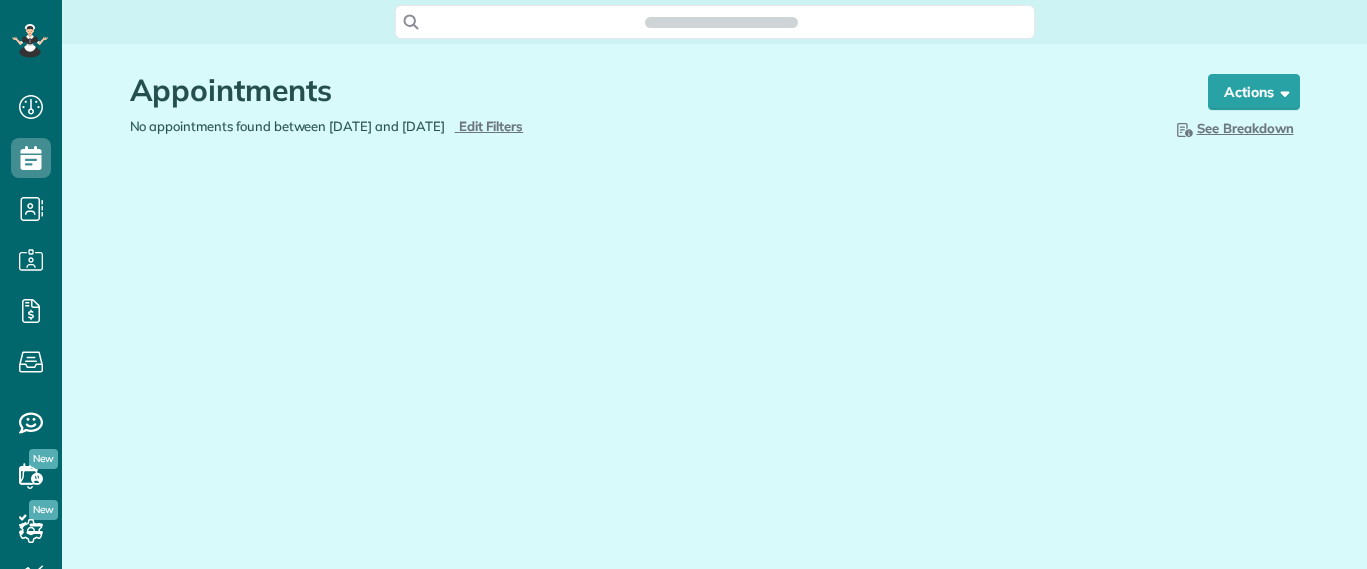 scroll, scrollTop: 0, scrollLeft: 0, axis: both 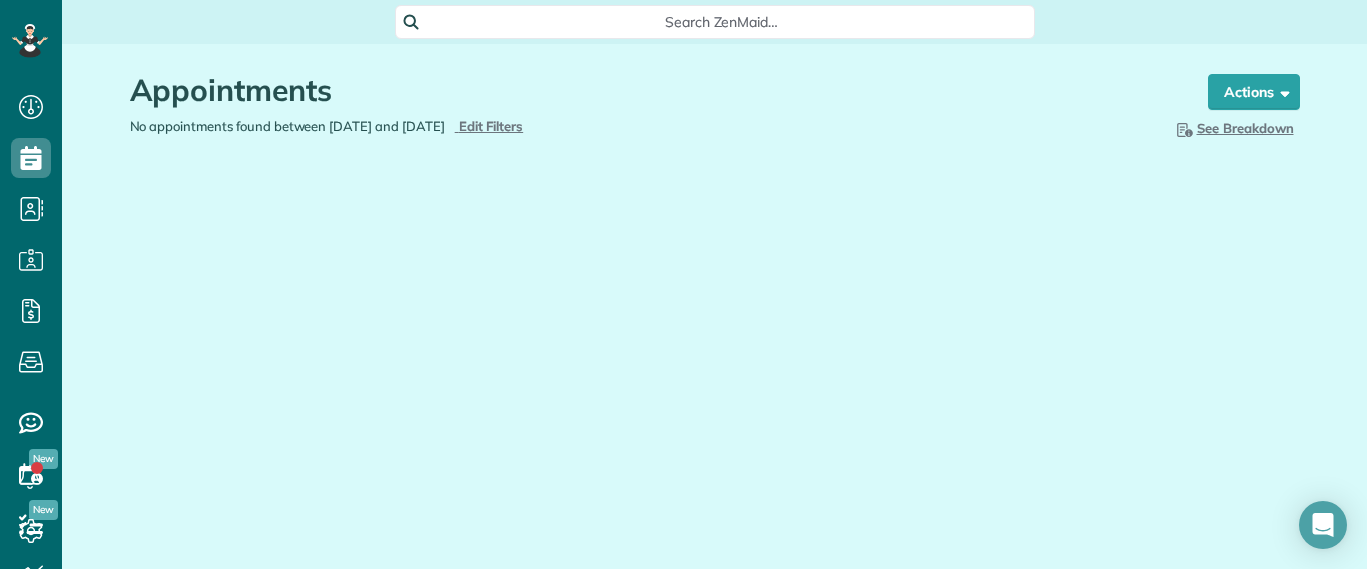 type on "**********" 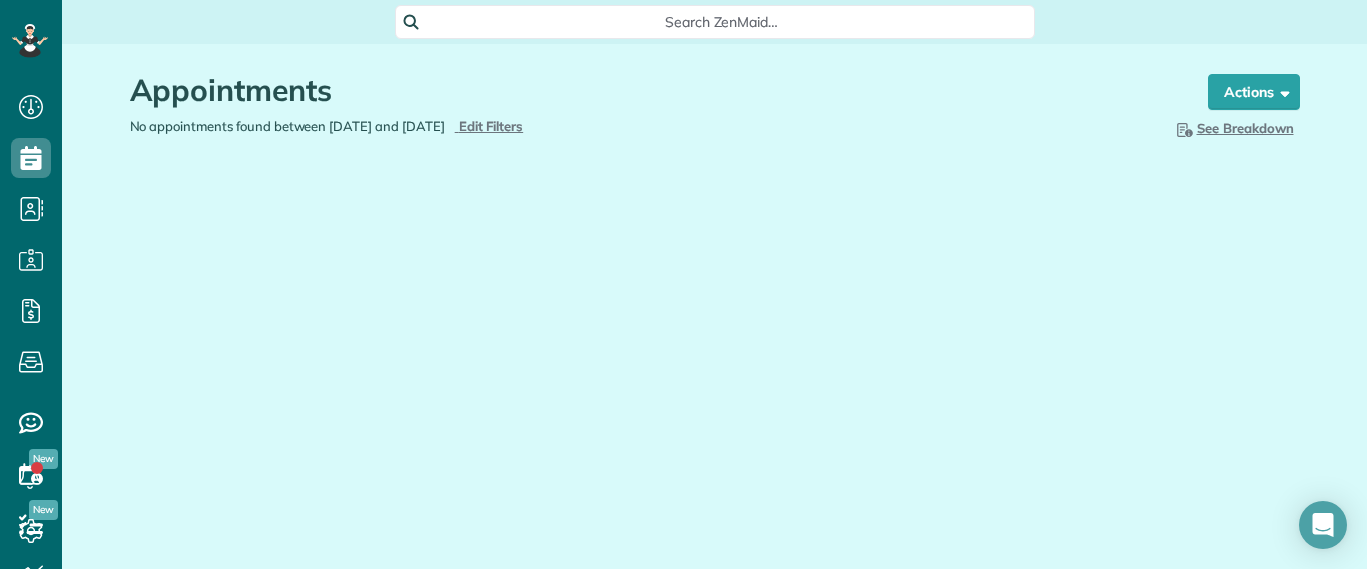 type on "**********" 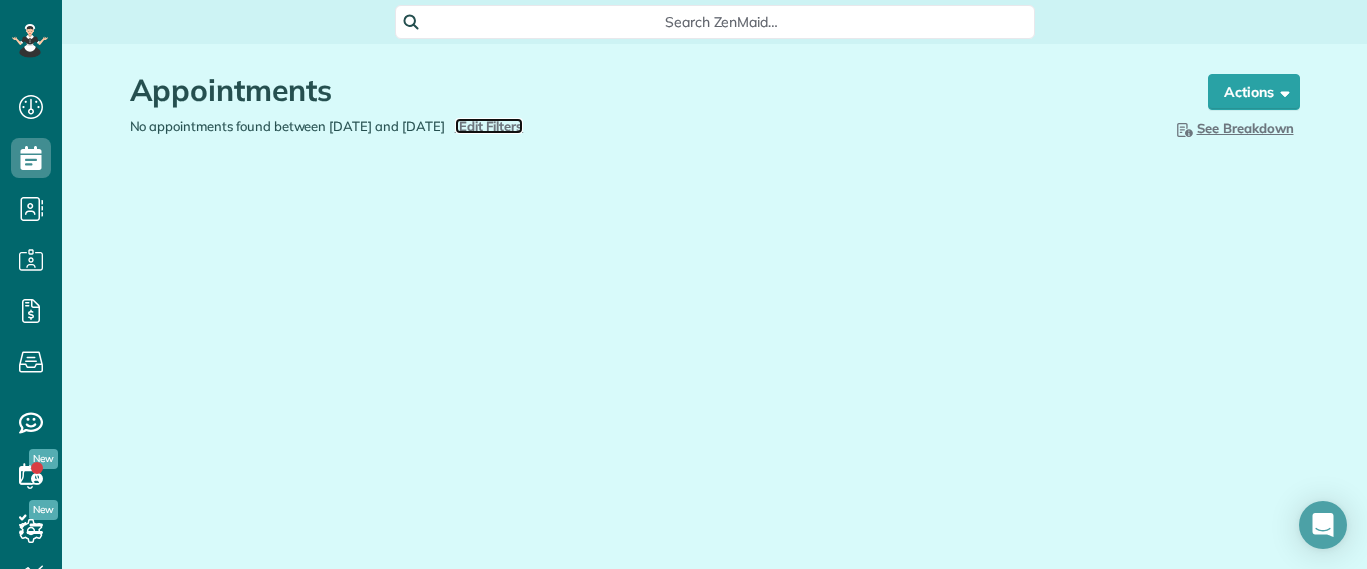 click on "Edit Filters" at bounding box center [491, 126] 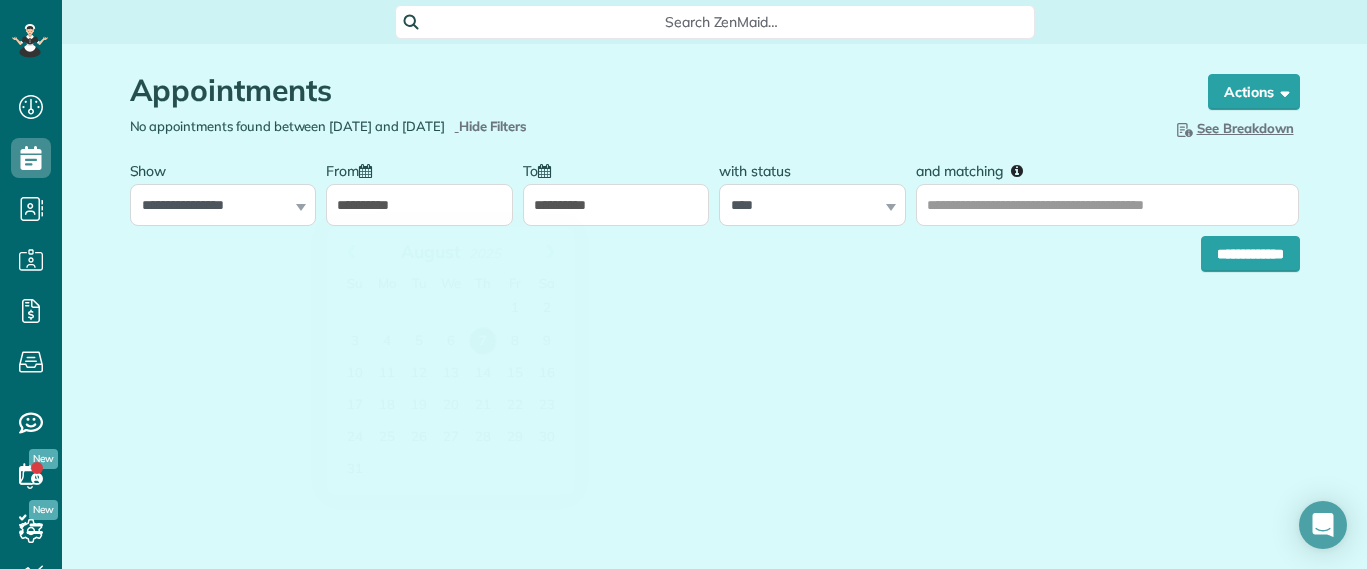 click on "**********" at bounding box center (419, 205) 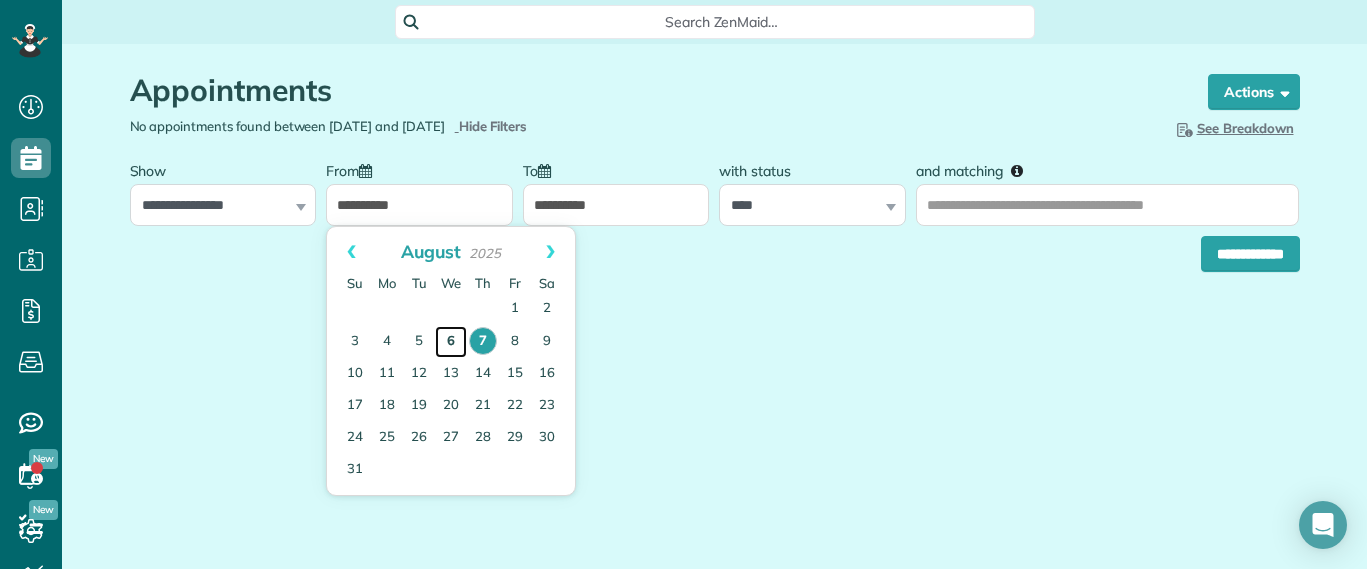 click on "6" at bounding box center (451, 342) 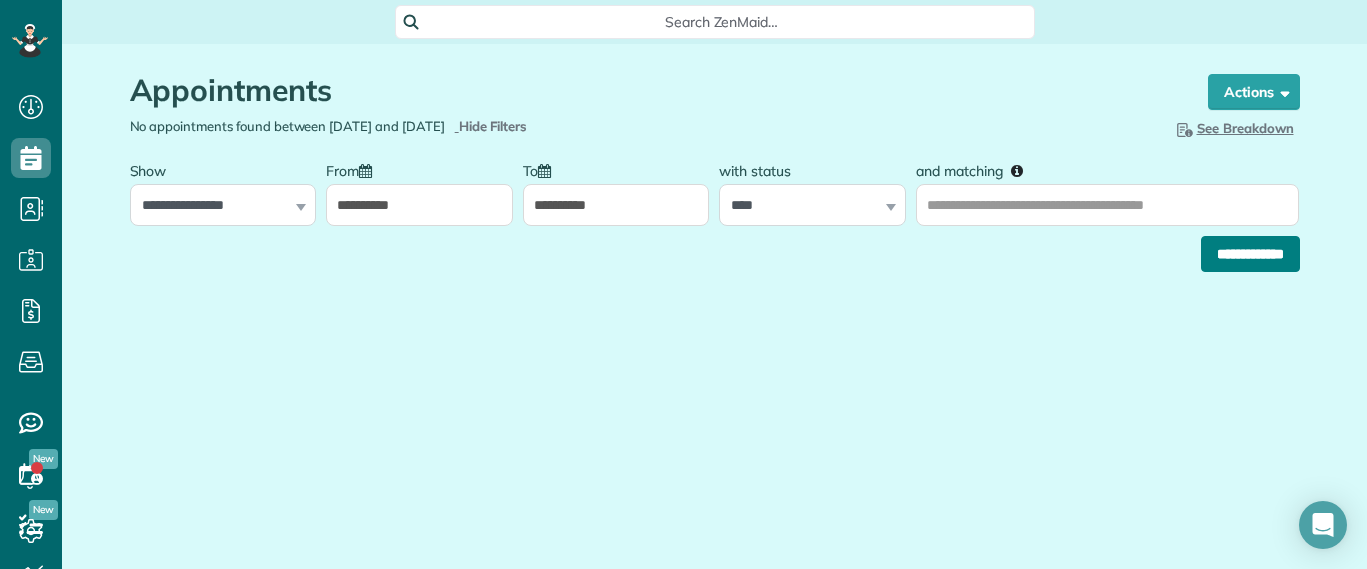 click on "**********" at bounding box center [1250, 254] 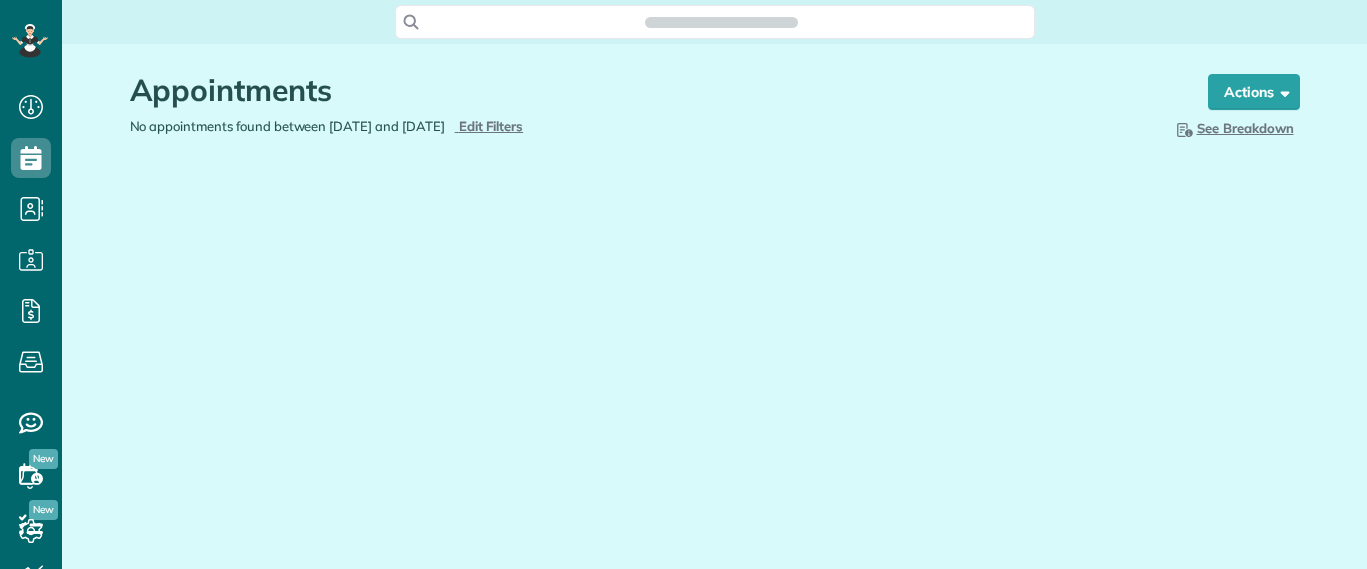 scroll, scrollTop: 0, scrollLeft: 0, axis: both 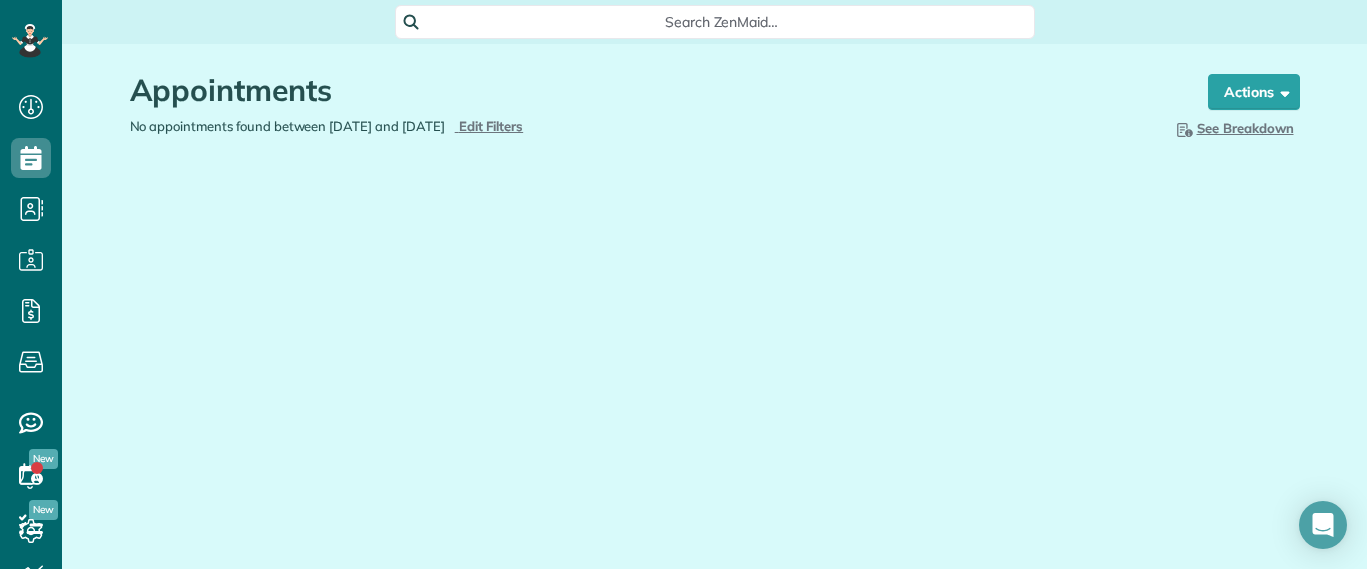type on "**********" 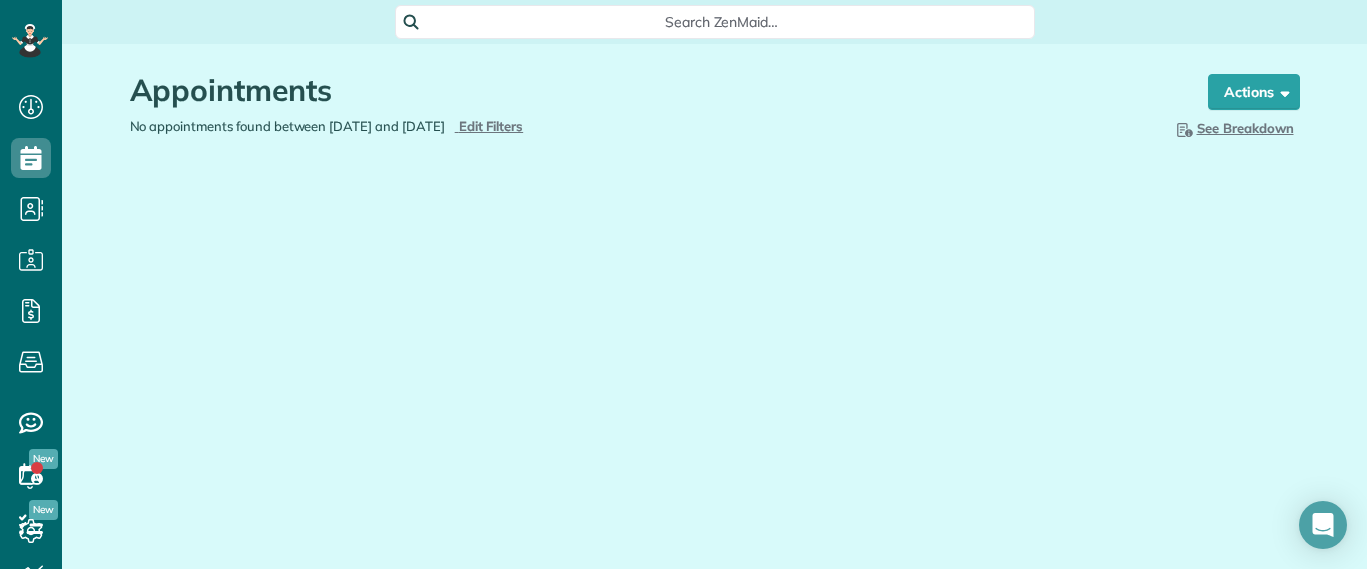 type on "**********" 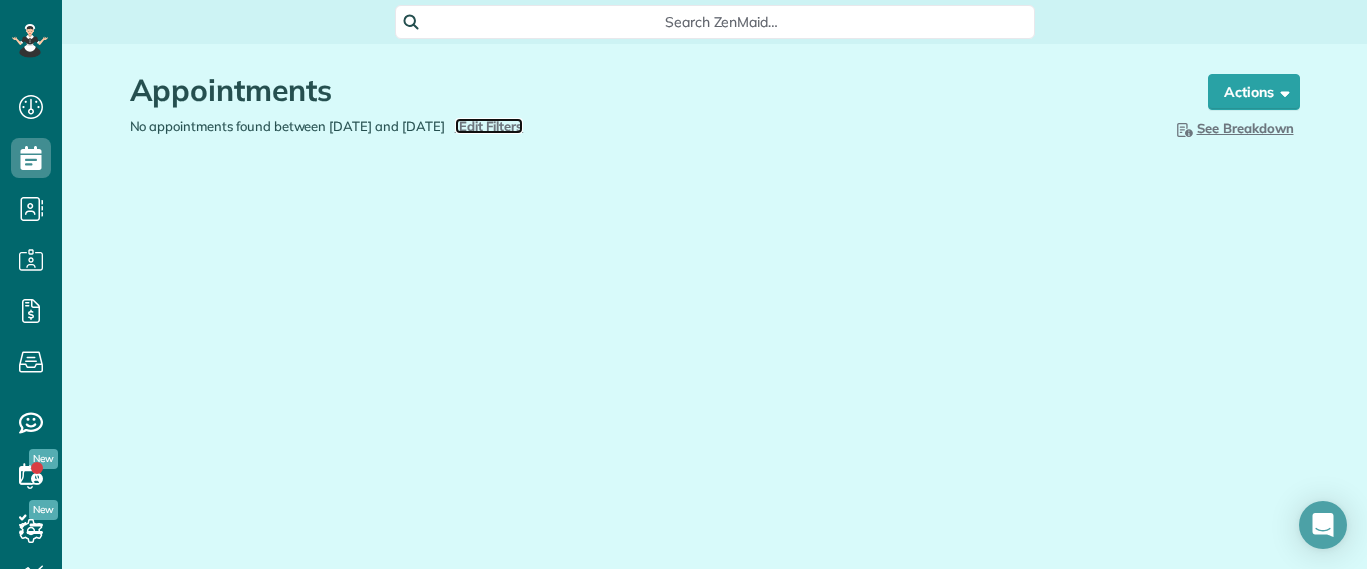 click on "Edit Filters" at bounding box center (491, 126) 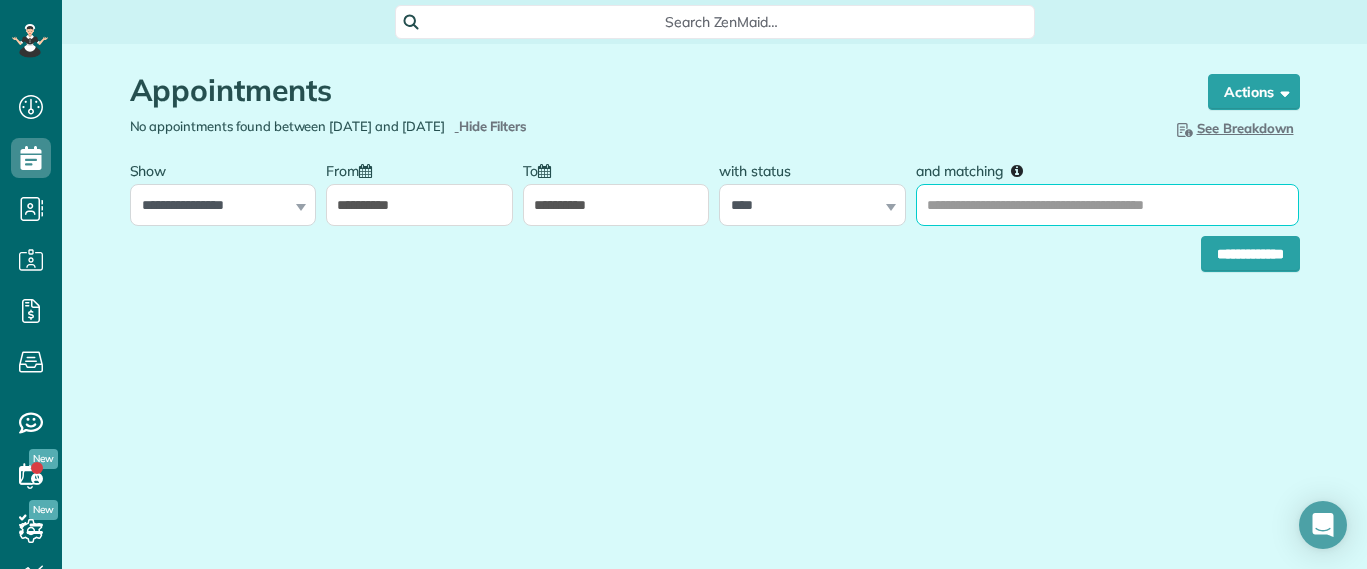 click on "and matching" at bounding box center (1107, 205) 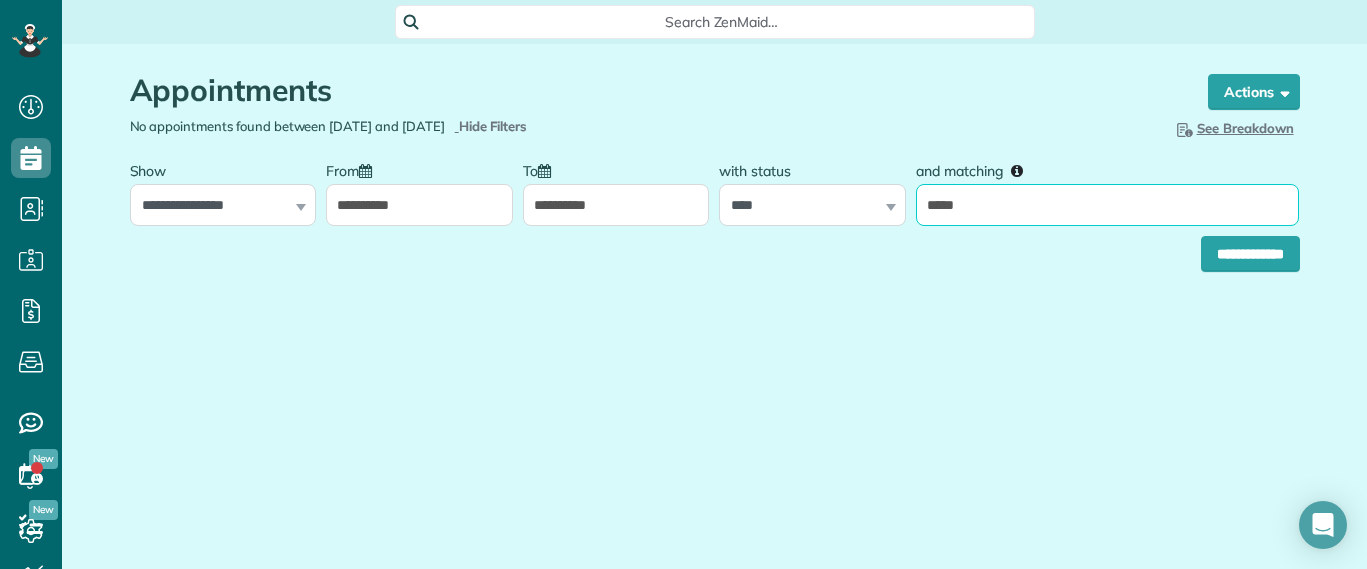 type on "*****" 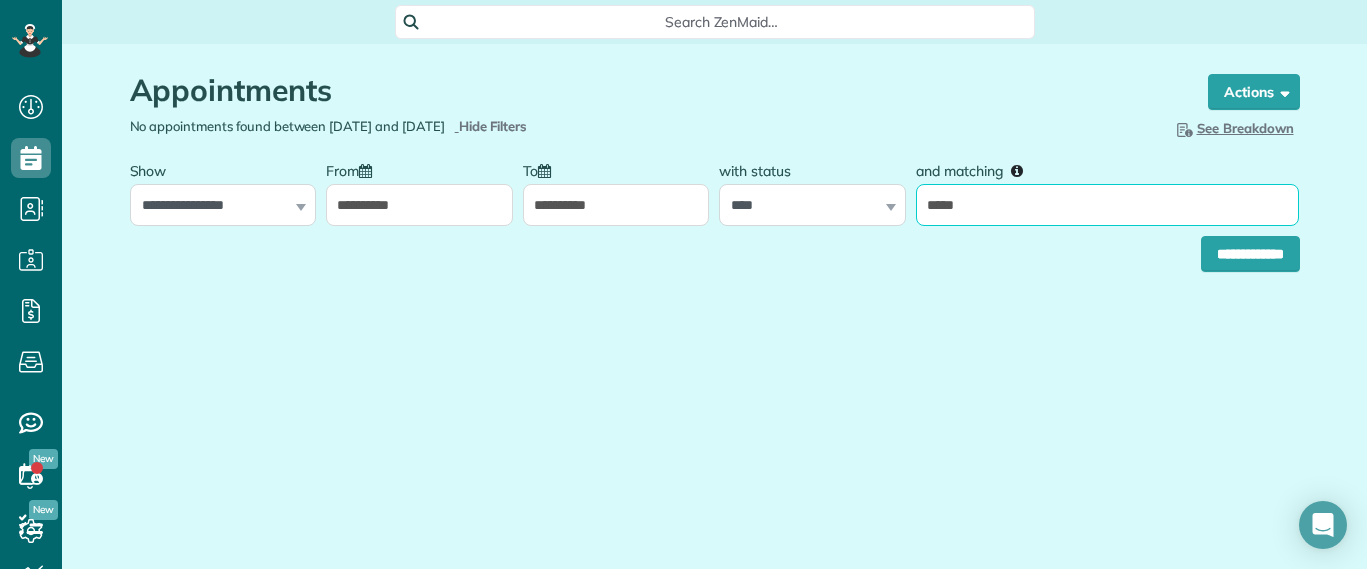 click on "**********" at bounding box center [1250, 254] 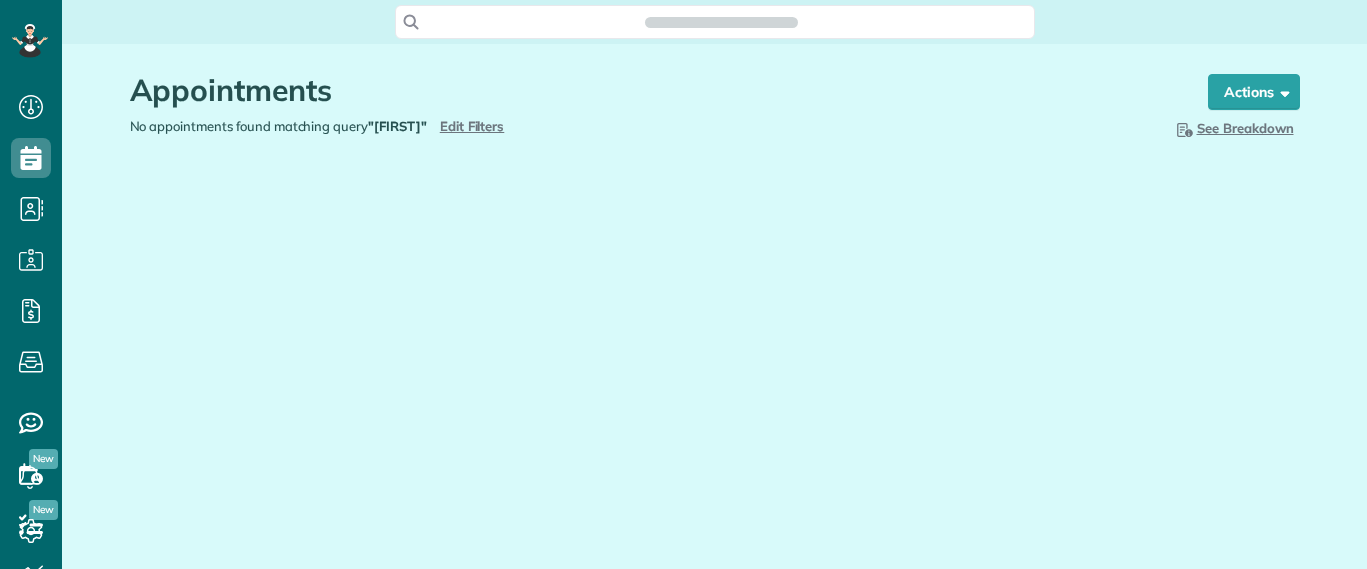 scroll, scrollTop: 0, scrollLeft: 0, axis: both 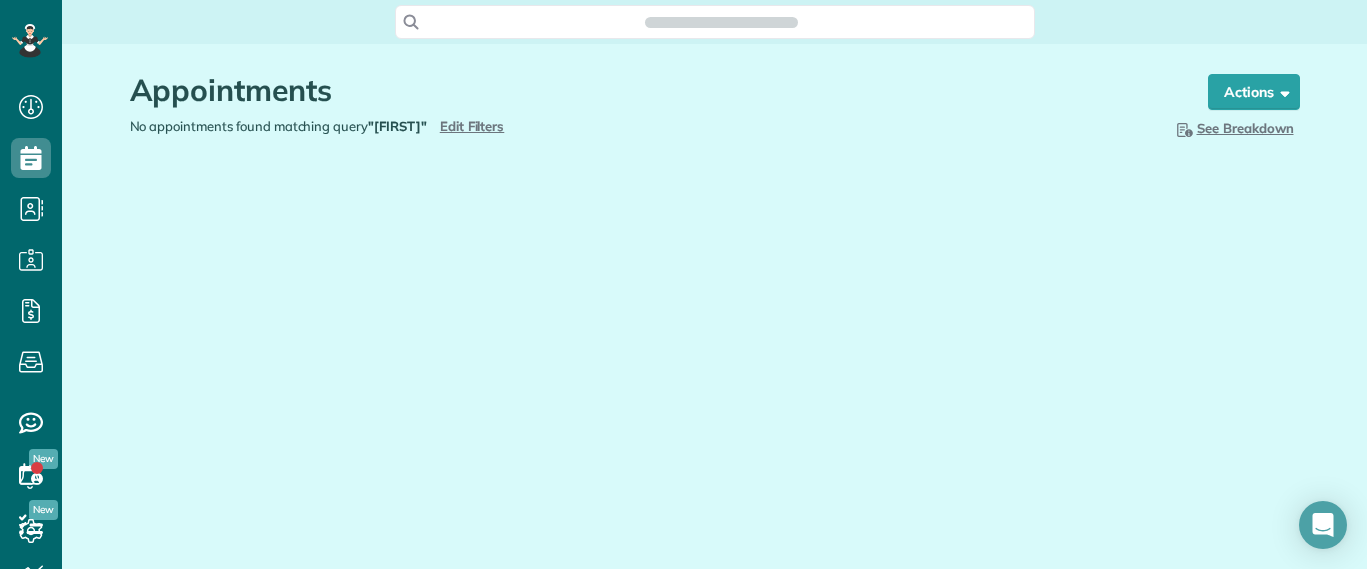 type on "**********" 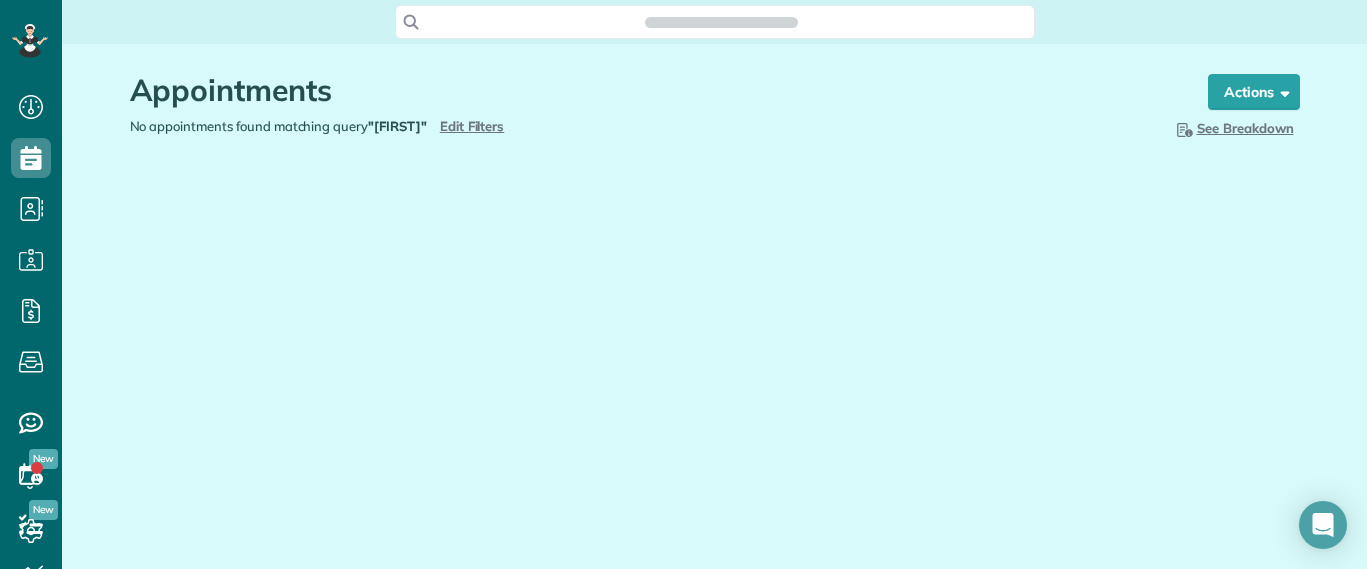 type on "**********" 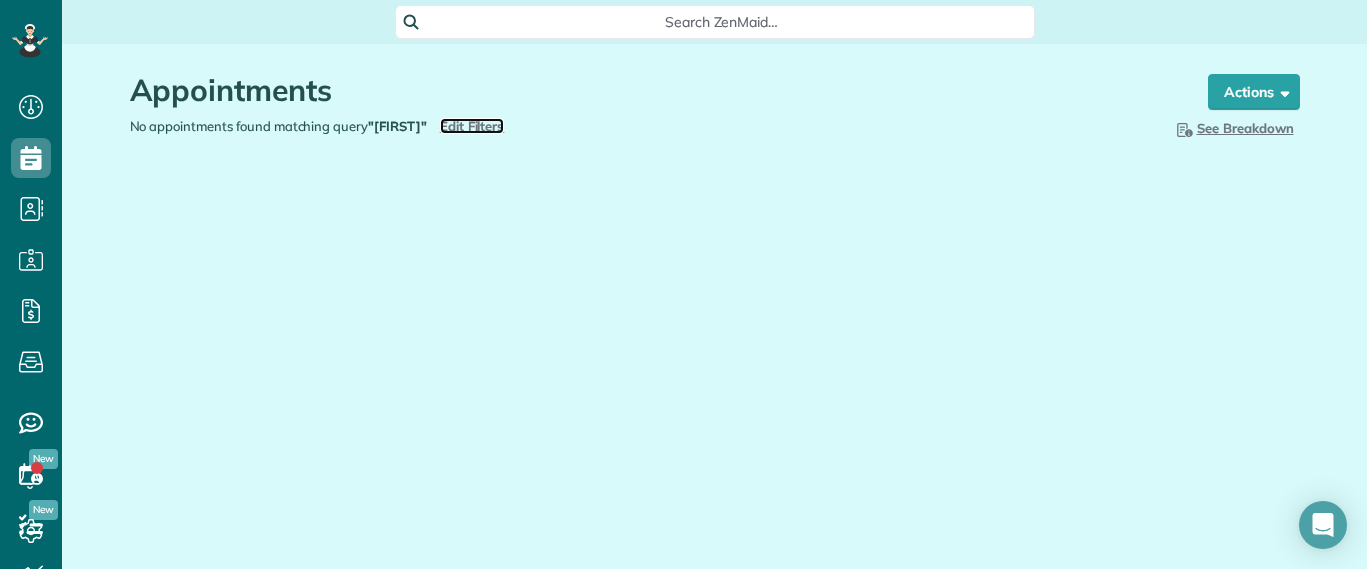 click on "Edit Filters" at bounding box center (472, 126) 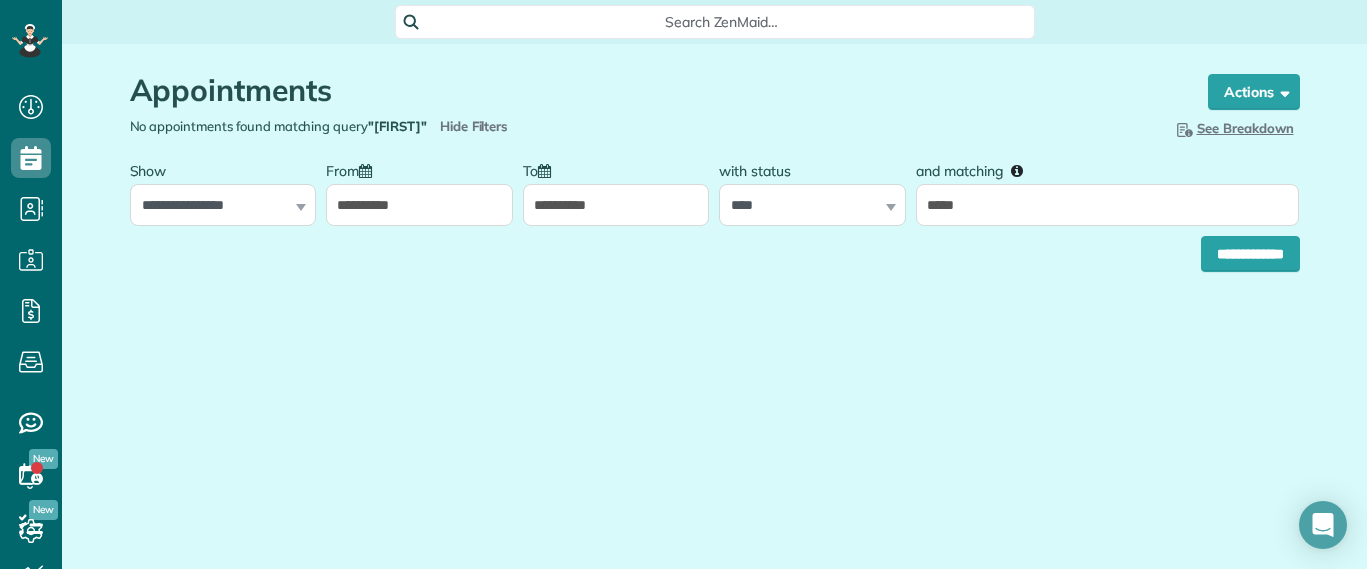 click on "**********" at bounding box center (419, 205) 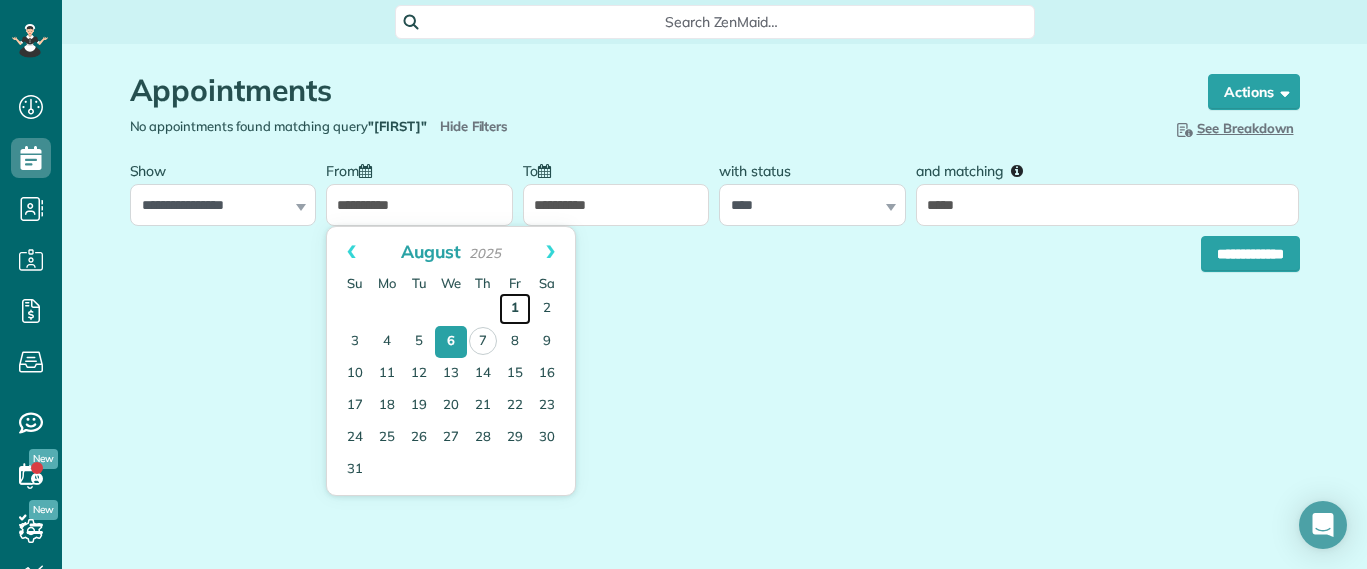 click on "1" at bounding box center [515, 309] 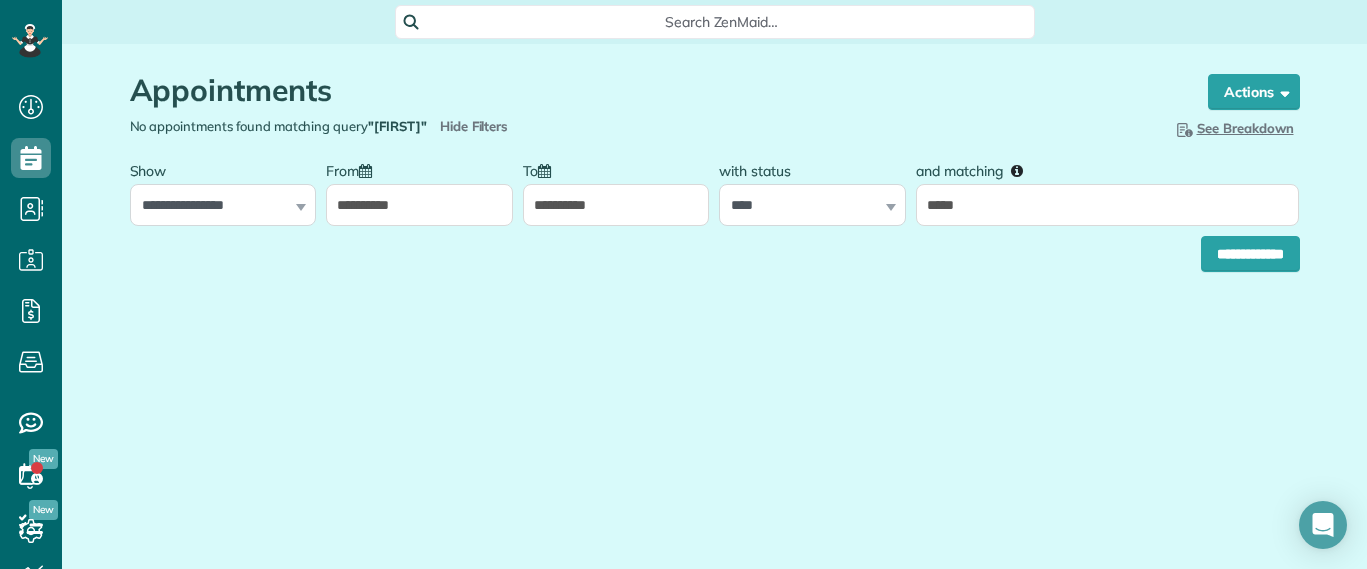click on "**********" at bounding box center (616, 205) 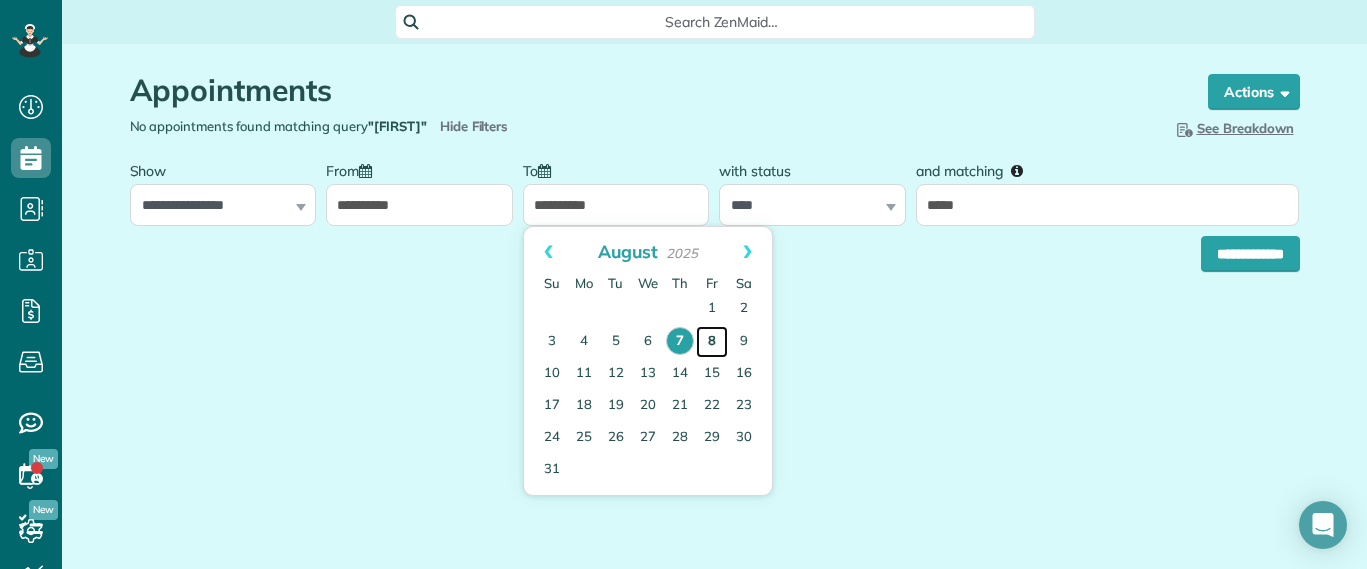 click on "8" at bounding box center [712, 342] 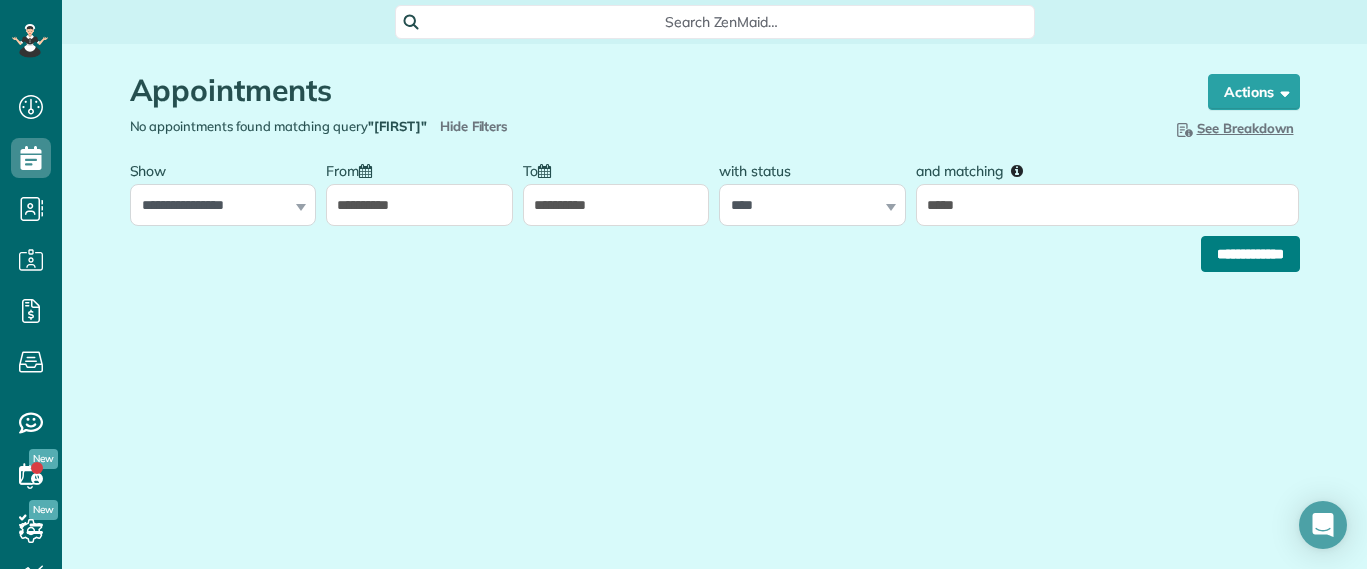 click on "**********" at bounding box center (1250, 254) 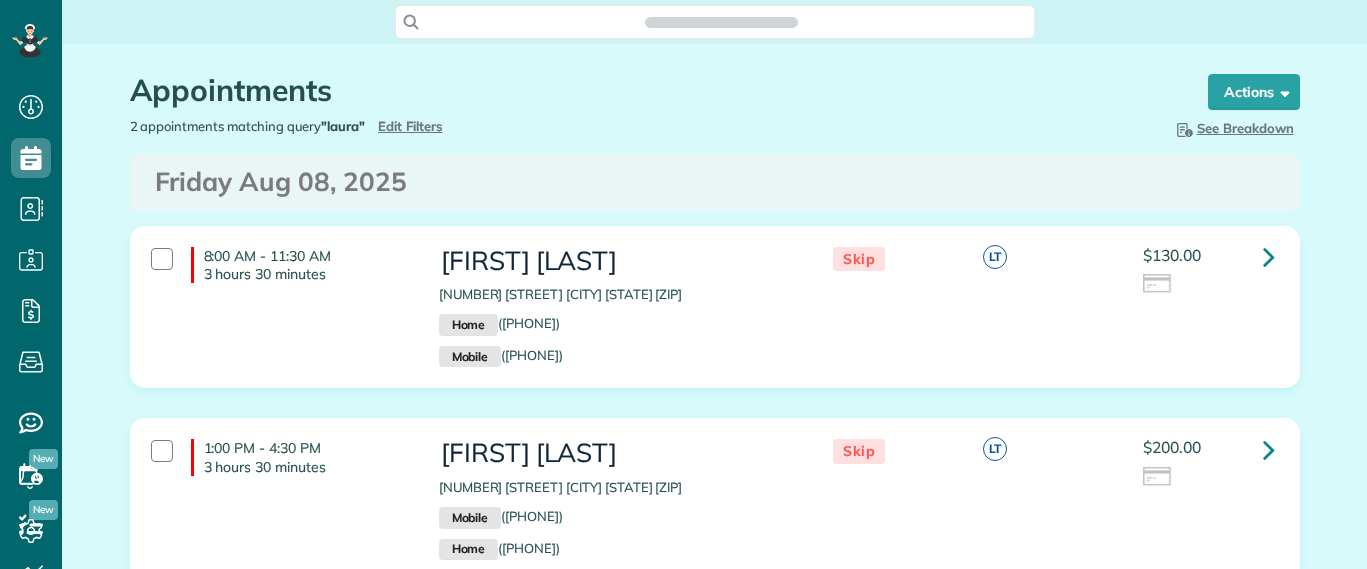 scroll, scrollTop: 0, scrollLeft: 0, axis: both 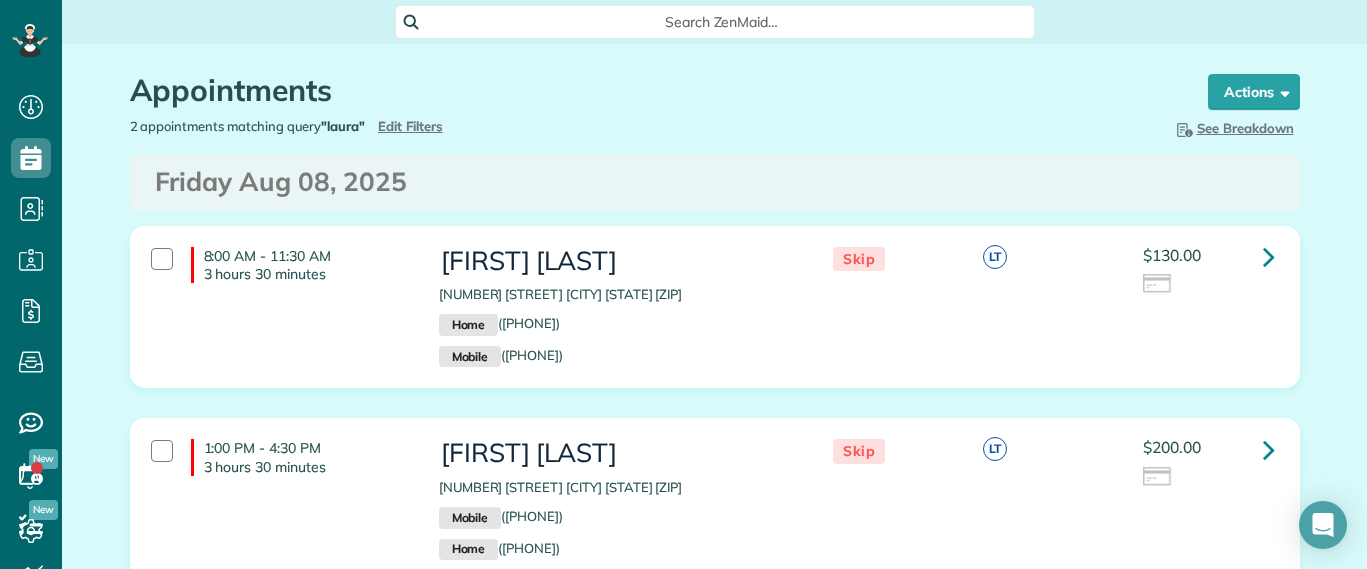 click on "$130.00" at bounding box center (1208, 271) 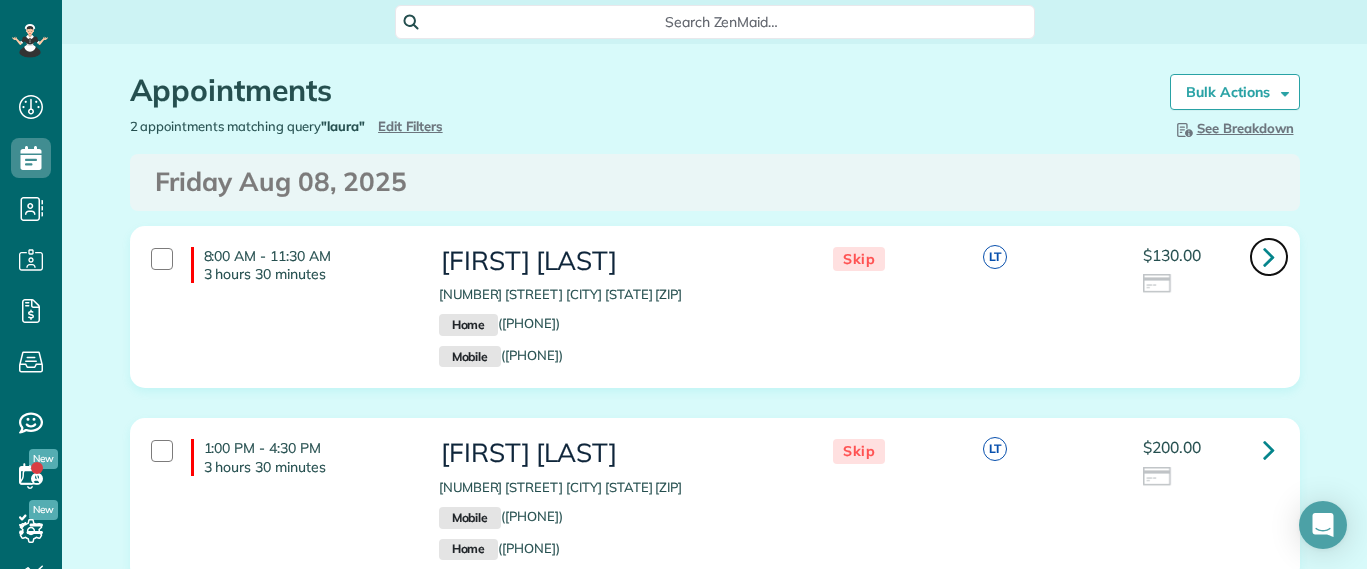 click at bounding box center [1269, 257] 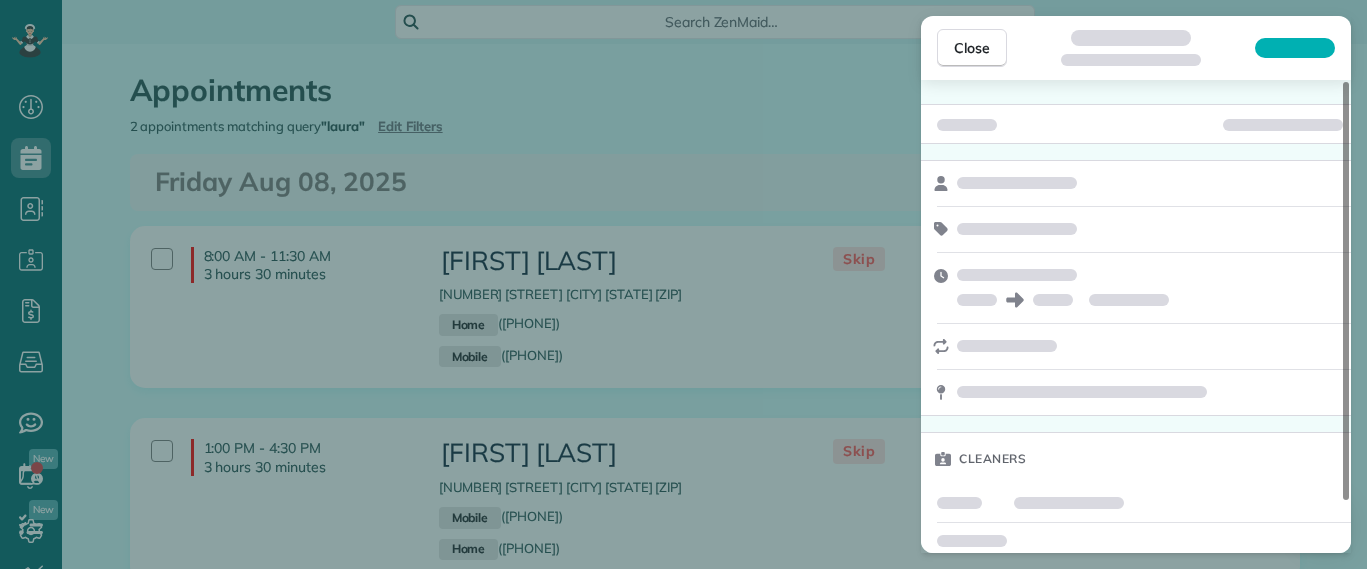 scroll, scrollTop: 58, scrollLeft: 0, axis: vertical 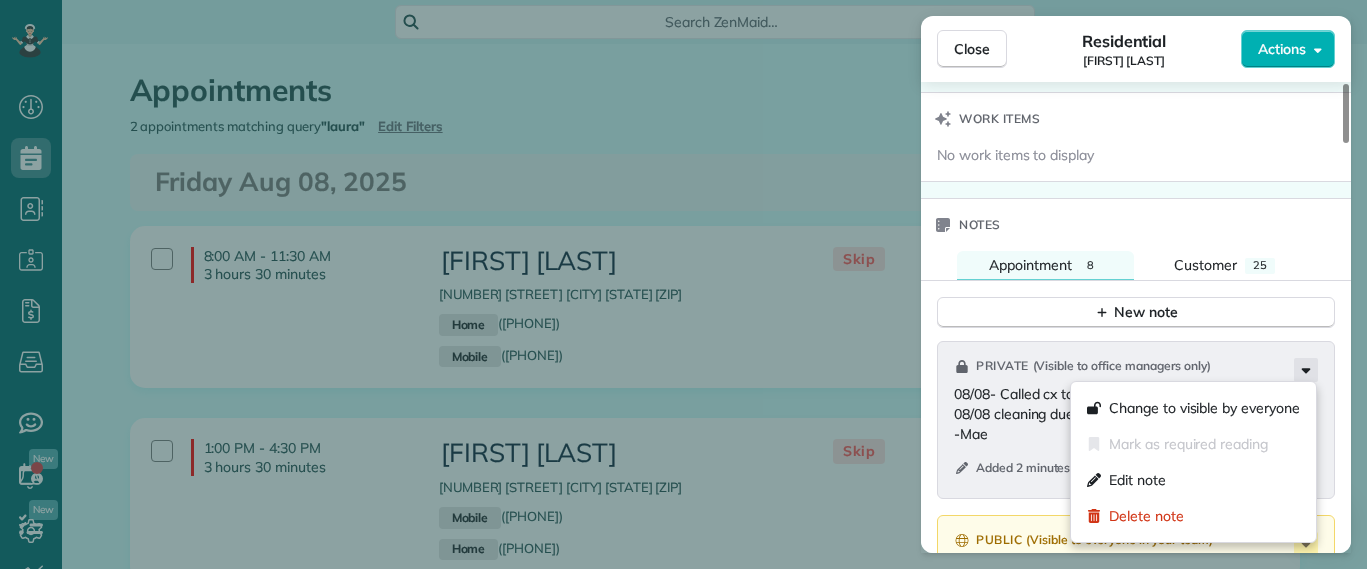click 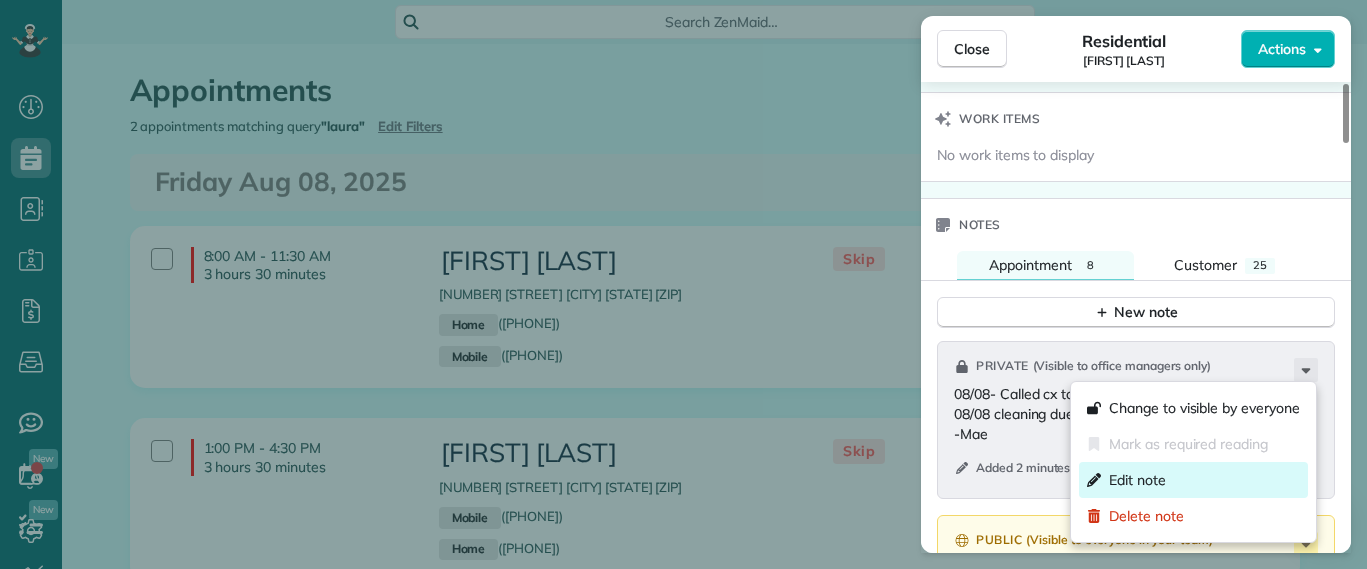 click on "Edit note" at bounding box center (1193, 480) 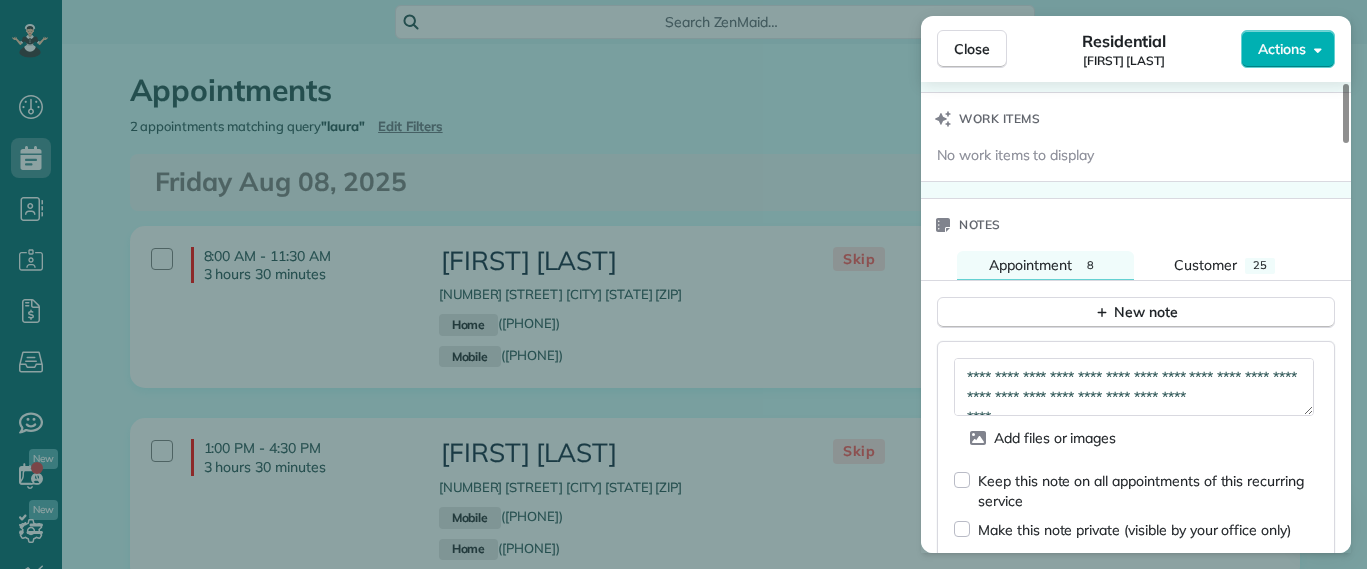 click on "Keep this note on all appointments of this recurring service" at bounding box center (1136, 482) 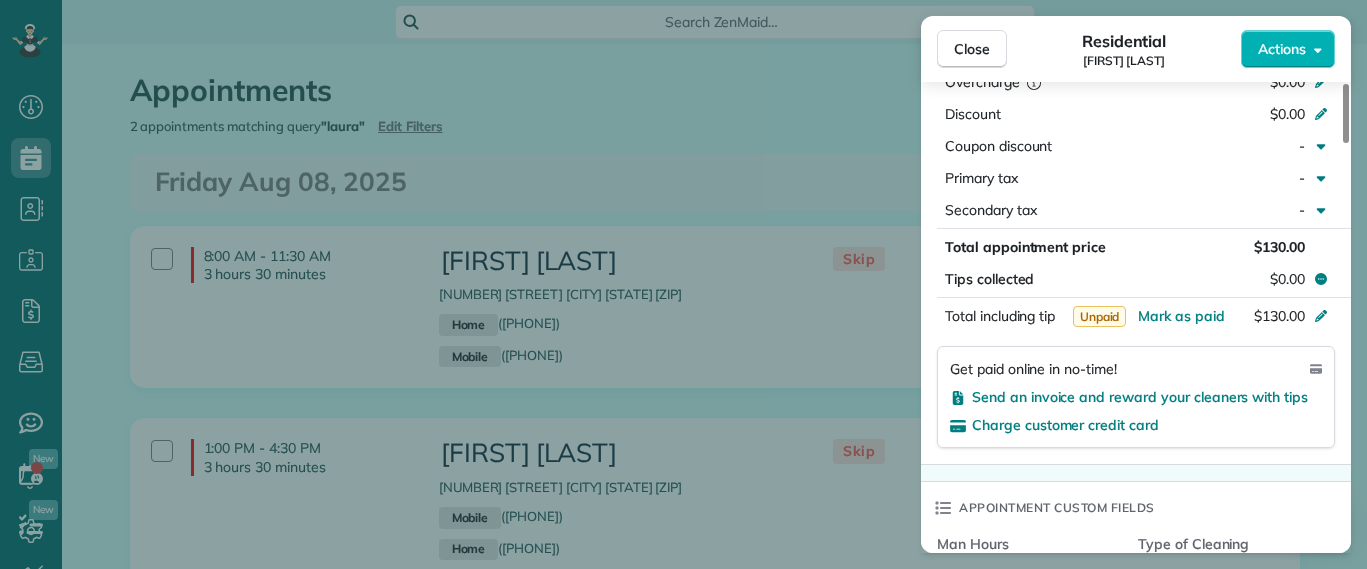 scroll, scrollTop: 1907, scrollLeft: 0, axis: vertical 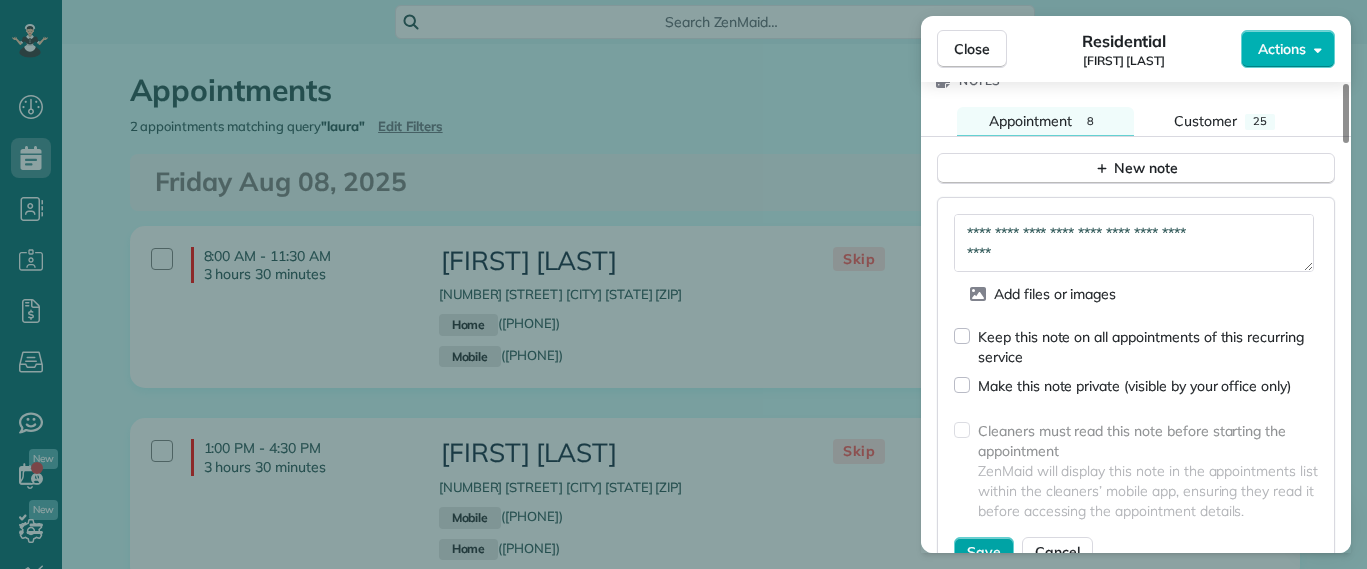 click on "Save" at bounding box center [984, 552] 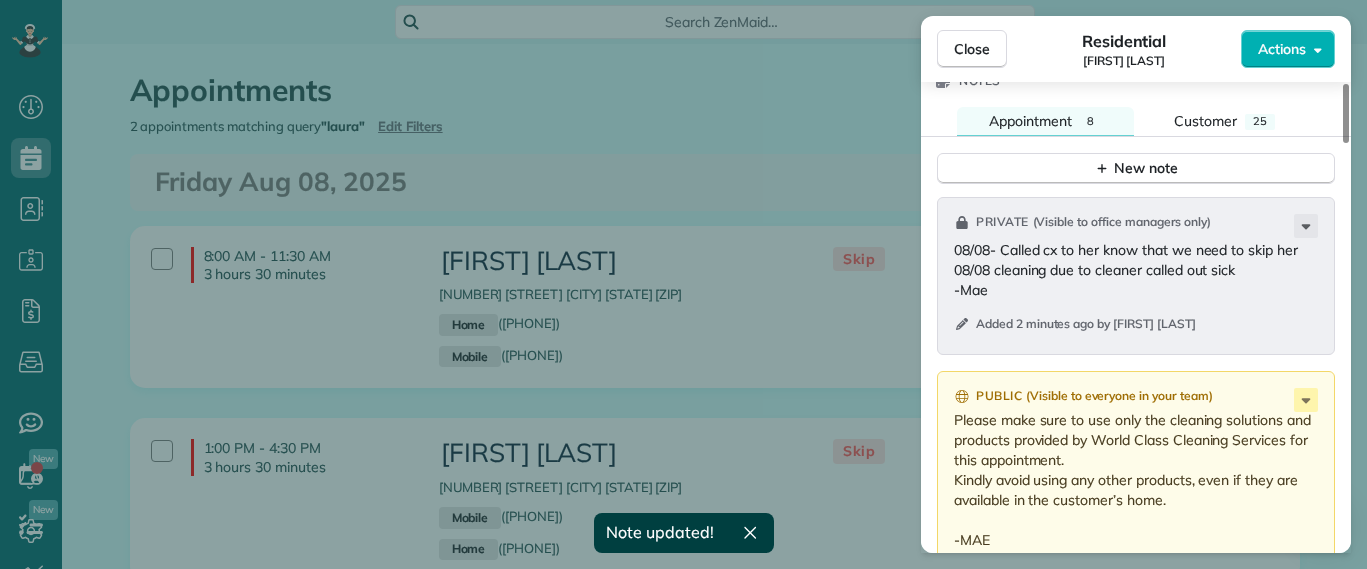 click on "Close Residential Julie Davi Actions Status Skip Julie Davi · Open profile HOME (804) 217-9317 Copy MOBILE (804) 677-0129 Copy juliedavi127@gmail.com Copy juliedavi@verizon.net Copy juliedavi@trinityes.org Copy View Details Residential Friday, August 08, 2025 ( tomorrow ) 8:00 AM 11:30 AM 3 hours and 30 minutes Repeats every 2 weeks Edit recurring service Previous (Jul 25) Next (Aug 22) 2967 Dragana Drive Henrico VA 23233 Service was not rated yet Setup ratings Cleaners Time in and out Assign Invite Cleaners Laura   Thaller 8:00 AM 11:30 AM Checklist Try Now Keep this appointment up to your standards. Stay on top of every detail, keep your cleaners organised, and your client happy. Assign a checklist Watch a 5 min demo Billing Billing actions Service Service Price (1x $130.00) $130.00 Add an item Overcharge $0.00 Discount $0.00 Coupon discount - Primary tax - Secondary tax - Total appointment price $130.00 Tips collected $0.00 Unpaid Mark as paid Total including tip $130.00 Get paid online in no-time! - 8 25" at bounding box center [683, 284] 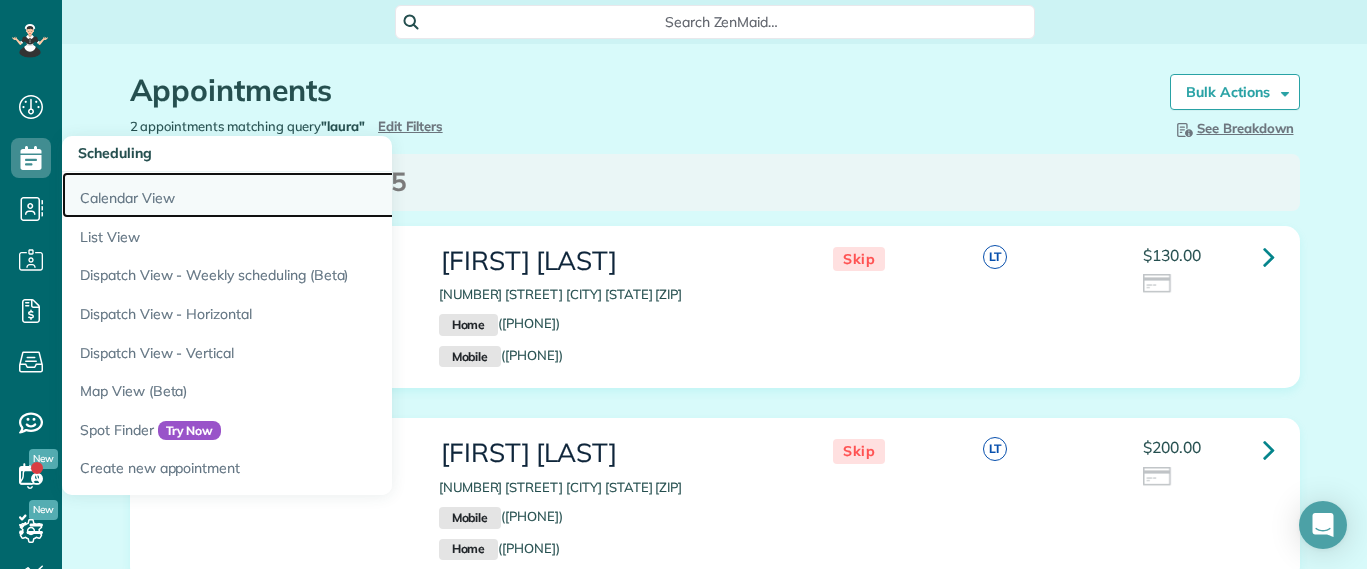 click on "Calendar View" at bounding box center [312, 195] 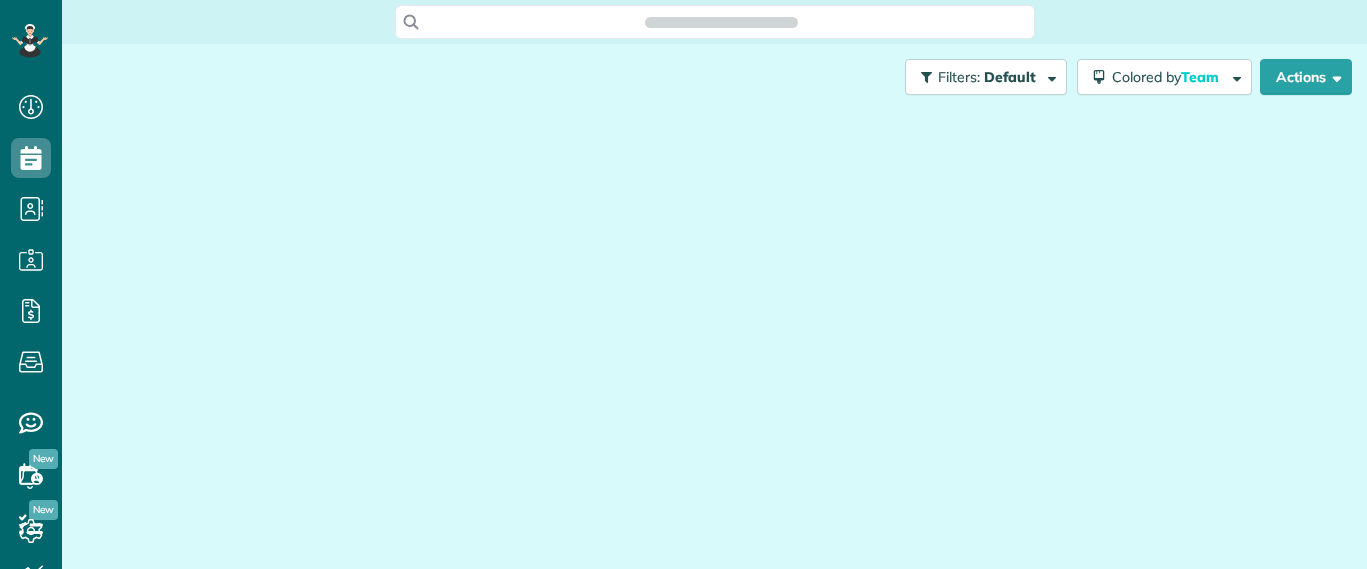 scroll, scrollTop: 0, scrollLeft: 0, axis: both 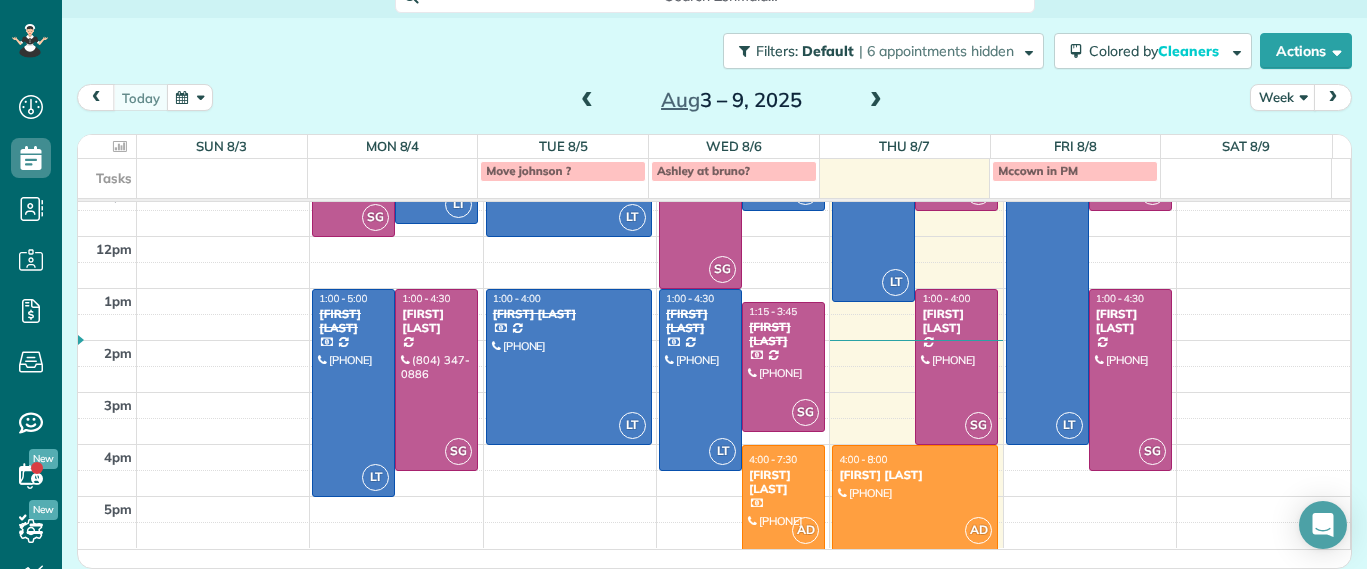 click on "[FIRST] [LAST]" at bounding box center (783, 482) 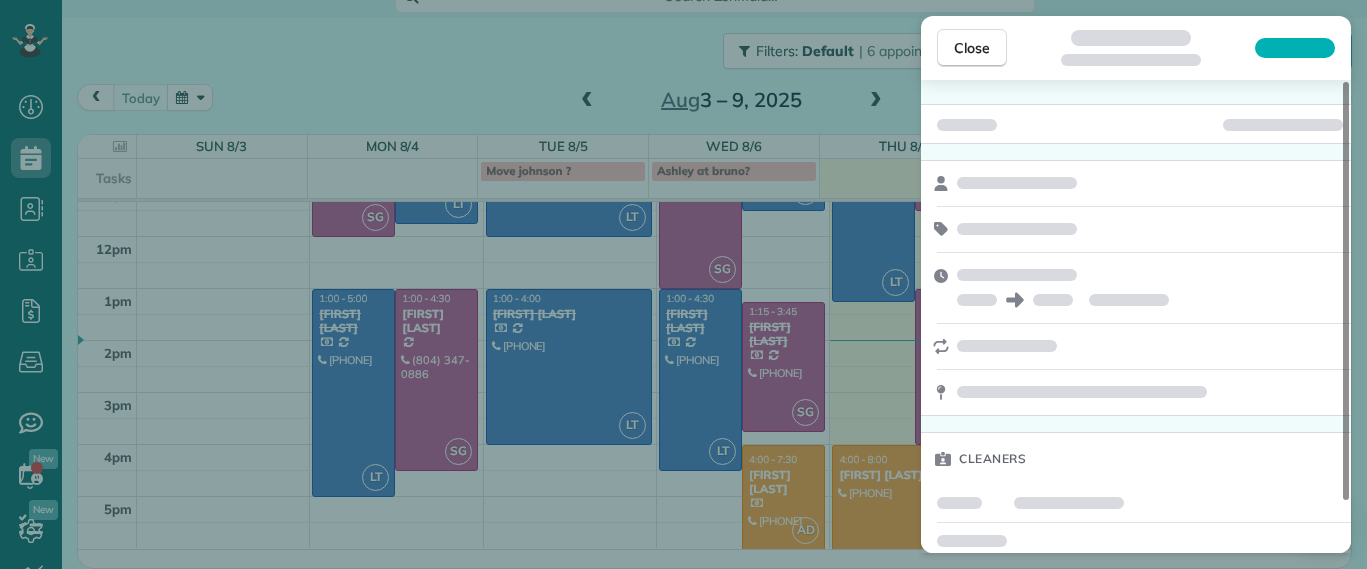 scroll, scrollTop: 58, scrollLeft: 0, axis: vertical 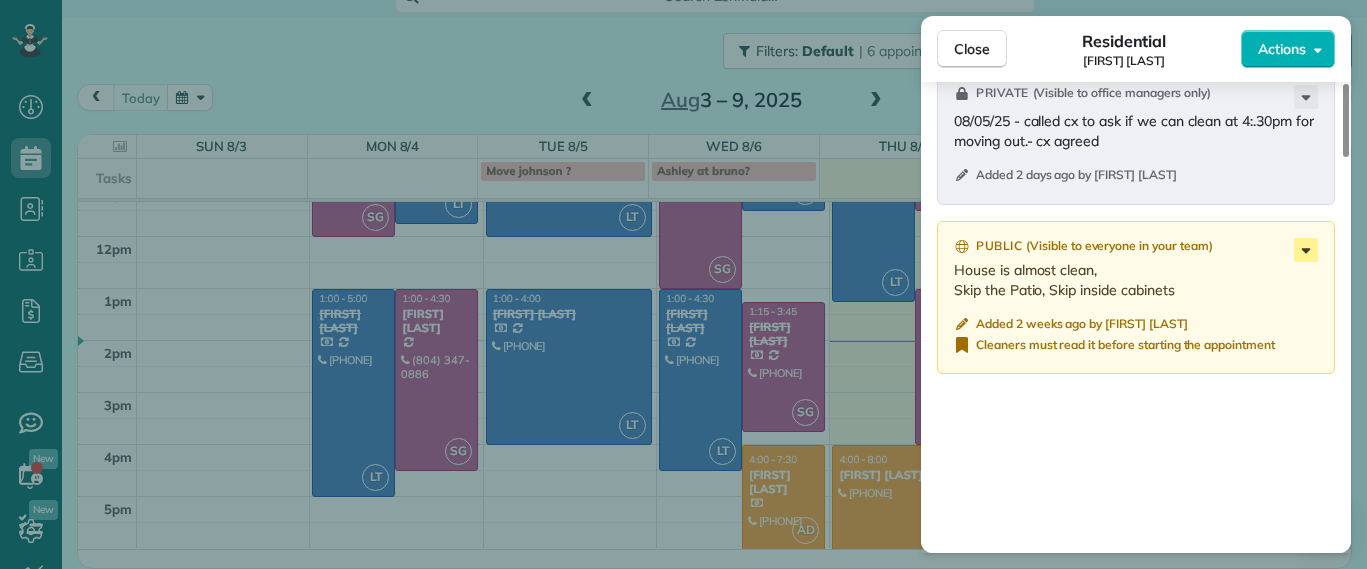 click 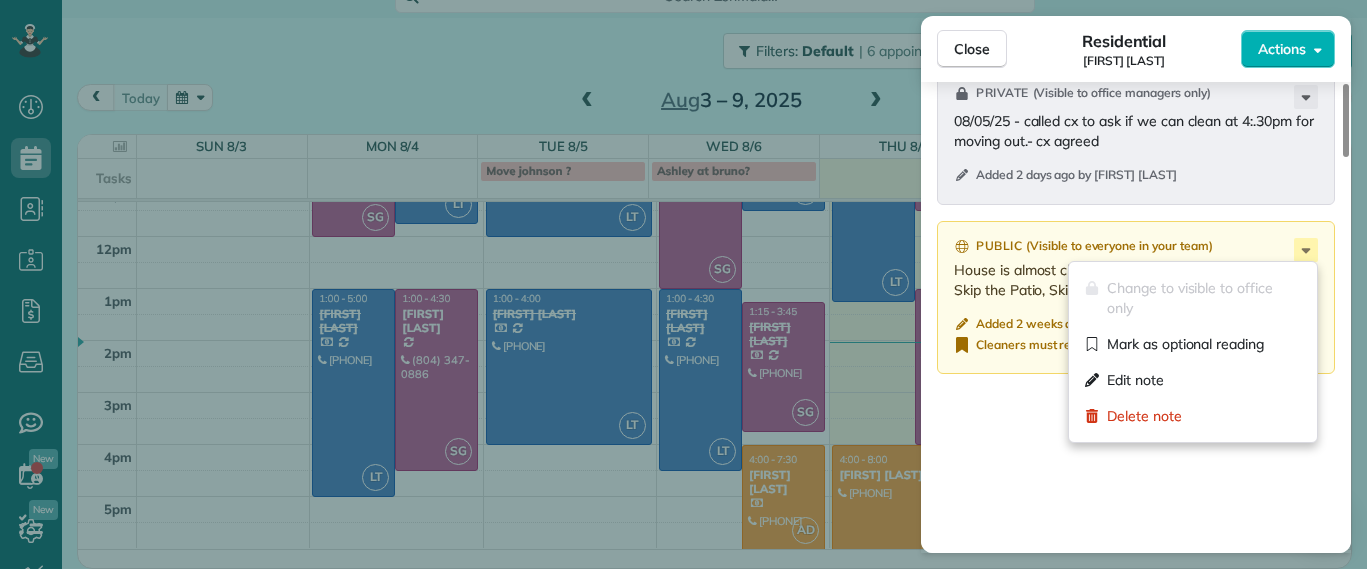 click on "Public ( Visible to everyone in your team ) > Cx will leave the door Unlocked
>No Available Vacuum at the house, please bring one
>Cx Requested to Vacuum the back porch
>Please walk trash down the alley to the neighbors' supercan  She left a kitchen trash bag there with a small amount of paper trash in it.
> After thje cleaning lock the doorknob behind Added yesterday by Mae Enriquez Cleaners must read it before starting the appointment Private ( Visible to office managers only ) 08/05/25 - called cx to ask if we can clean at 4:.30pm for moving out.- cx agreed Added 2 days ago by Mae Enriquez Public ( Visible to everyone in your team ) House is almost clean,
Skip the Patio, Skip inside cabinets Added 2 weeks ago by Mae Enriquez Cleaners must read it before starting the appointment" at bounding box center (1136, 263) 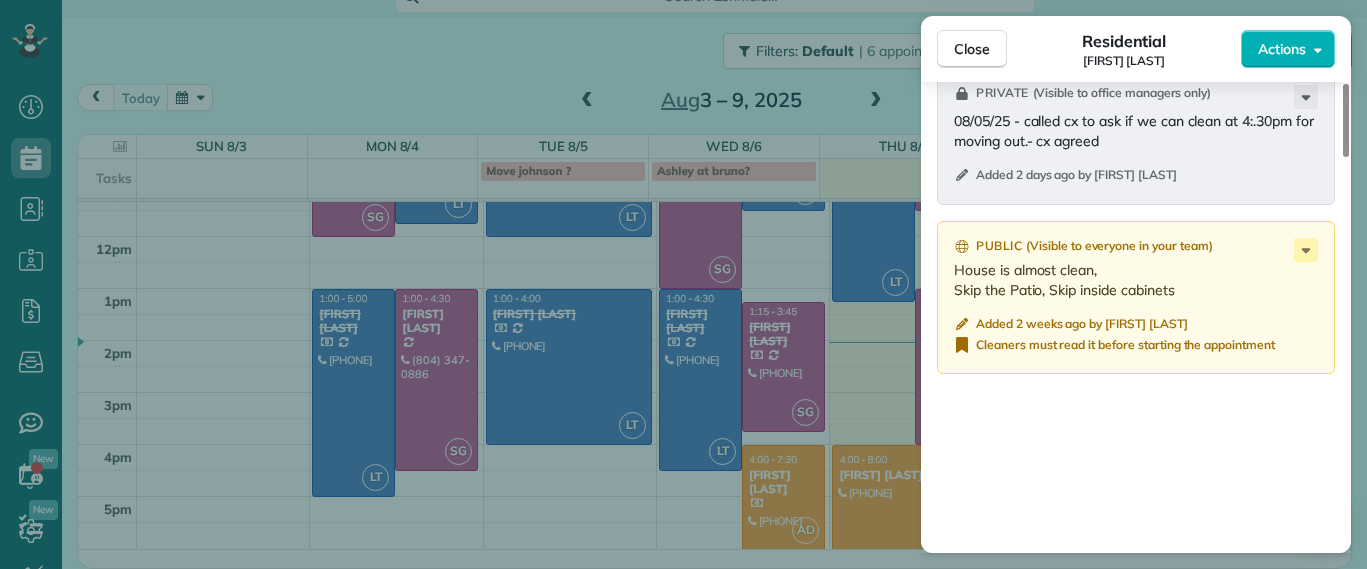 click on "Public ( Visible to everyone in your team ) > Cx will leave the door Unlocked
>No Available Vacuum at the house, please bring one
>Cx Requested to Vacuum the back porch
>Please walk trash down the alley to the neighbors' supercan  She left a kitchen trash bag there with a small amount of paper trash in it.
> After thje cleaning lock the doorknob behind Added yesterday by Mae Enriquez Cleaners must read it before starting the appointment Private ( Visible to office managers only ) 08/05/25 - called cx to ask if we can clean at 4:.30pm for moving out.- cx agreed Added 2 days ago by Mae Enriquez Public ( Visible to everyone in your team ) House is almost clean,
Skip the Patio, Skip inside cabinets Added 2 weeks ago by Mae Enriquez Cleaners must read it before starting the appointment" at bounding box center (1136, 263) 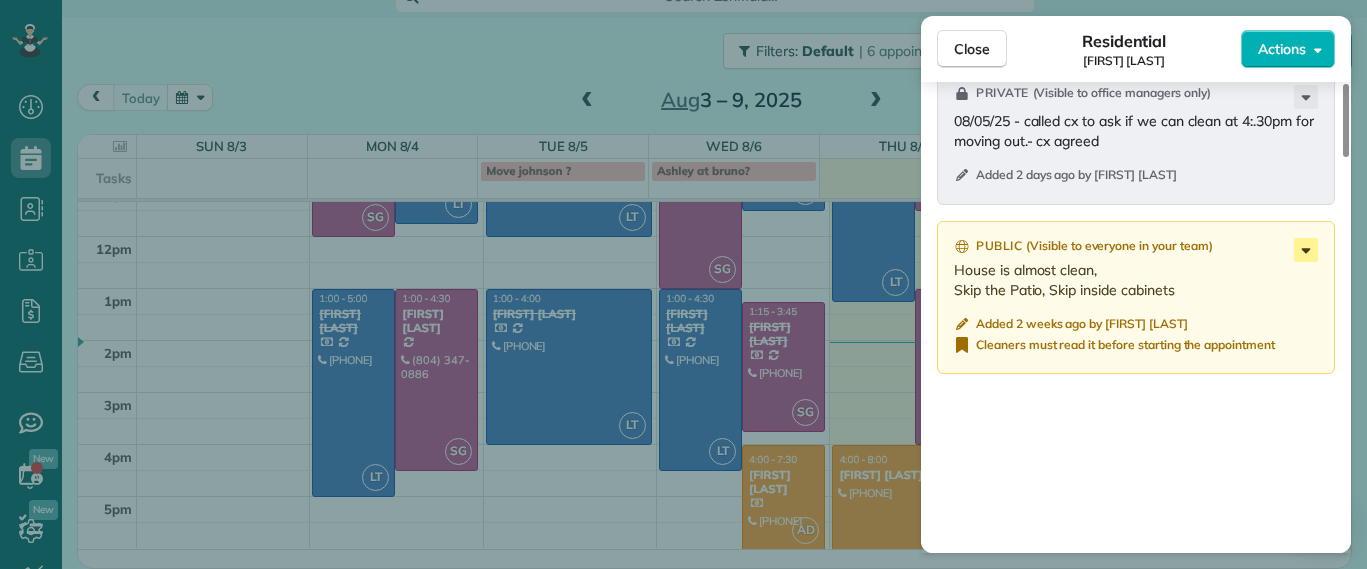 click 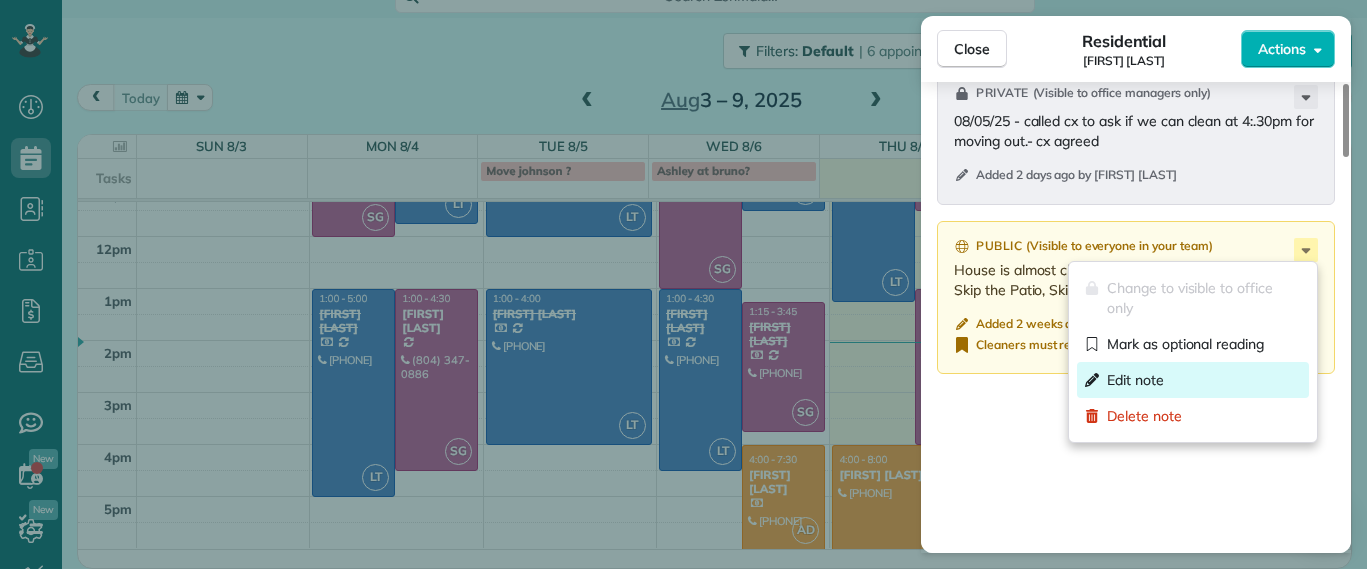 click on "Edit note" at bounding box center (1135, 380) 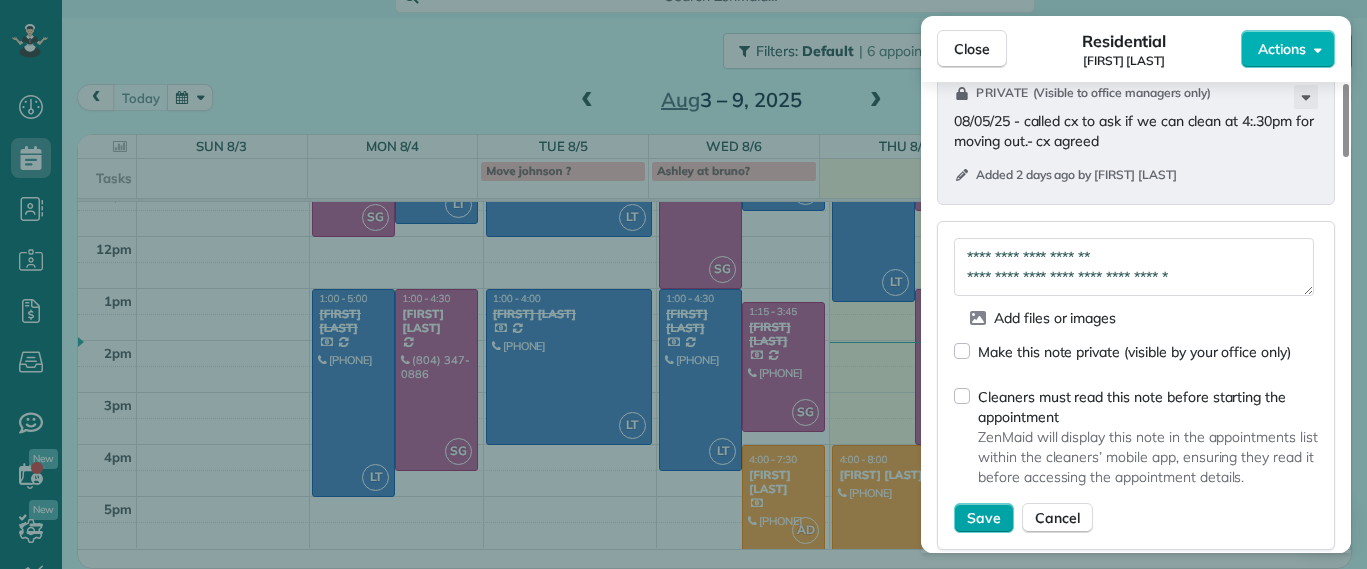 click on "Save" at bounding box center [984, 518] 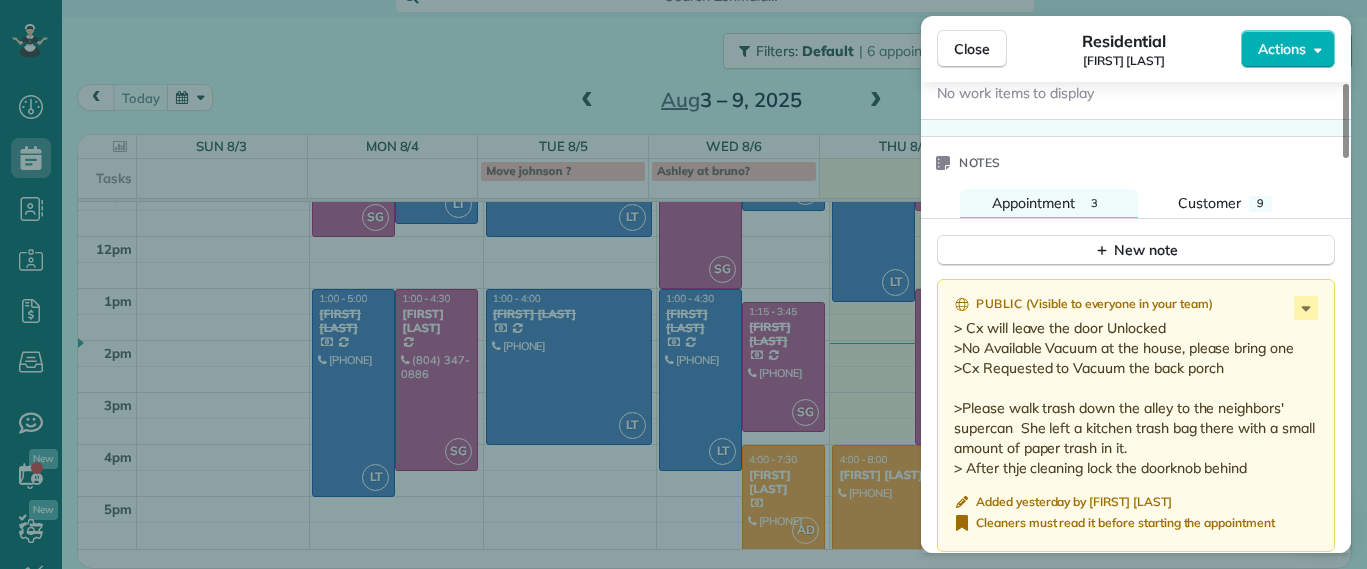 scroll, scrollTop: 2195, scrollLeft: 0, axis: vertical 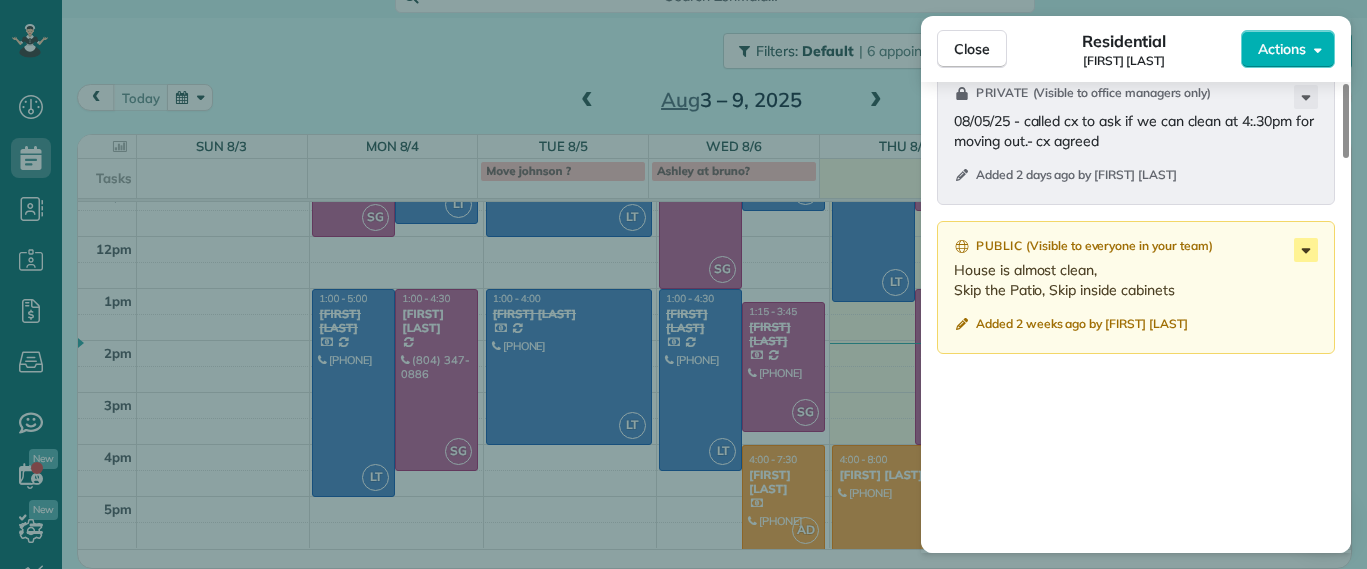 click 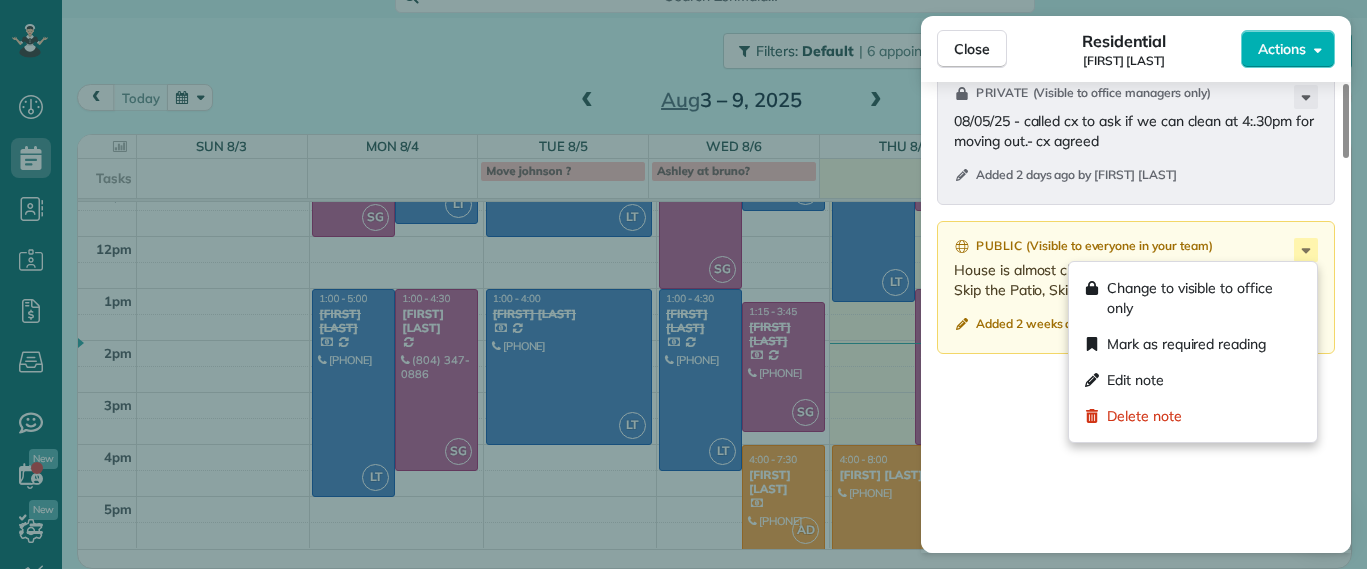 click on "Public ( Visible to everyone in your team ) > Cx will leave the door Unlocked
>No Available Vacuum at the house, please bring one
>Cx Requested to Vacuum the back porch
>Please walk trash down the alley to the neighbors' supercan  She left a kitchen trash bag there with a small amount of paper trash in it.
> After thje cleaning lock the doorknob behind Added yesterday by Mae Enriquez Cleaners must read it before starting the appointment Private ( Visible to office managers only ) 08/05/25 - called cx to ask if we can clean at 4:.30pm for moving out.- cx agreed Added 2 days ago by Mae Enriquez Public ( Visible to everyone in your team ) House is almost clean,
Skip the Patio, Skip inside cabinets Added 2 weeks ago by Mae Enriquez" at bounding box center (1136, 253) 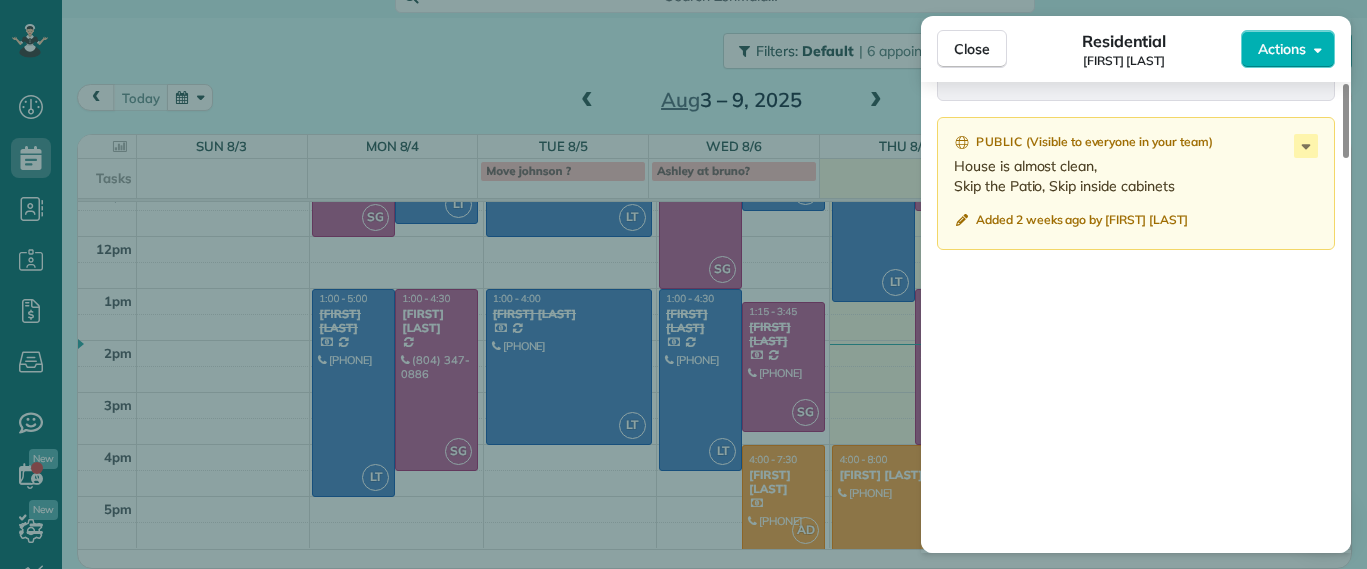scroll, scrollTop: 2195, scrollLeft: 0, axis: vertical 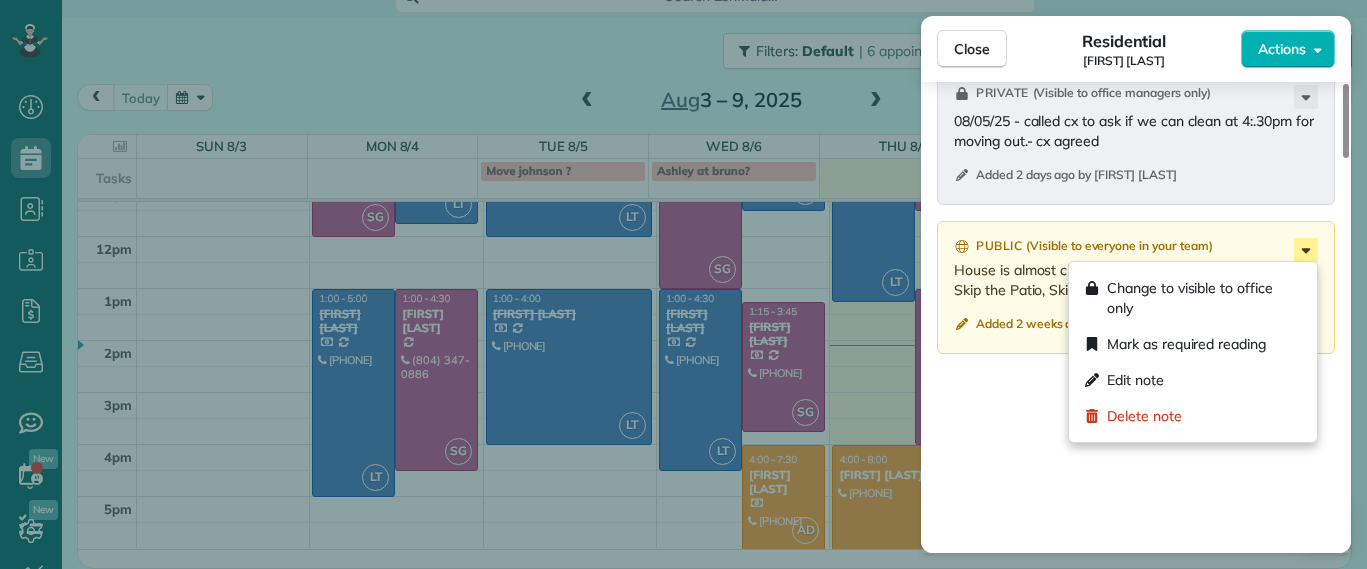 click 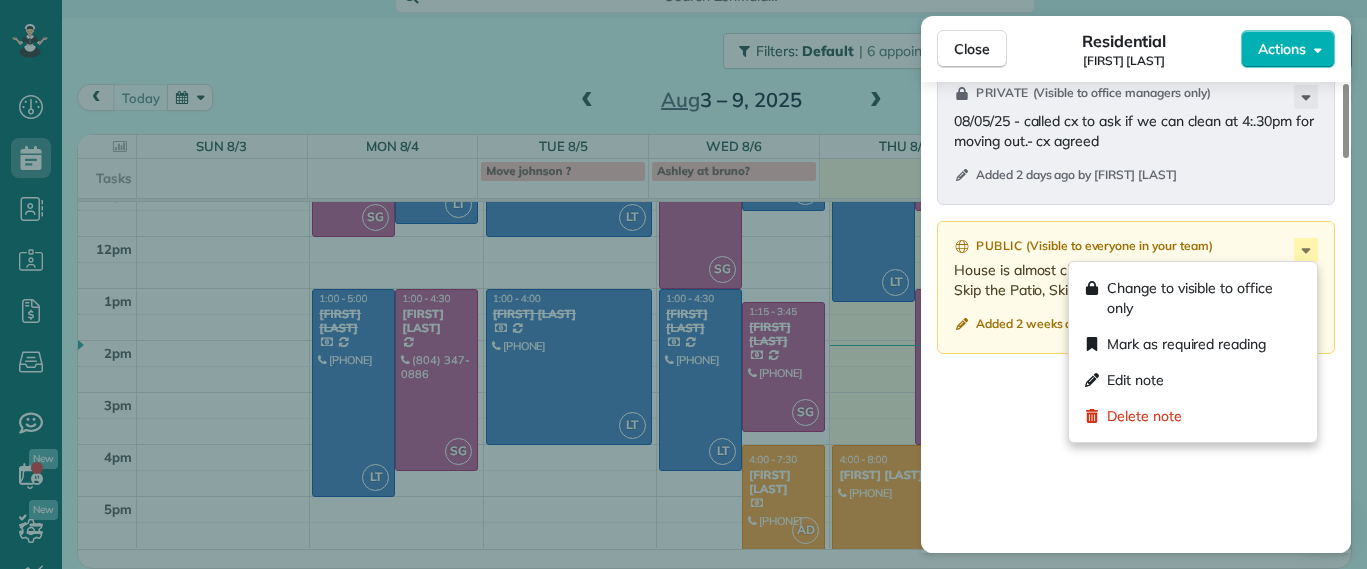 click on "Public ( Visible to everyone in your team ) > Cx will leave the door Unlocked
>No Available Vacuum at the house, please bring one
>Cx Requested to Vacuum the back porch
>Please walk trash down the alley to the neighbors' supercan  She left a kitchen trash bag there with a small amount of paper trash in it.
> After thje cleaning lock the doorknob behind Added yesterday by Mae Enriquez Cleaners must read it before starting the appointment Private ( Visible to office managers only ) 08/05/25 - called cx to ask if we can clean at 4:.30pm for moving out.- cx agreed Added 2 days ago by Mae Enriquez Public ( Visible to everyone in your team ) House is almost clean,
Skip the Patio, Skip inside cabinets Added 2 weeks ago by Mae Enriquez" at bounding box center (1136, 253) 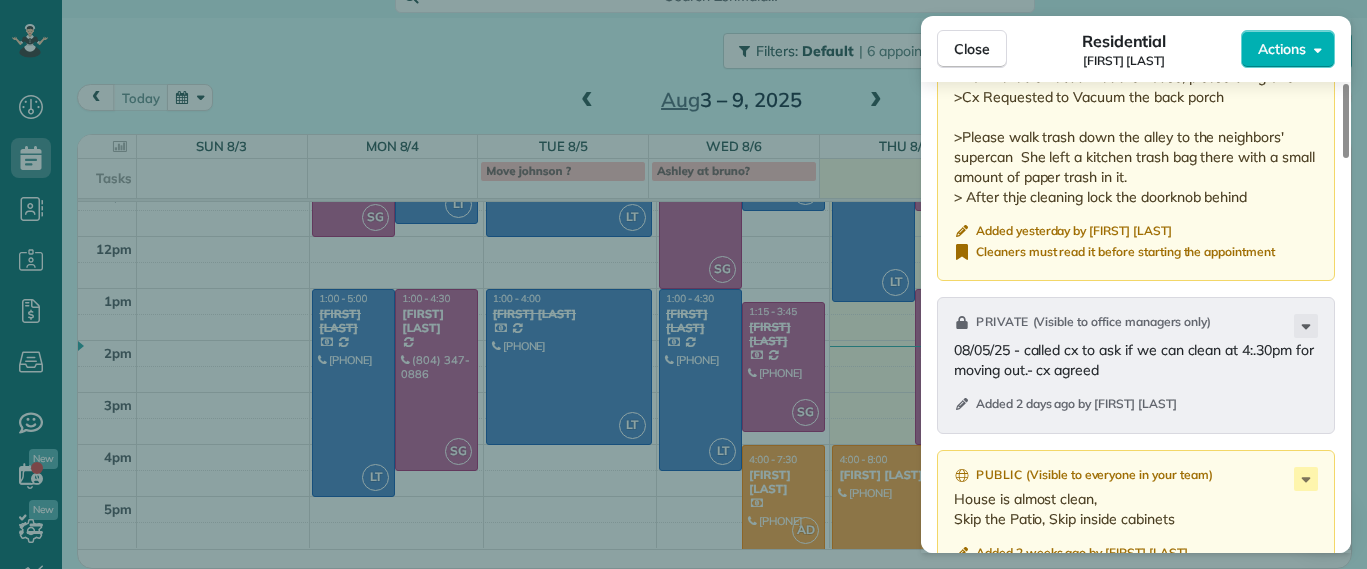 scroll, scrollTop: 1820, scrollLeft: 0, axis: vertical 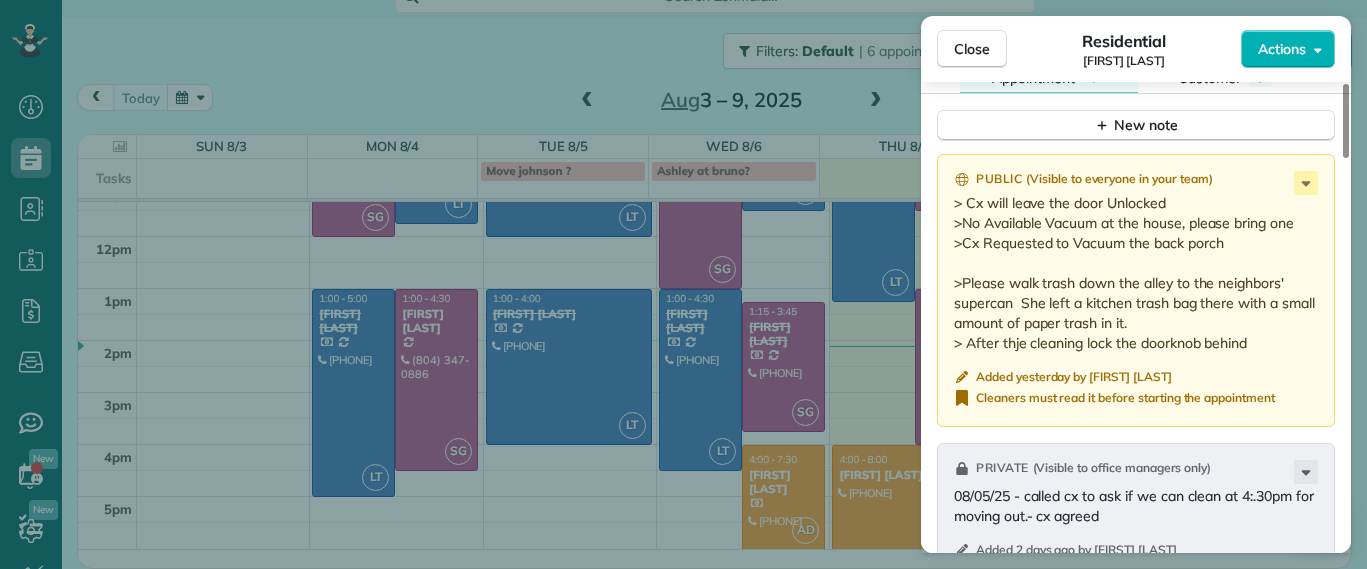 drag, startPoint x: 1222, startPoint y: 561, endPoint x: 1324, endPoint y: 98, distance: 474.1023 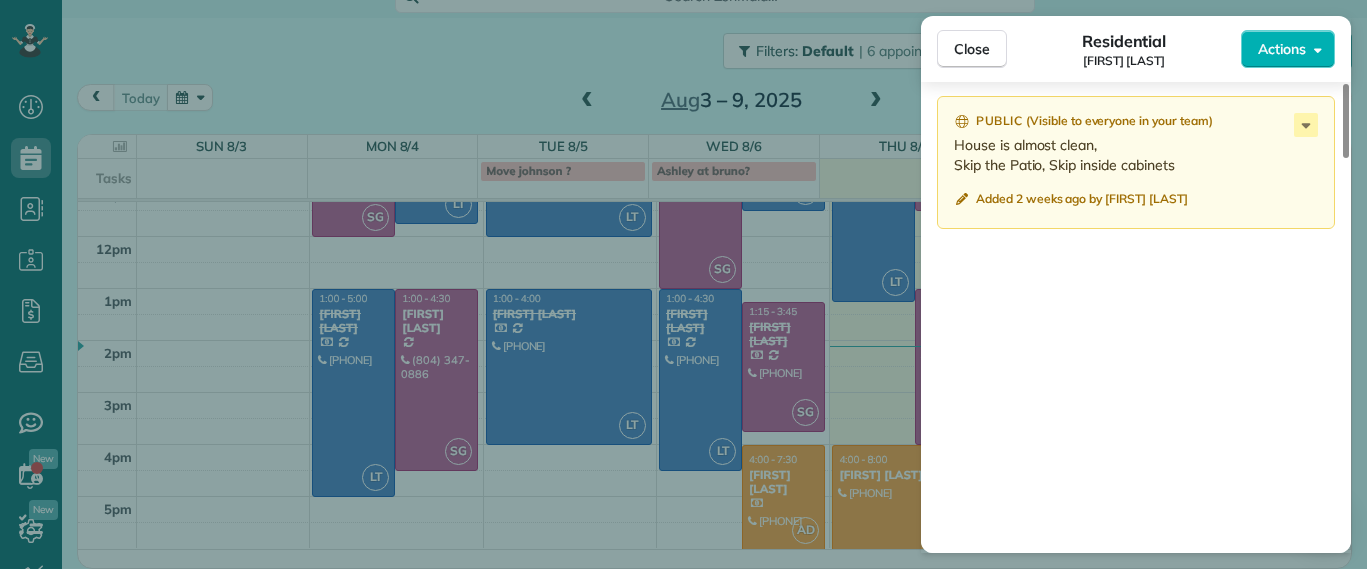 scroll, scrollTop: 1820, scrollLeft: 0, axis: vertical 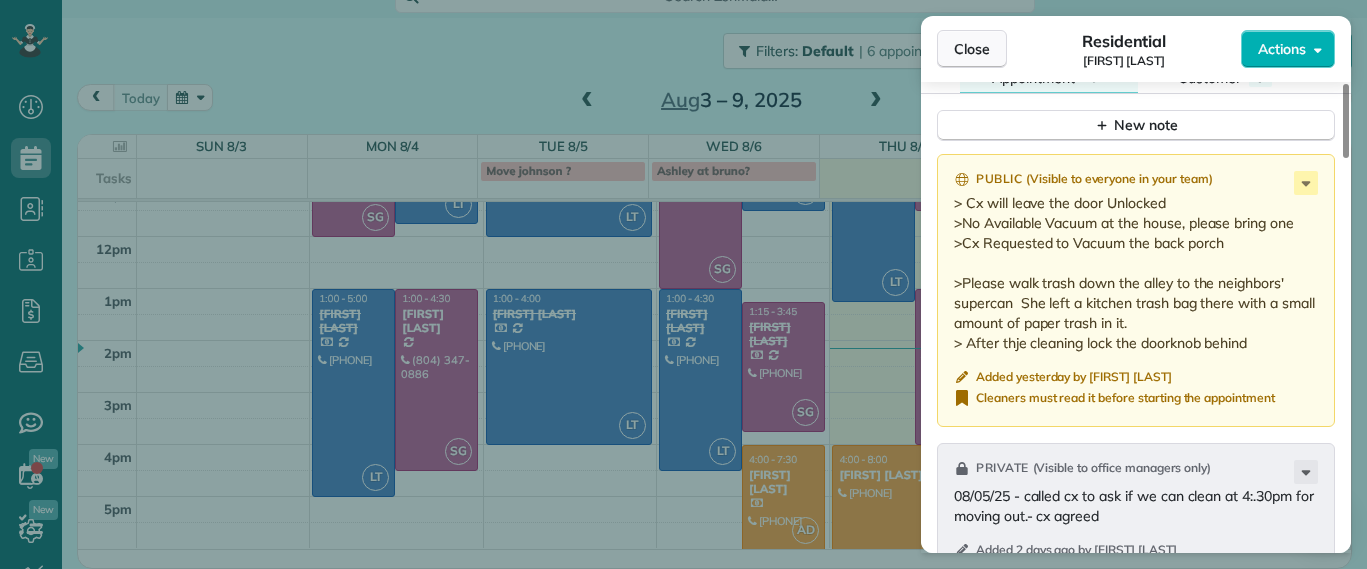 click on "Close" at bounding box center (972, 49) 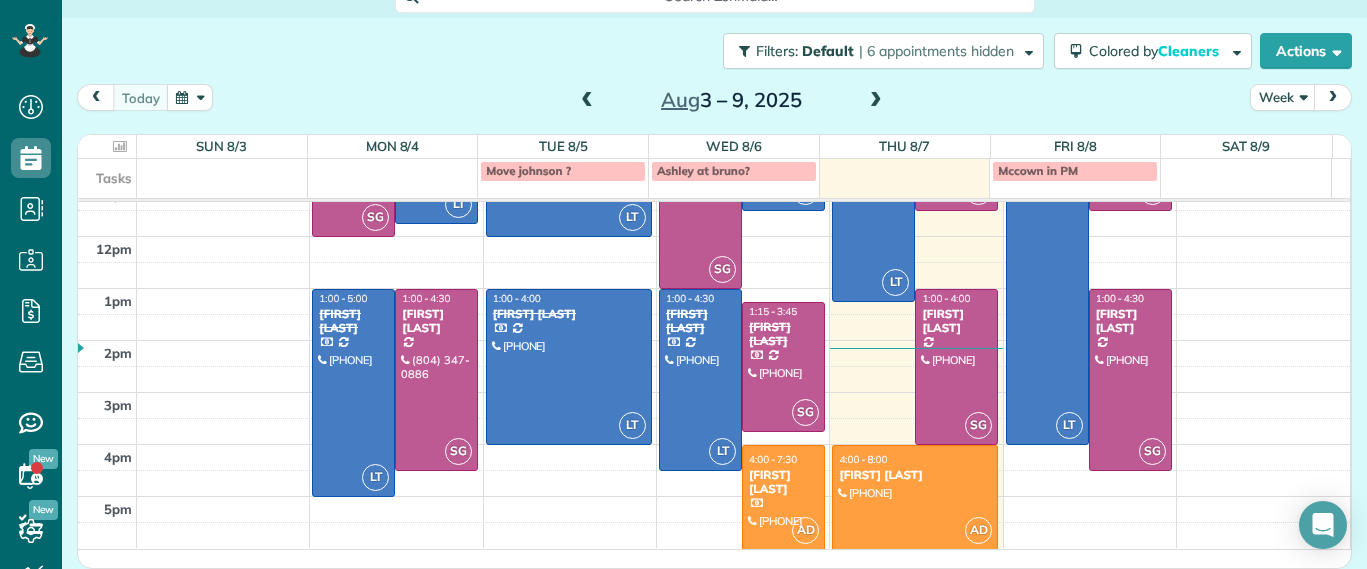 click at bounding box center (876, 101) 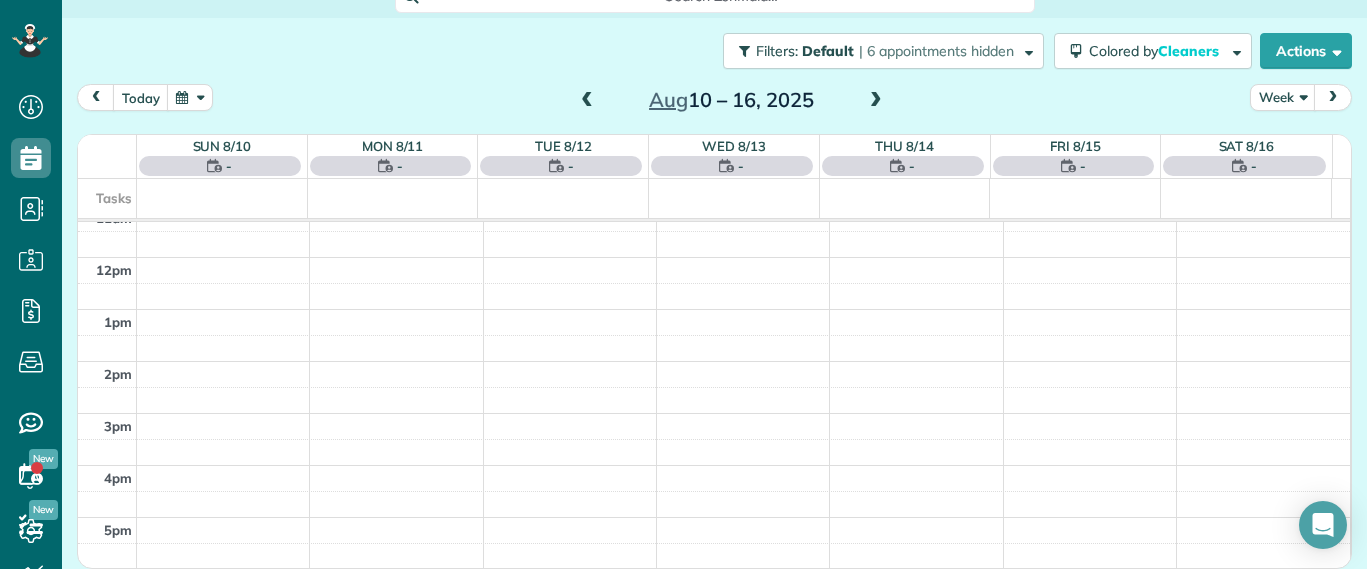 scroll, scrollTop: 0, scrollLeft: 0, axis: both 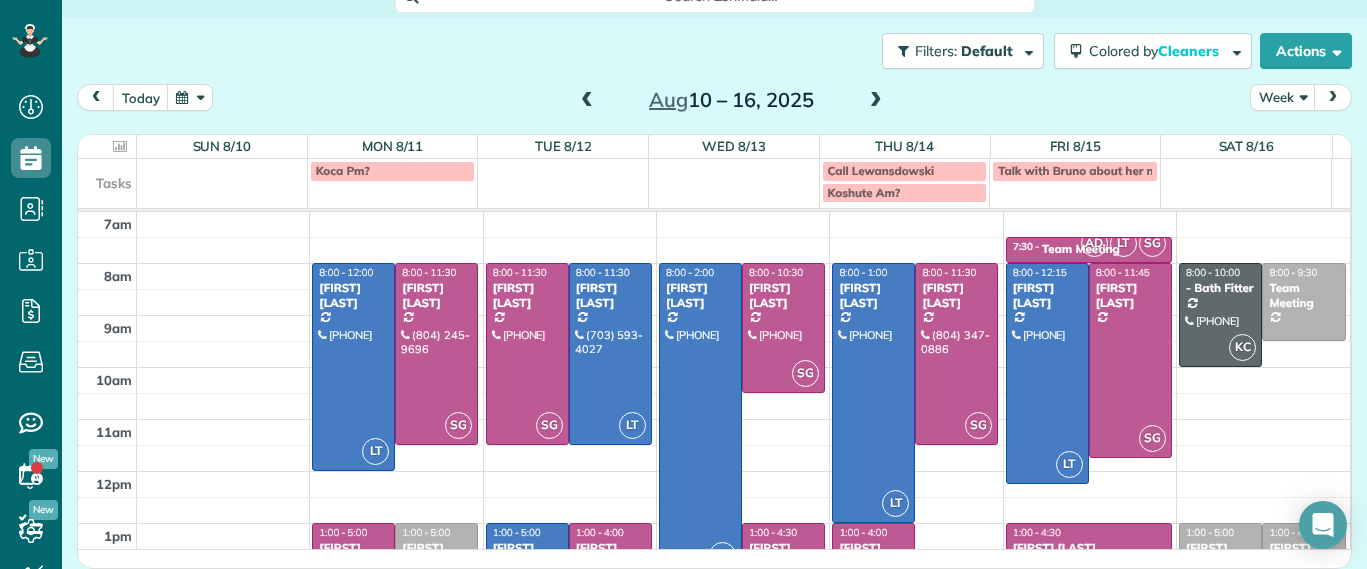 click at bounding box center (587, 101) 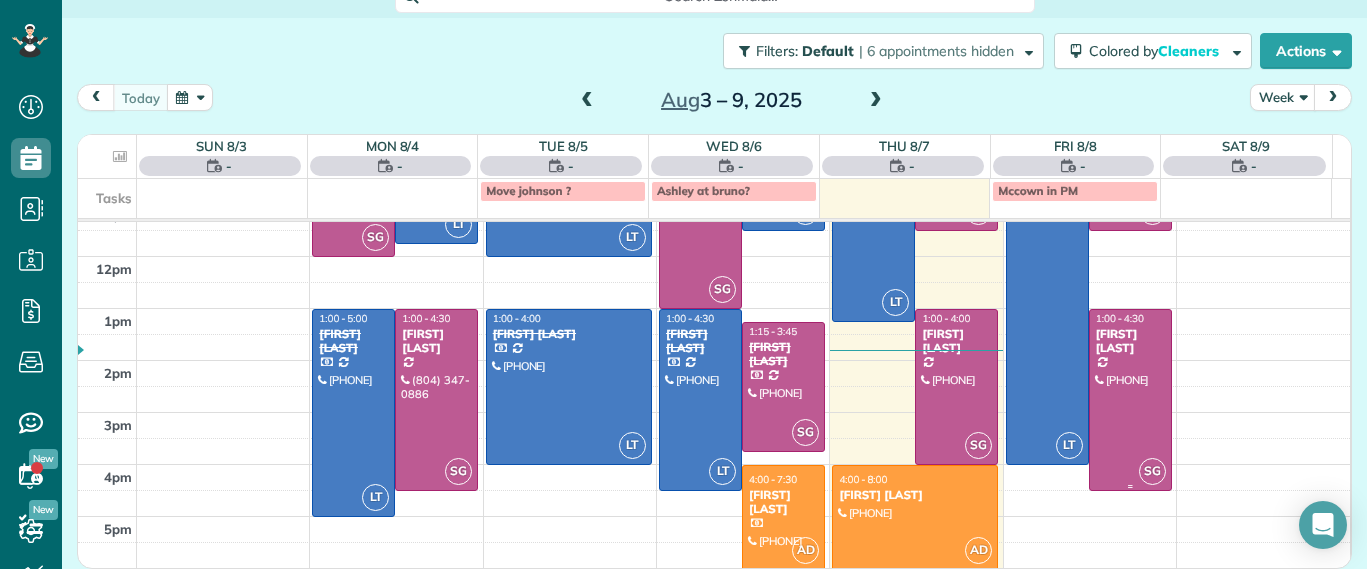 scroll, scrollTop: 0, scrollLeft: 0, axis: both 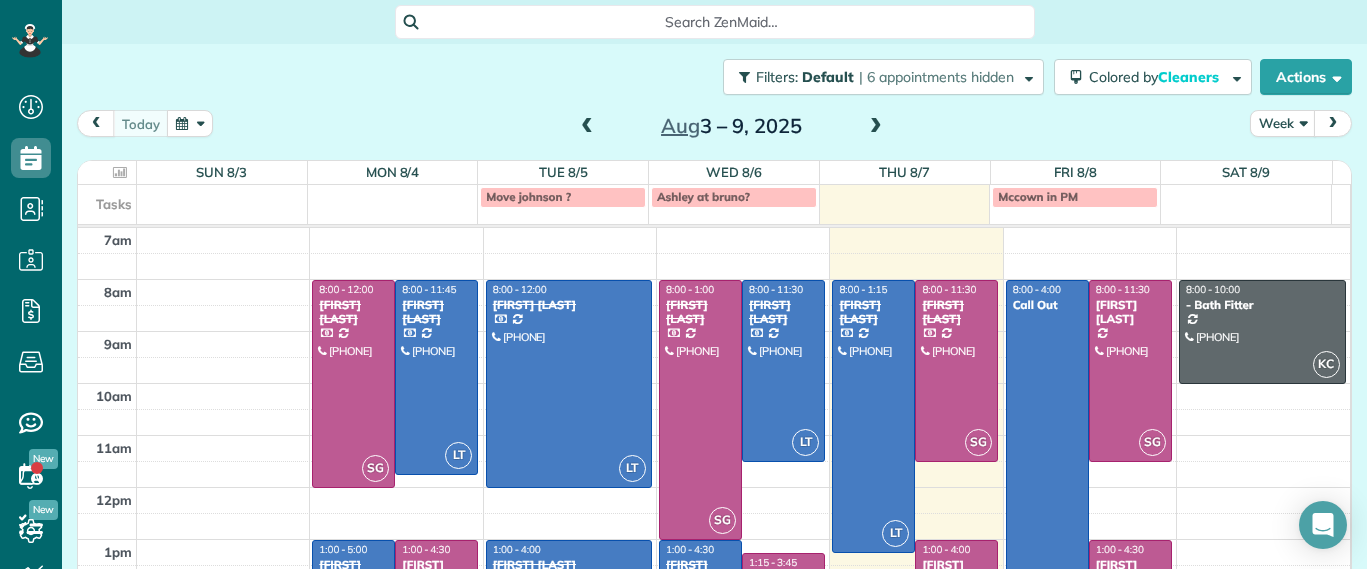 click on "Search ZenMaid…" at bounding box center (722, 22) 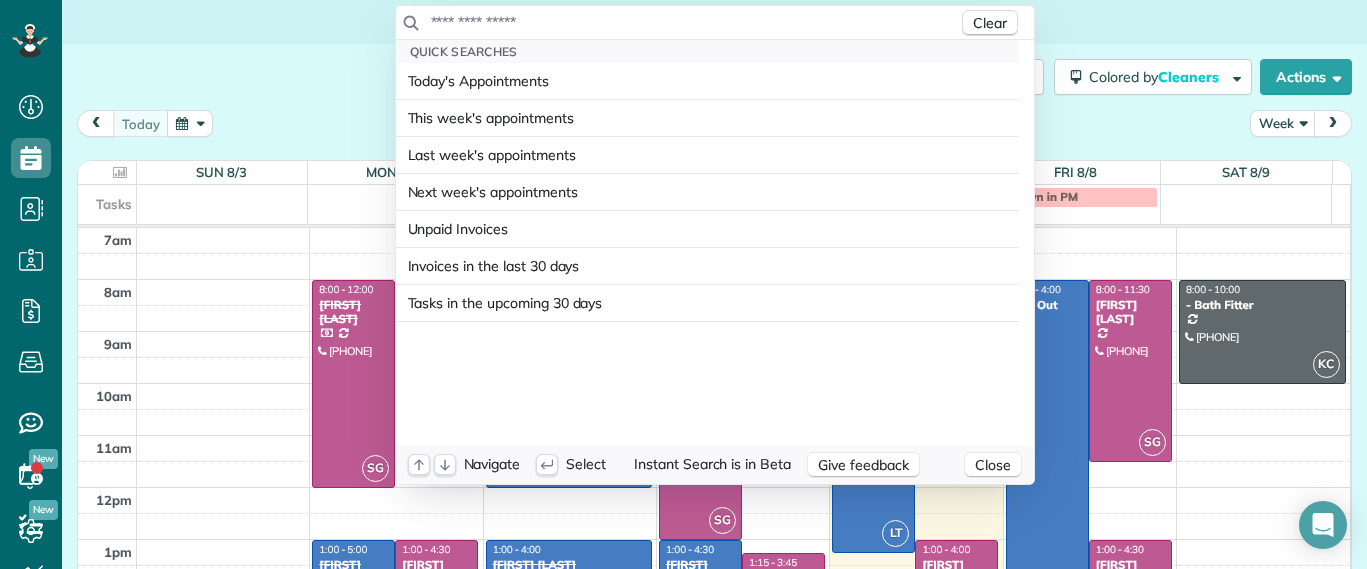 click at bounding box center [694, 22] 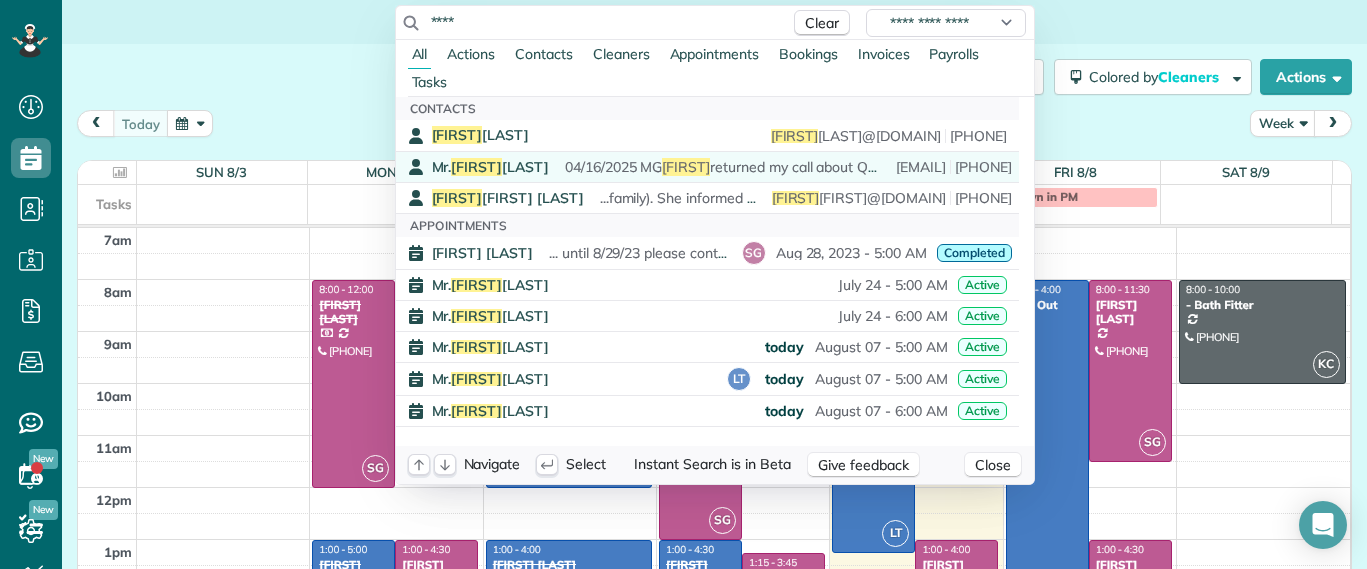 type on "****" 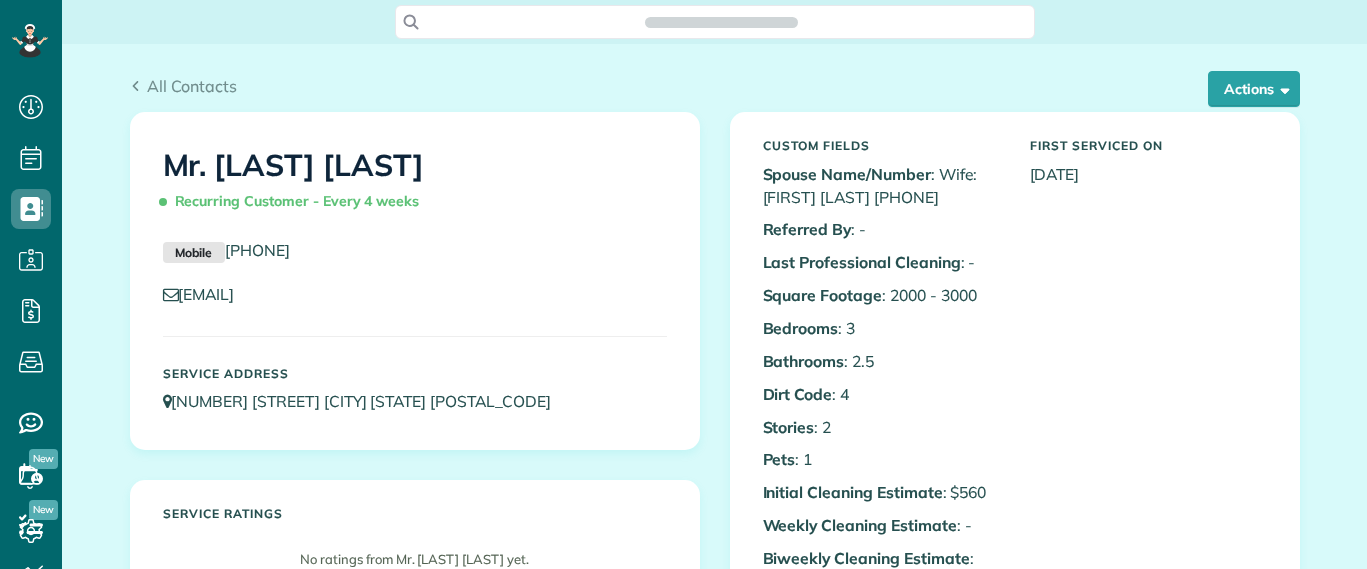 scroll, scrollTop: 0, scrollLeft: 0, axis: both 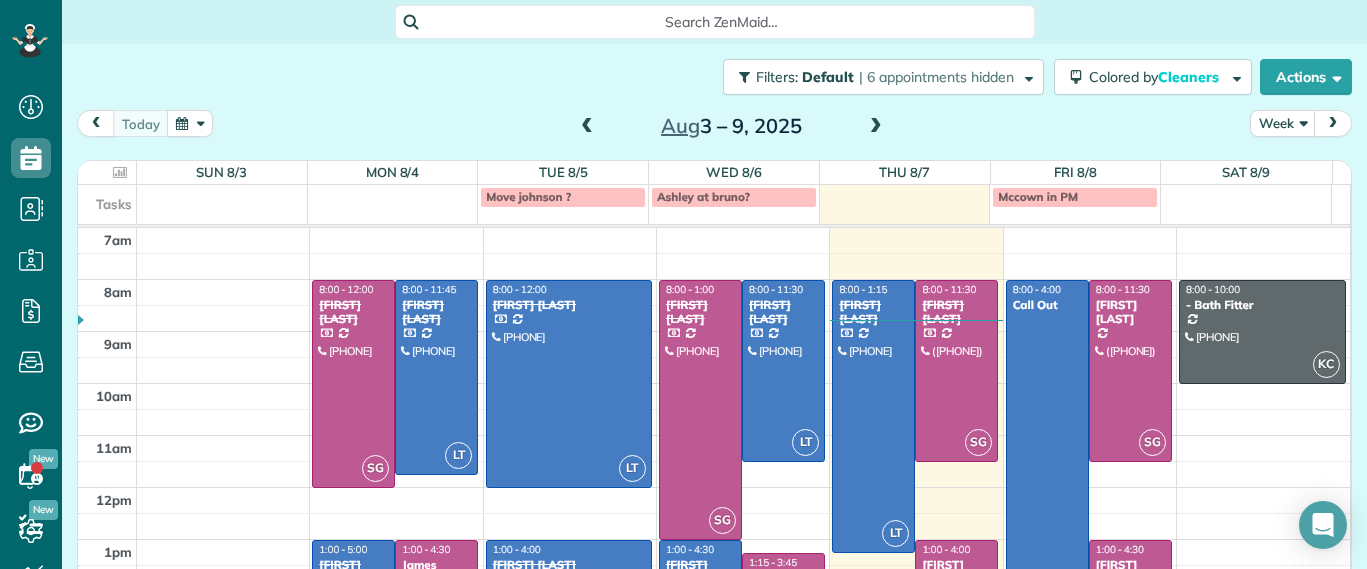 click at bounding box center [876, 127] 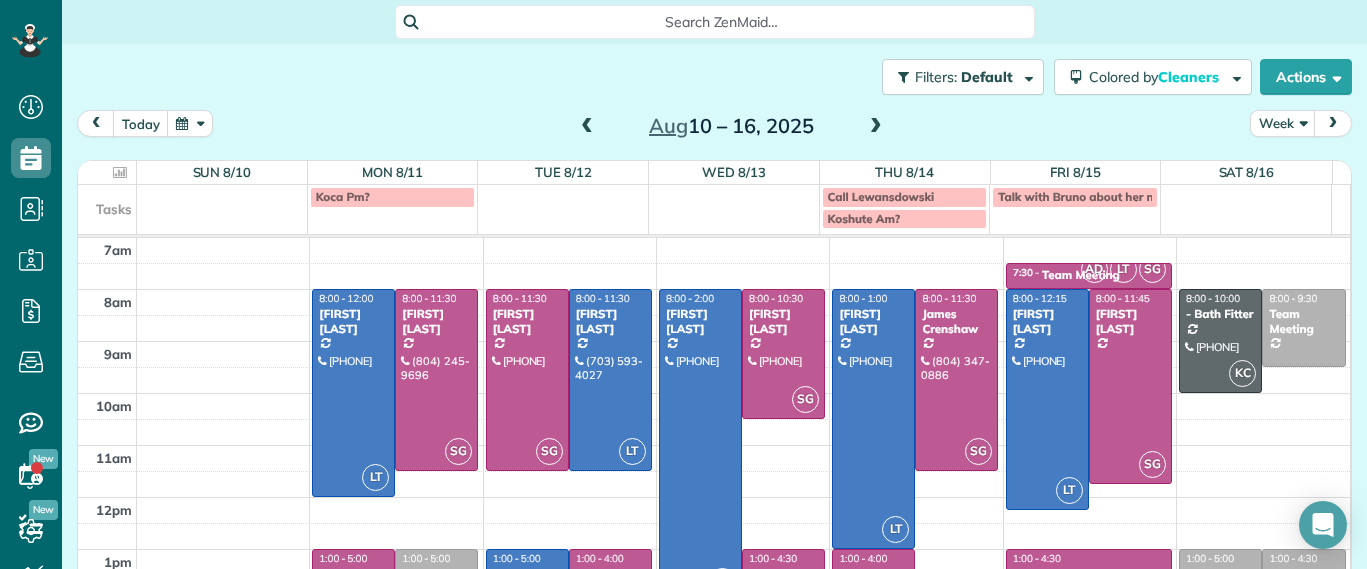 scroll, scrollTop: 26, scrollLeft: 0, axis: vertical 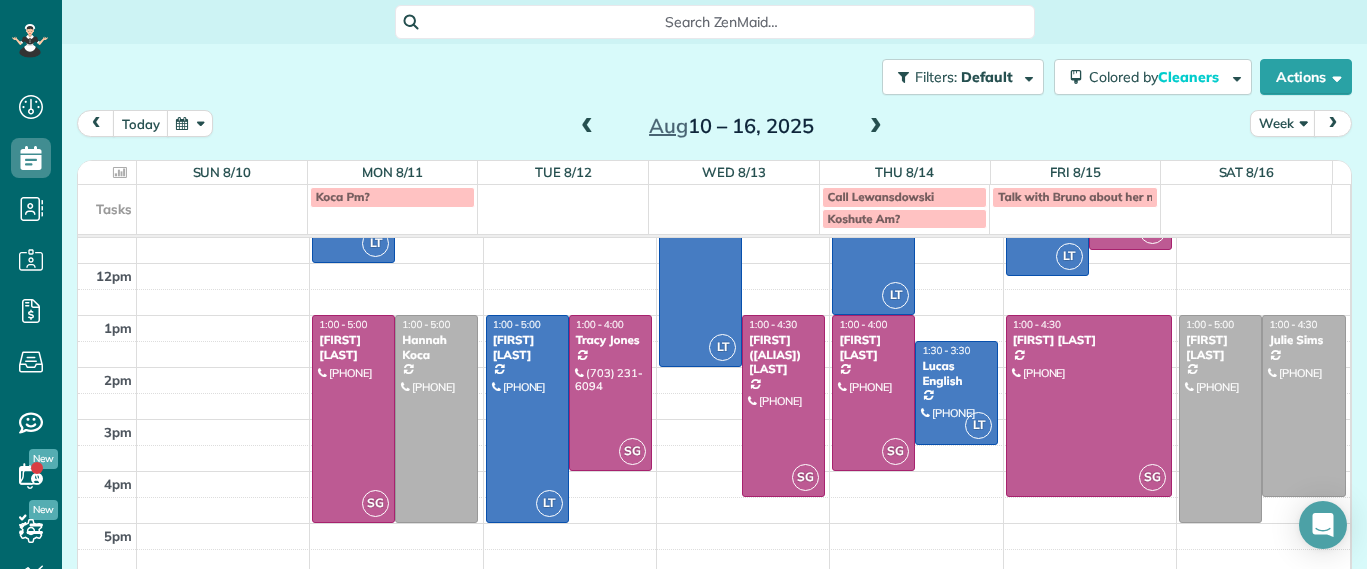 click at bounding box center (587, 127) 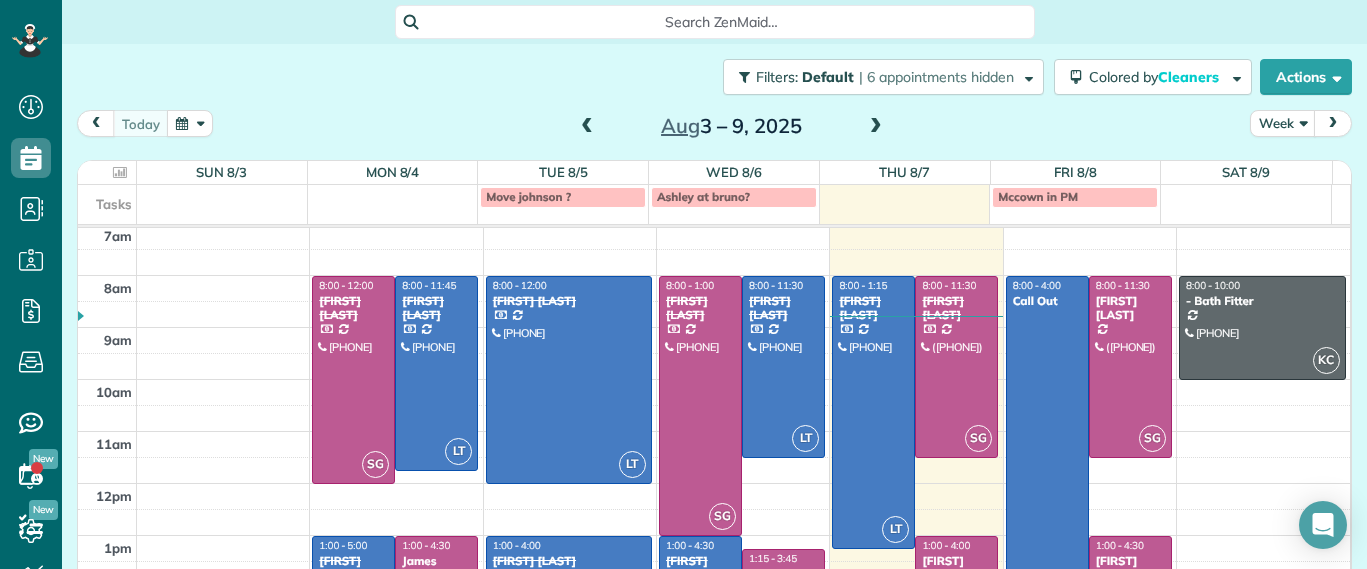 scroll, scrollTop: 0, scrollLeft: 0, axis: both 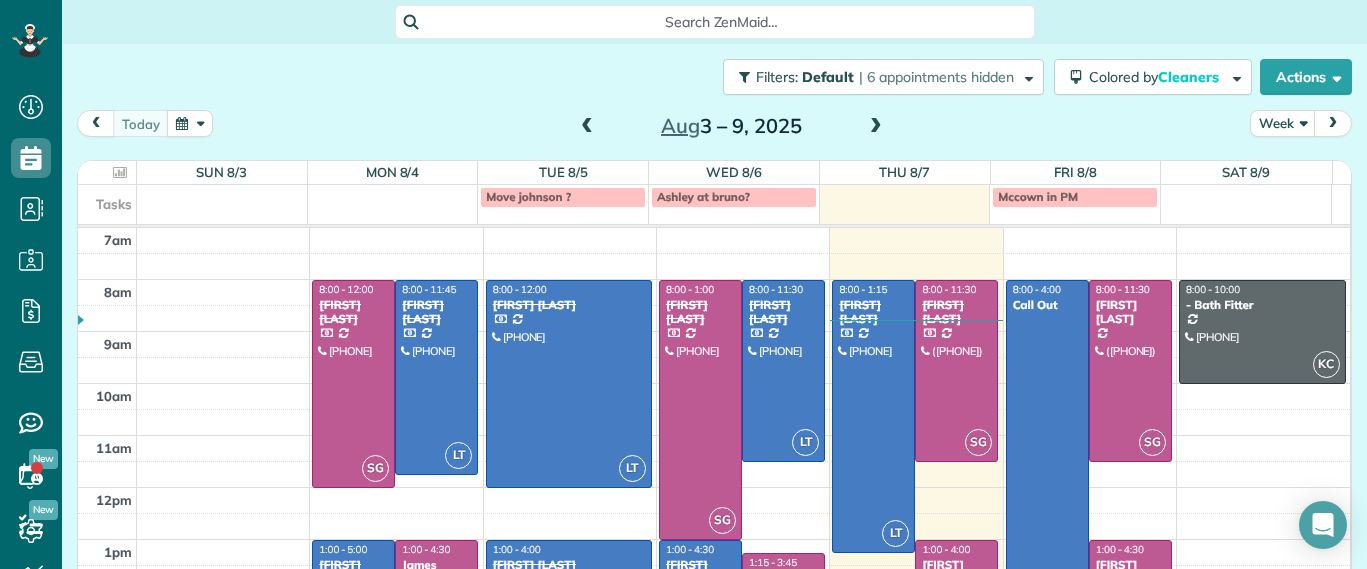 click on "Aug  3 – 9, 2025" at bounding box center [731, 126] 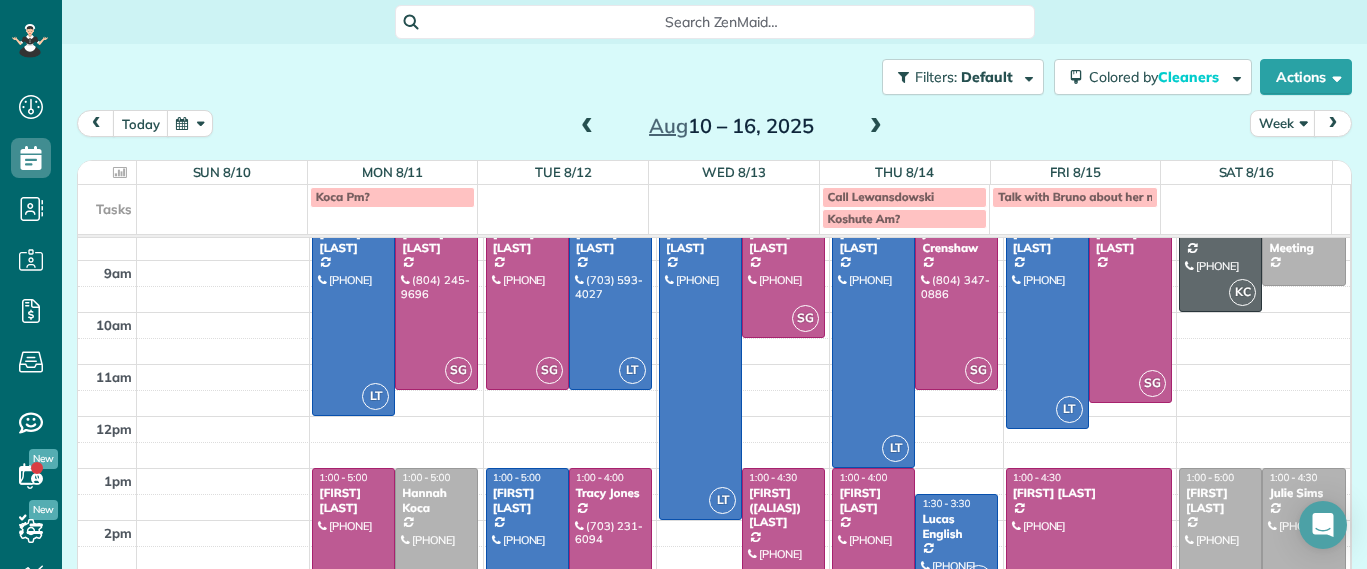 scroll, scrollTop: 234, scrollLeft: 0, axis: vertical 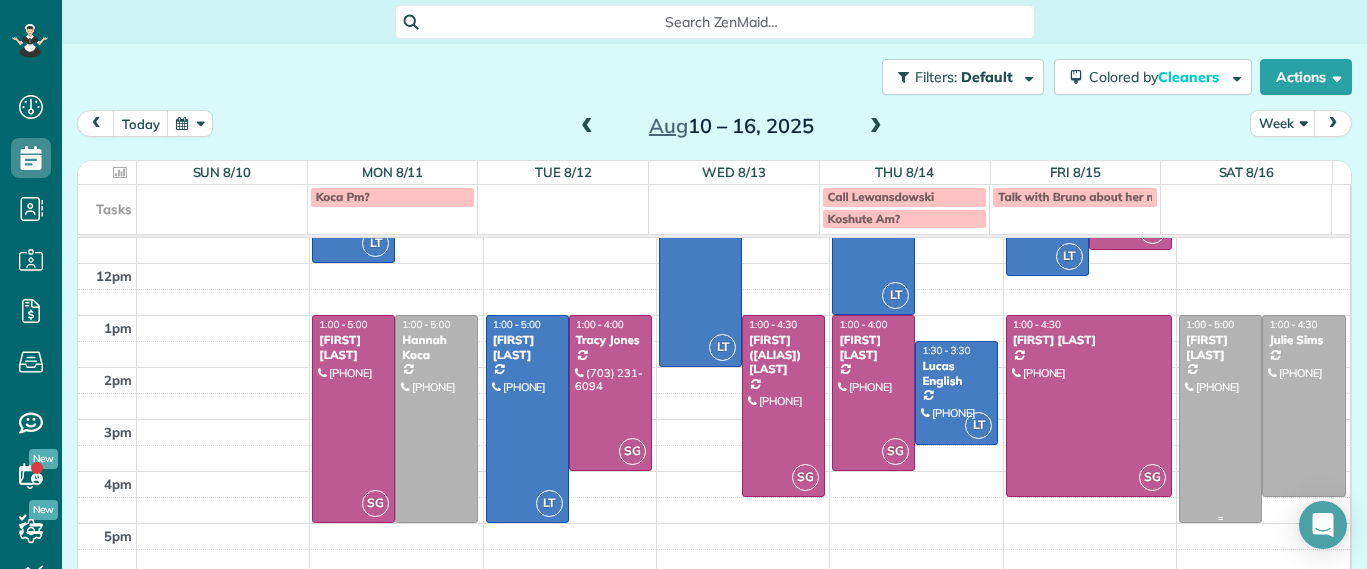 click at bounding box center [1220, 419] 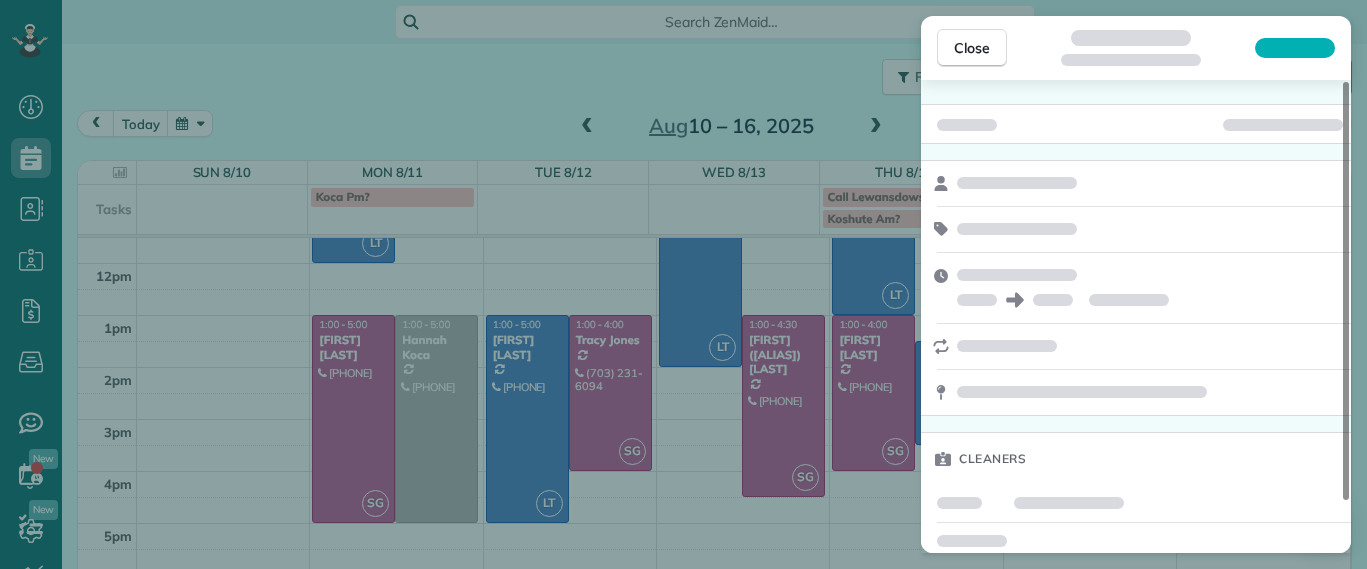 scroll, scrollTop: 58, scrollLeft: 0, axis: vertical 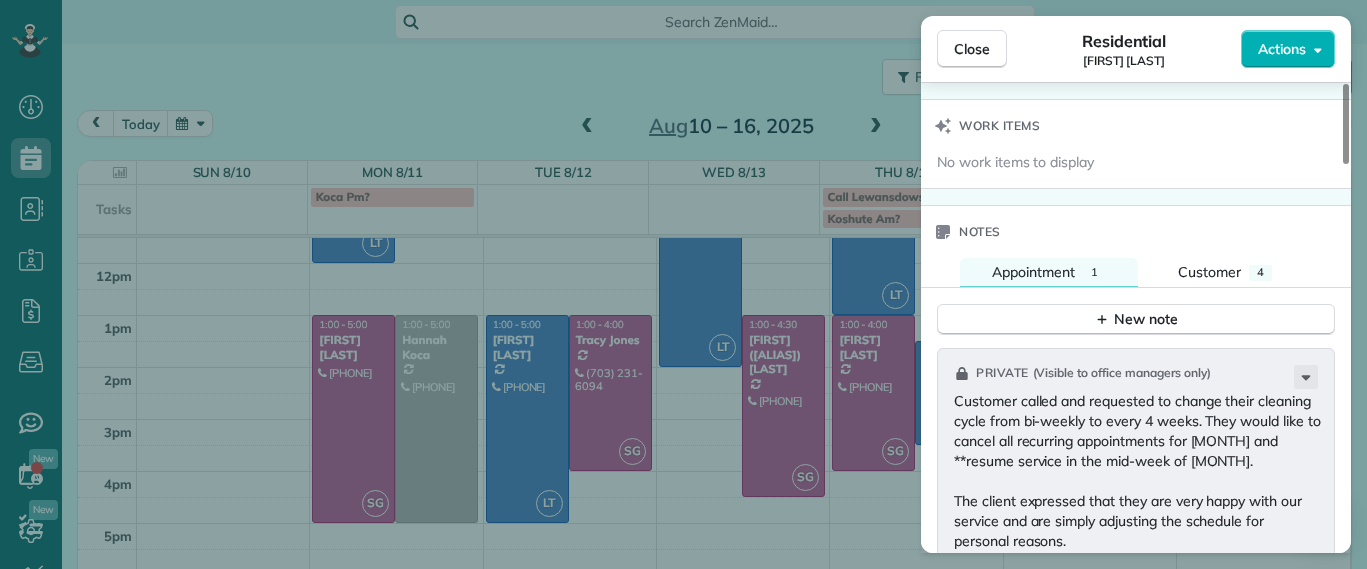 drag, startPoint x: 973, startPoint y: 53, endPoint x: 1177, endPoint y: 228, distance: 268.77686 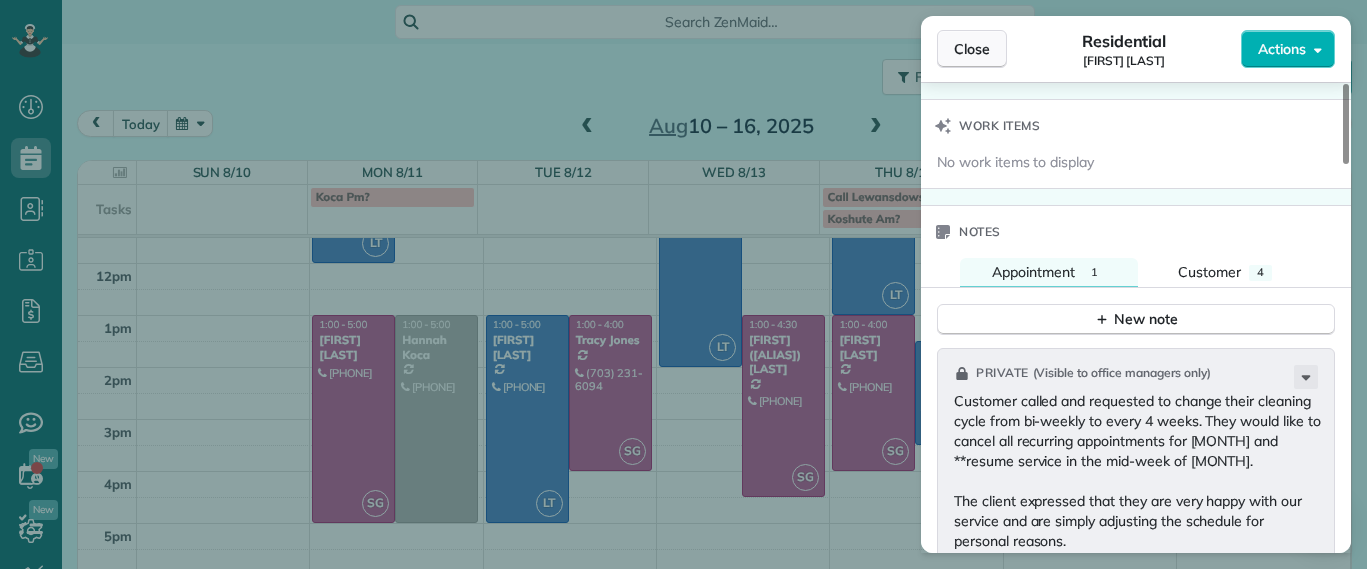 click on "Close" at bounding box center (972, 49) 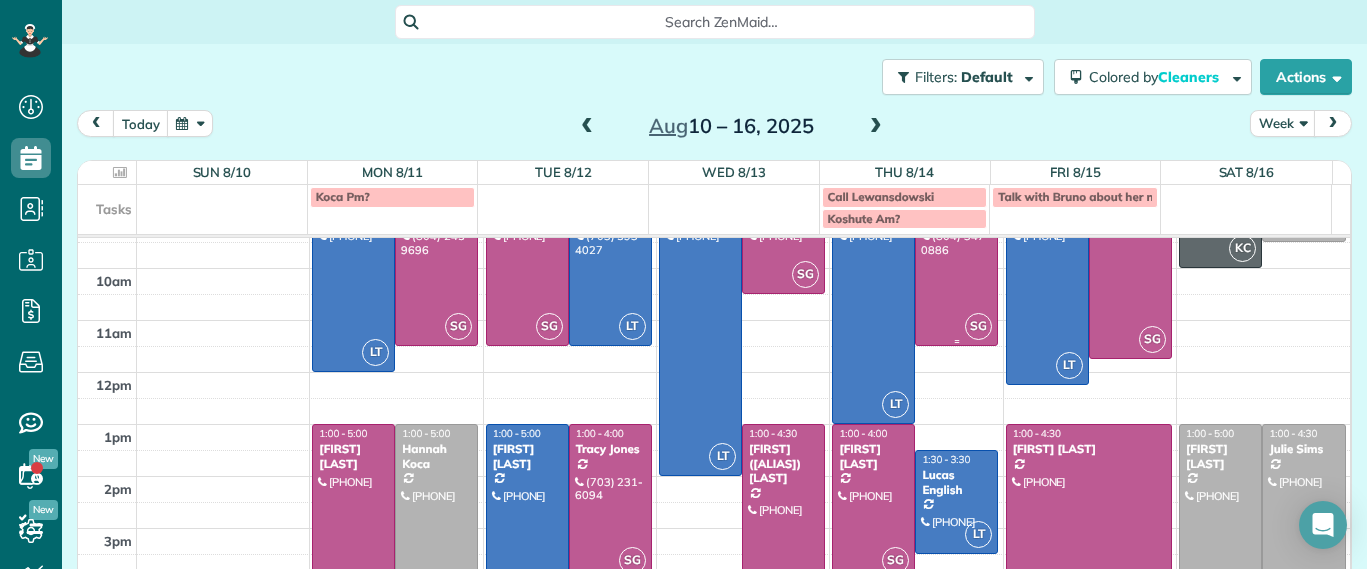 scroll, scrollTop: 0, scrollLeft: 0, axis: both 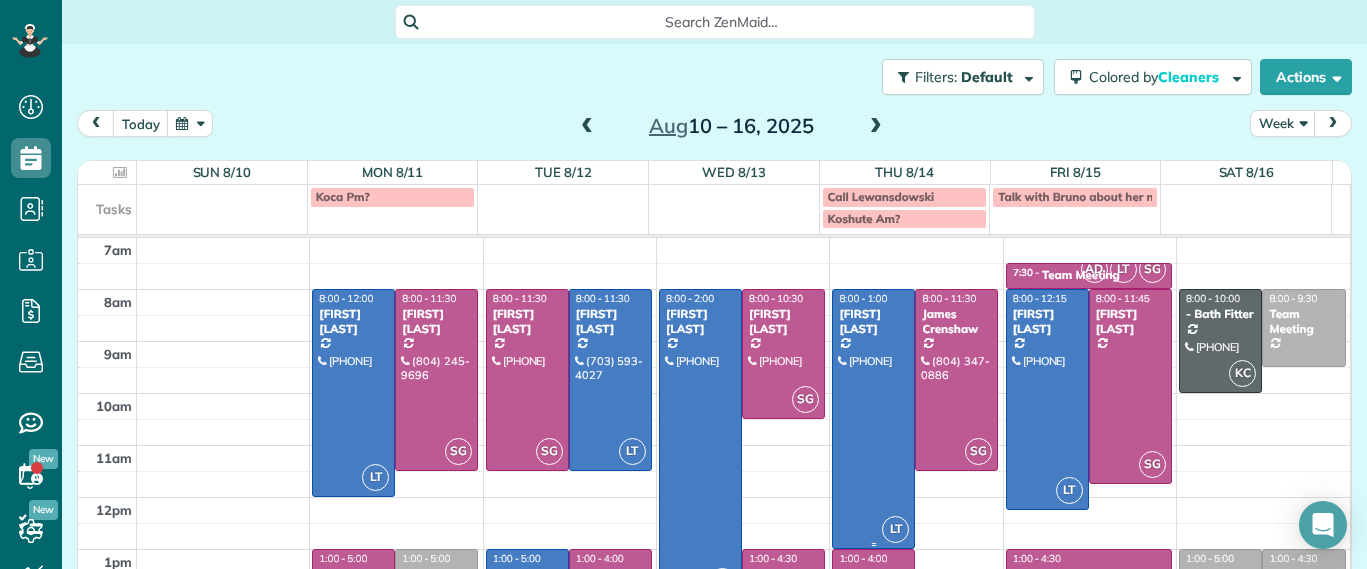 click at bounding box center (873, 419) 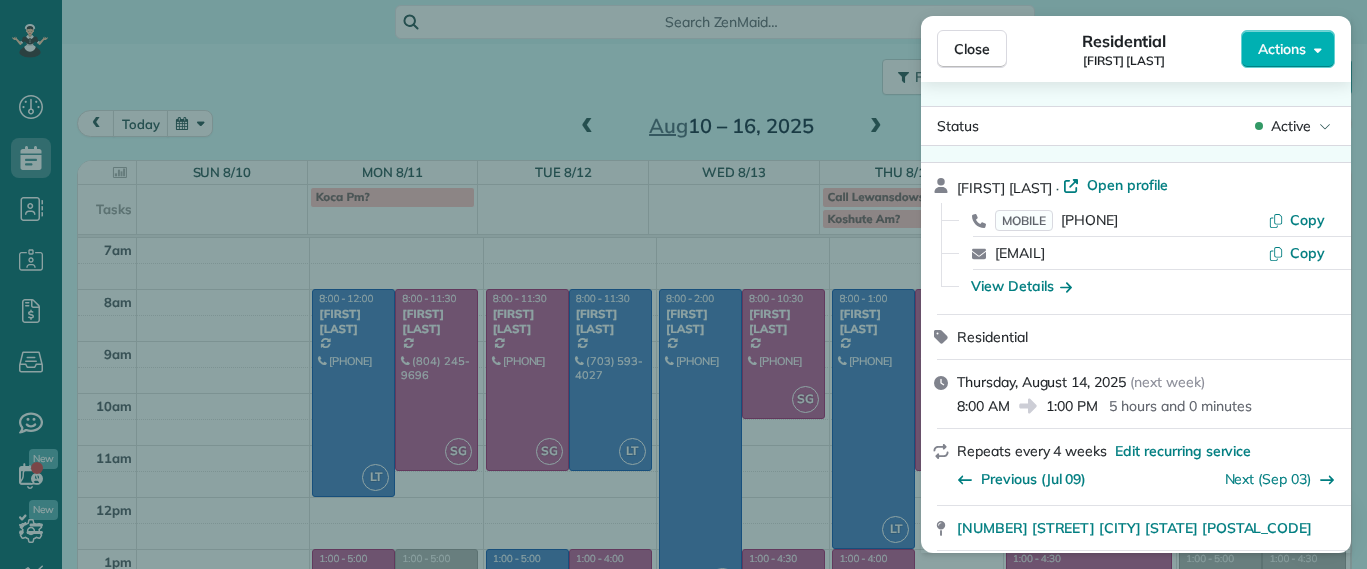 click on "Close Residential Kellie Koshute Actions Status Active Kellie Koshute · Open profile MOBILE (215) 939-5360 Copy koshutekl@gmail.com Copy View Details Residential Thursday, August 14, 2025 ( next week ) 8:00 AM 1:00 PM 5 hours and 0 minutes Repeats every 4 weeks Edit recurring service Previous (Jul 09) Next (Sep 03) 2040 Old Manchester Street Richmond VA 23225 Service was not rated yet Setup ratings Cleaners Time in and out Assign Invite Cleaners Laura   Thaller 8:00 AM 1:00 PM Checklist Try Now Keep this appointment up to your standards. Stay on top of every detail, keep your cleaners organised, and your client happy. Assign a checklist Watch a 5 min demo Billing Billing actions Service Service Price (1x $270.00) $270.00 Add an item Overcharge $0.00 Discount $0.00 Coupon discount - Primary tax - Secondary tax - Total appointment price $270.00 Tips collected $0.00 Unpaid Mark as paid Total including tip $270.00 Get paid online in no-time! Send an invoice and reward your cleaners with tips Man Hours 5.0 hours" at bounding box center (683, 284) 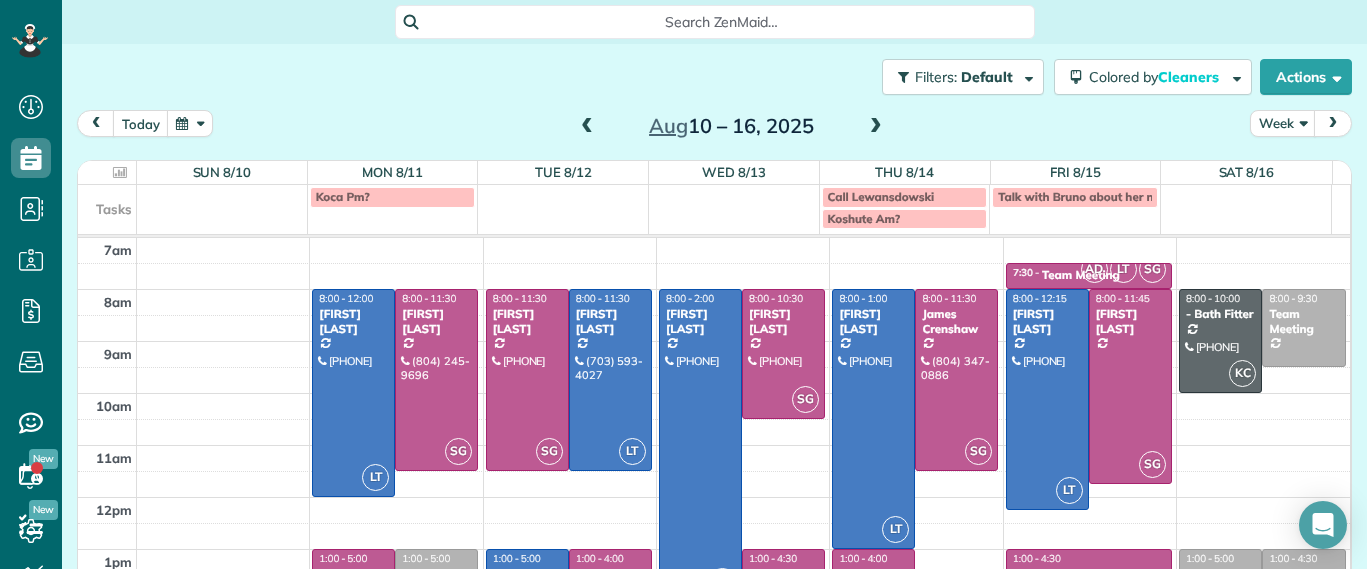 click at bounding box center [783, 354] 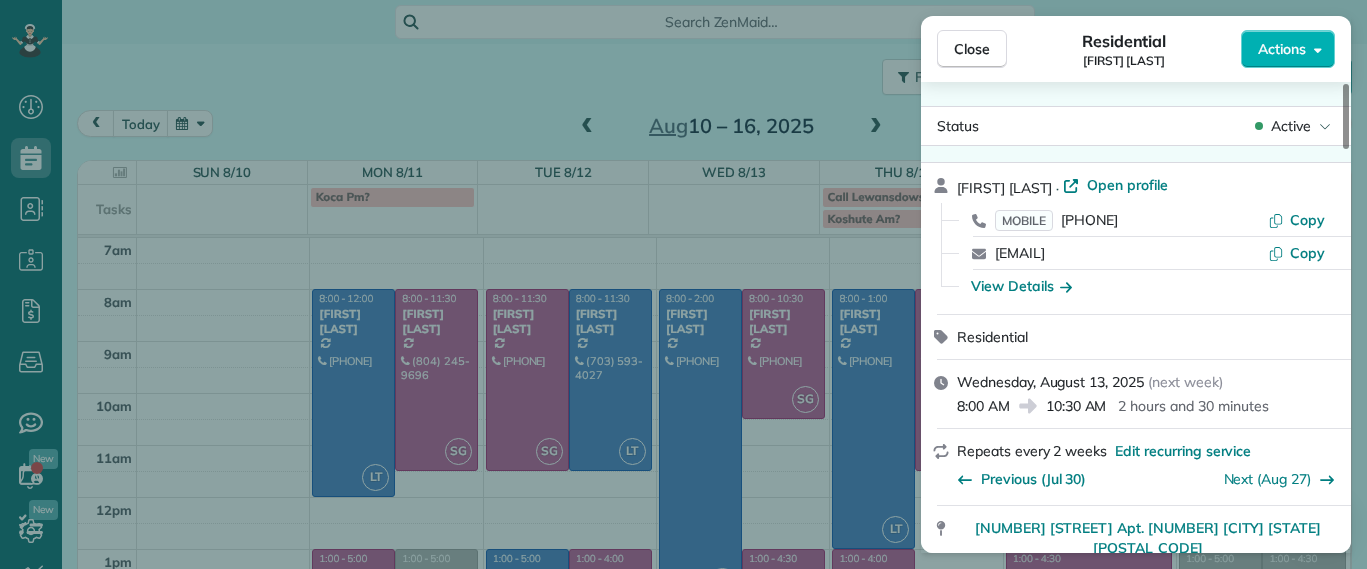 click on "Close Residential Tiffany Stark Actions Status Active Tiffany Stark · Open profile MOBILE (804) 855-7663 Copy luvinyounow@gmail.com Copy View Details Residential Wednesday, August 13, 2025 ( next week ) 8:00 AM 10:30 AM 2 hours and 30 minutes Repeats every 2 weeks Edit recurring service Previous (Jul 30) Next (Aug 27) 12351 Dutton Road Apt. 1125 Midlothian VA 23113 Service was not rated yet Setup ratings Cleaners Time in and out Assign Invite Cleaners Sophie   Gibbs 8:00 AM 10:30 AM Checklist Try Now Keep this appointment up to your standards. Stay on top of every detail, keep your cleaners organised, and your client happy. Assign a checklist Watch a 5 min demo Billing Billing actions Service Service Price (1x $138.00) $138.00 Add an item Overcharge $0.00 Discount $0.00 Coupon discount - Primary tax - Secondary tax - Total appointment price $138.00 Tips collected $0.00 Unpaid Mark as paid Total including tip $138.00 Get paid online in no-time! Send an invoice and reward your cleaners with tips Man Hours - 10" at bounding box center (683, 284) 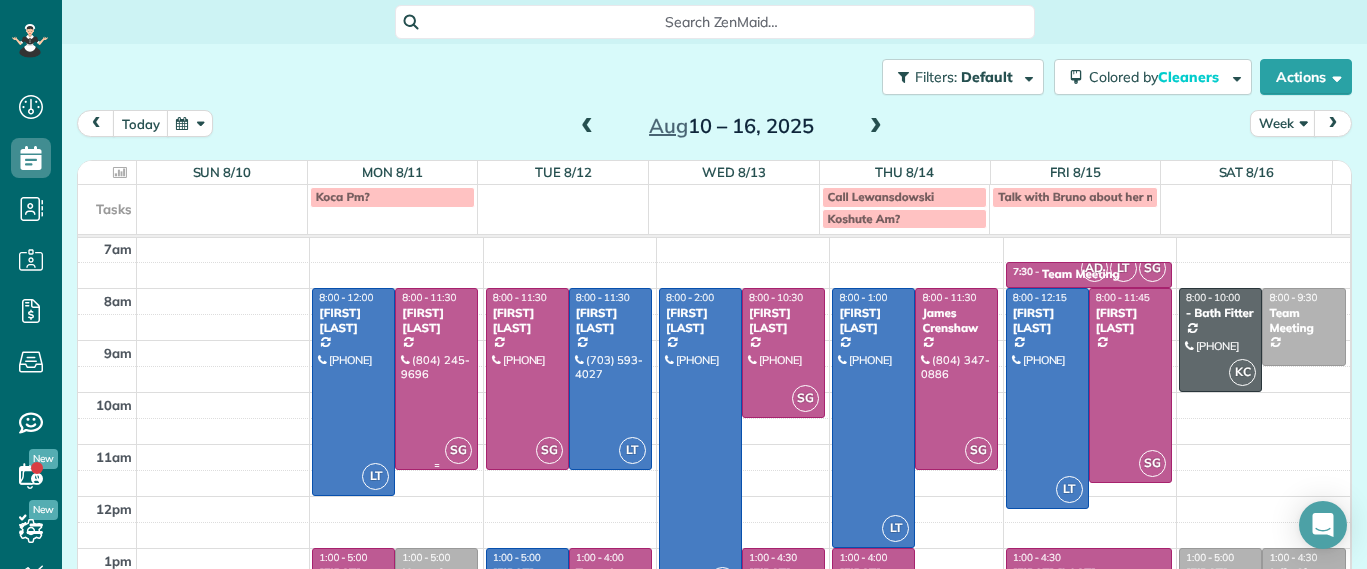 scroll, scrollTop: 0, scrollLeft: 0, axis: both 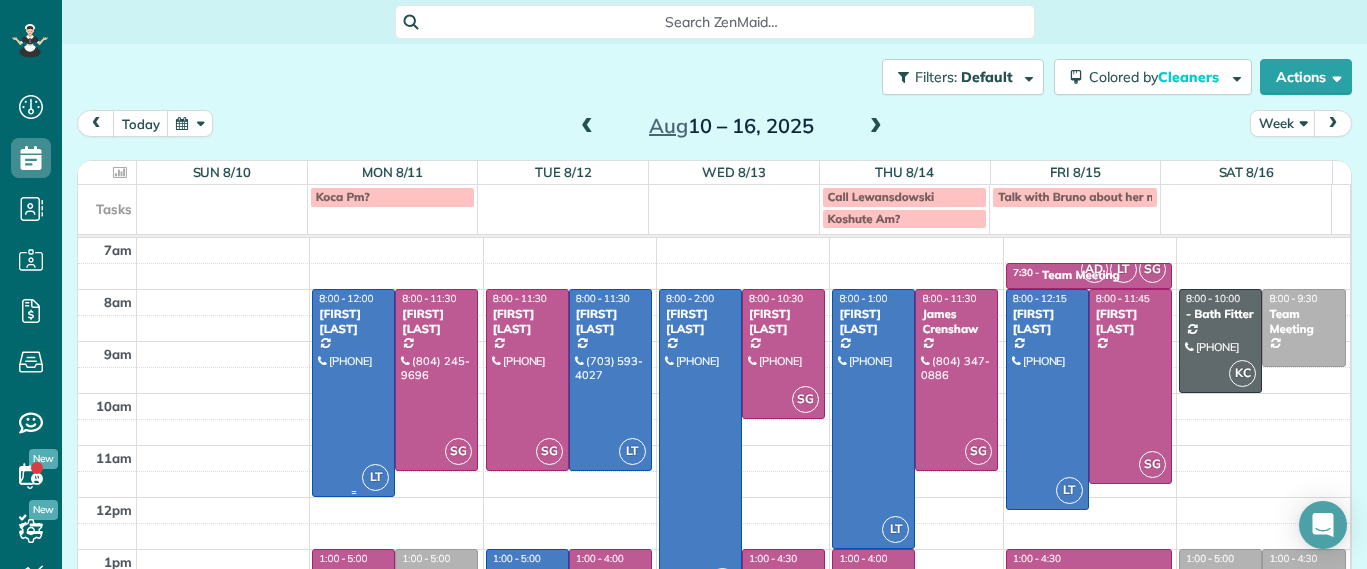 click at bounding box center [353, 393] 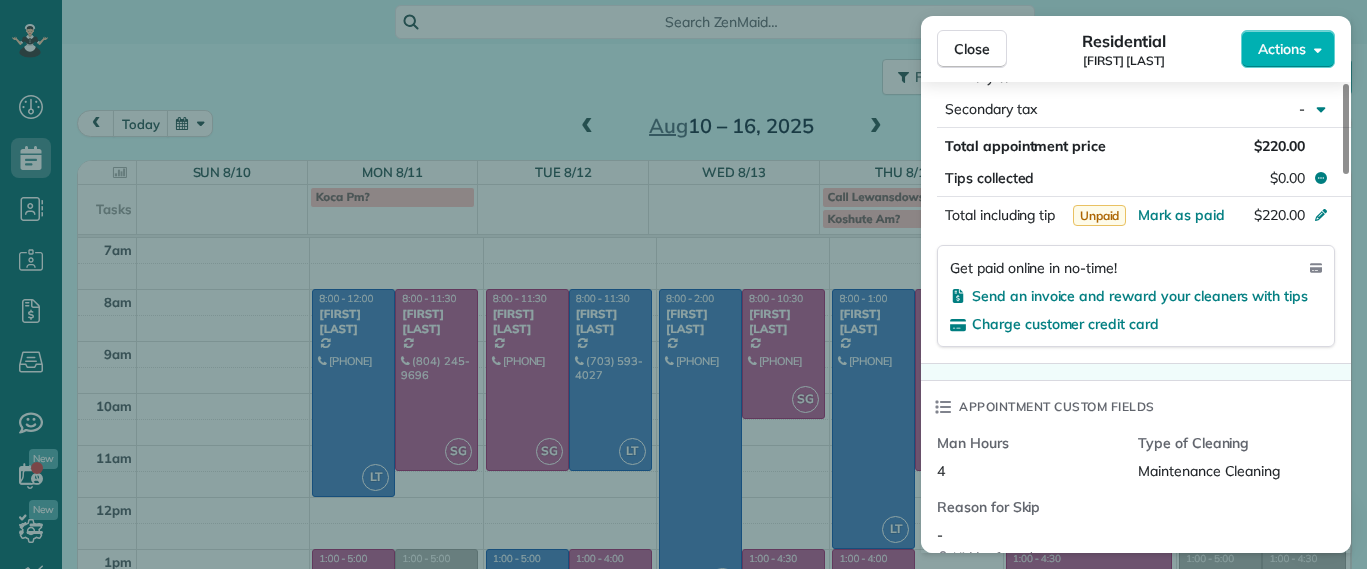 scroll, scrollTop: 1119, scrollLeft: 0, axis: vertical 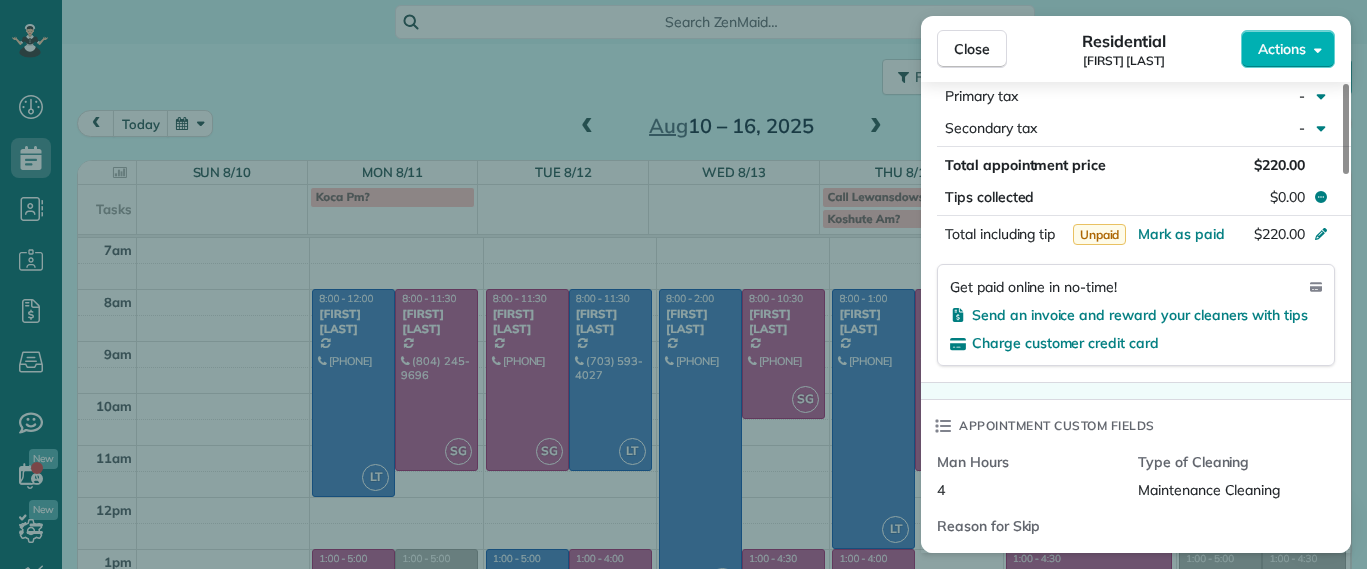 click on "Close Residential Danielle Leek Actions Status Active Danielle Leek · Open profile MOBILE (616) 322-8093 Copy danielle.r.leek@gmail.com Copy View Details Residential Monday, August 11, 2025 ( in 4 days ) 8:00 AM 12:00 PM 4 hours and 0 minutes Repeats every 4 weeks Edit recurring service Previous (Jul 14) Next (Sep 08) 3506 Enslow Avenue Richmond VA 23222 Service was not rated yet Setup ratings Cleaners Time in and out Assign Invite Cleaners Laura   Thaller 8:00 AM 12:00 PM Checklist Try Now Keep this appointment up to your standards. Stay on top of every detail, keep your cleaners organised, and your client happy. Assign a checklist Watch a 5 min demo Billing Billing actions Service Service Price (1x $220.00) $220.00 Add an item Overcharge $0.00 Discount $0.00 Coupon discount - Primary tax - Secondary tax - Total appointment price $220.00 Tips collected $0.00 Unpaid Mark as paid Total including tip $220.00 Get paid online in no-time! Send an invoice and reward your cleaners with tips Man Hours 4 - Work items" at bounding box center (683, 284) 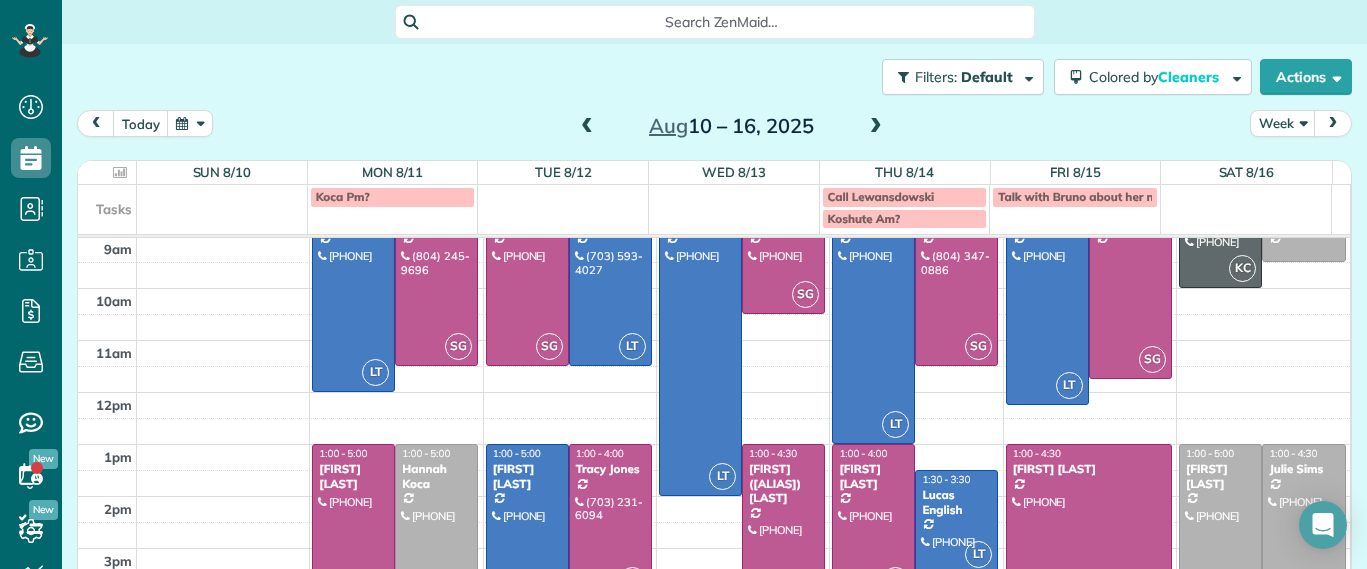 scroll, scrollTop: 0, scrollLeft: 0, axis: both 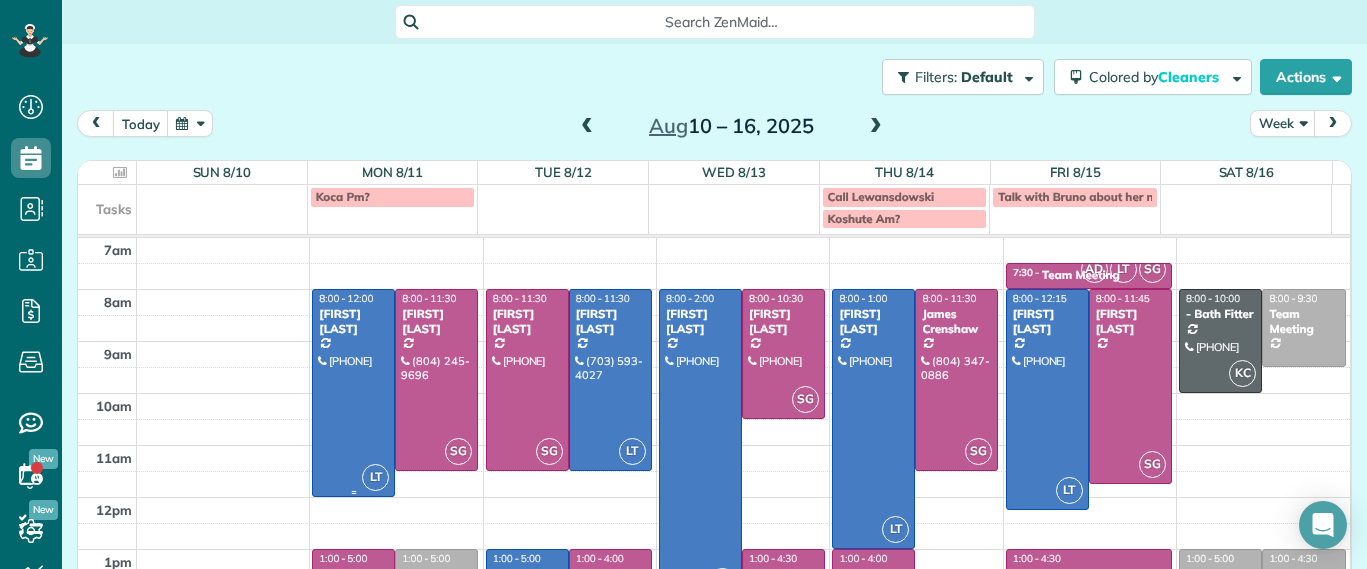 click at bounding box center [353, 393] 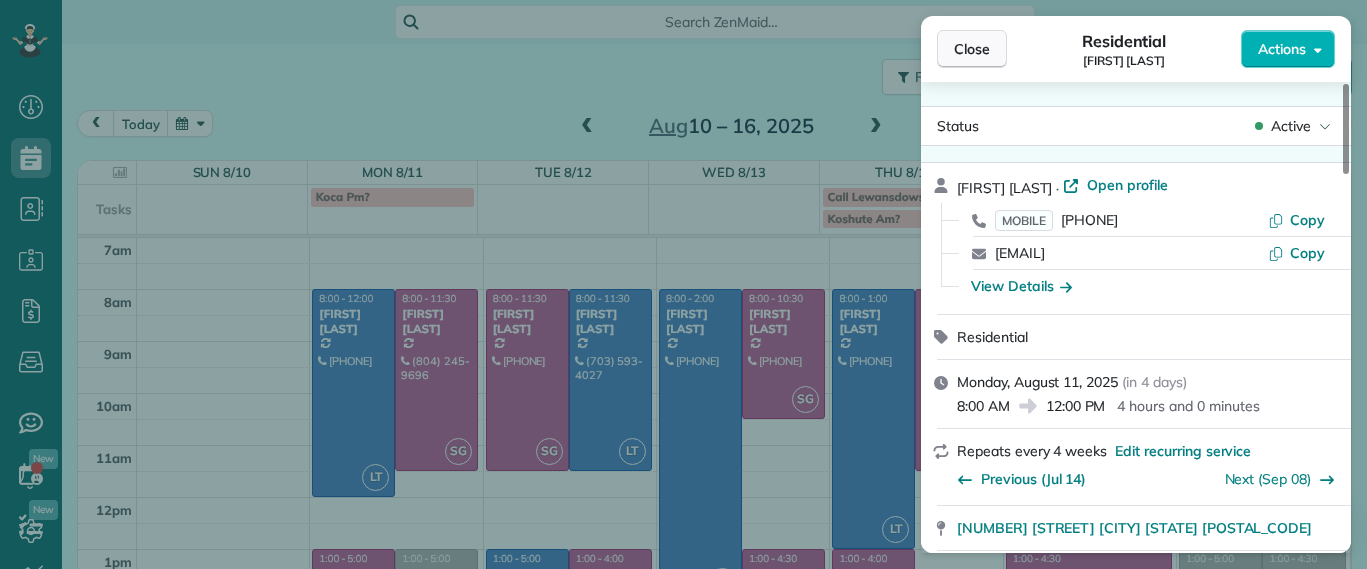 click on "Close" at bounding box center [972, 49] 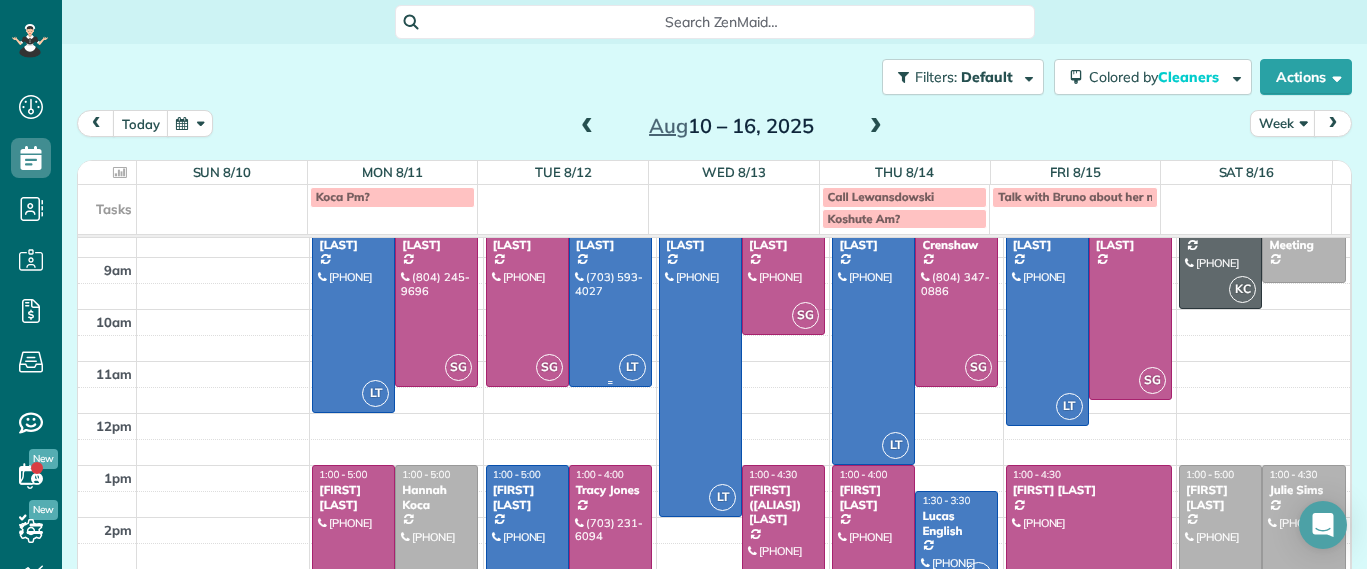 scroll, scrollTop: 234, scrollLeft: 0, axis: vertical 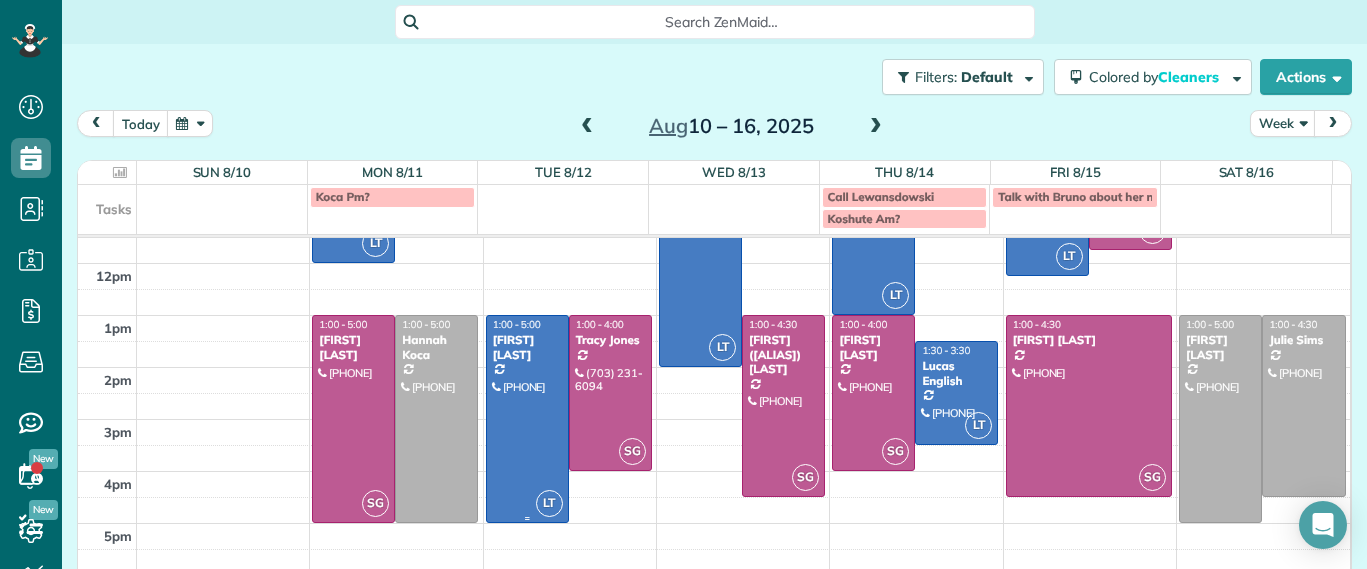 click at bounding box center (527, 419) 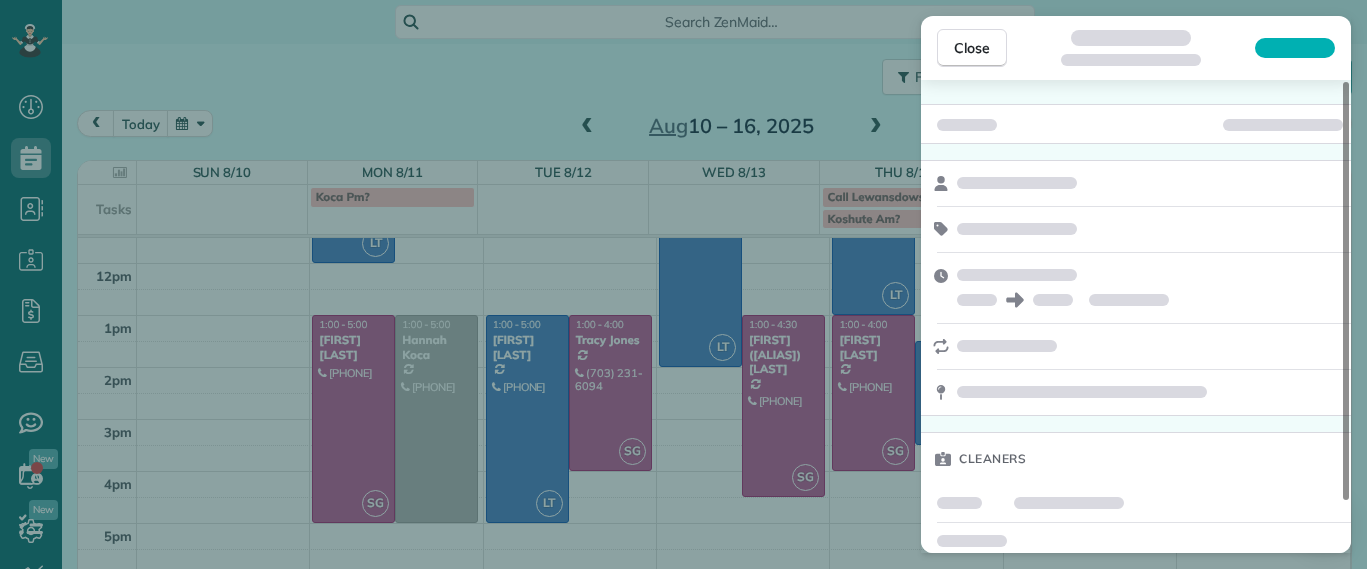 click on "Close   Cleaners" at bounding box center (683, 284) 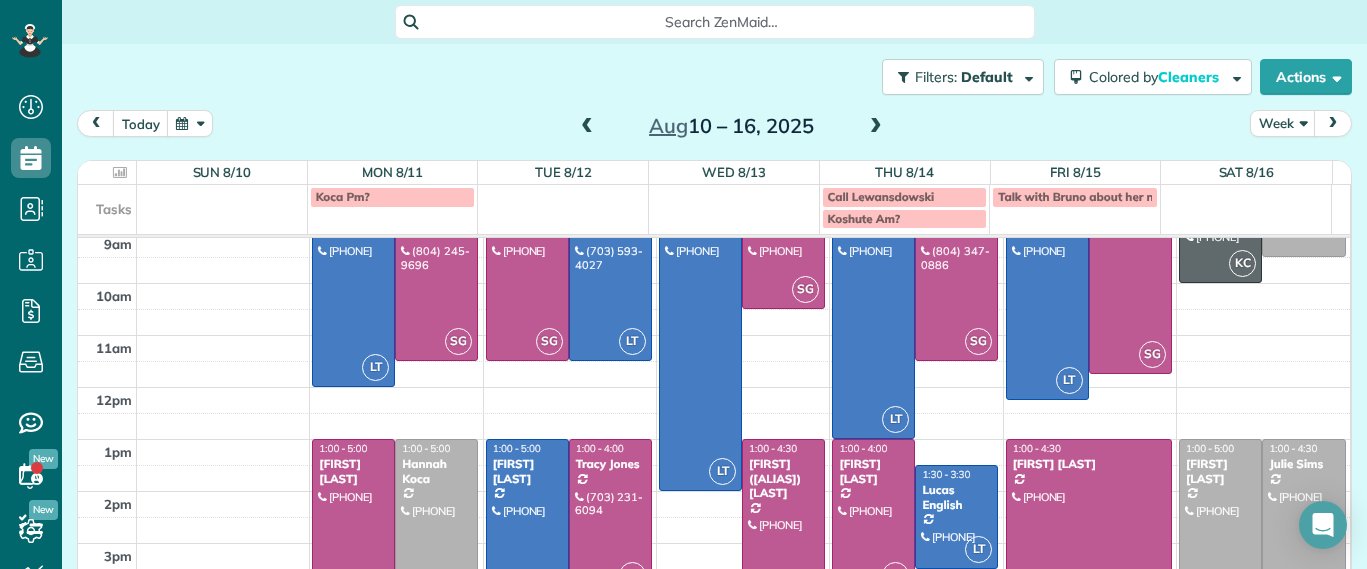 scroll, scrollTop: 109, scrollLeft: 0, axis: vertical 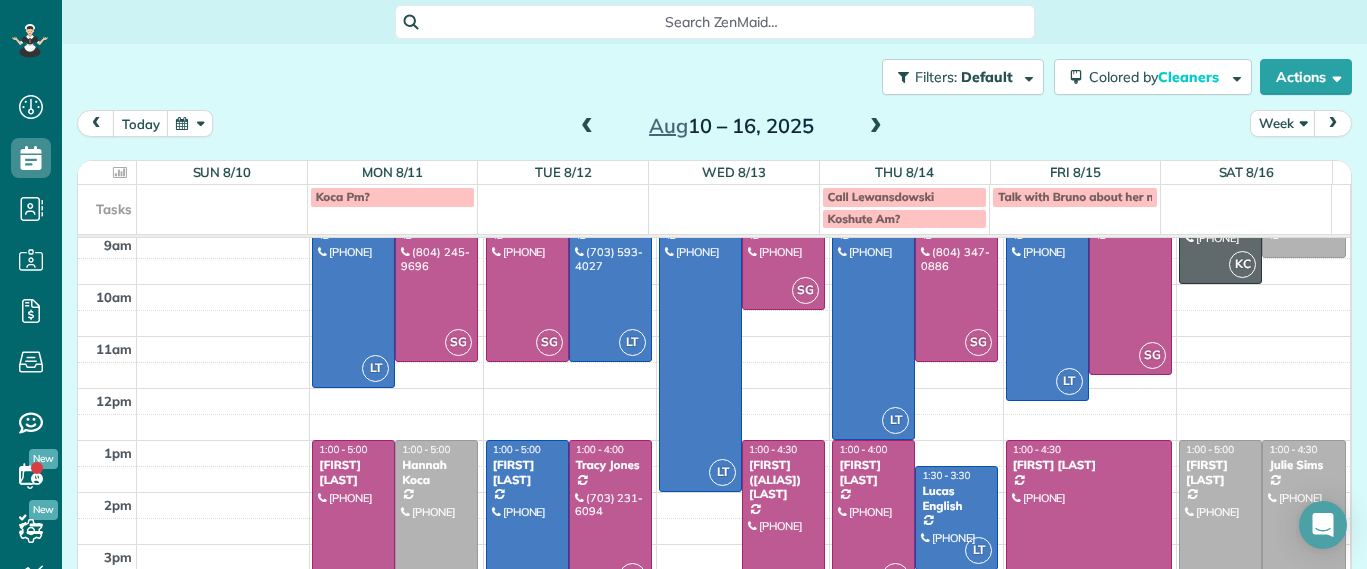 click at bounding box center [527, 544] 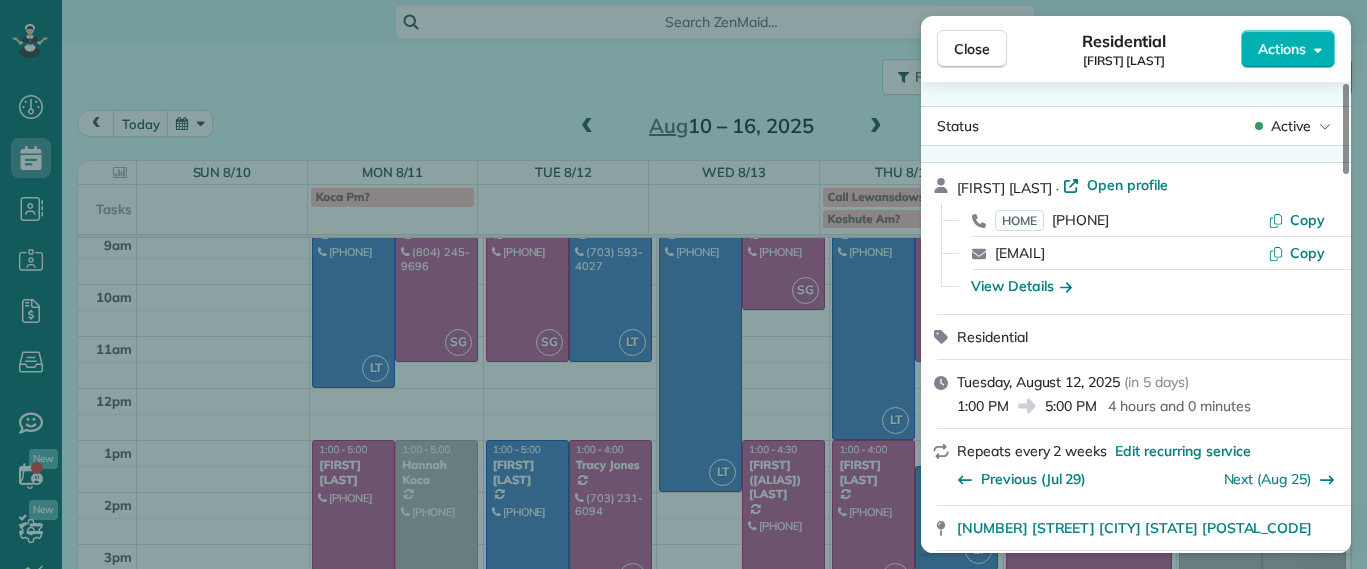 click on "Close Residential Alli Robbins Actions Status Active Alli Robbins · Open profile HOME (651) 792-6217 Copy schn0515@umn.edu Copy View Details Residential Tuesday, August 12, 2025 ( in 5 days ) 1:00 PM 5:00 PM 4 hours and 0 minutes Repeats every 2 weeks Edit recurring service Previous (Jul 29) Next (Aug 25) 2410 Bryan Park Avenue Richmond VA 23228 Service was not rated yet Setup ratings Cleaners Time in and out Assign Invite Cleaners Laura   Thaller 1:00 PM 5:00 PM Checklist Try Now Keep this appointment up to your standards. Stay on top of every detail, keep your cleaners organised, and your client happy. Assign a checklist Watch a 5 min demo Billing Billing actions Service Service Price (1x $87.45) $87.45 Add an item Overcharge $0.00 Discount $0.00 Coupon discount - Primary tax - Secondary tax - Total appointment price $87.45 Tips collected $0.00 Unpaid Mark as paid Total including tip $87.45 Get paid online in no-time! Send an invoice and reward your cleaners with tips Charge customer credit card Man Hours" at bounding box center (683, 284) 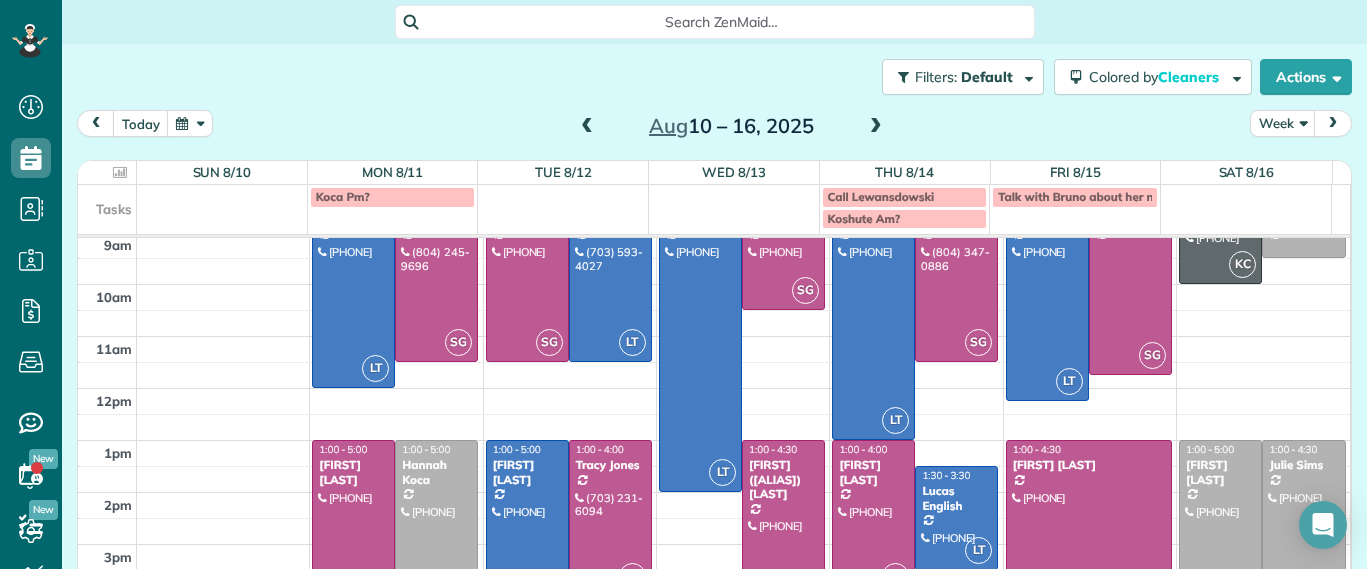 click at bounding box center [353, 544] 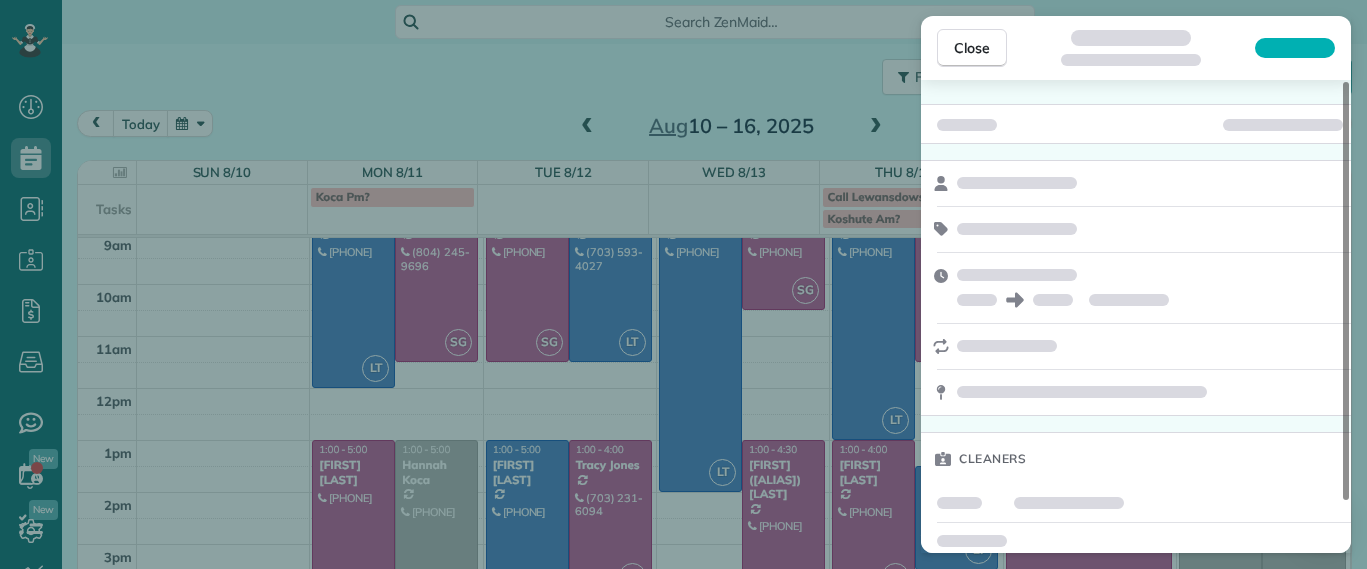 click on "Close   Cleaners" at bounding box center (683, 284) 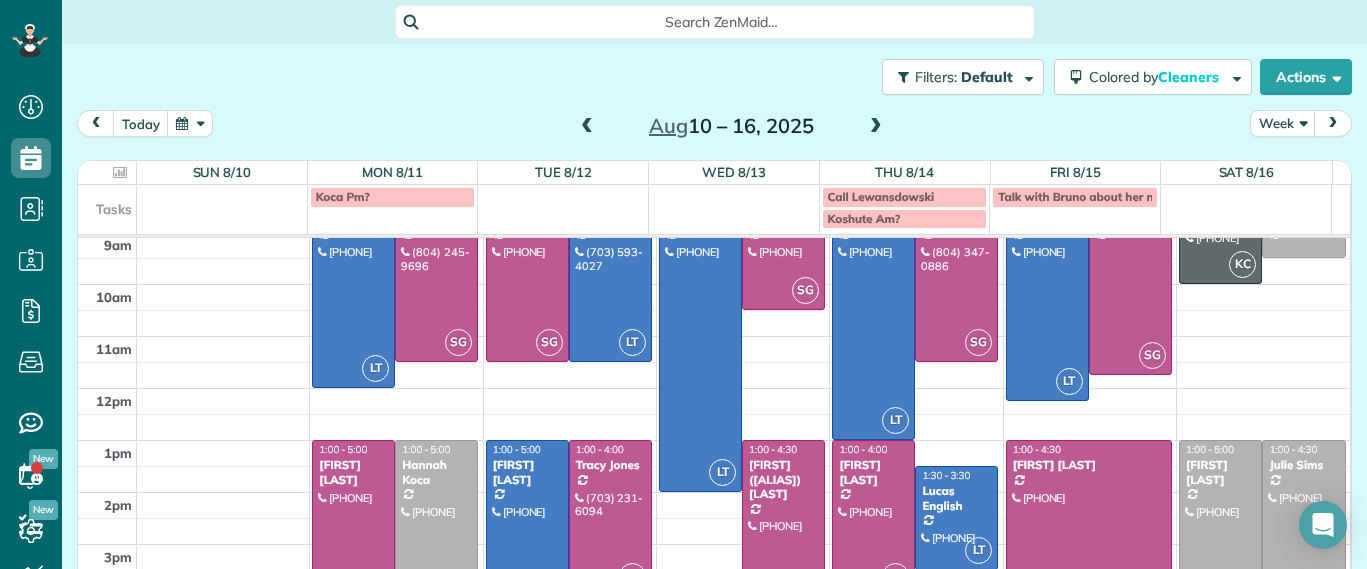 click at bounding box center (1089, 531) 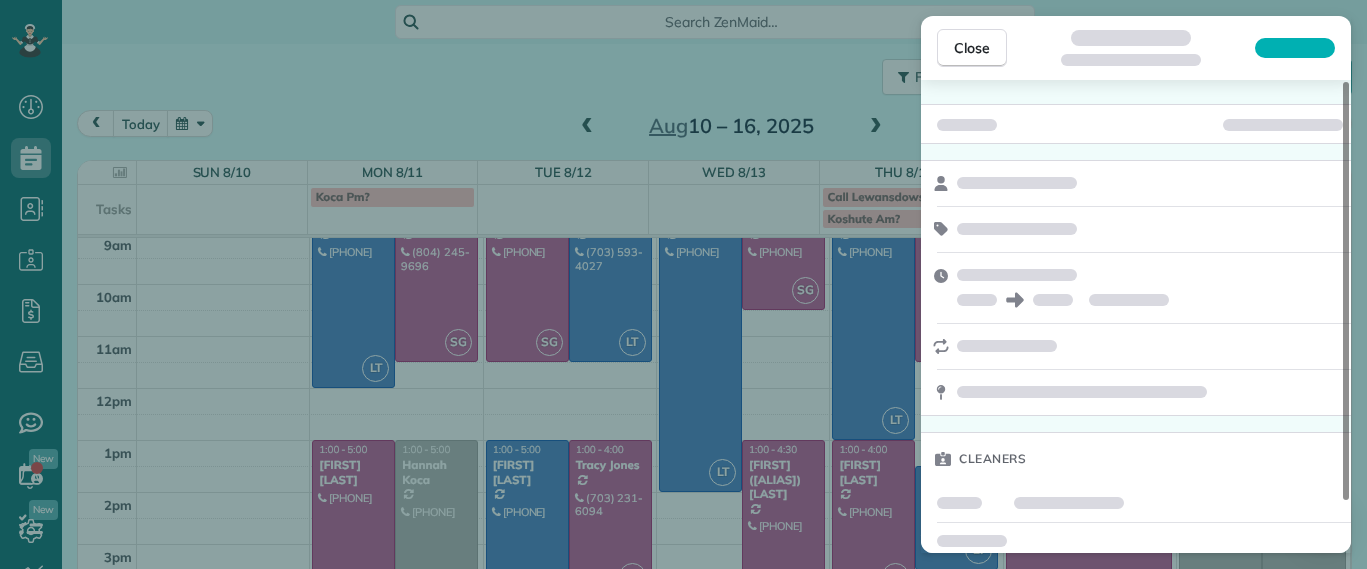 click on "Close   Cleaners" at bounding box center (683, 284) 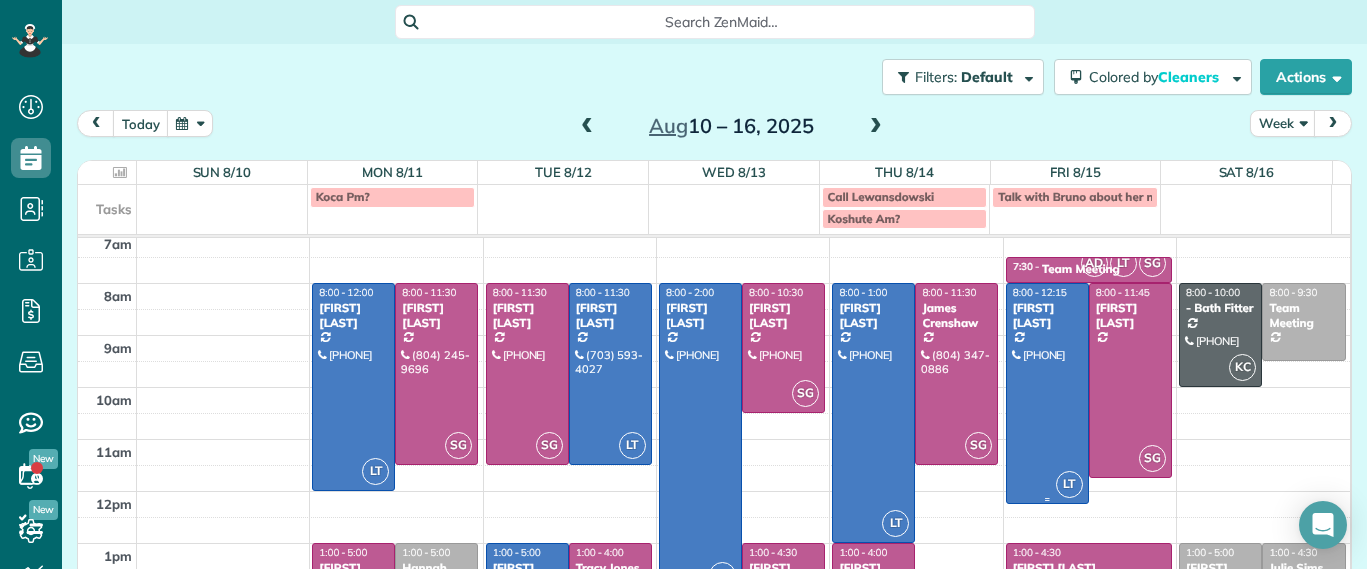 scroll, scrollTop: 0, scrollLeft: 0, axis: both 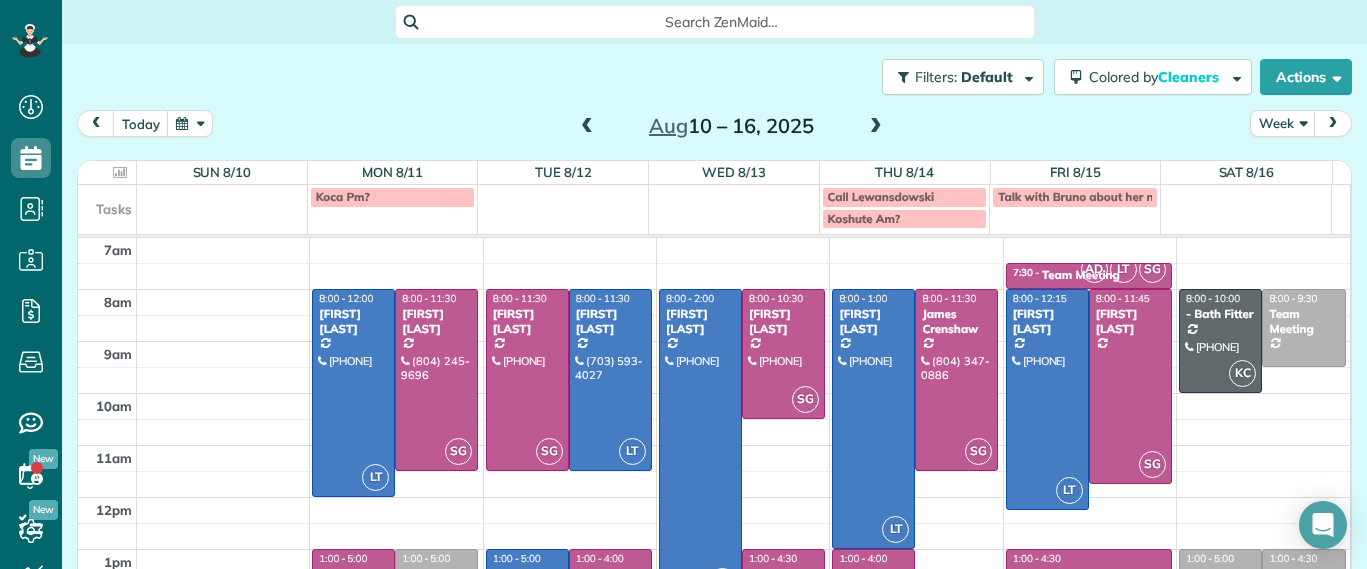 click on "1:00 - 5:00" at bounding box center (426, 558) 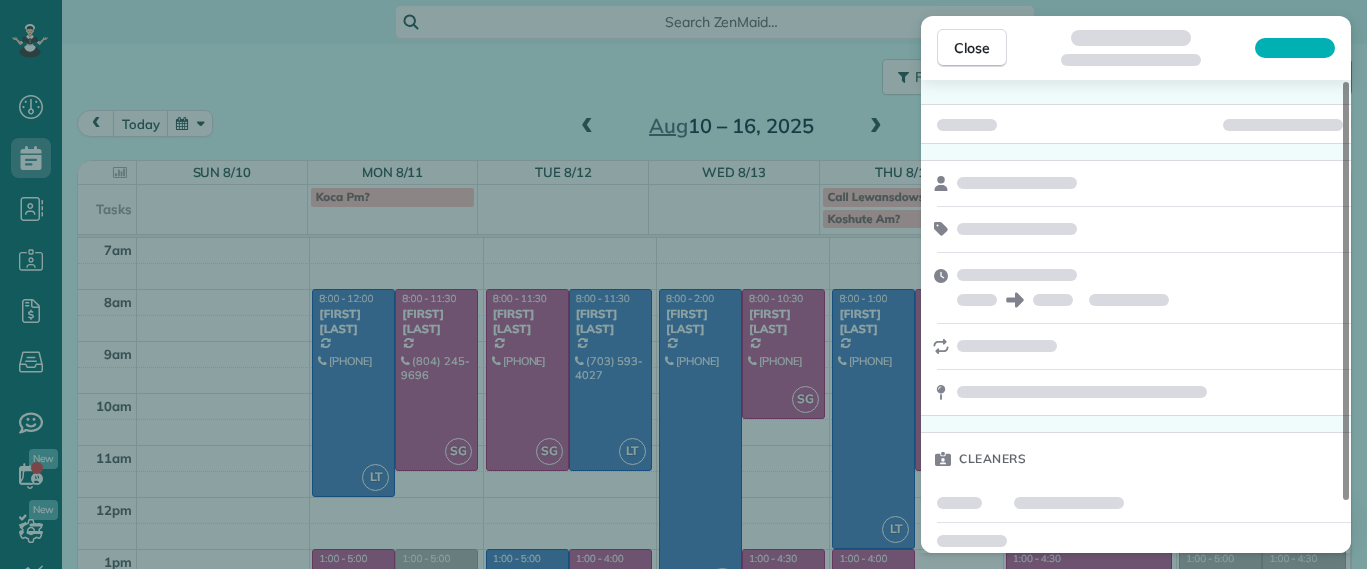 click on "Close   Cleaners" at bounding box center [683, 284] 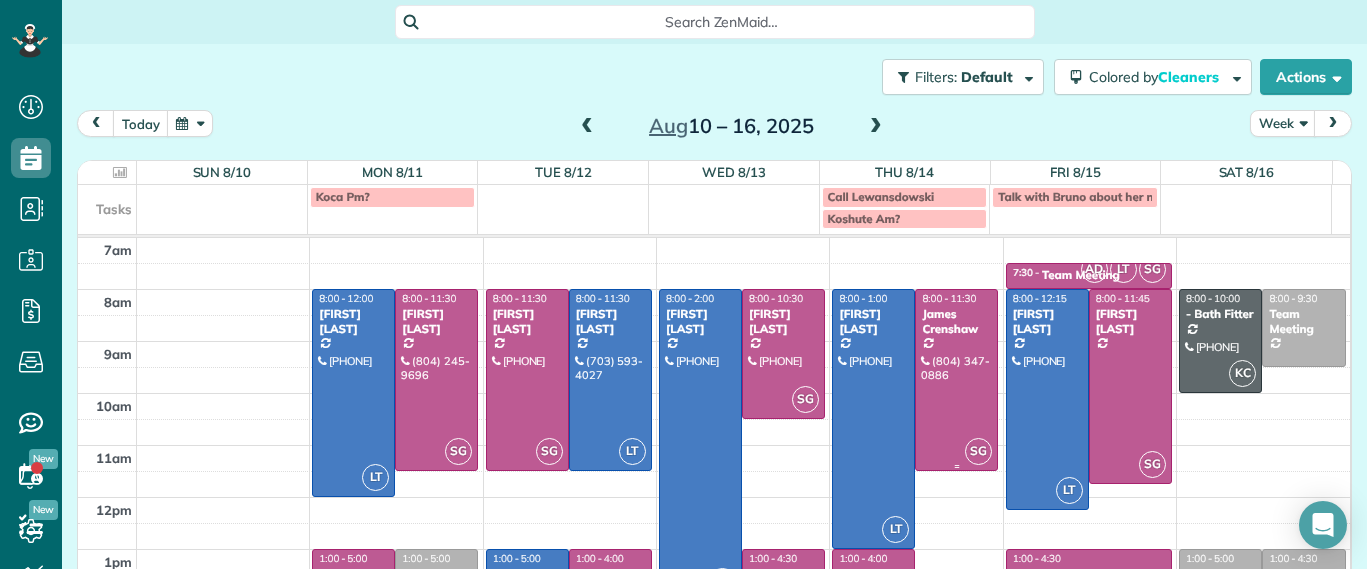 scroll, scrollTop: 125, scrollLeft: 0, axis: vertical 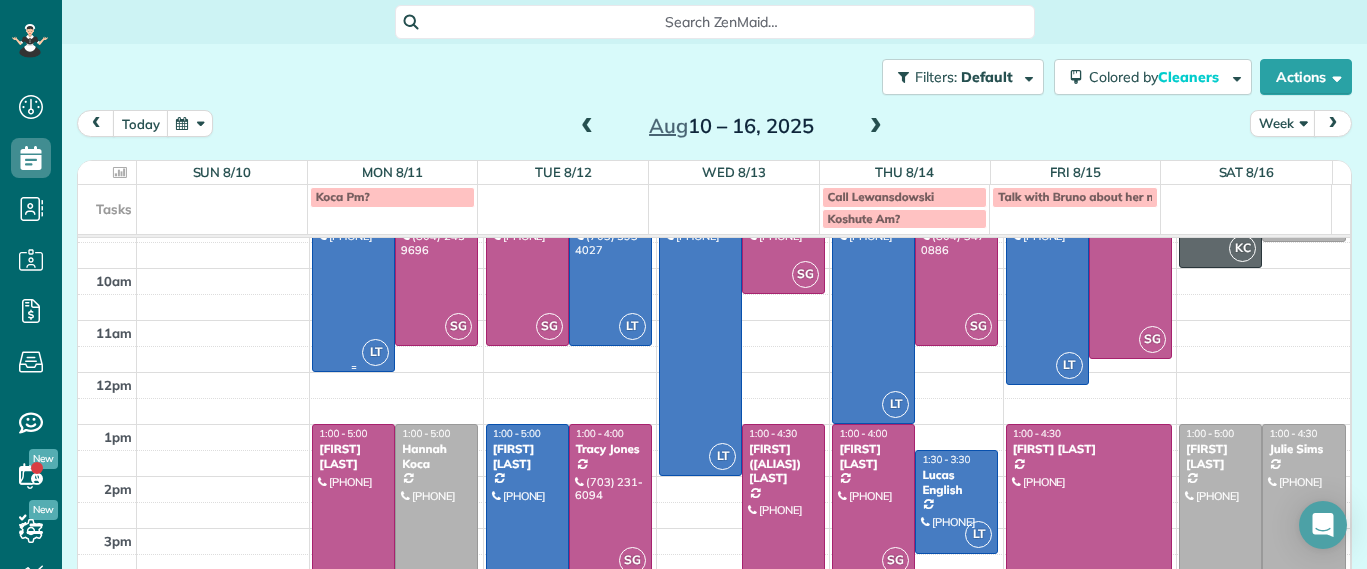 click at bounding box center [353, 268] 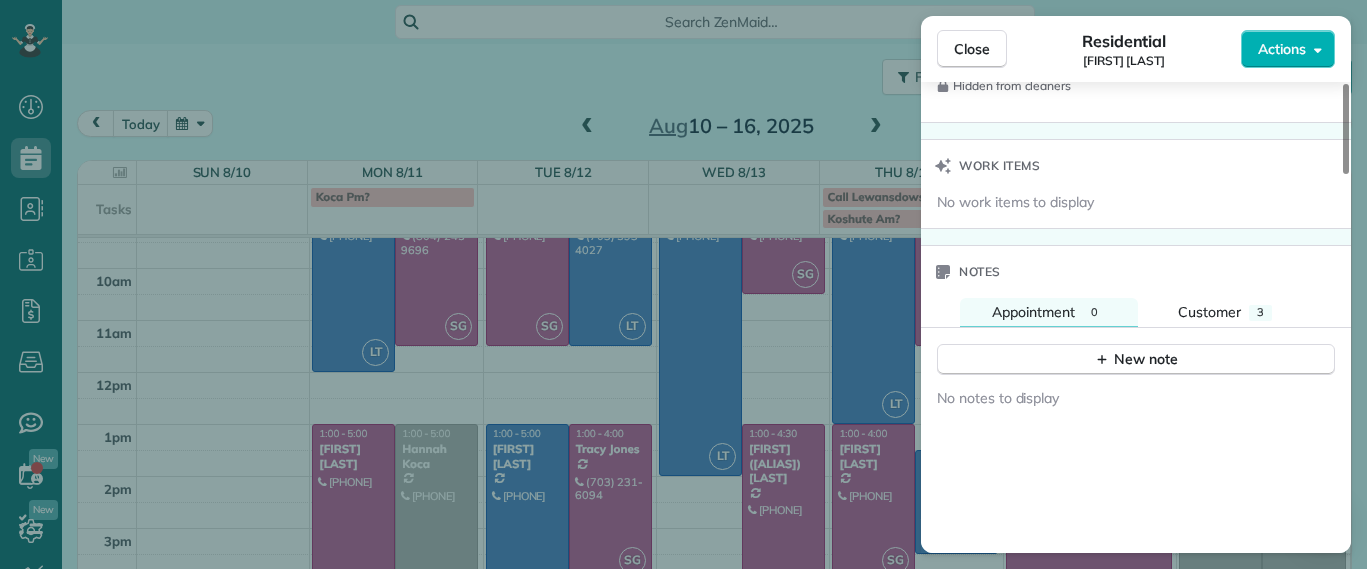scroll, scrollTop: 1606, scrollLeft: 0, axis: vertical 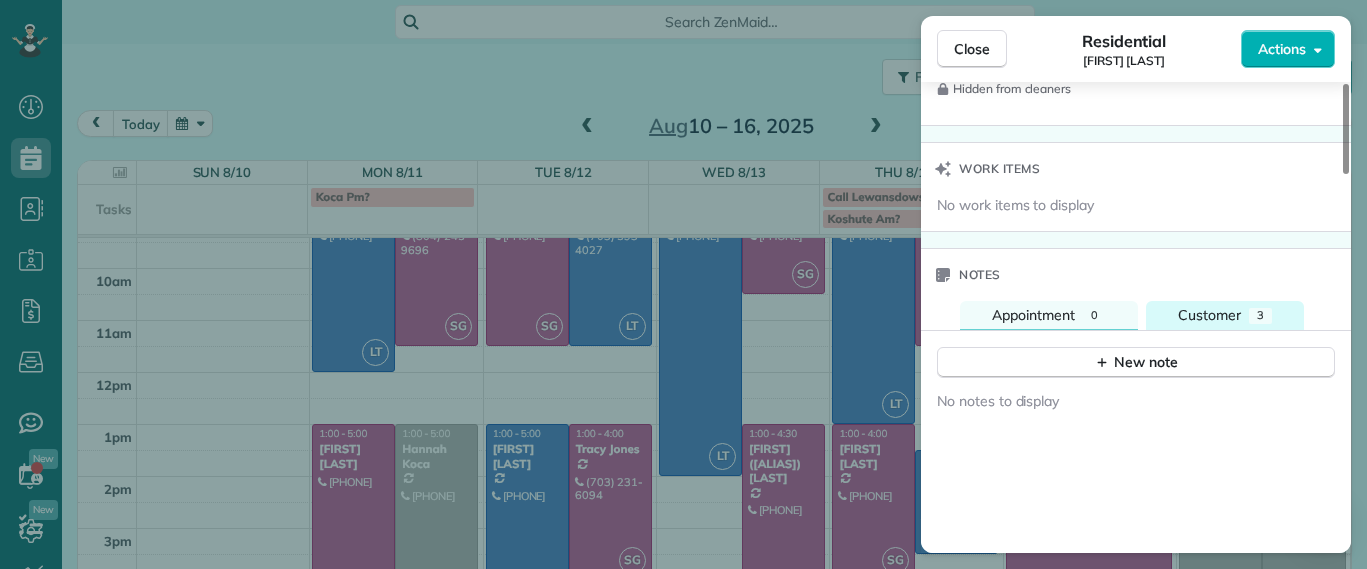 click on "Customer" at bounding box center (1209, 315) 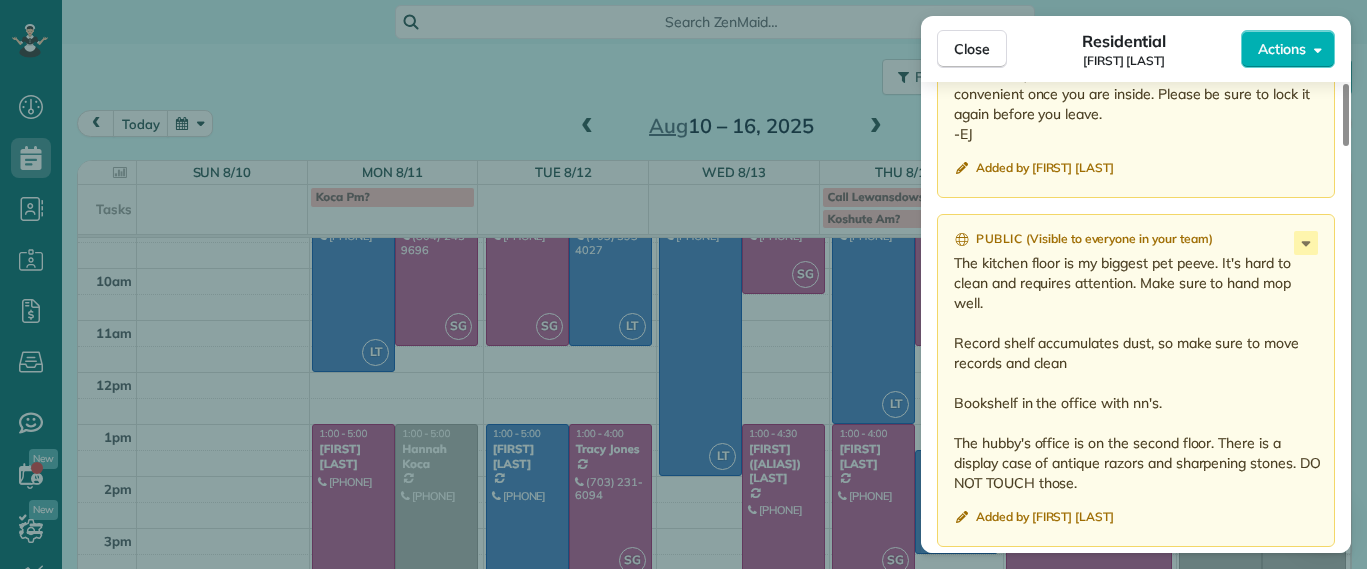 scroll, scrollTop: 2922, scrollLeft: 0, axis: vertical 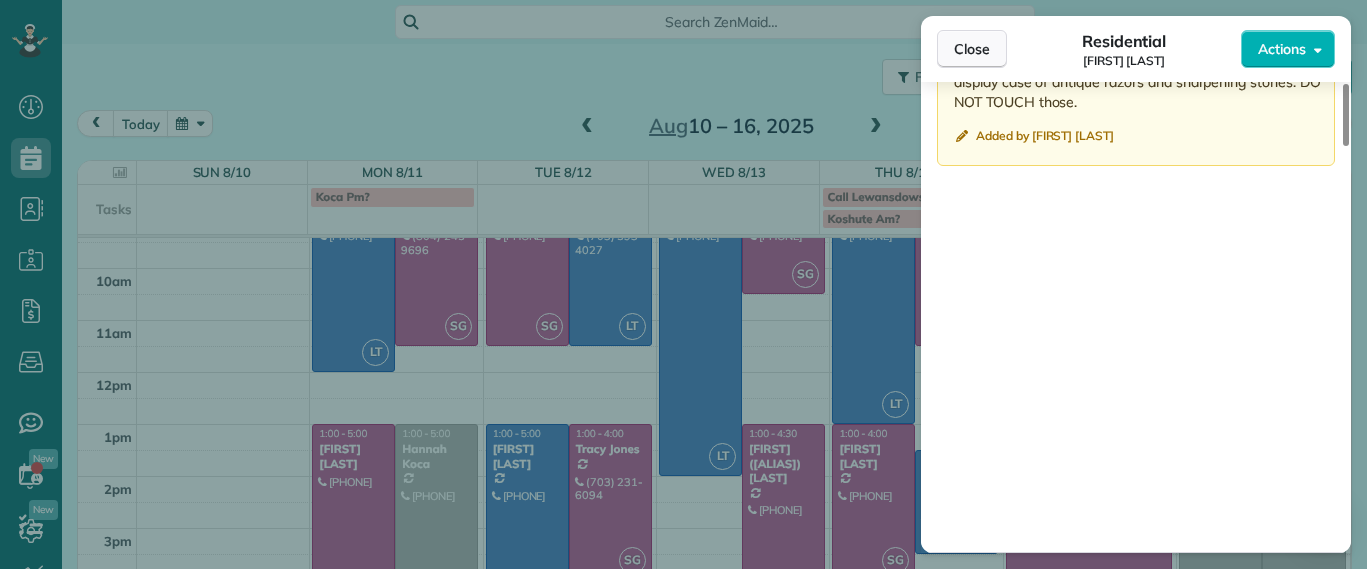 click on "Close" at bounding box center (972, 49) 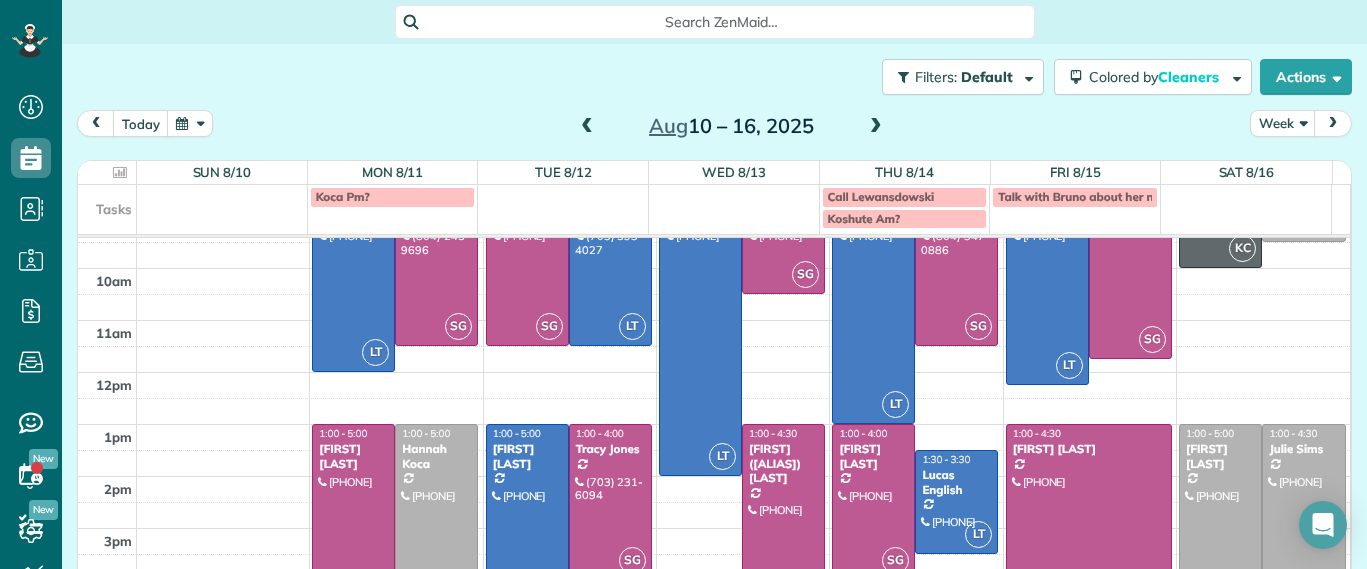 scroll, scrollTop: 0, scrollLeft: 0, axis: both 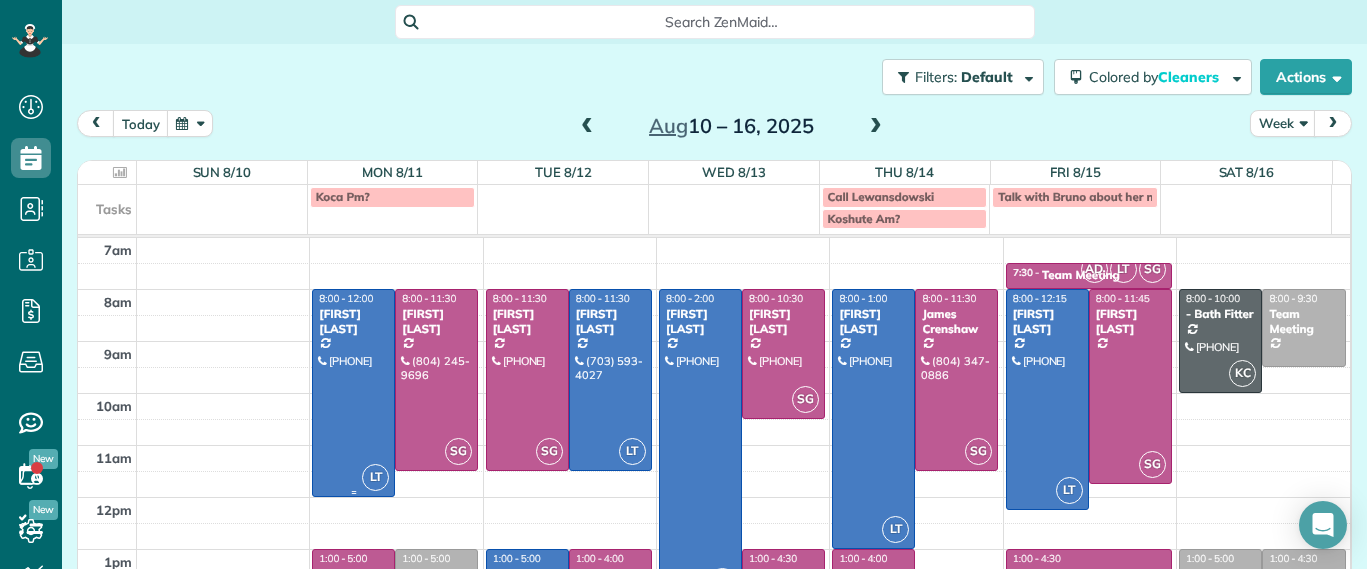 click at bounding box center (353, 393) 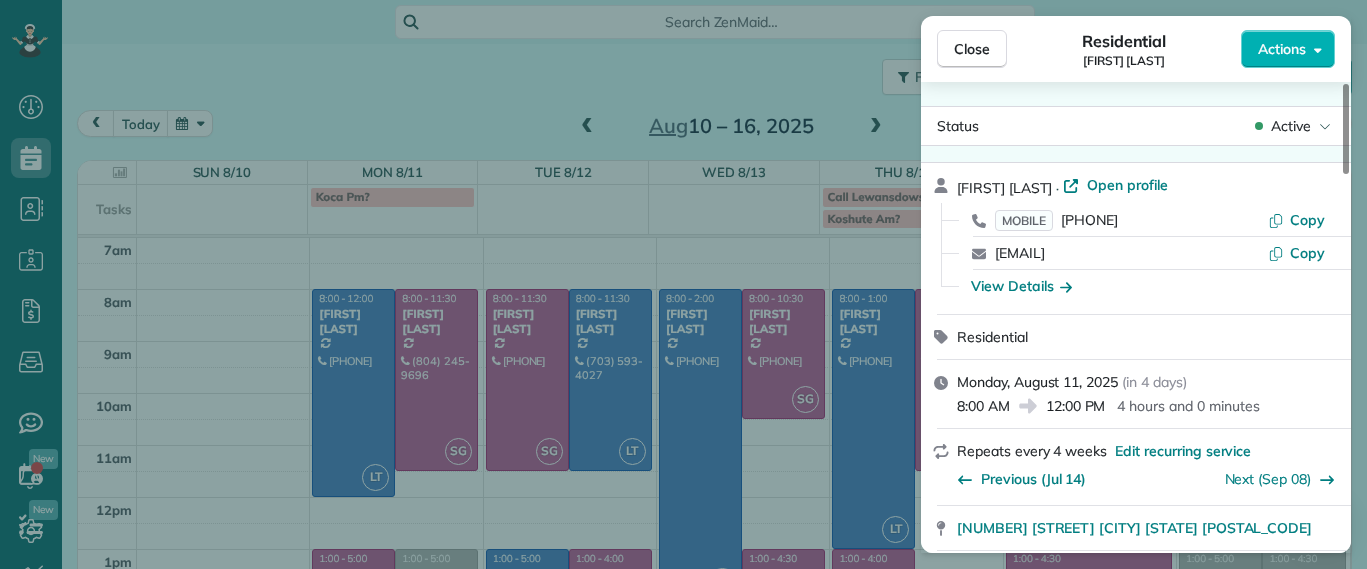 click on "Status Active" at bounding box center (1136, 126) 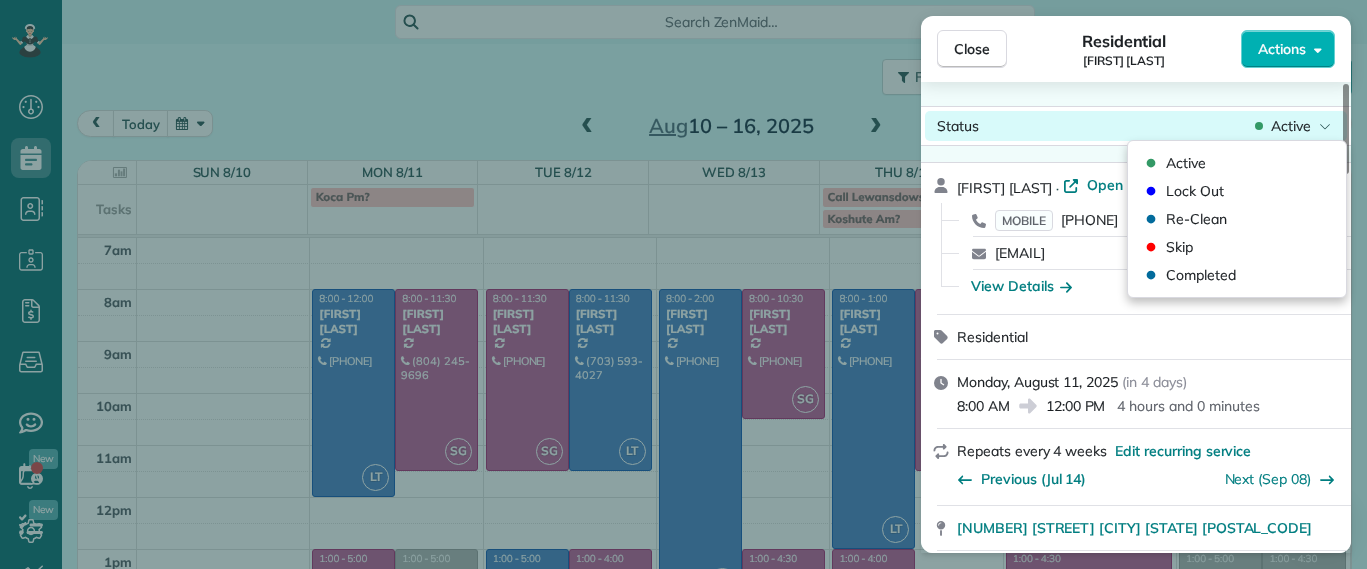 click on "Active" at bounding box center (1291, 126) 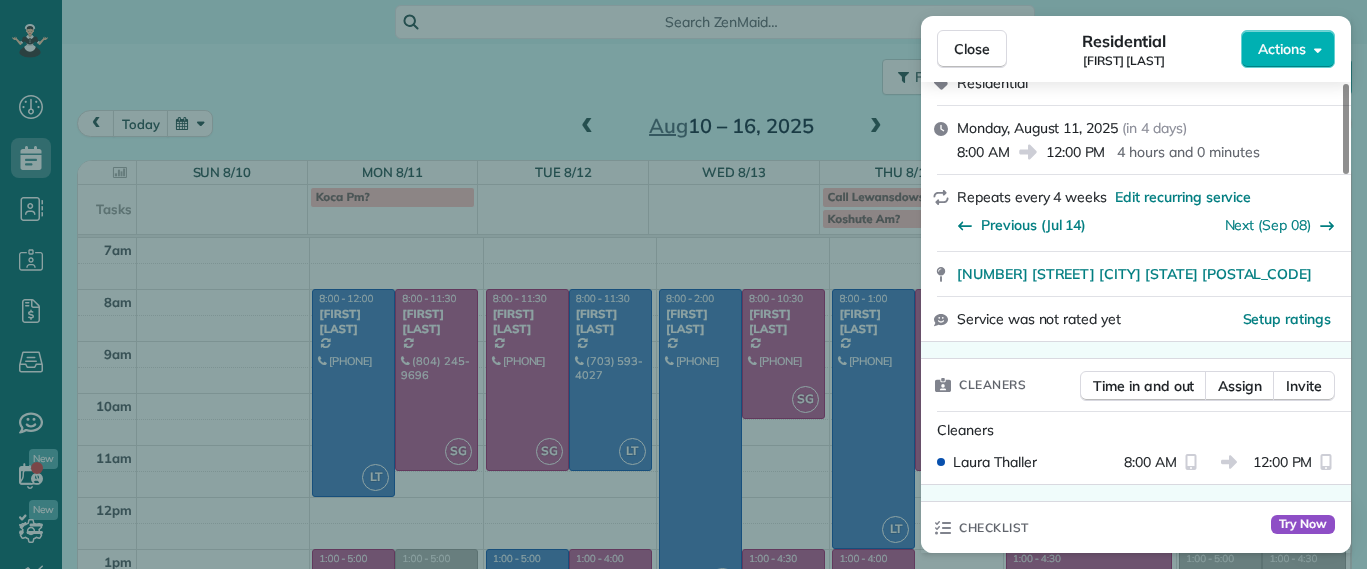 scroll, scrollTop: 0, scrollLeft: 0, axis: both 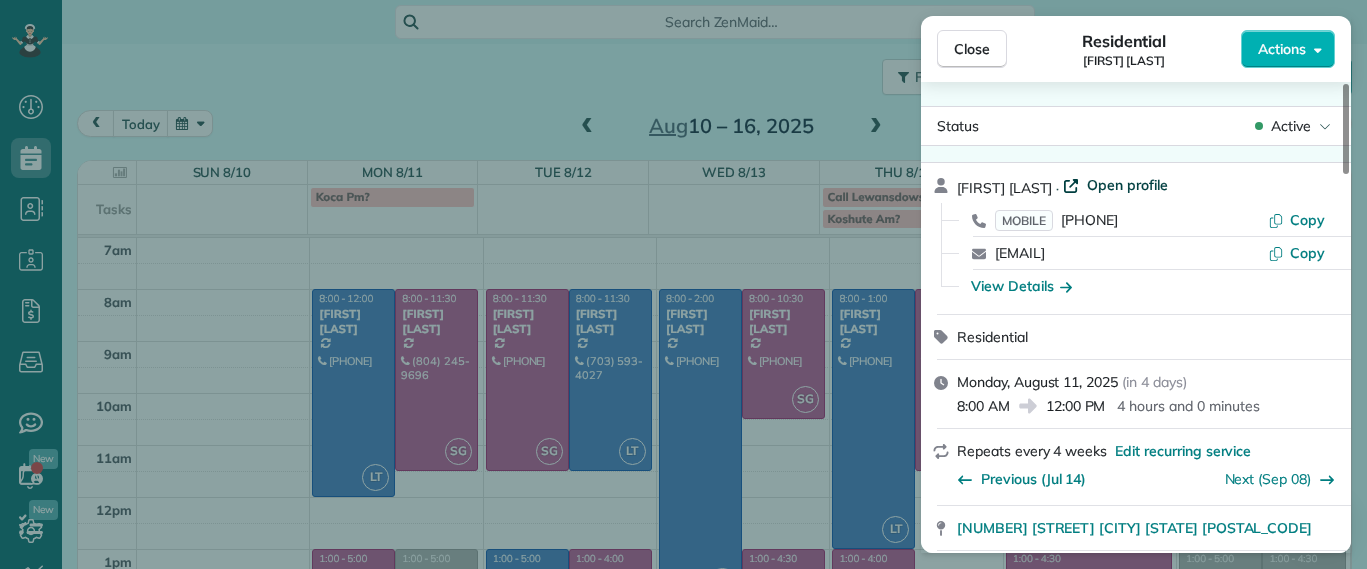 click on "Open profile" at bounding box center (1127, 185) 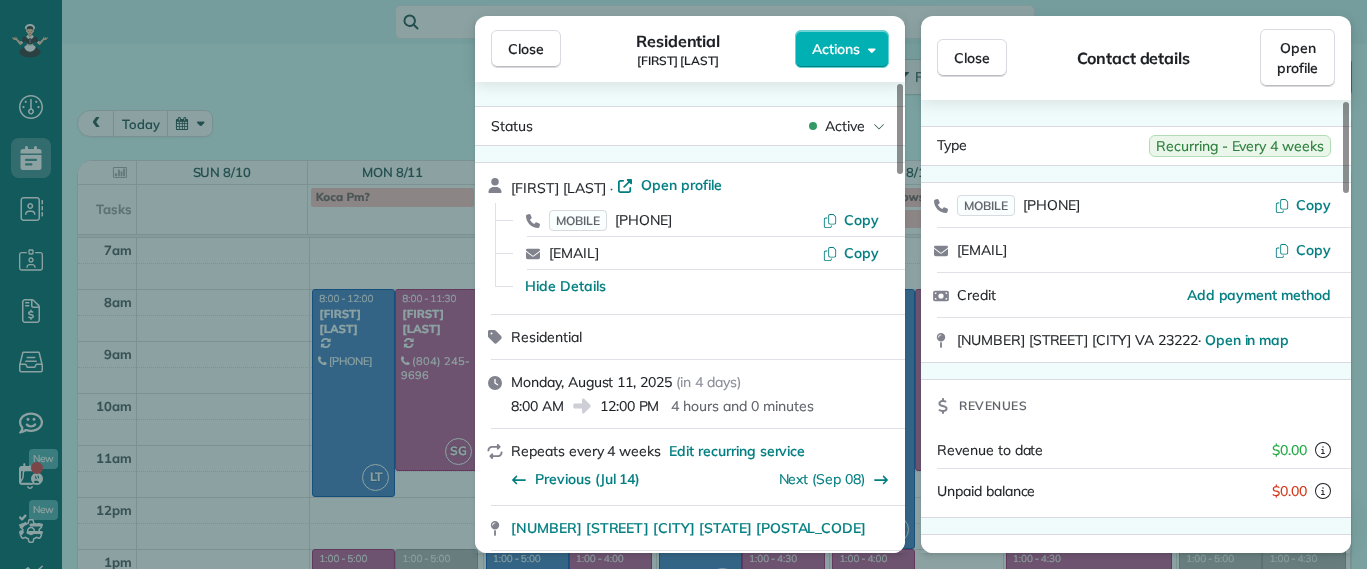 click on "Close Residential Danielle Leek Actions Status Active Danielle Leek · Open profile MOBILE (616) 322-8093 Copy danielle.r.leek@gmail.com Copy Hide Details Residential Monday, August 11, 2025 ( in 4 days ) 8:00 AM 12:00 PM 4 hours and 0 minutes Repeats every 4 weeks Edit recurring service Previous (Jul 14) Next (Sep 08) 3506 Enslow Avenue Richmond VA 23222 Service was not rated yet Setup ratings Cleaners Time in and out Assign Invite Cleaners Laura   Thaller 8:00 AM 12:00 PM Checklist Try Now Keep this appointment up to your standards. Stay on top of every detail, keep your cleaners organised, and your client happy. Assign a checklist Watch a 5 min demo Billing Billing actions Service Service Price (1x $220.00) $220.00 Add an item Overcharge $0.00 Discount $0.00 Coupon discount - Primary tax - Secondary tax - Total appointment price $220.00 Tips collected $0.00 Unpaid Mark as paid Total including tip $220.00 Get paid online in no-time! Send an invoice and reward your cleaners with tips Man Hours 4 - Work items" at bounding box center [683, 284] 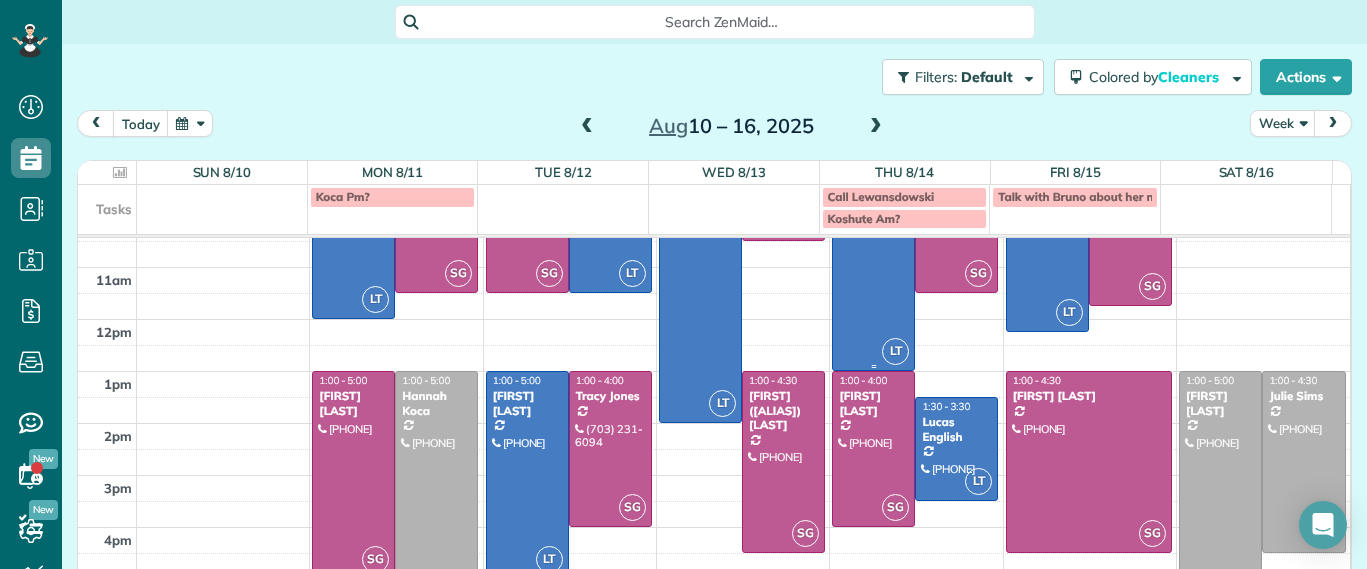 scroll, scrollTop: 234, scrollLeft: 0, axis: vertical 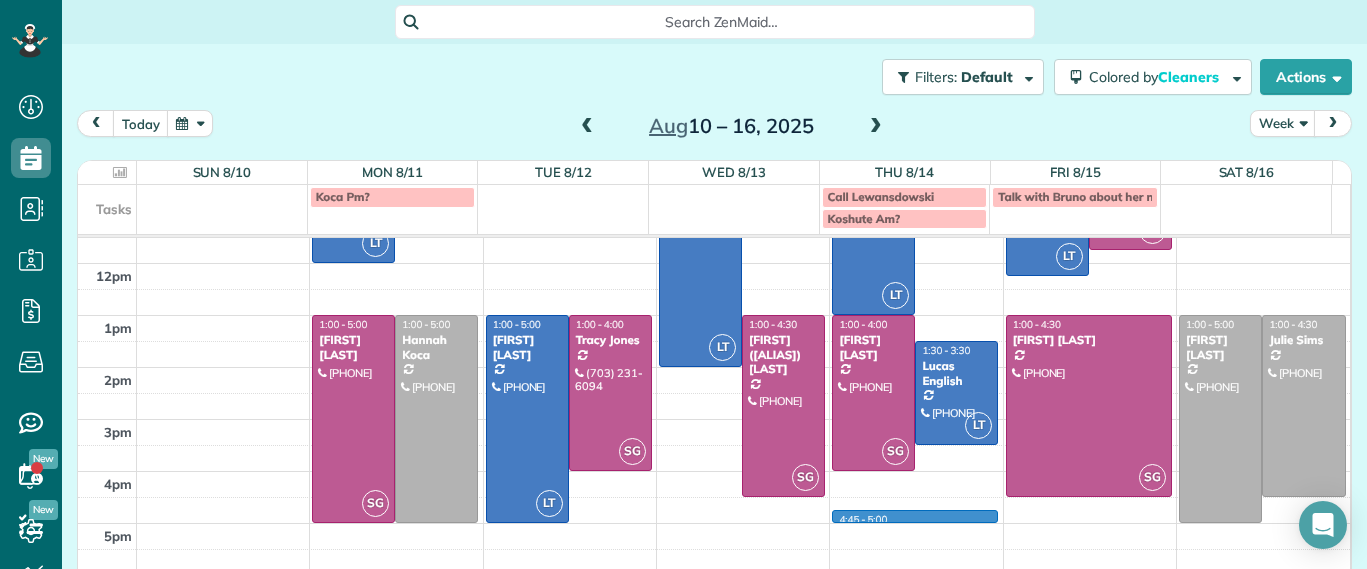 click on "7am 8am 9am 10am 11am 12pm 1pm 2pm 3pm 4pm 5pm LT 8:00 - 12:00 Danielle Leek (616) 322-8093 3506 Enslow Avenue Richmond, VA 23222 SG 8:00 - 11:30 Imani Holmes (804) 245-9696 2816 North Avenue Richmond, VA 23222 SG 1:00 - 5:00 John Miller (804) 938-0280 8603 Warrenton Drive Richmond, VA 23229 1:00 - 5:00 Hannah Koca (804) 833-0595 1620 Nottoway Avenue Richmond, Virginia 23227 SG 8:00 - 11:30 Jessica Knight (804) 514-1890 1815 Floyd Avenue Richmond, VA 23220 LT 8:00 - 11:30 Galia Moran (703) 593-4027 5937 Kings Crest Drive Chesterfield, VA 23832 LT 1:00 - 5:00 Alli Robbins (651) 792-6217 2410 Bryan Park Avenue Richmond, VA 23228 SG 1:00 - 4:00 Tracy Jones (703) 231-6094 301 Virginia Street Richmond, VA 23219 LT 8:00 - 2:00 Julie Weissend (804) 370-8320 2710 Monument Avenue Richmond, VA 23220 SG 8:00 - 10:30 Tiffany Stark (804) 855-7663 12351 Dutton Road Midlothian, VA 23113 SG 1:00 - 4:30 Paige (Gay) Peak (804) 319-5916 1017 Horsepen Road Richmond, VA 23229 4:45 - 5:00 LT 8:00 - 1:00 Kellie Koshute SG SG LT AD" at bounding box center (714, 289) 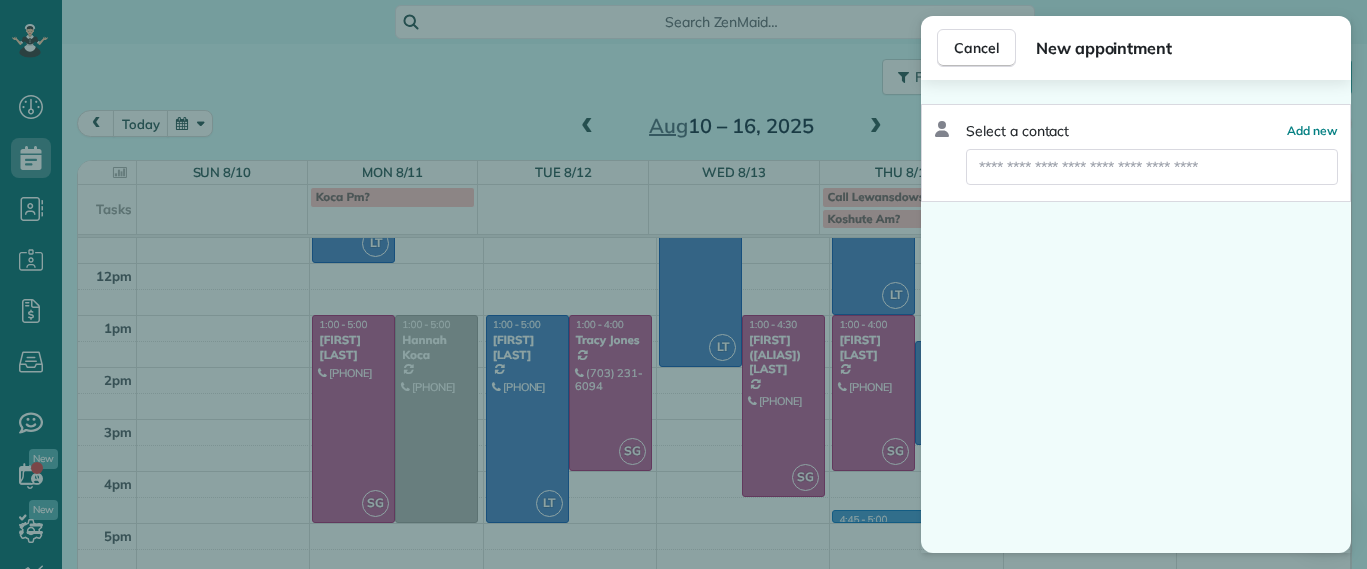 click on "Cancel New appointment Select a contact Add new" at bounding box center [683, 284] 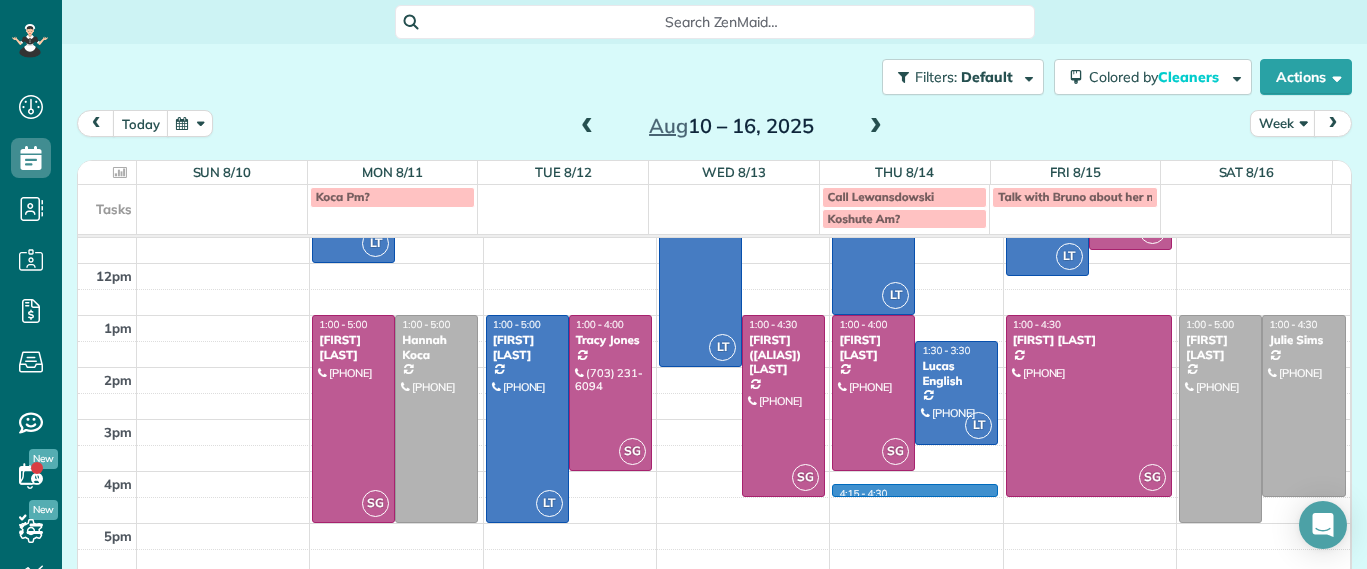 click on "7am 8am 9am 10am 11am 12pm 1pm 2pm 3pm 4pm 5pm LT 8:00 - 12:00 Danielle Leek (616) 322-8093 3506 Enslow Avenue Richmond, VA 23222 SG 8:00 - 11:30 Imani Holmes (804) 245-9696 2816 North Avenue Richmond, VA 23222 SG 1:00 - 5:00 John Miller (804) 938-0280 8603 Warrenton Drive Richmond, VA 23229 1:00 - 5:00 Hannah Koca (804) 833-0595 1620 Nottoway Avenue Richmond, Virginia 23227 SG 8:00 - 11:30 Jessica Knight (804) 514-1890 1815 Floyd Avenue Richmond, VA 23220 LT 8:00 - 11:30 Galia Moran (703) 593-4027 5937 Kings Crest Drive Chesterfield, VA 23832 LT 1:00 - 5:00 Alli Robbins (651) 792-6217 2410 Bryan Park Avenue Richmond, VA 23228 SG 1:00 - 4:00 Tracy Jones (703) 231-6094 301 Virginia Street Richmond, VA 23219 LT 8:00 - 2:00 Julie Weissend (804) 370-8320 2710 Monument Avenue Richmond, VA 23220 SG 8:00 - 10:30 Tiffany Stark (804) 855-7663 12351 Dutton Road Midlothian, VA 23113 SG 1:00 - 4:30 Paige (Gay) Peak (804) 319-5916 1017 Horsepen Road Richmond, VA 23229 4:15 - 4:30 LT 8:00 - 1:00 Kellie Koshute SG SG LT AD" at bounding box center (714, 289) 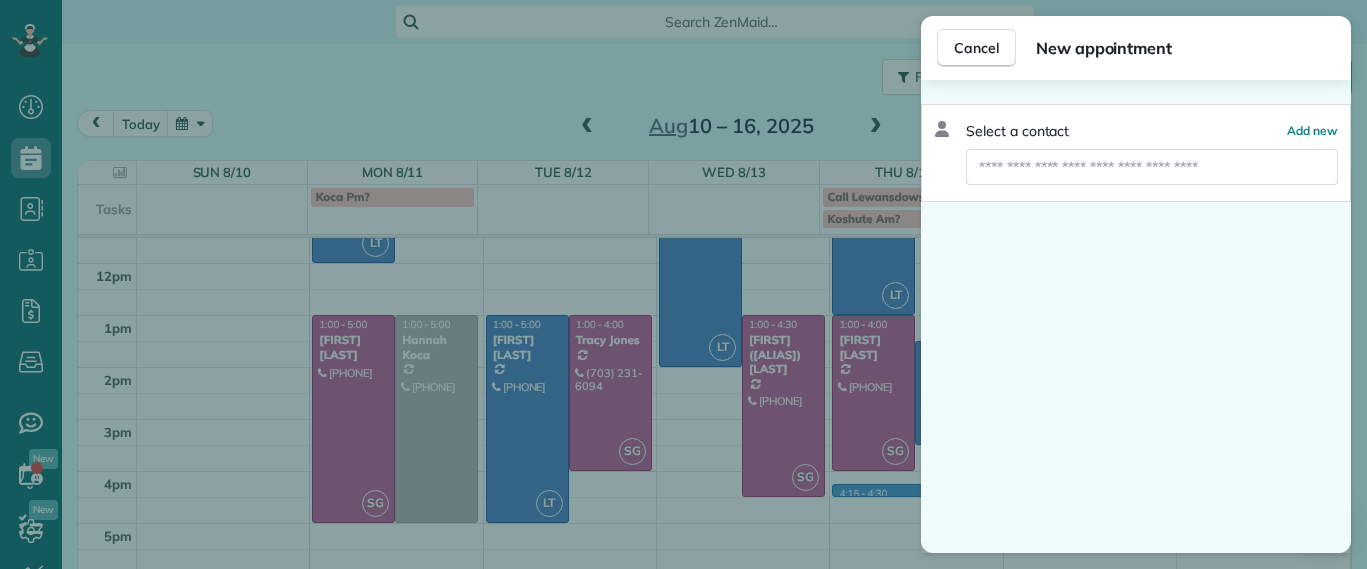 click on "Cancel New appointment Select a contact Add new" at bounding box center (683, 284) 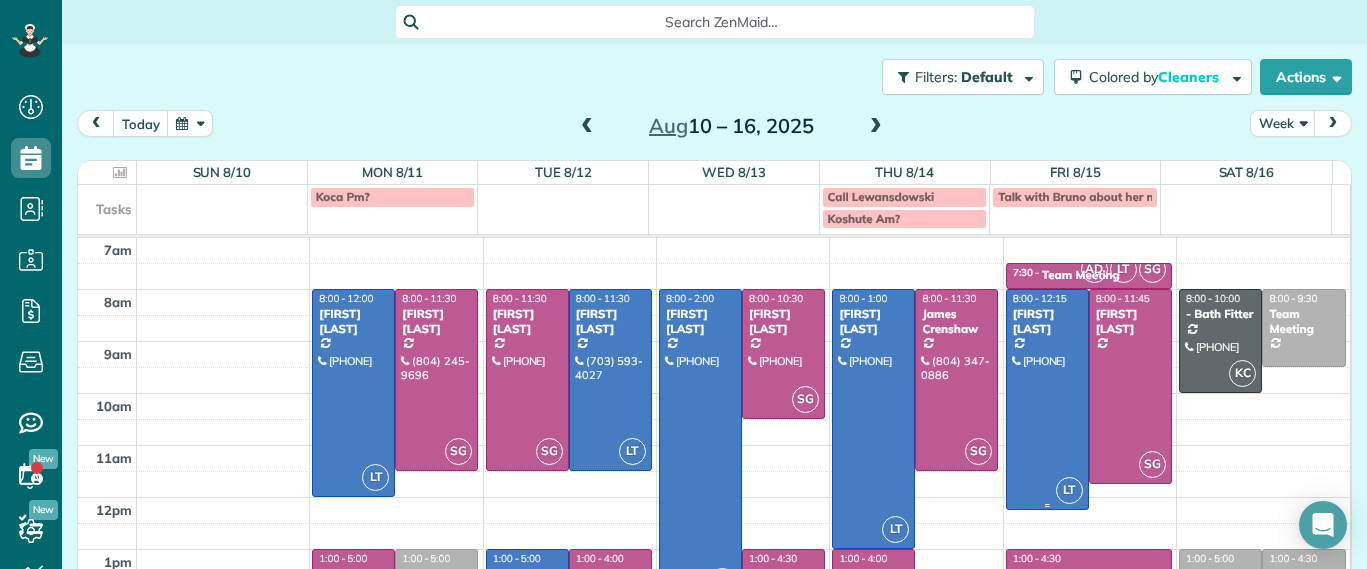 scroll, scrollTop: 234, scrollLeft: 0, axis: vertical 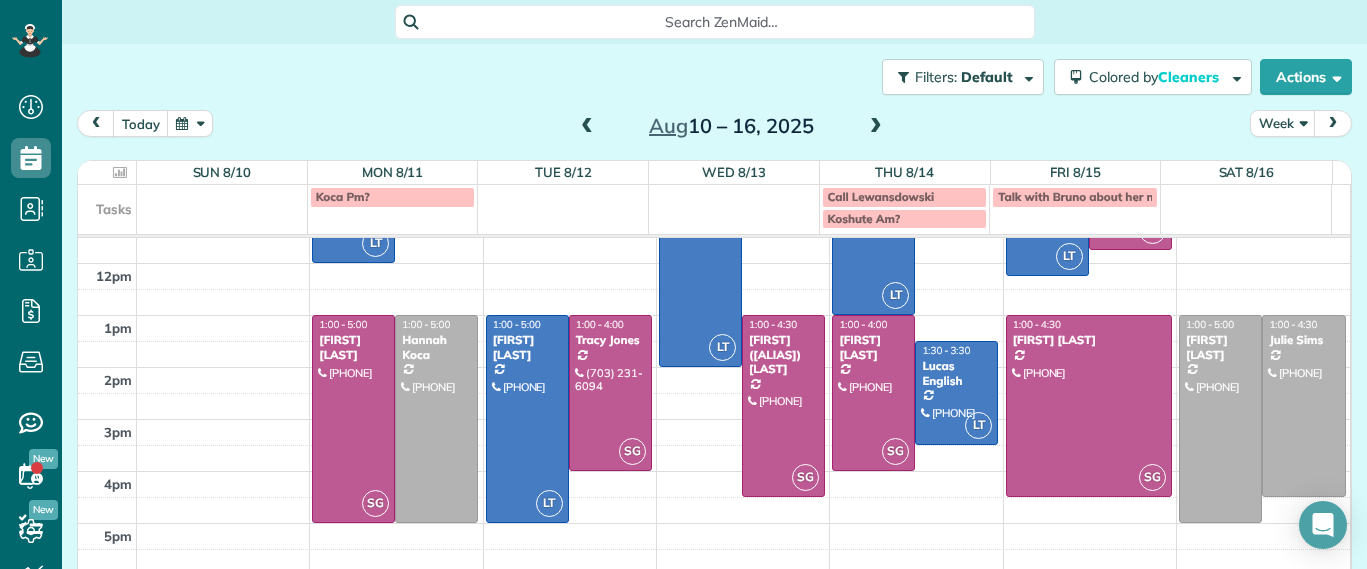 drag, startPoint x: 944, startPoint y: 181, endPoint x: 347, endPoint y: 98, distance: 602.74207 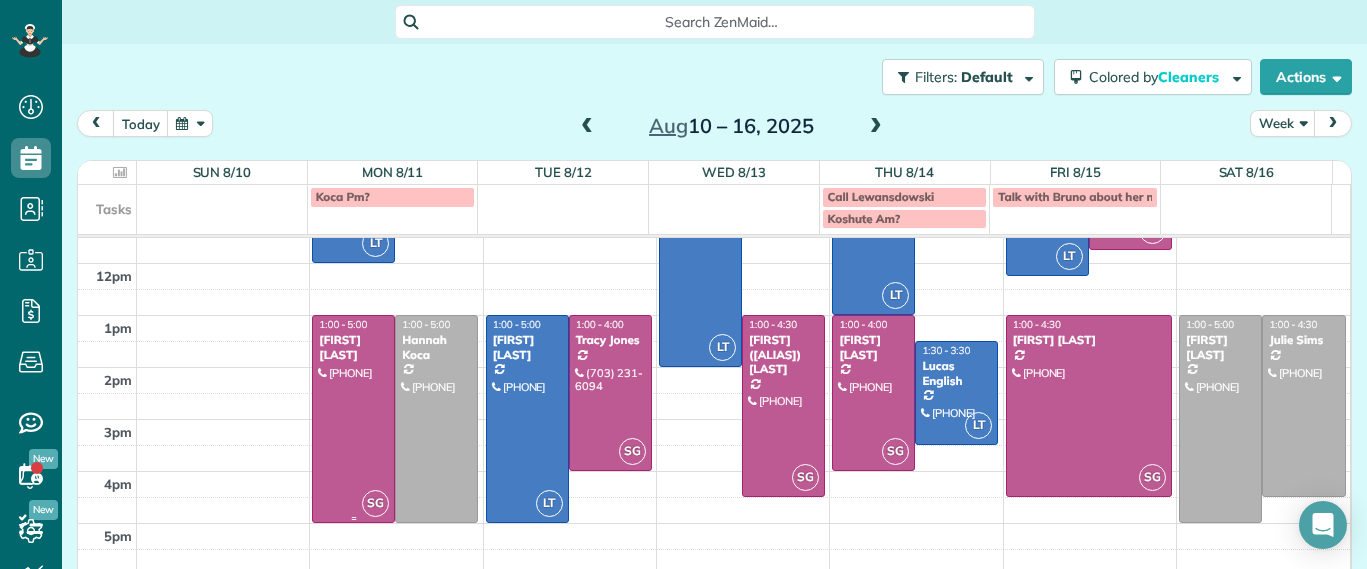 drag, startPoint x: 862, startPoint y: 566, endPoint x: 369, endPoint y: 511, distance: 496.05847 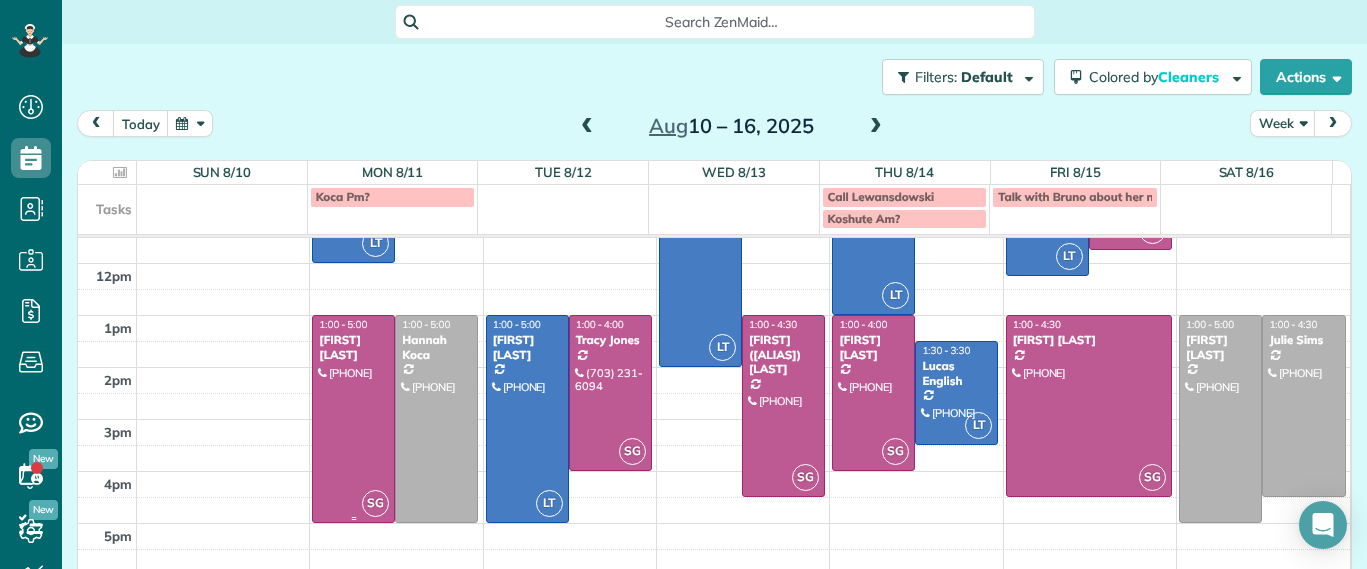 click on "SG" at bounding box center [375, 503] 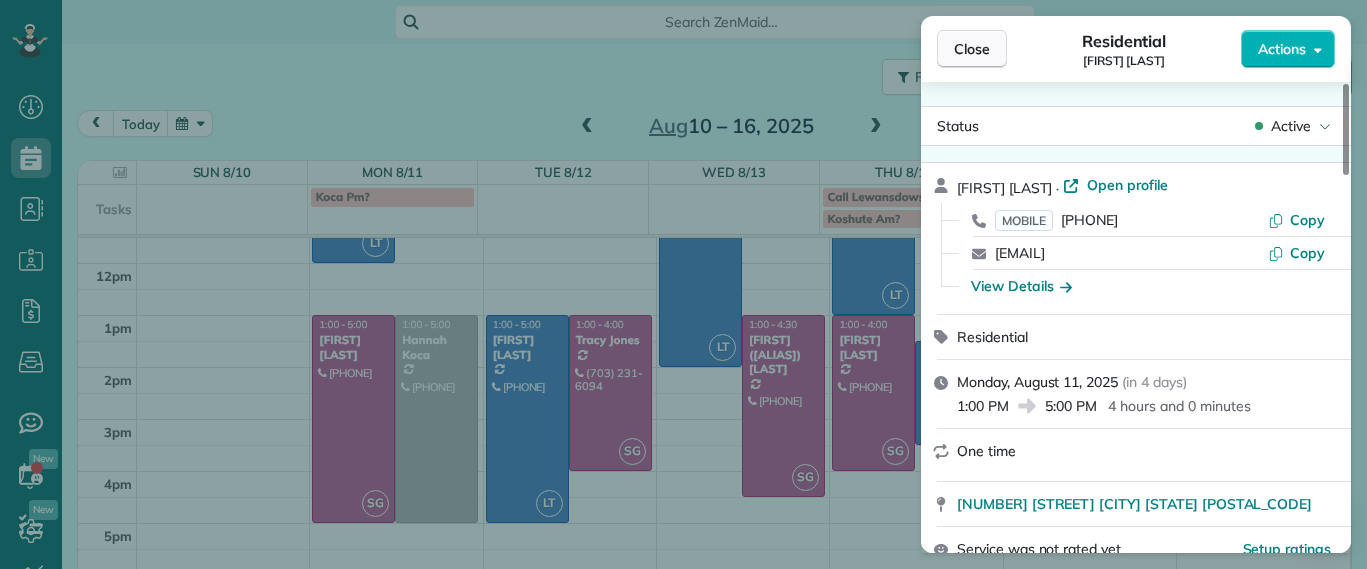 click on "Close" at bounding box center [972, 49] 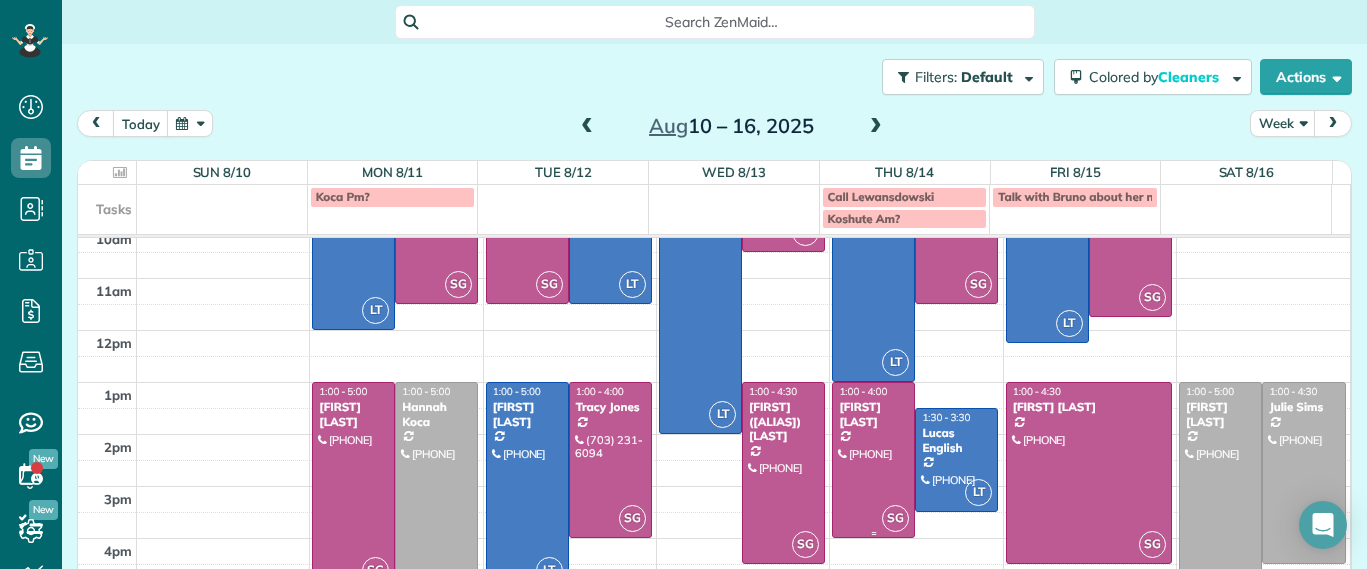 scroll, scrollTop: 109, scrollLeft: 0, axis: vertical 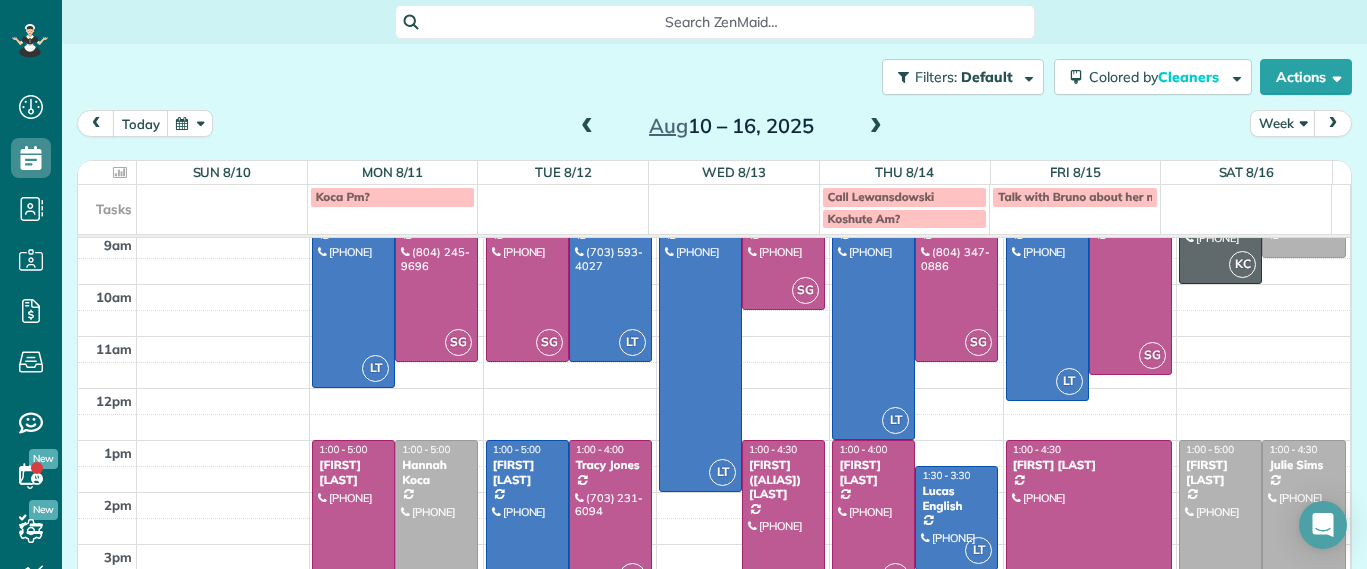click at bounding box center [587, 127] 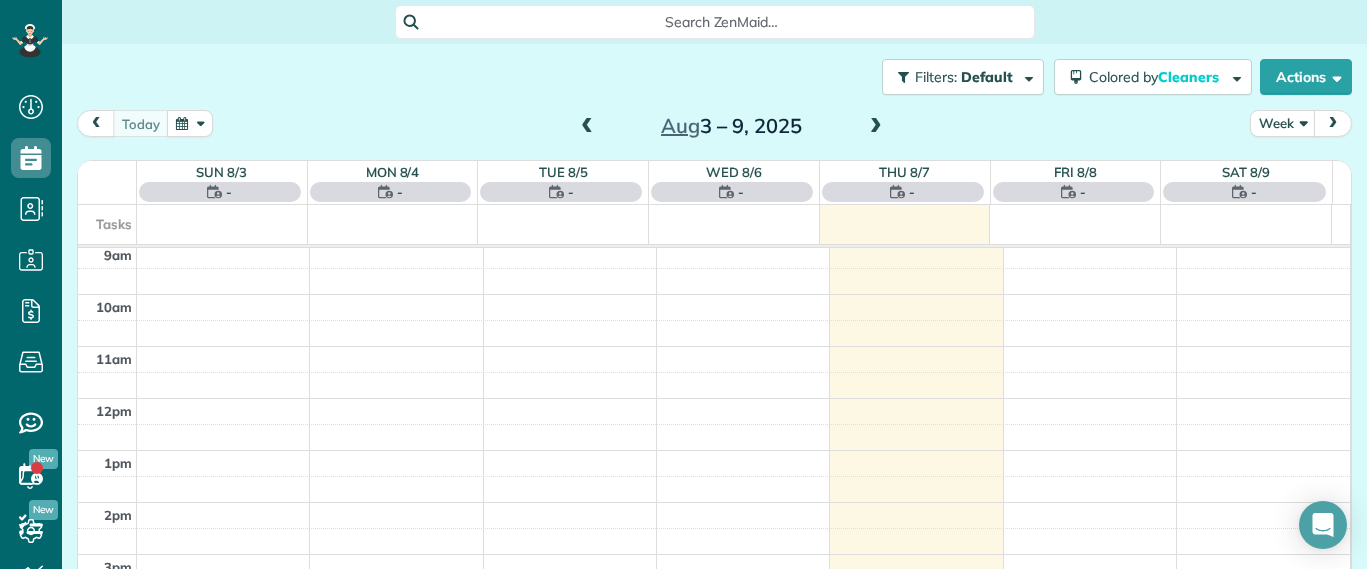 scroll, scrollTop: 0, scrollLeft: 0, axis: both 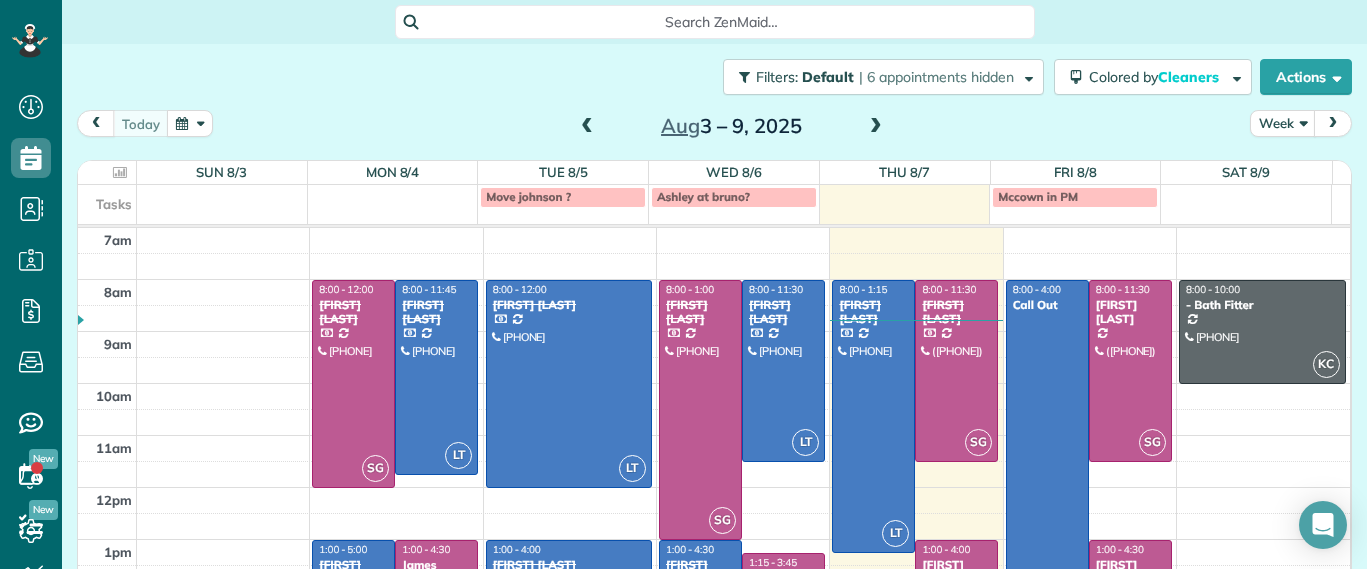 click on "today   Week Aug  3 – 9, 2025" at bounding box center [714, 128] 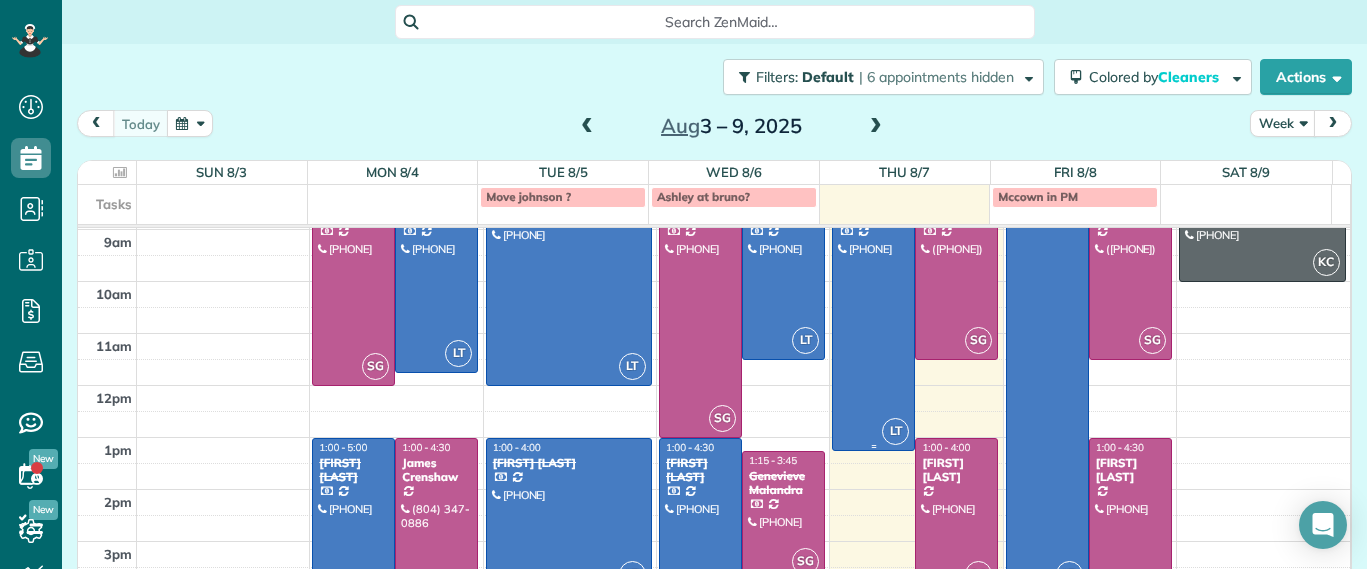 scroll, scrollTop: 225, scrollLeft: 0, axis: vertical 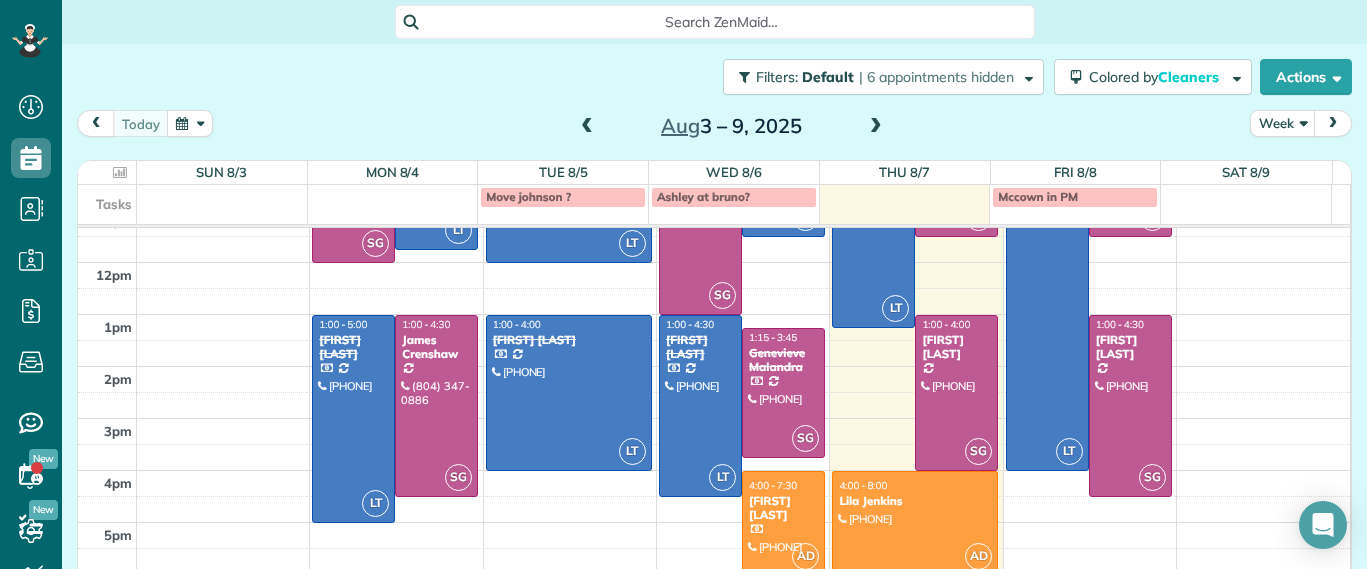 click on "7am 8am 9am 10am 11am 12pm 1pm 2pm 3pm 4pm 5pm SG 8:00 - 12:00 Jessica Pizano (860) 833-0605 7867 Hampton Forest Lane Chesterfield, VA 23832 LT 8:00 - 11:45 Chris Seamon (804) 349-4891 2329 Farrand Drive Henrico, VA 23231 LT 1:00 - 5:00 Sarah Craig (804) 517-0176 4945 Old Main Street Richmond, VA 23231 SG 1:00 - 4:30 James Crenshaw (804) 347-0886 2911 Moss Side Avenue Richmond, VA 23222 LT 8:00 - 12:00 Hayley Morris (540) 908-0774 5111 Forest Hill Avenue Richmond, VA 23225 LT 1:00 - 4:00 Karen Shiner (804) 539-3135 2611 Melbourne Drive Richmond, VA 23225 SG 8:00 - 1:00 Denise Nelson (804) 363-7437 9625 Kingussle Lane Richmond, VA 23236 LT 8:00 - 11:30 Molly Szkotak (718) 501-4015 3506 Hanover Avenue Richmond, VA 23221 LT 1:00 - 4:30 Katie Fraker (603) 781-1667 2805 Glen Gary Drive Richmond, VA 23233 SG 1:15 - 3:45 Genevieve Malandra (267) 671-6705 301 South 11th Street Richmond, VA 23219 AD 4:00 - 7:30 Lesley Bruno (804) 836-4658 807 West 47th Street Richmond, VA 23225 LT 8:00 - 1:15 Jennifer Hunte SG SG AD" at bounding box center [714, 288] 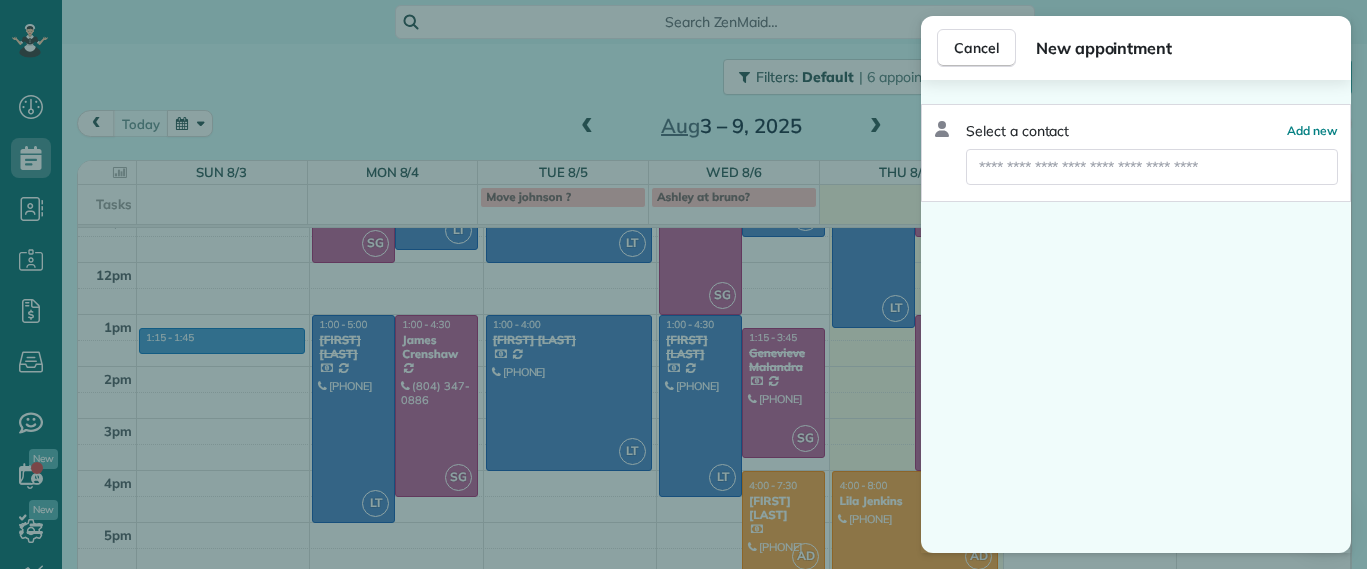 click on "Cancel New appointment Select a contact Add new" at bounding box center (683, 284) 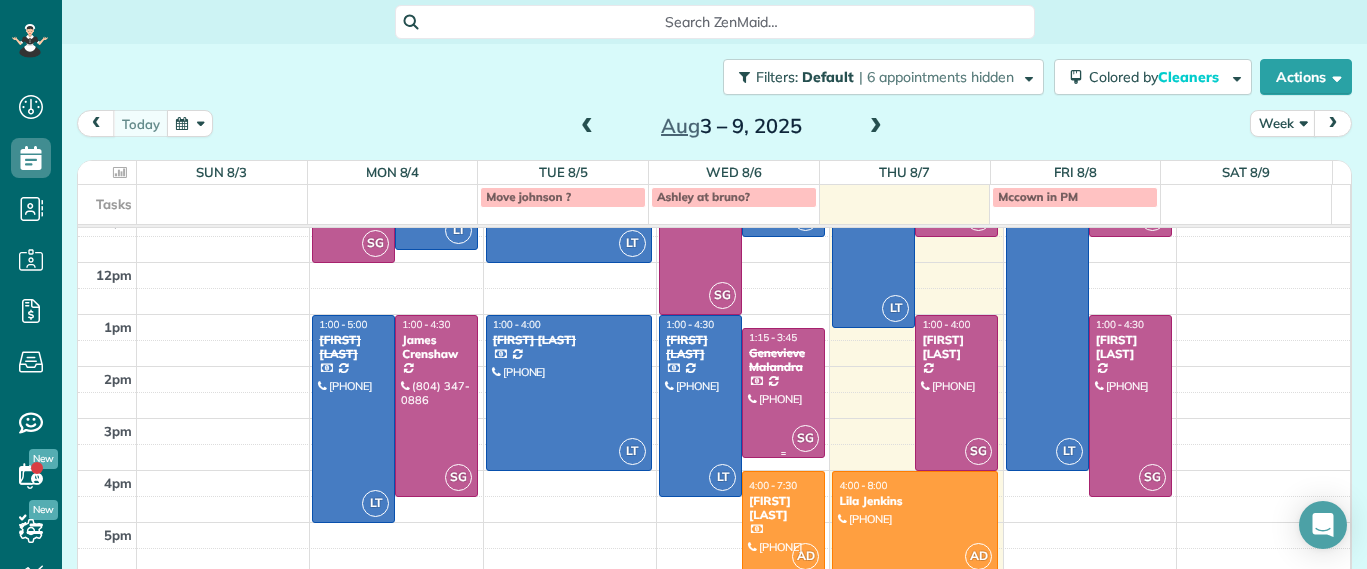 scroll, scrollTop: 0, scrollLeft: 0, axis: both 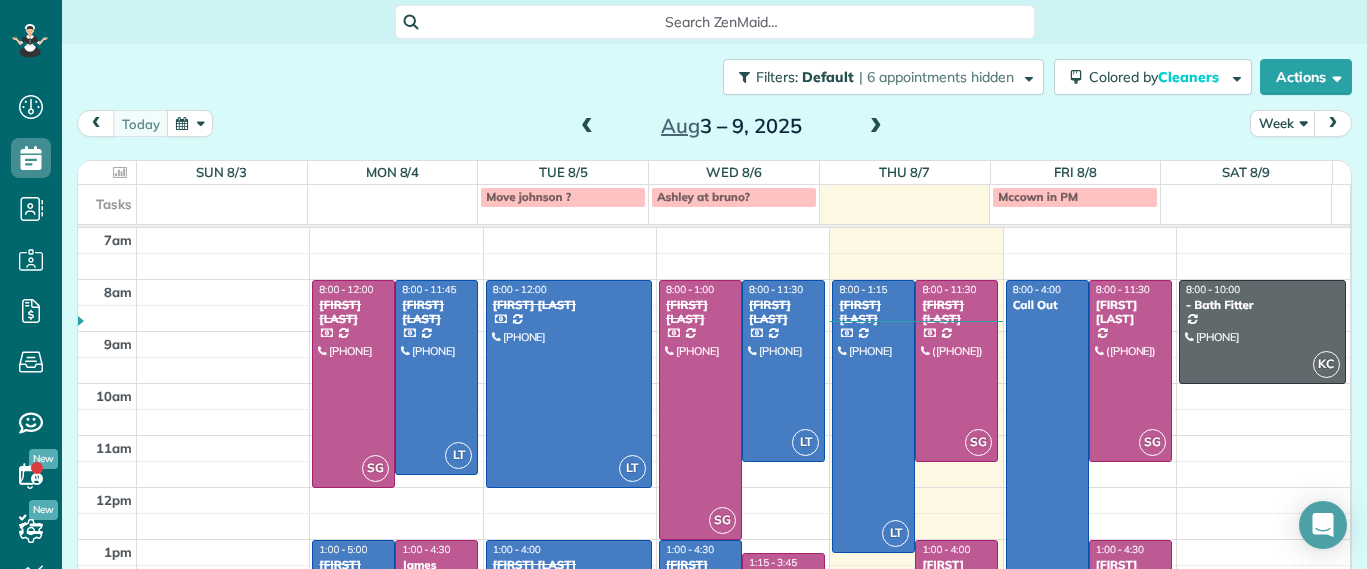 click on "7am 8am 9am 10am 11am 12pm 1pm 2pm 3pm 4pm 5pm SG 8:00 - 12:00 Jessica Pizano (860) 833-0605 7867 Hampton Forest Lane Chesterfield, VA 23832 LT 8:00 - 11:45 Chris Seamon (804) 349-4891 2329 Farrand Drive Henrico, VA 23231 LT 1:00 - 5:00 Sarah Craig (804) 517-0176 4945 Old Main Street Richmond, VA 23231 SG 1:00 - 4:30 James Crenshaw (804) 347-0886 2911 Moss Side Avenue Richmond, VA 23222 LT 8:00 - 12:00 Hayley Morris (540) 908-0774 5111 Forest Hill Avenue Richmond, VA 23225 LT 1:00 - 4:00 Karen Shiner (804) 539-3135 2611 Melbourne Drive Richmond, VA 23225 SG 8:00 - 1:00 Denise Nelson (804) 363-7437 9625 Kingussle Lane Richmond, VA 23236 LT 8:00 - 11:30 Molly Szkotak (718) 501-4015 3506 Hanover Avenue Richmond, VA 23221 LT 1:00 - 4:30 Katie Fraker (603) 781-1667 2805 Glen Gary Drive Richmond, VA 23233 SG 1:15 - 3:45 Genevieve Malandra (267) 671-6705 301 South 11th Street Richmond, VA 23219 AD 4:00 - 7:30 Lesley Bruno (804) 836-4658 807 West 47th Street Richmond, VA 23225 LT 8:00 - 1:15 Jennifer Hunte SG SG AD" at bounding box center [714, 513] 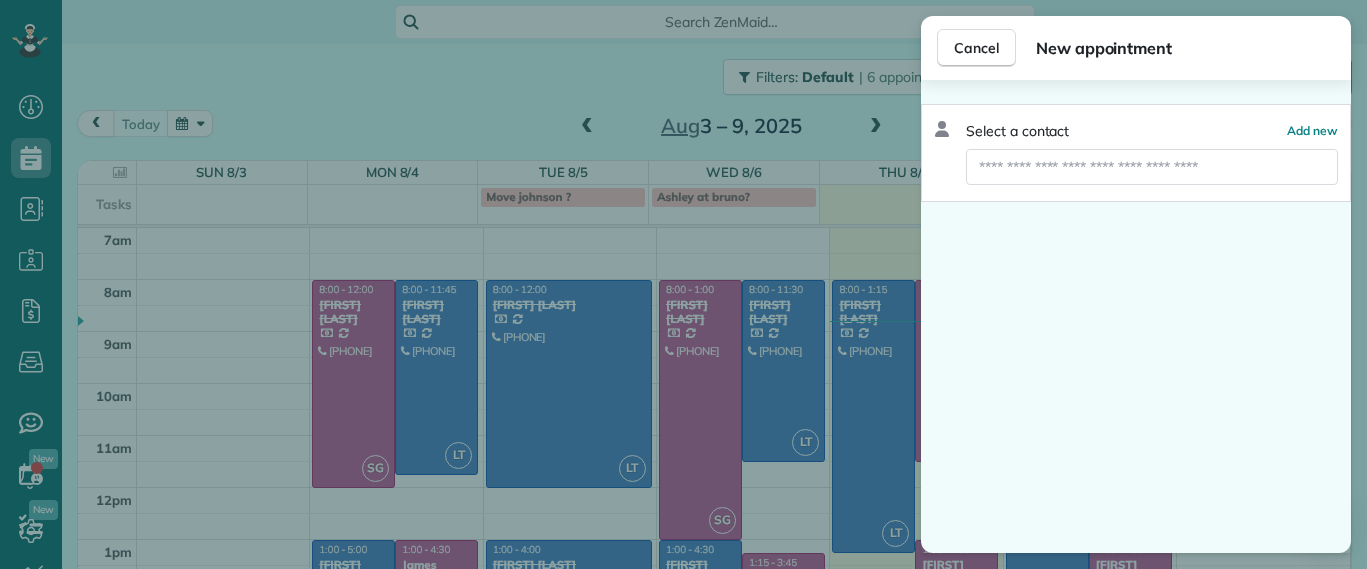 click on "Cancel New appointment Select a contact Add new" at bounding box center (683, 284) 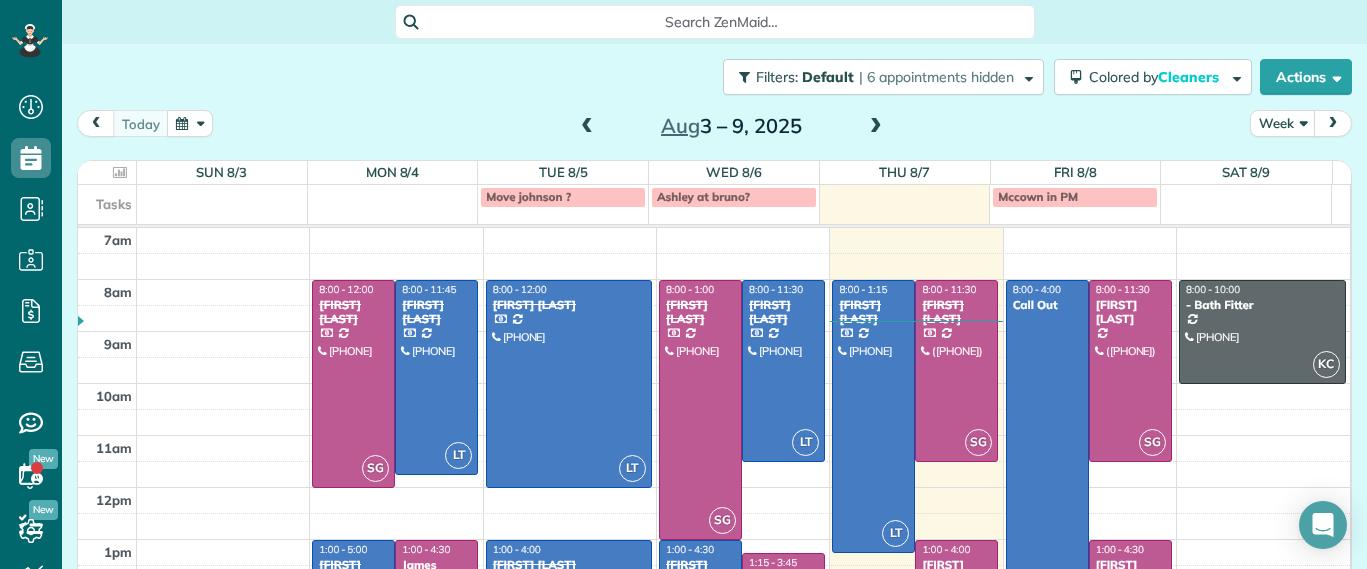 click on "7am 8am 9am 10am 11am 12pm 1pm 2pm 3pm 4pm 5pm SG 8:00 - 12:00 Jessica Pizano (860) 833-0605 7867 Hampton Forest Lane Chesterfield, VA 23832 LT 8:00 - 11:45 Chris Seamon (804) 349-4891 2329 Farrand Drive Henrico, VA 23231 LT 1:00 - 5:00 Sarah Craig (804) 517-0176 4945 Old Main Street Richmond, VA 23231 SG 1:00 - 4:30 James Crenshaw (804) 347-0886 2911 Moss Side Avenue Richmond, VA 23222 LT 8:00 - 12:00 Hayley Morris (540) 908-0774 5111 Forest Hill Avenue Richmond, VA 23225 LT 1:00 - 4:00 Karen Shiner (804) 539-3135 2611 Melbourne Drive Richmond, VA 23225 SG 8:00 - 1:00 Denise Nelson (804) 363-7437 9625 Kingussle Lane Richmond, VA 23236 LT 8:00 - 11:30 Molly Szkotak (718) 501-4015 3506 Hanover Avenue Richmond, VA 23221 LT 1:00 - 4:30 Katie Fraker (603) 781-1667 2805 Glen Gary Drive Richmond, VA 23233 SG 1:15 - 3:45 Genevieve Malandra (267) 671-6705 301 South 11th Street Richmond, VA 23219 AD 4:00 - 7:30 Lesley Bruno (804) 836-4658 807 West 47th Street Richmond, VA 23225 LT 8:00 - 1:15 Jennifer Hunte SG SG AD" at bounding box center (714, 513) 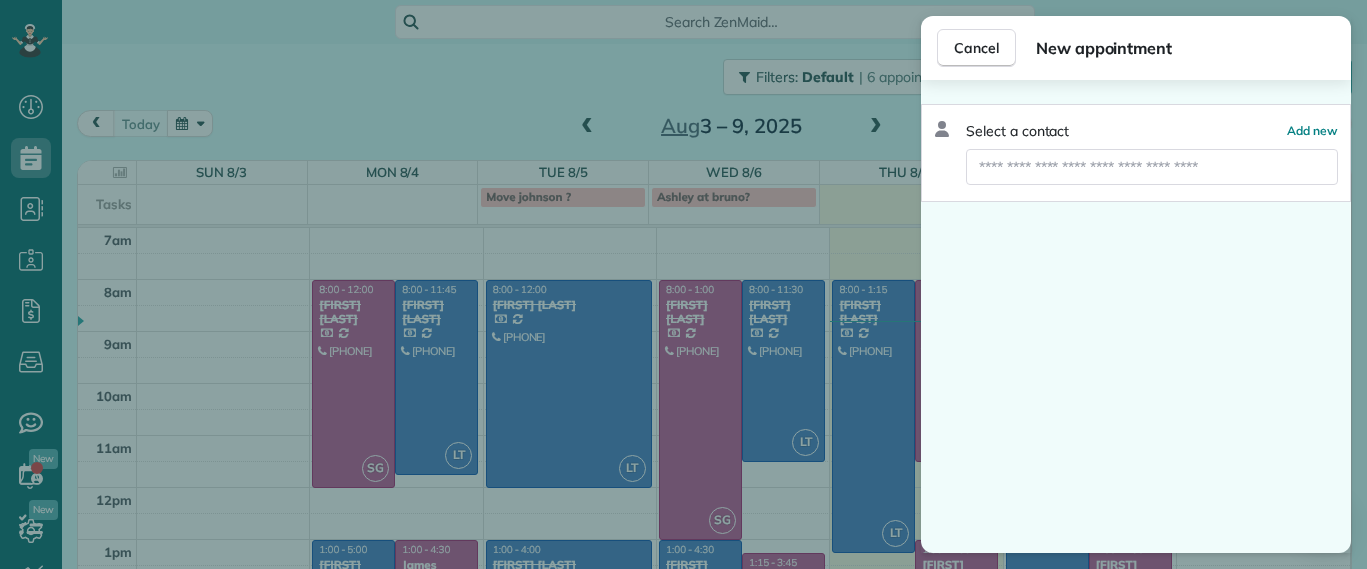 click on "Cancel New appointment Select a contact Add new" at bounding box center (683, 284) 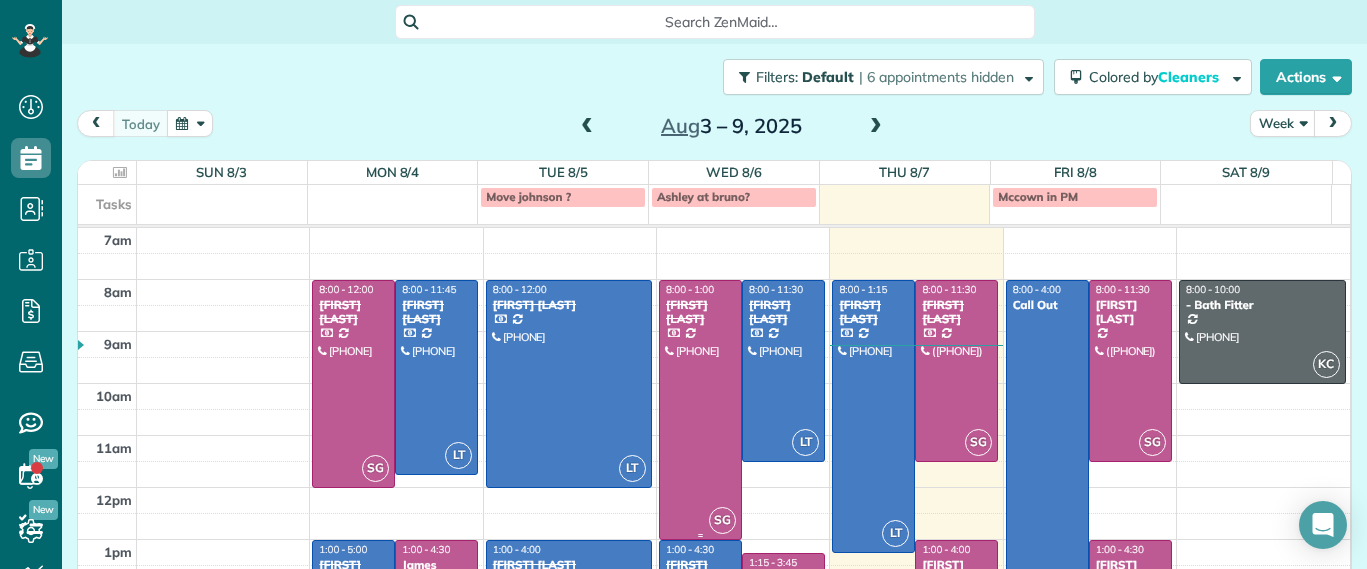 scroll, scrollTop: 225, scrollLeft: 0, axis: vertical 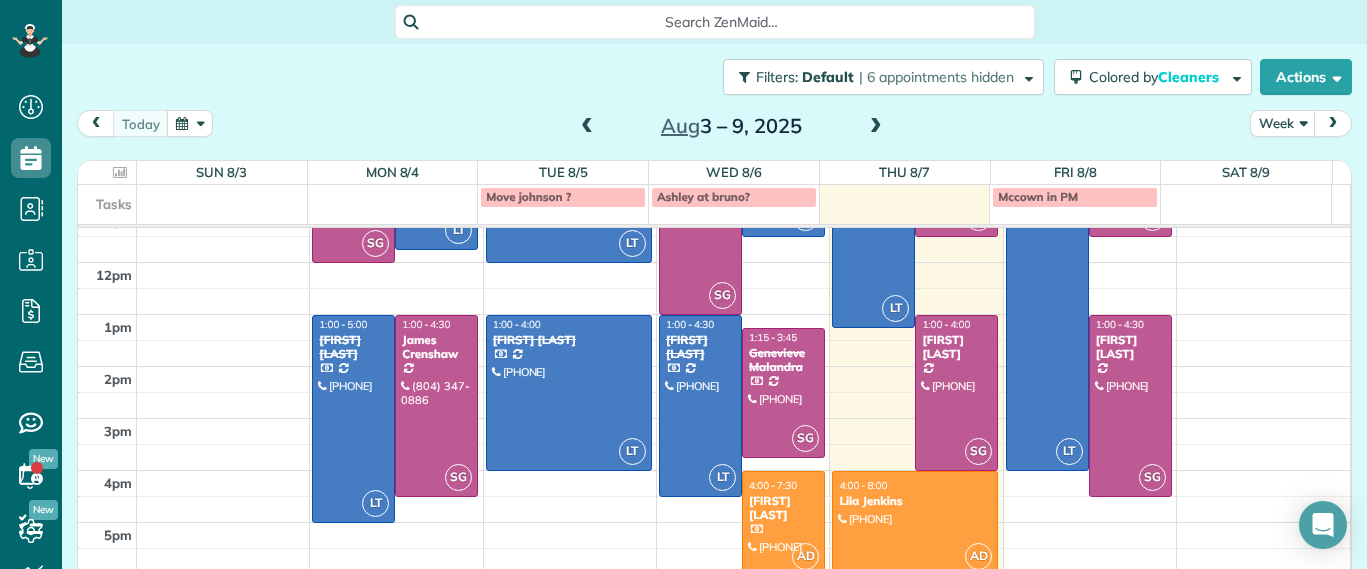 click on "Aug  3 – 9, 2025" at bounding box center [731, 126] 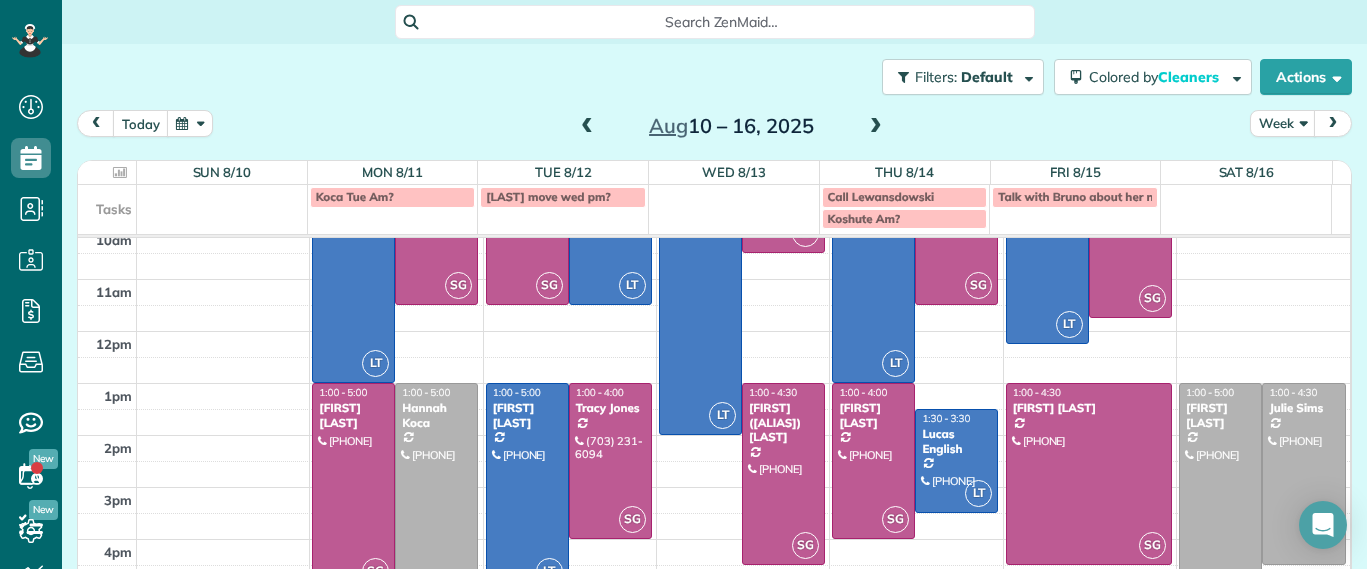 scroll, scrollTop: 109, scrollLeft: 0, axis: vertical 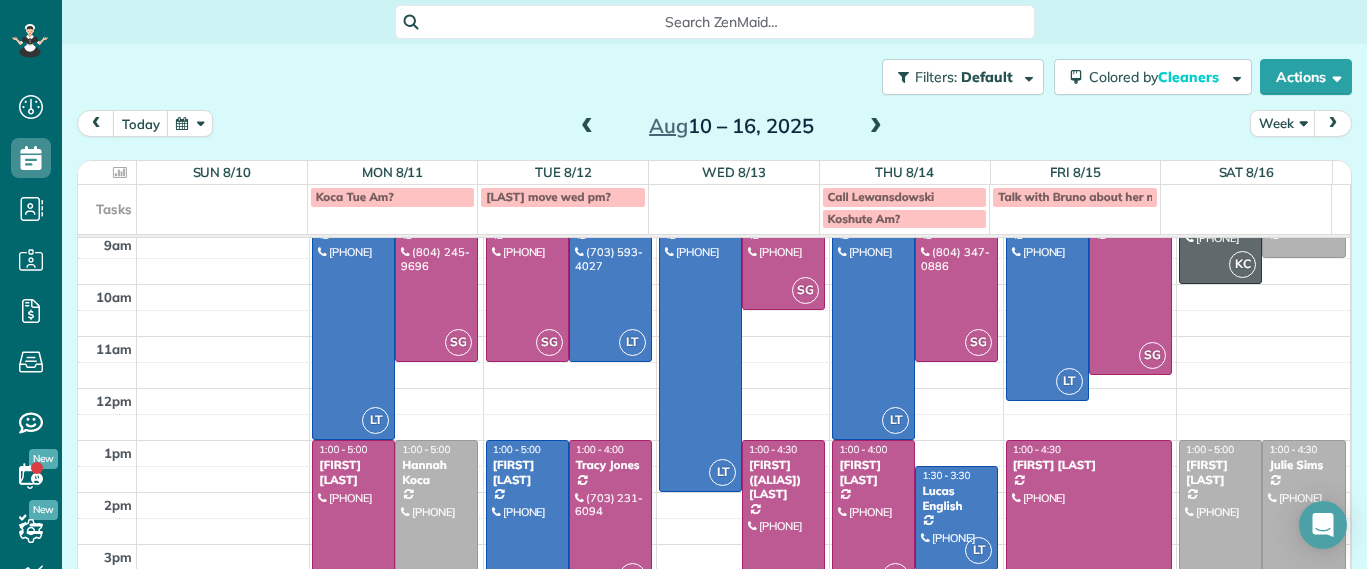 click at bounding box center (587, 127) 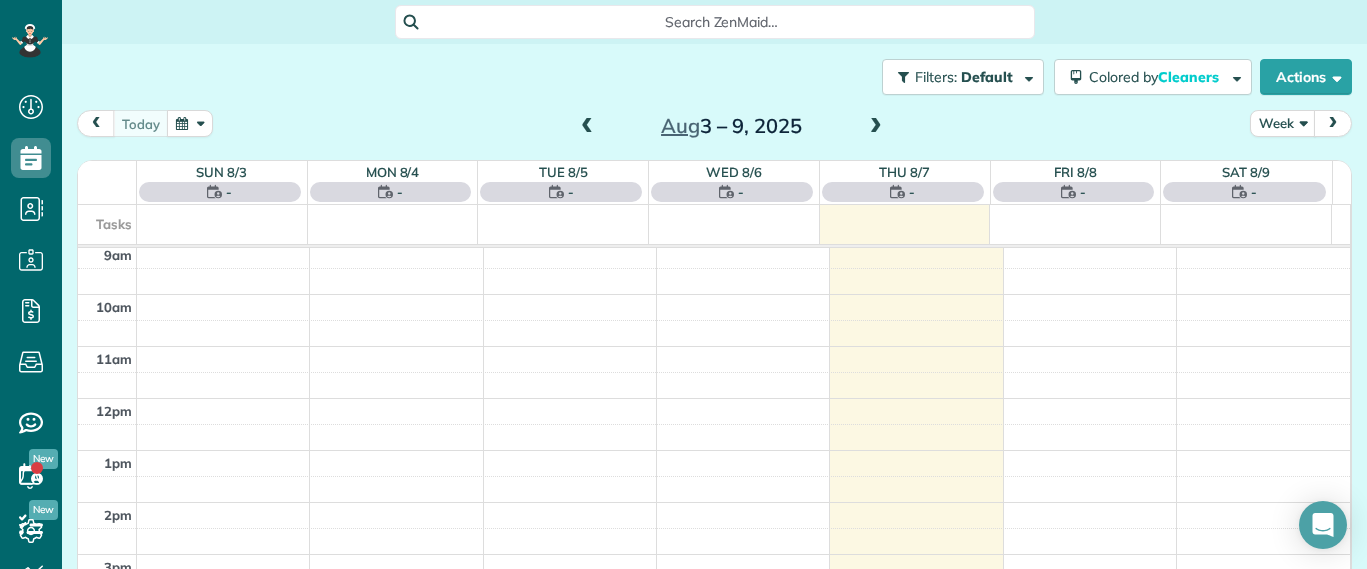 scroll, scrollTop: 0, scrollLeft: 0, axis: both 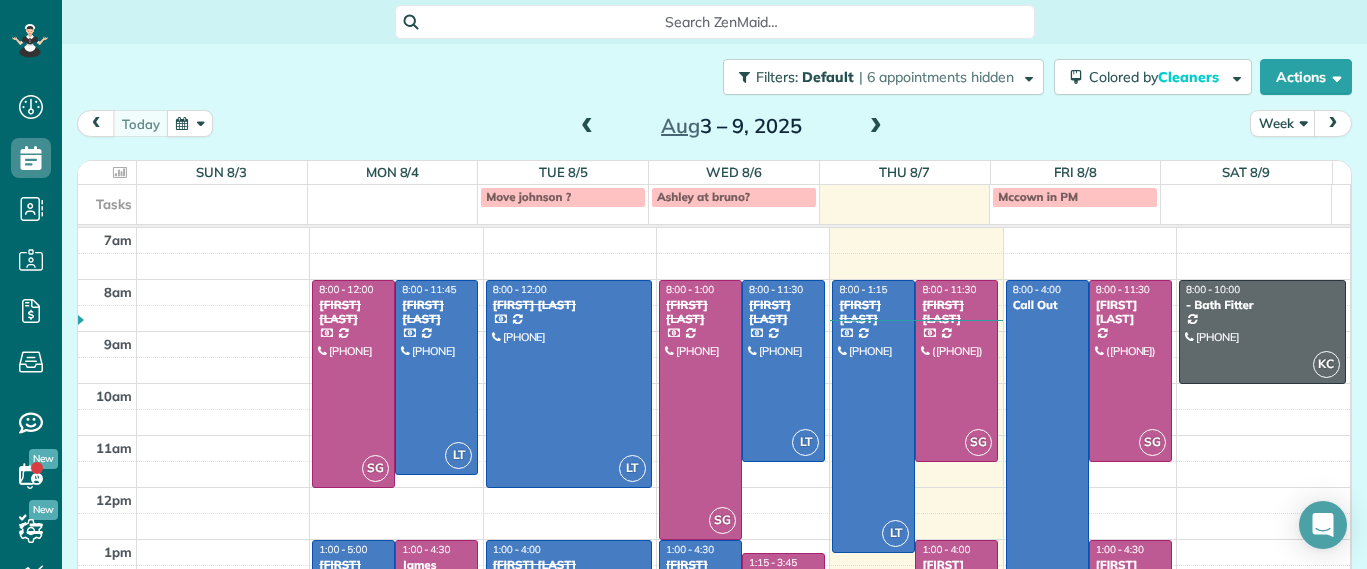click at bounding box center (876, 127) 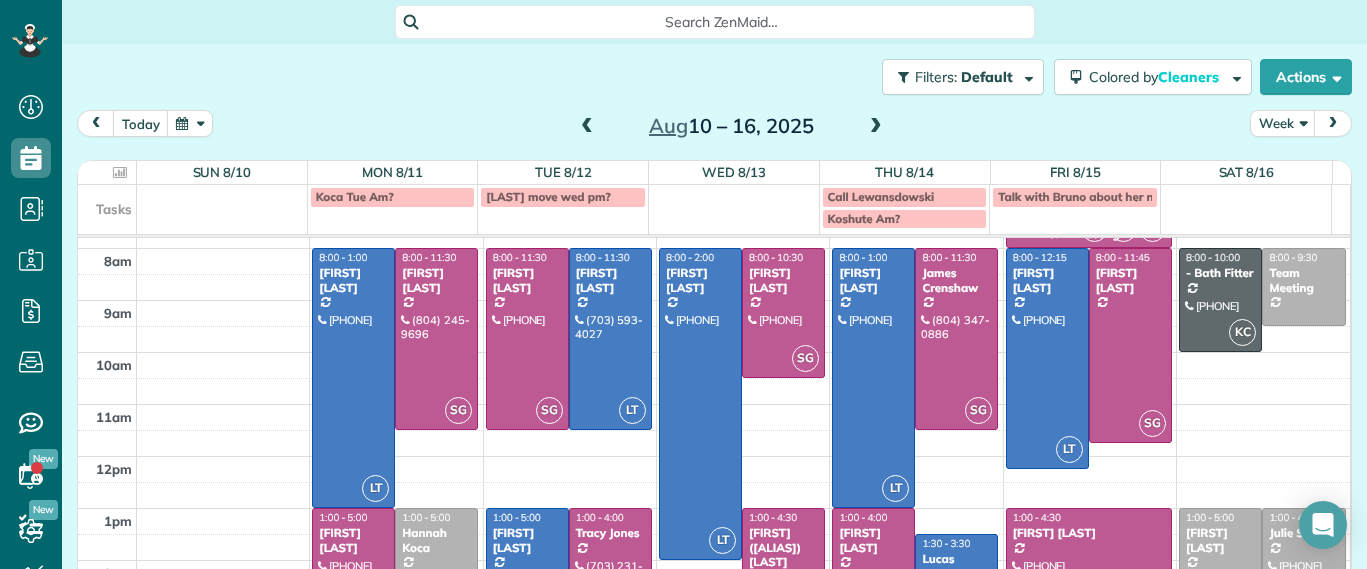 scroll, scrollTop: 0, scrollLeft: 0, axis: both 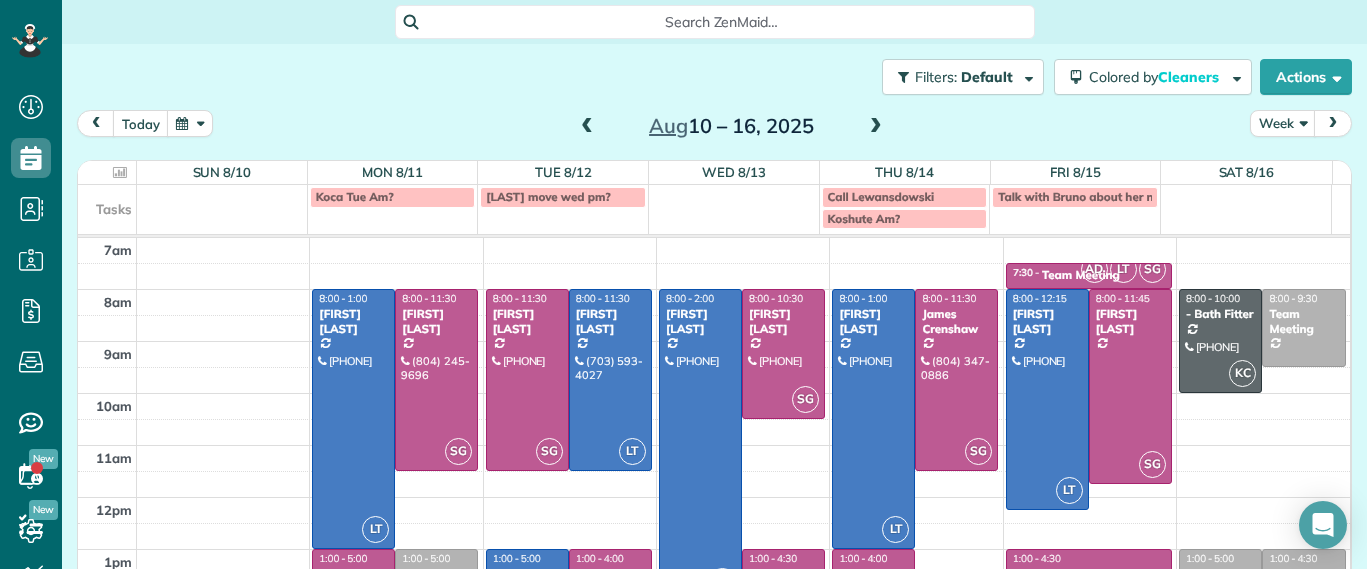 click on "today   Week Aug  10 – 16, 2025" at bounding box center (714, 128) 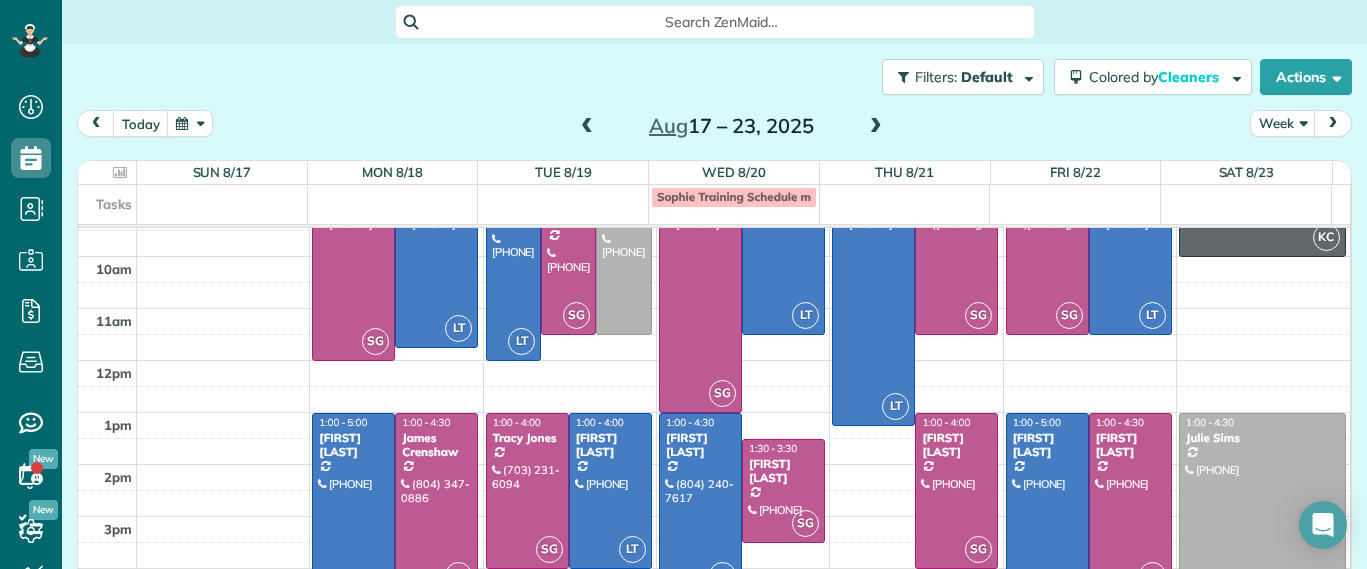 scroll, scrollTop: 0, scrollLeft: 0, axis: both 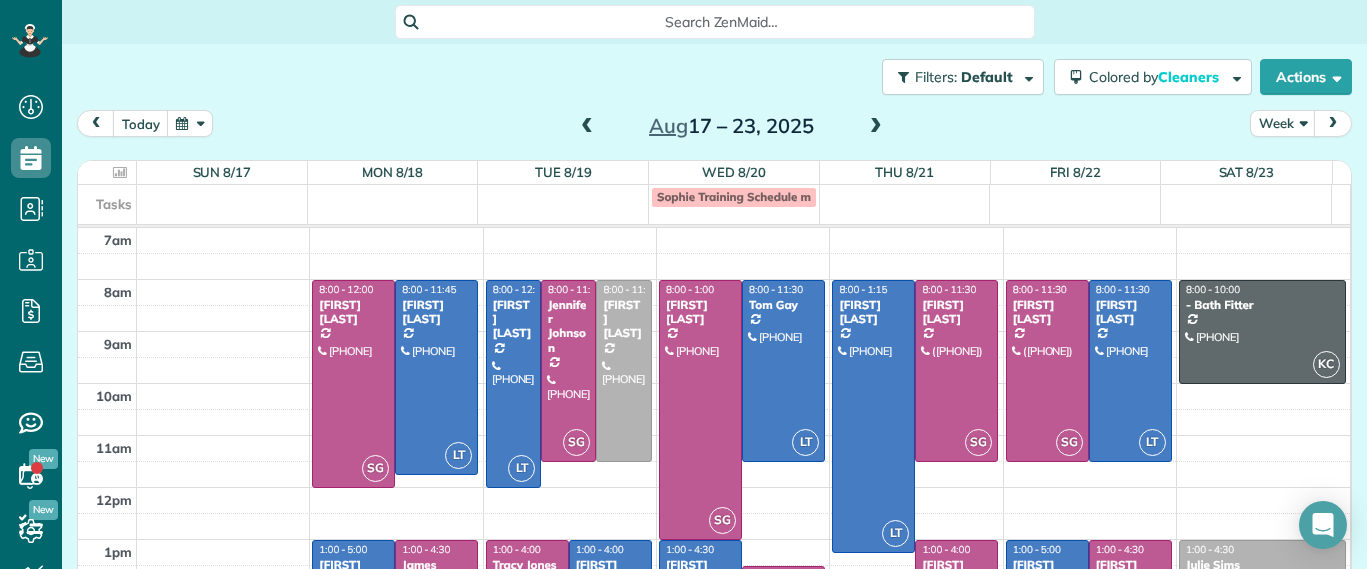 click on "Aug  17 – 23, 2025" at bounding box center (731, 126) 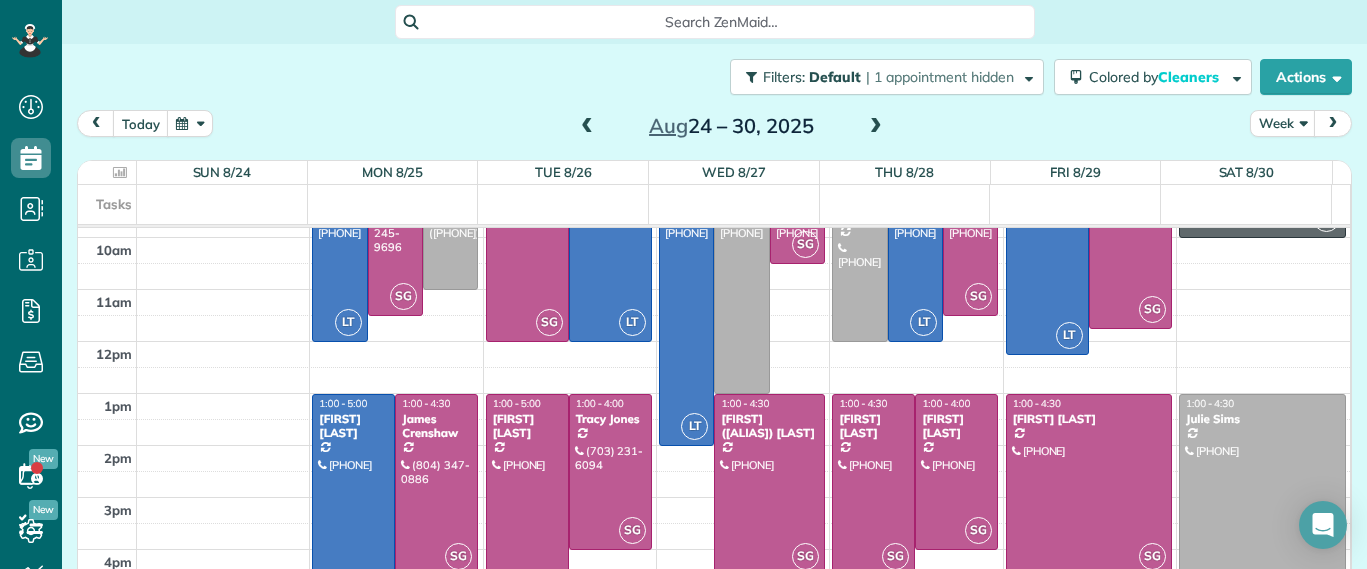 scroll, scrollTop: 0, scrollLeft: 0, axis: both 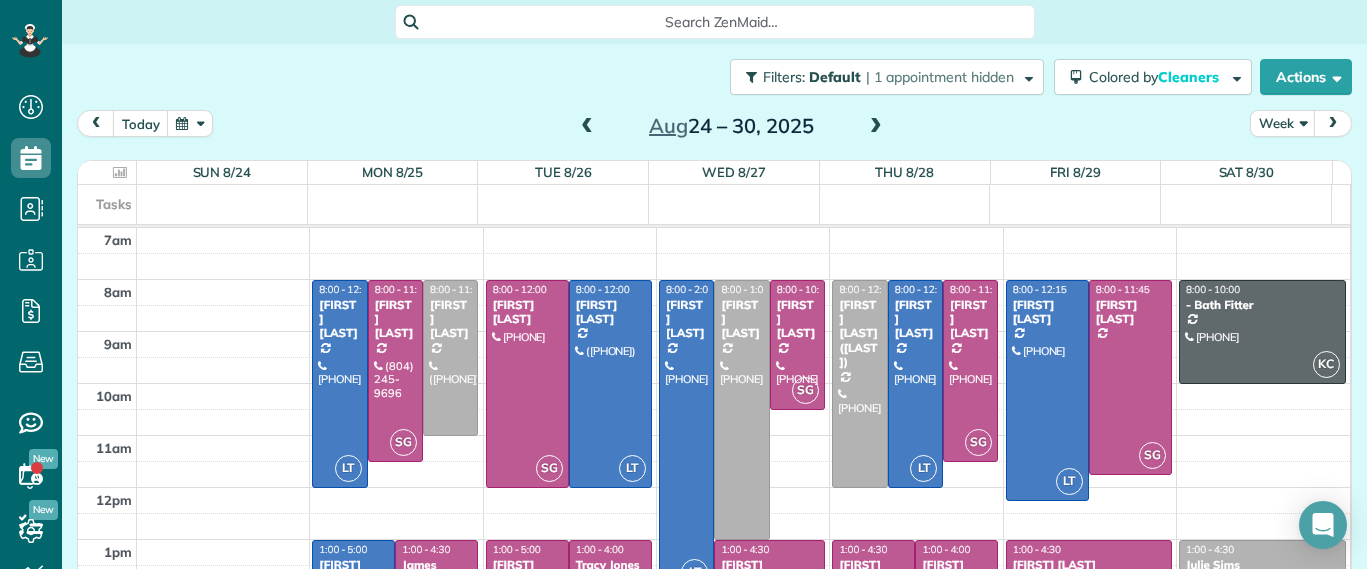 click at bounding box center [587, 127] 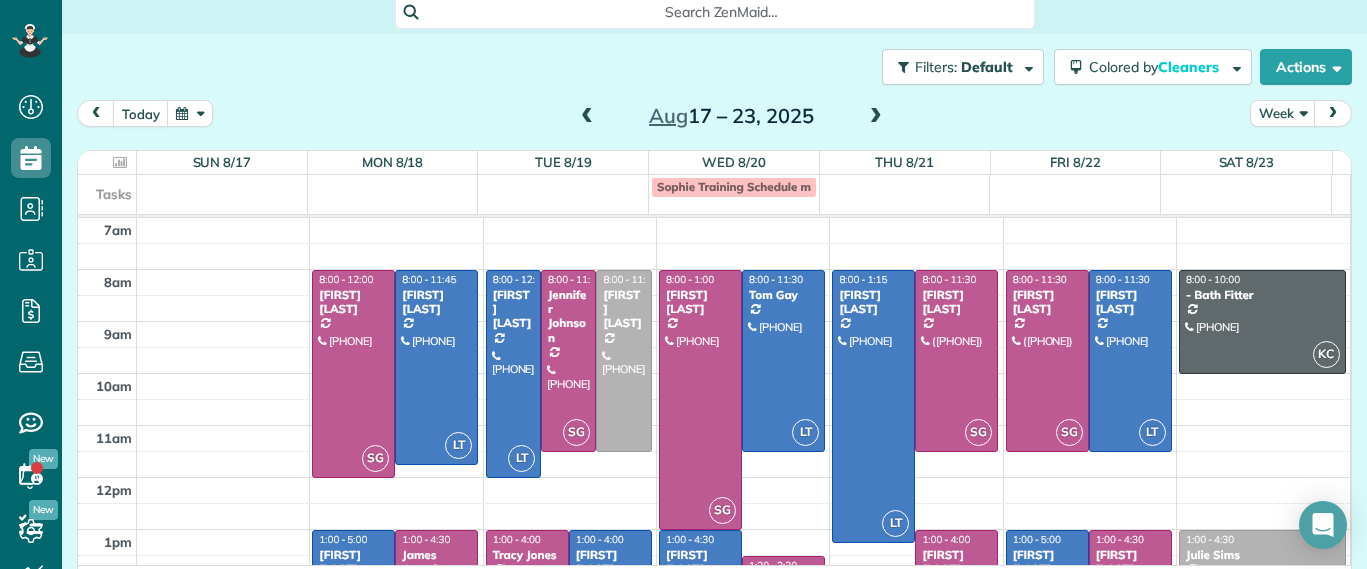 scroll, scrollTop: 26, scrollLeft: 0, axis: vertical 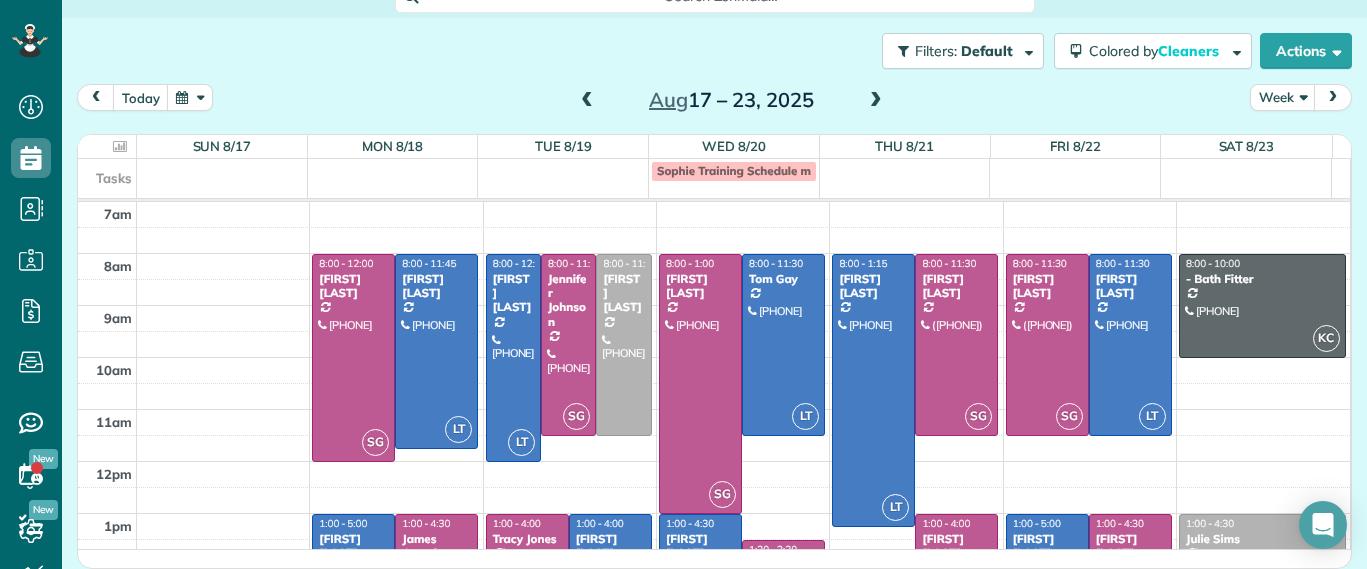 click at bounding box center (876, 101) 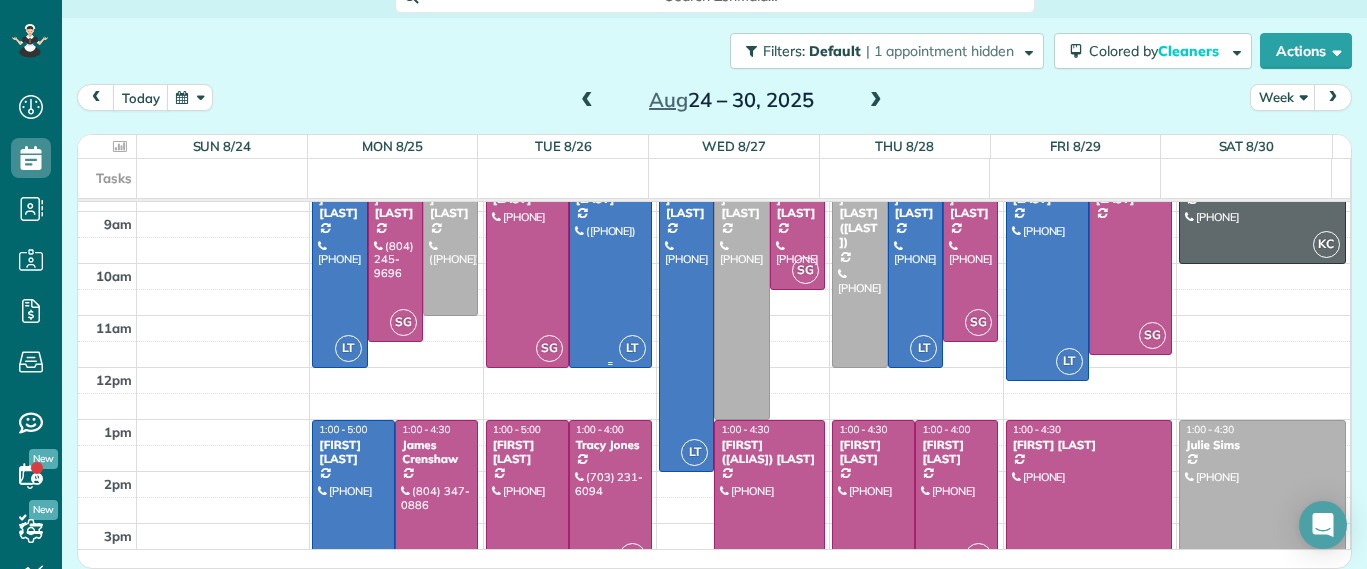 scroll, scrollTop: 224, scrollLeft: 0, axis: vertical 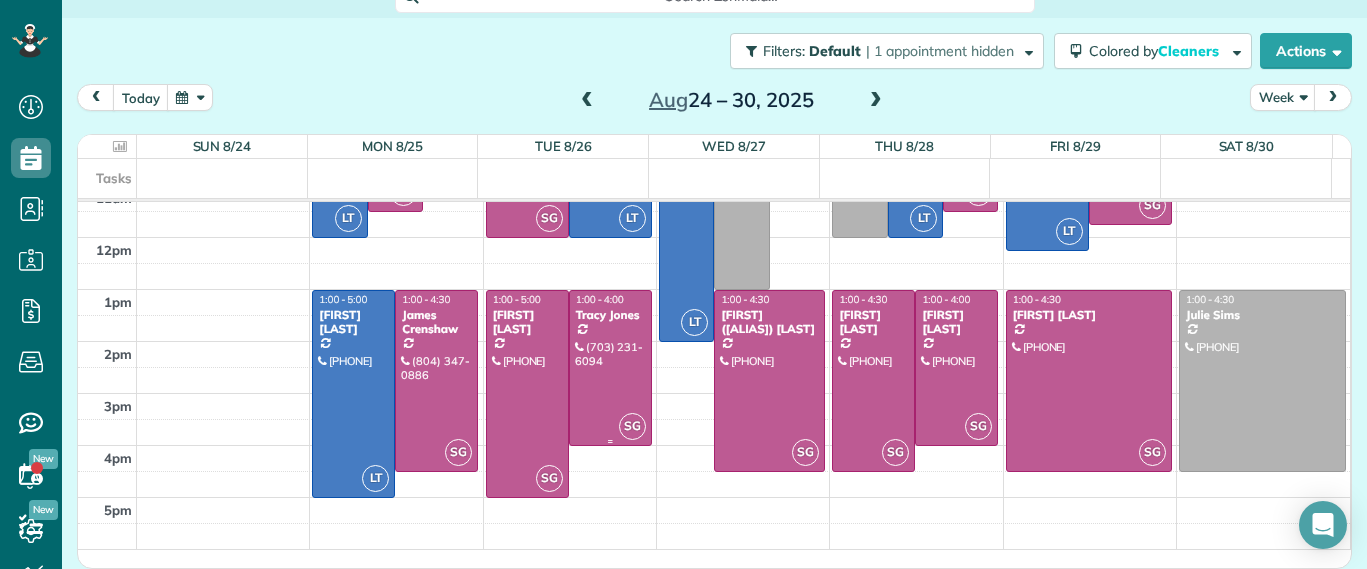 click at bounding box center [610, 368] 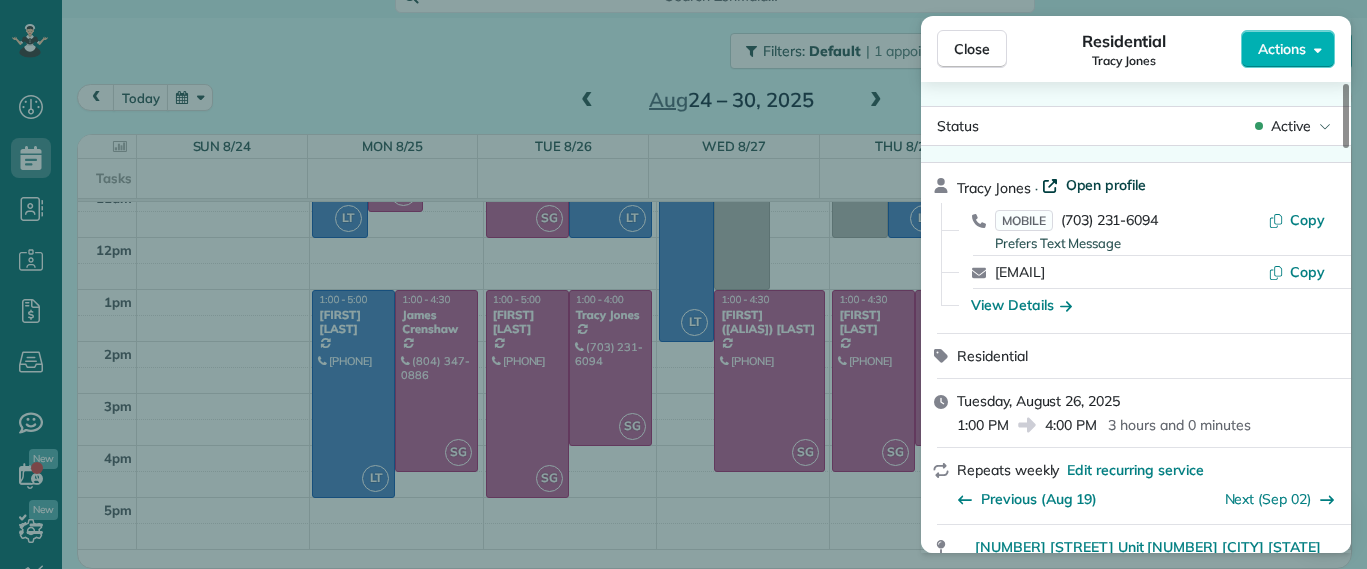 click on "Open profile" at bounding box center [1106, 185] 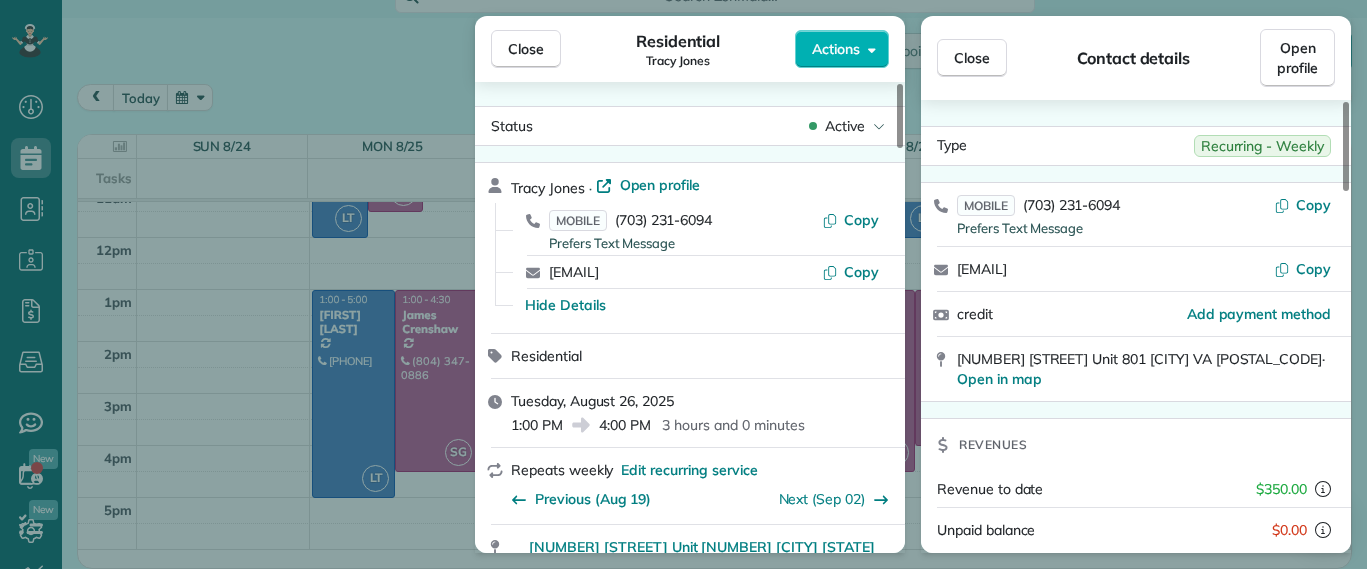 click on "Close Residential Tracy Jones Actions Status Active Tracy Jones · Open profile MOBILE (703) 231-6094 Prefers Text Message  Copy twolfjones@gmail.com Copy Hide Details Residential Tuesday, August 26, 2025 1:00 PM 4:00 PM 3 hours and 0 minutes Repeats weekly Edit recurring service Previous (Aug 19) Next (Sep 02) 301 Virginia Street Unit 801 Richmond VA 23219 Service was not rated yet Setup ratings Cleaners Time in and out Assign Invite Cleaners Sophie   Gibbs 1:00 PM 4:00 PM Checklist Try Now Keep this appointment up to your standards. Stay on top of every detail, keep your cleaners organised, and your client happy. Assign a checklist Watch a 5 min demo Billing Billing actions Service Service Price (1x $165.00) $165.00 Add an item Overcharge $10.00 Discount $0.00 Coupon discount - Primary tax - Secondary tax - Total appointment price $175.00 Tips collected $0.00 Unpaid Mark as paid Total including tip $175.00 Get paid online in no-time! Send an invoice and reward your cleaners with tips Man Hours 3.0 - Notes 6" at bounding box center (683, 284) 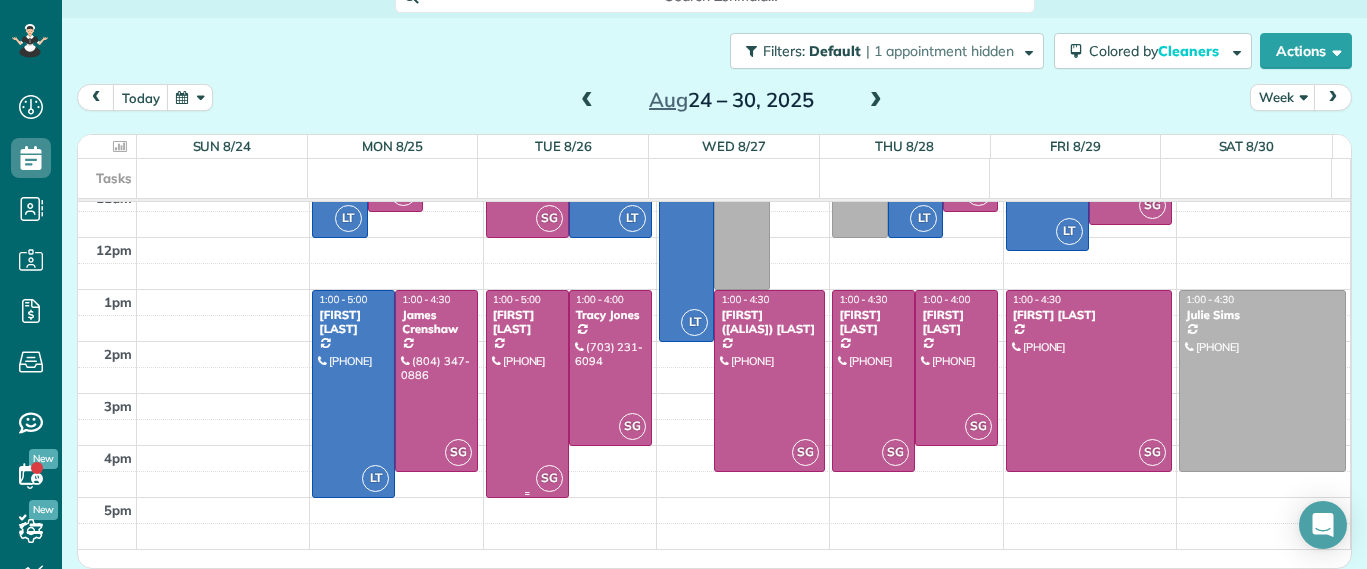 click at bounding box center (527, 394) 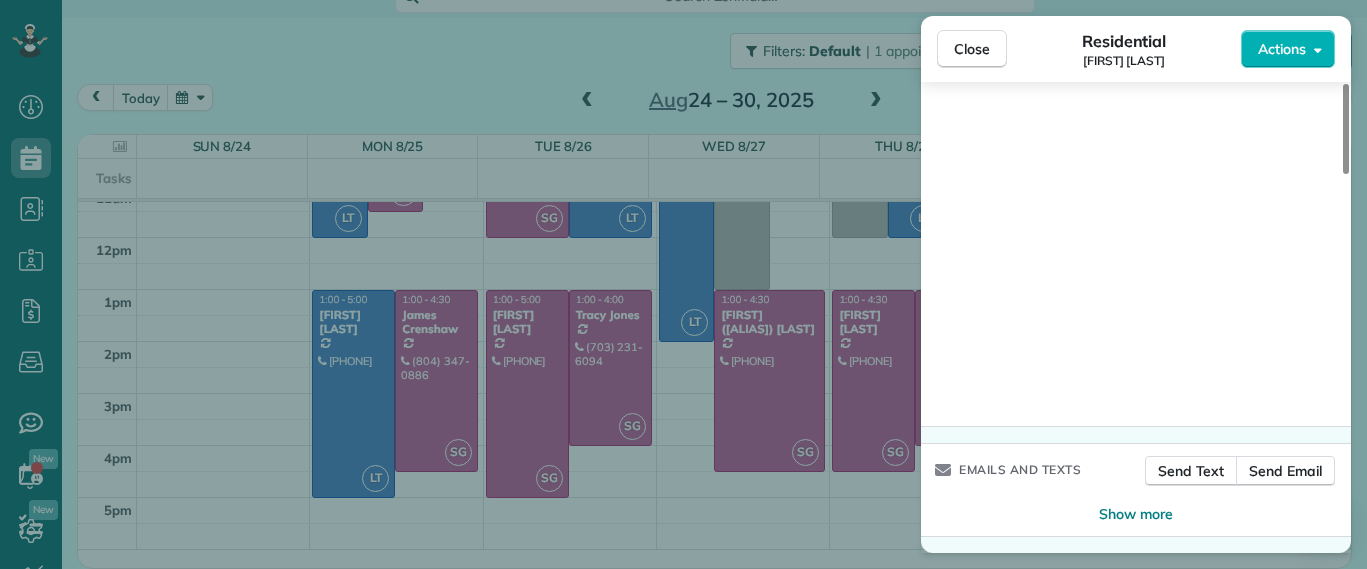scroll, scrollTop: 1603, scrollLeft: 0, axis: vertical 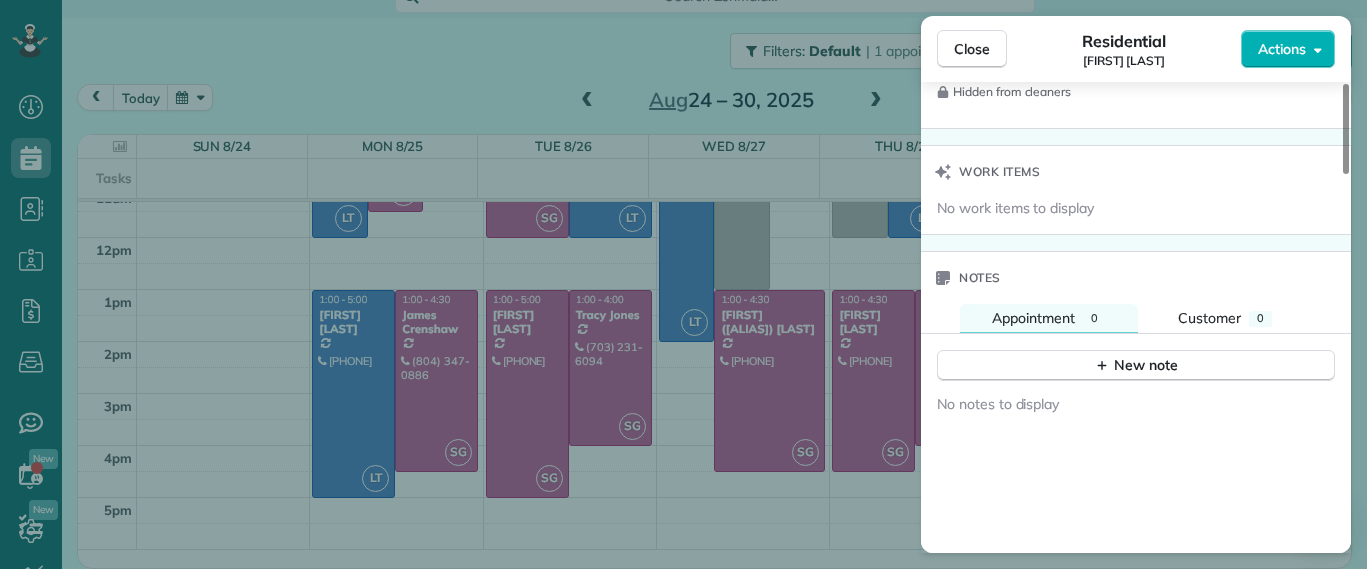 click on "Close Residential Julie Bowman Actions Status Active Julie Bowman · Open profile MOBILE (804) 380-9935 Copy jrbowman90@gmail.com Copy View Details Residential Tuesday, August 26, 2025 1:00 PM 5:00 PM 4 hours and 0 minutes Repeats every 4 weeks Edit recurring service Previous (Jul 29) Next (Sep 23) 3326 Kensington Avenue Richmond VA 23221 Service was not rated yet Setup ratings Cleaners Time in and out Assign Invite Cleaners Sophie   Gibbs 1:00 PM 5:00 PM Checklist Try Now Keep this appointment up to your standards. Stay on top of every detail, keep your cleaners organised, and your client happy. Assign a checklist Watch a 5 min demo Billing Billing actions Service Service Price (1x $220.00) $220.00 Add an item Overcharge $0.00 Discount $0.00 Coupon discount - Primary tax - Secondary tax - Total appointment price $220.00 Tips collected $0.00 Unpaid Mark as paid Total including tip $220.00 Get paid online in no-time! Send an invoice and reward your cleaners with tips Charge customer credit card Man Hours 4 - 0" at bounding box center [683, 284] 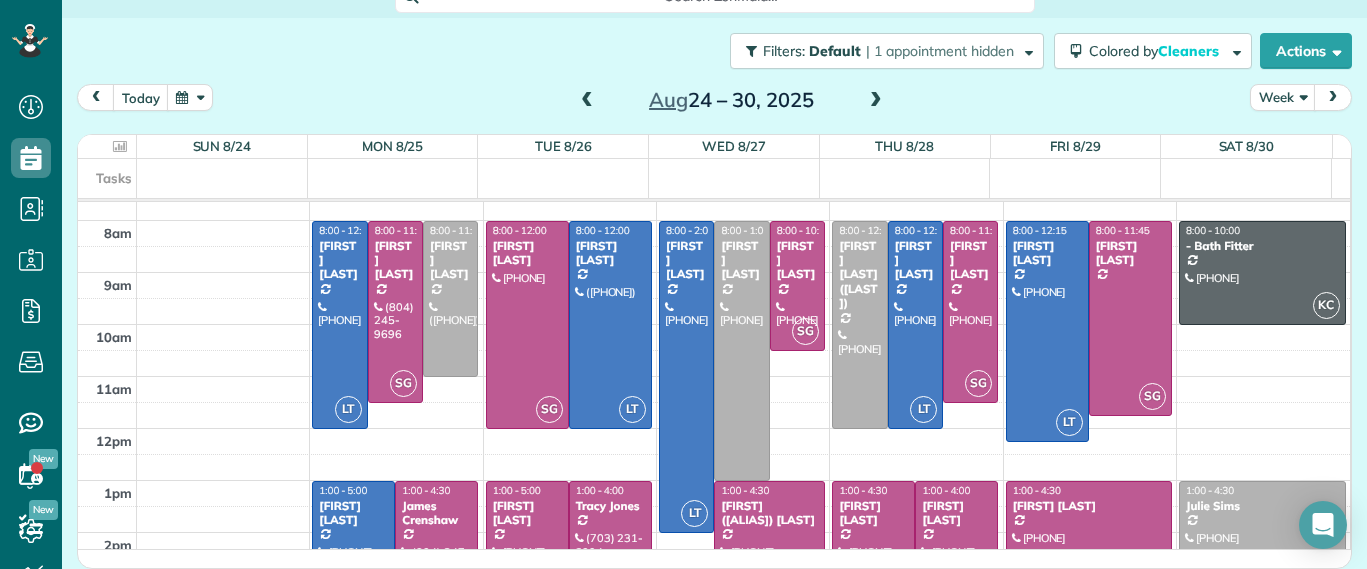 scroll, scrollTop: 0, scrollLeft: 0, axis: both 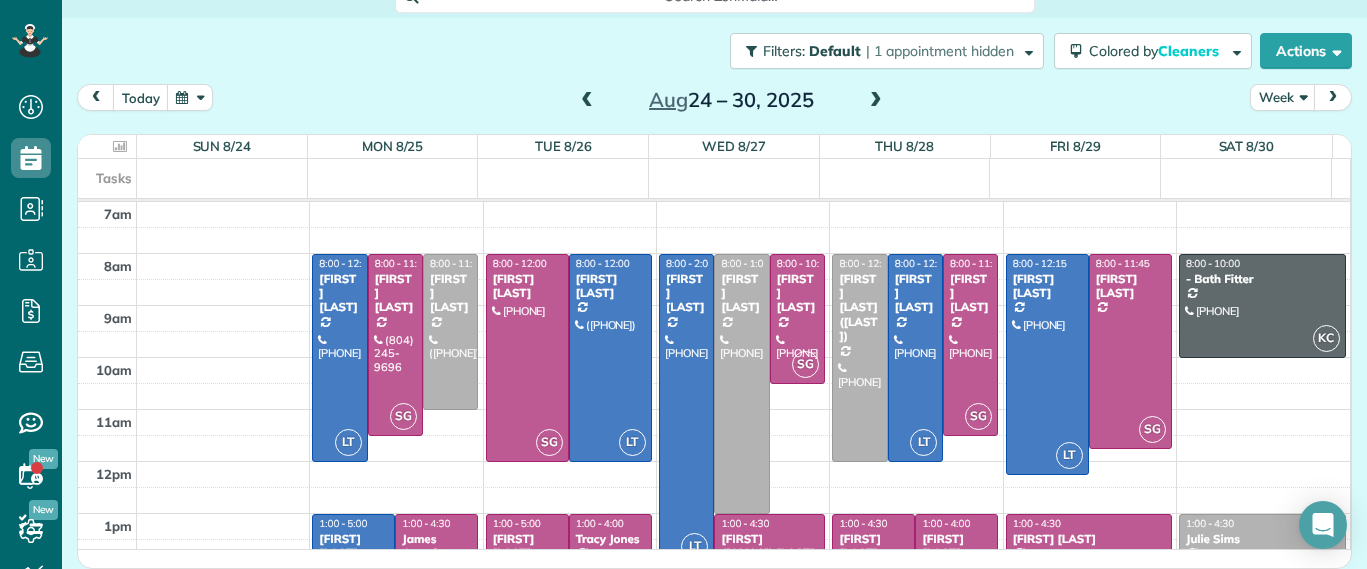 click on "Tasks" at bounding box center [705, 178] 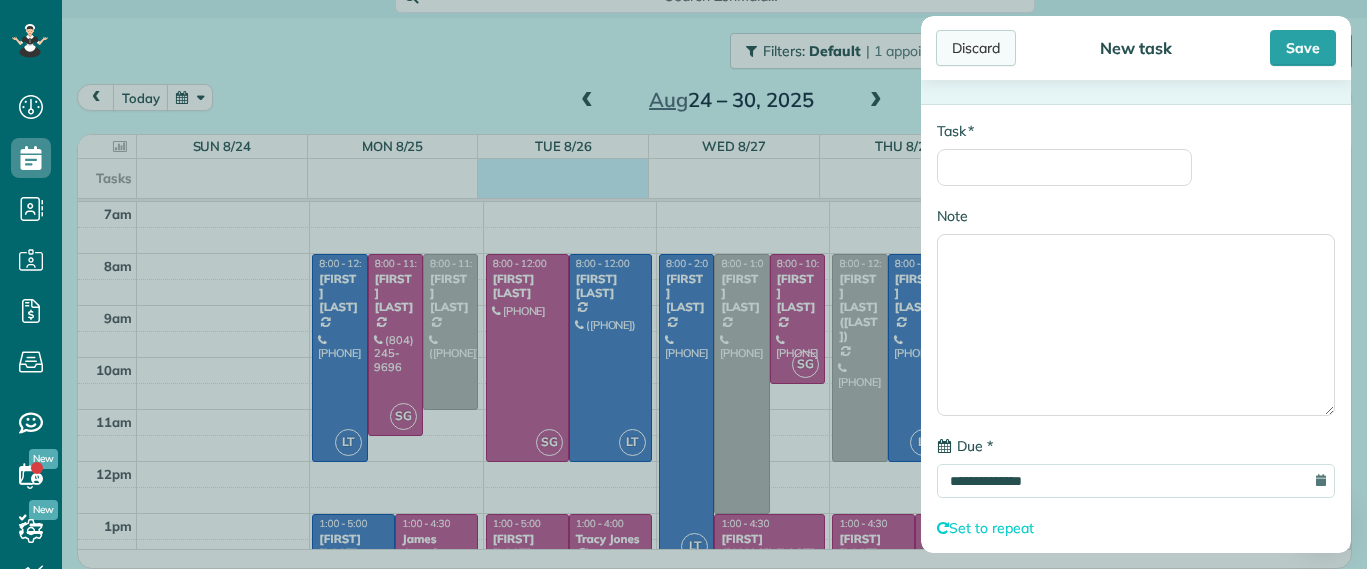 click on "Discard" at bounding box center [976, 48] 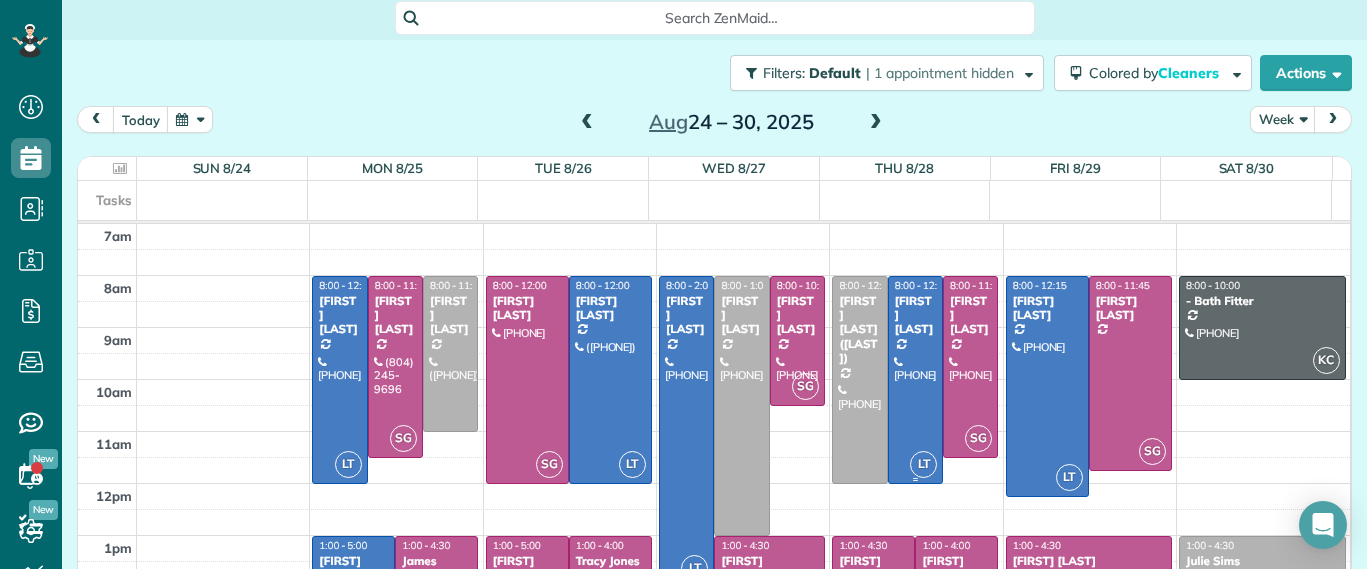 scroll, scrollTop: 0, scrollLeft: 0, axis: both 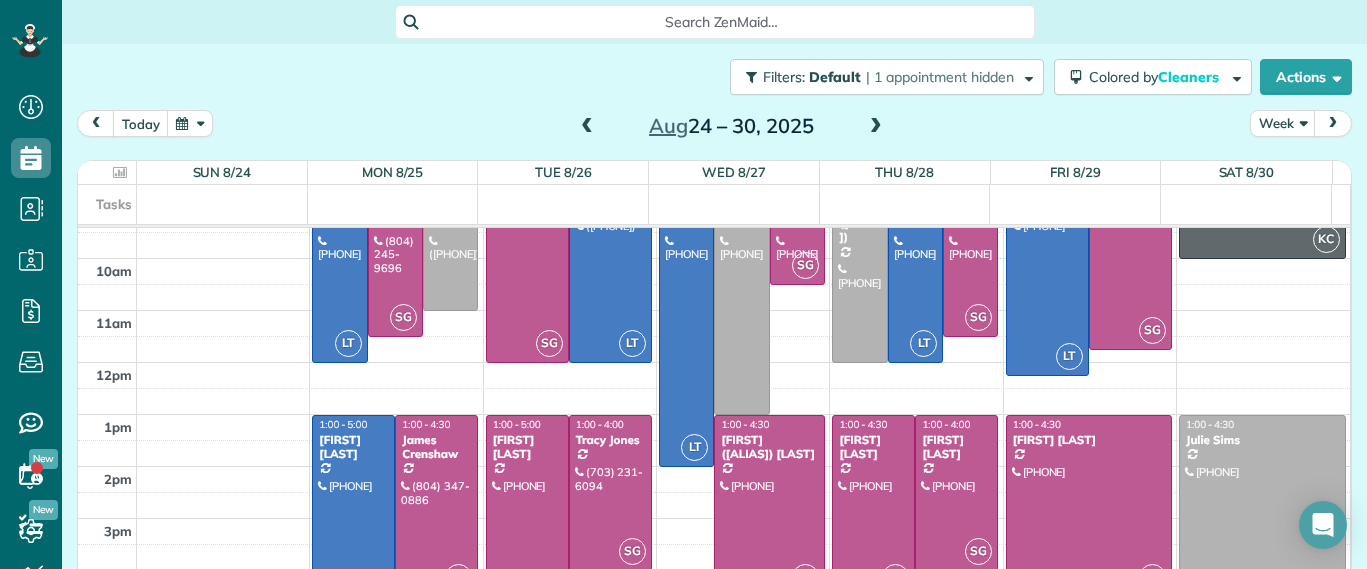 click at bounding box center [527, 519] 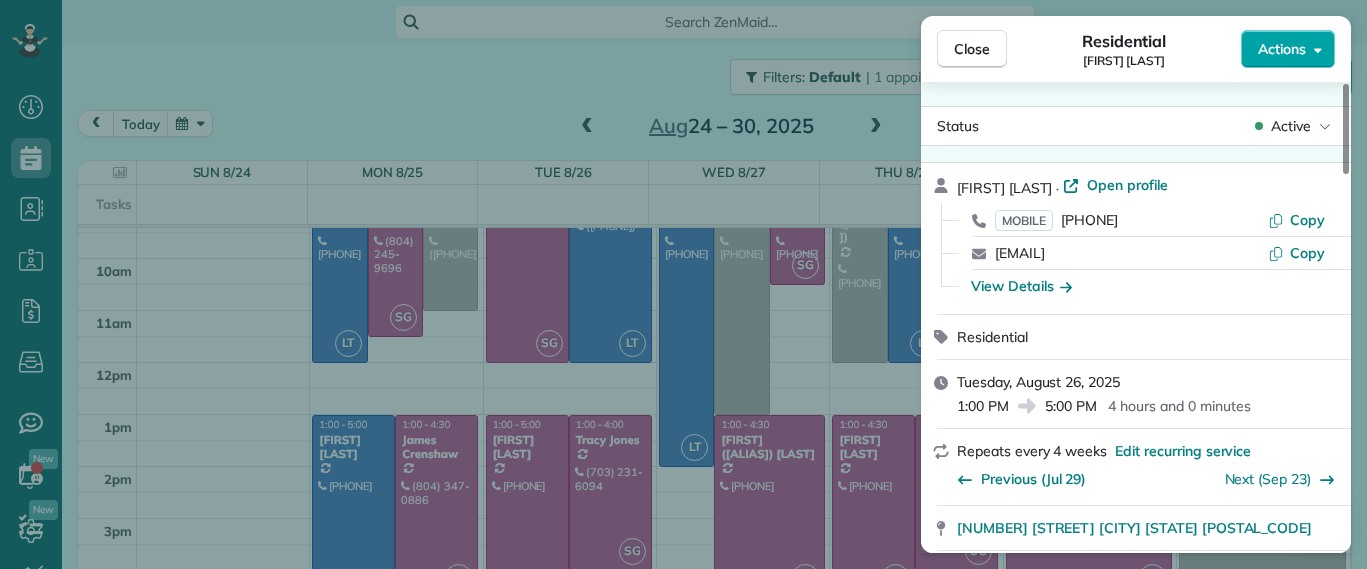 click on "Actions" at bounding box center [1288, 49] 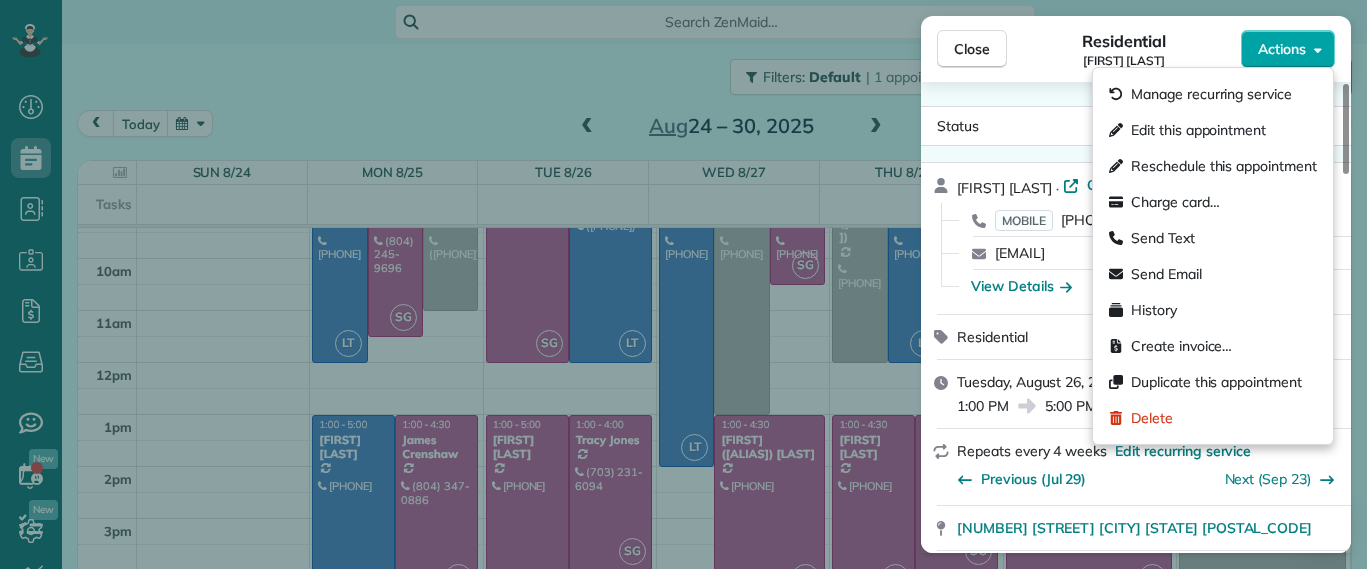 click on "Actions" at bounding box center [1288, 49] 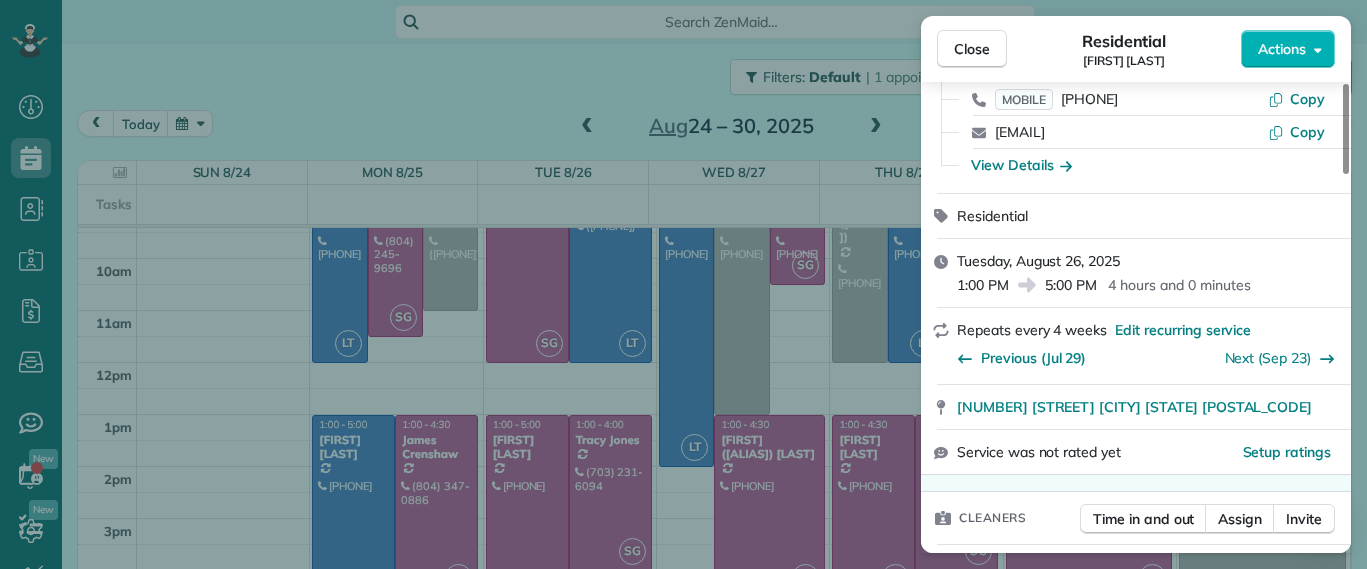 scroll, scrollTop: 248, scrollLeft: 0, axis: vertical 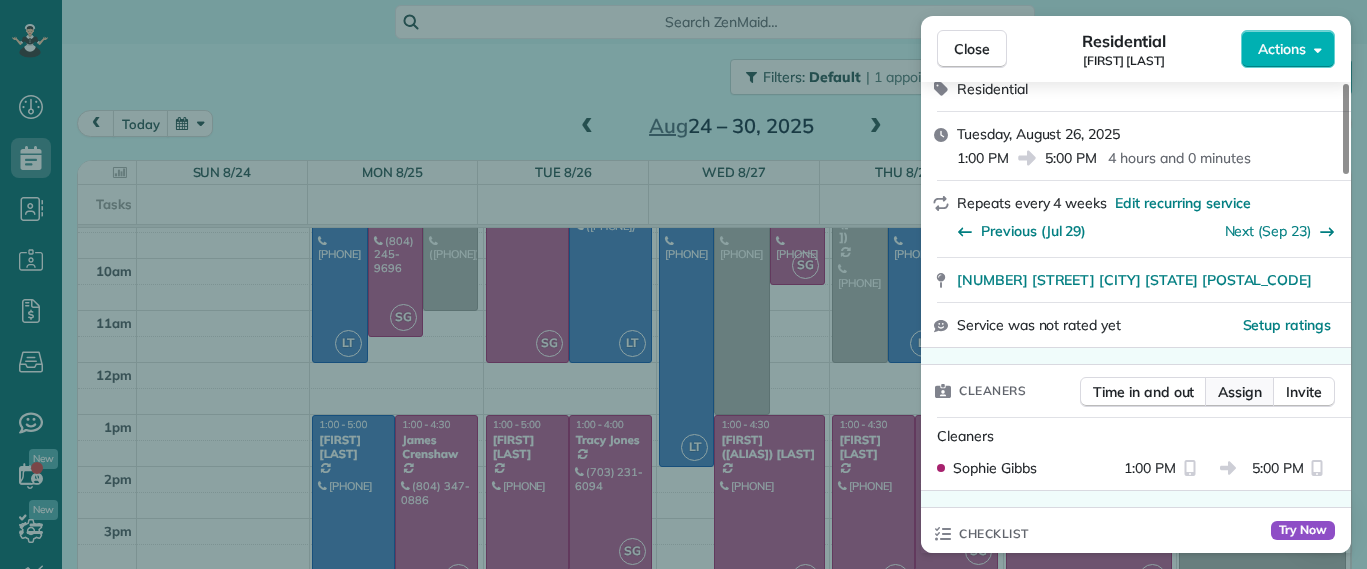 click on "Assign" at bounding box center (1240, 392) 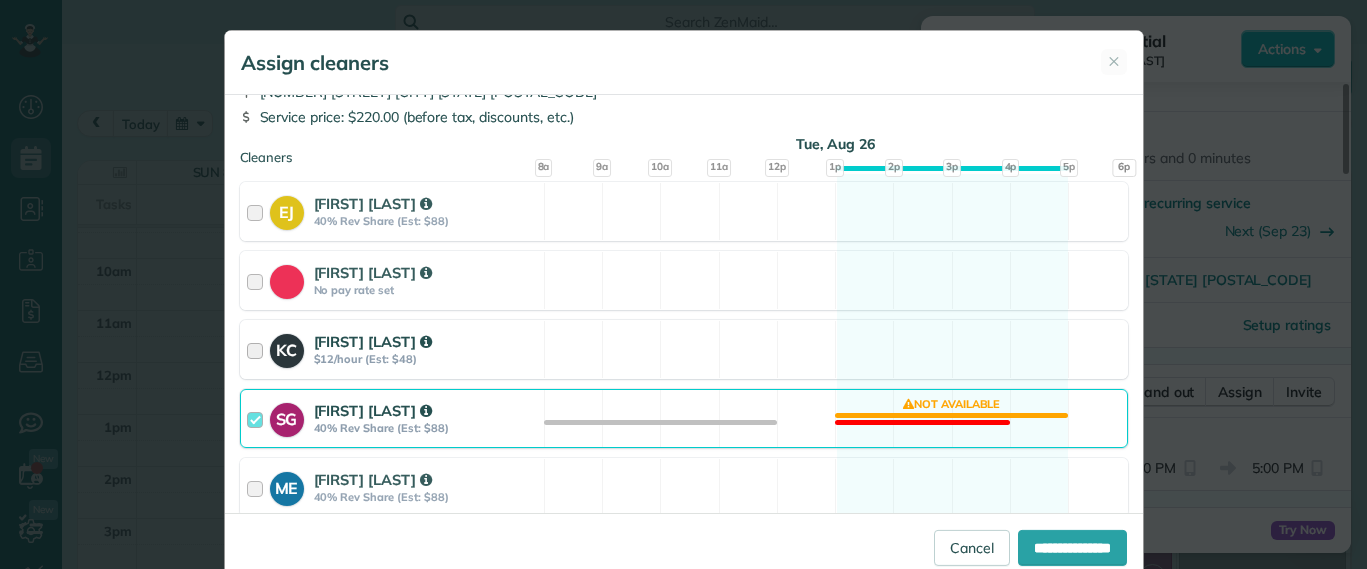 scroll, scrollTop: 125, scrollLeft: 0, axis: vertical 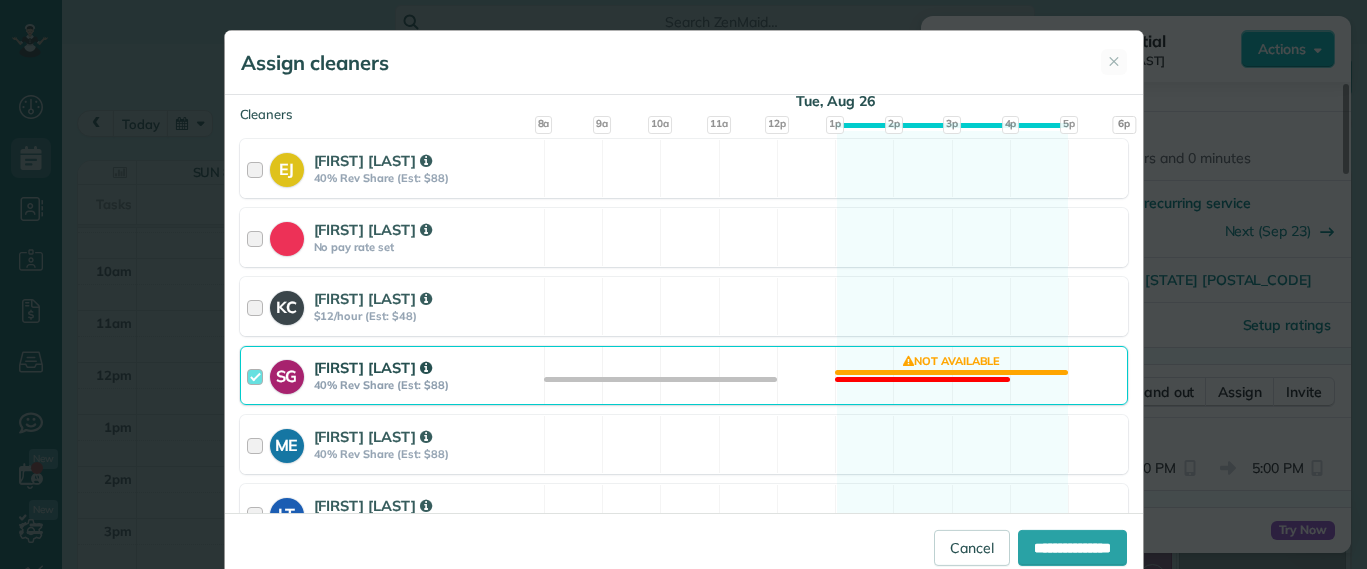 click on "SG
Sophie Gibbs
40% Rev Share (Est: $88)
Not available" at bounding box center (684, 375) 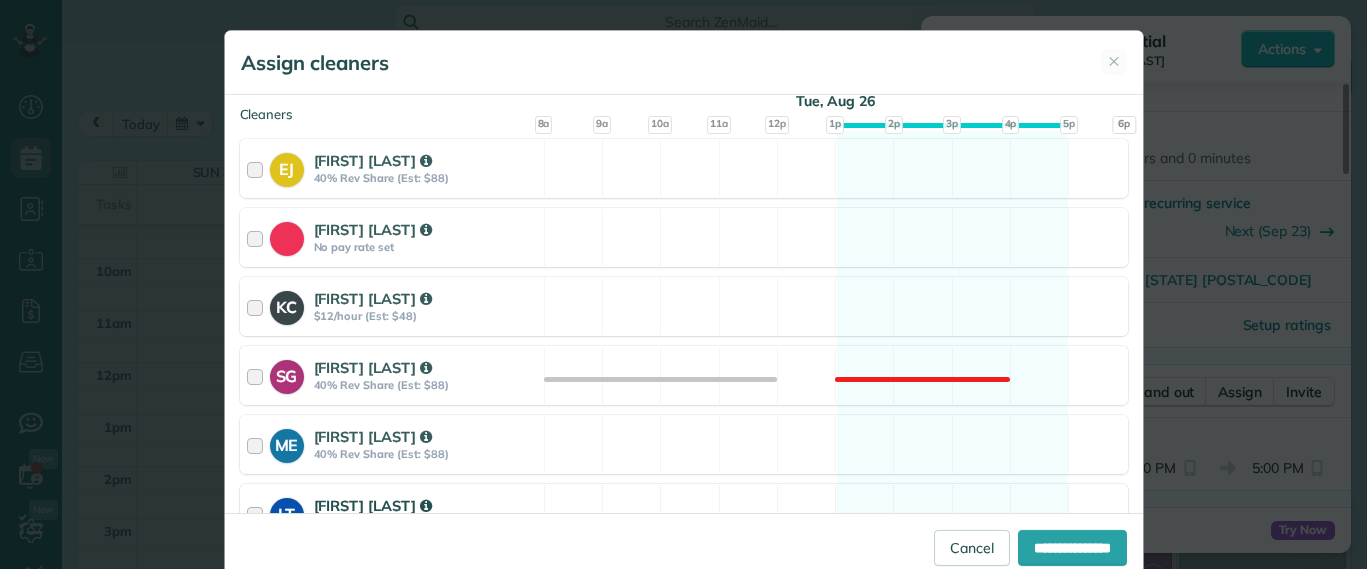 click on "LT
Laura Thaller
40% Rev Share (Est: $88)
Available" at bounding box center (684, 513) 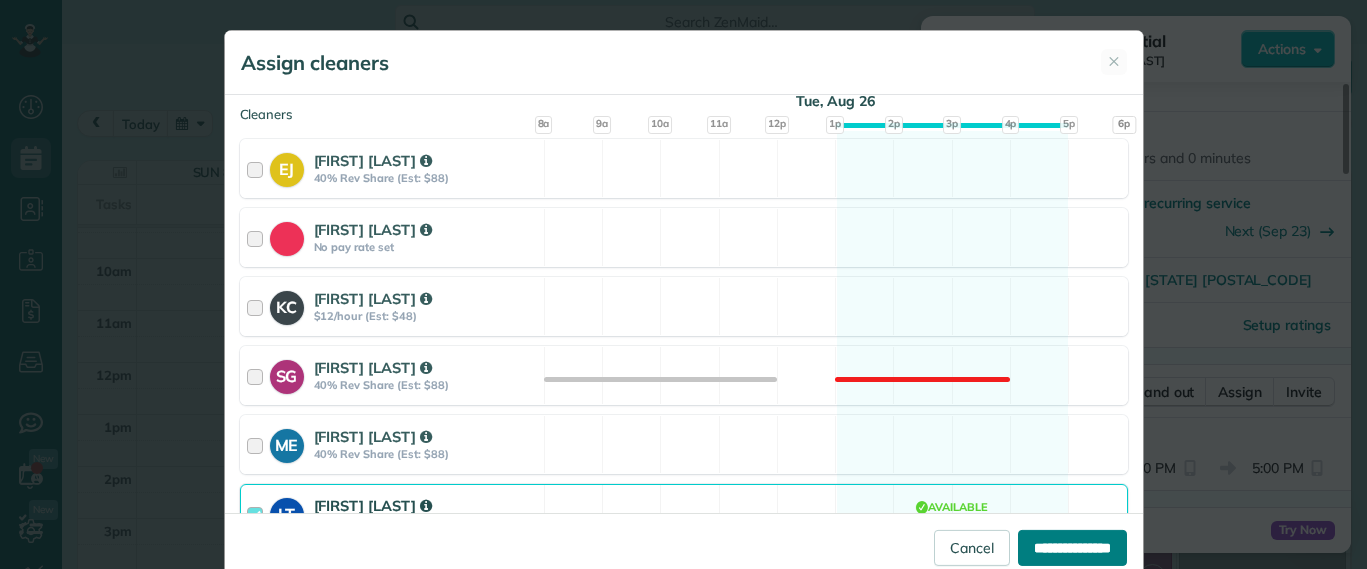click on "**********" at bounding box center [1072, 548] 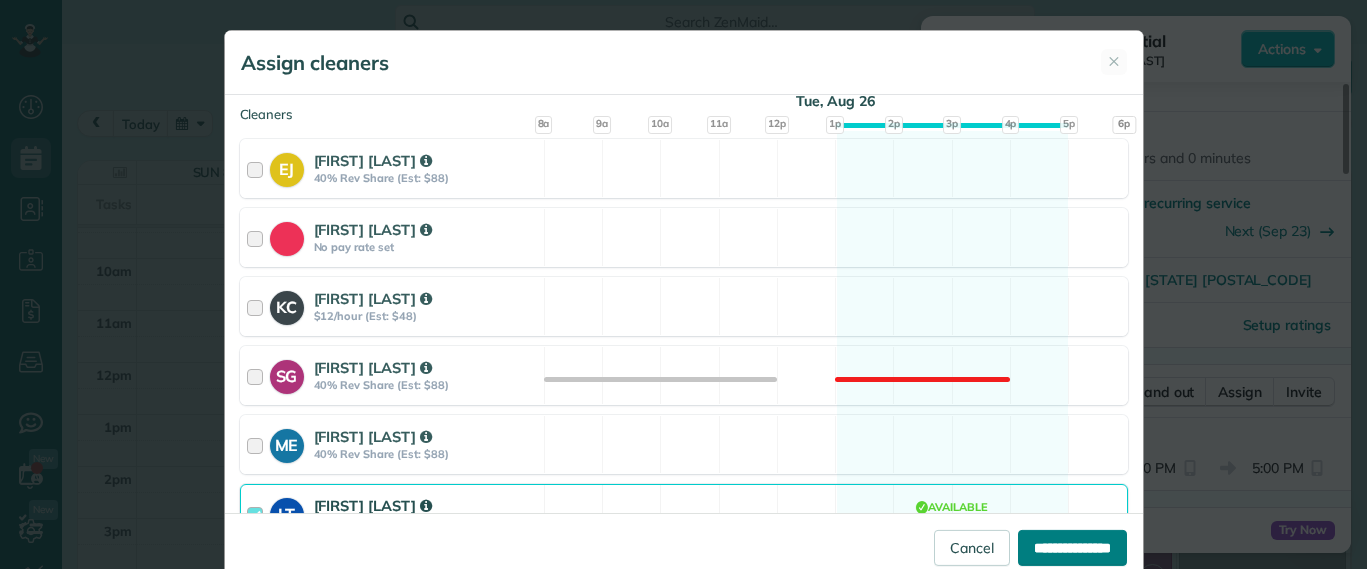 type on "**********" 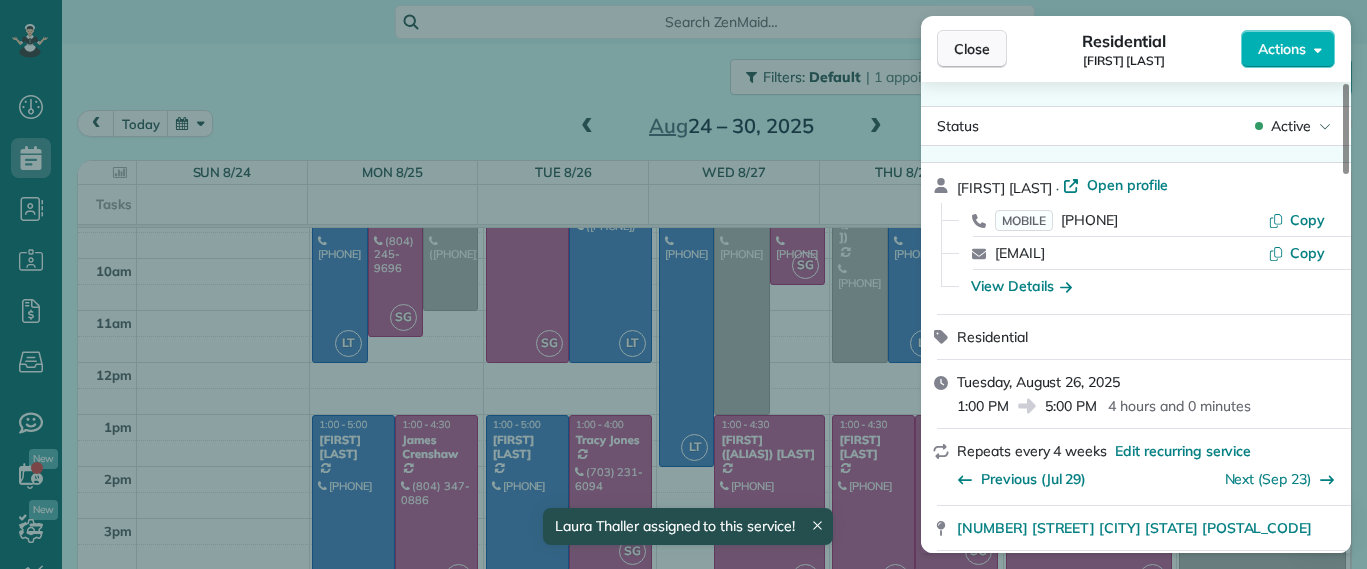 click on "Close" at bounding box center (972, 49) 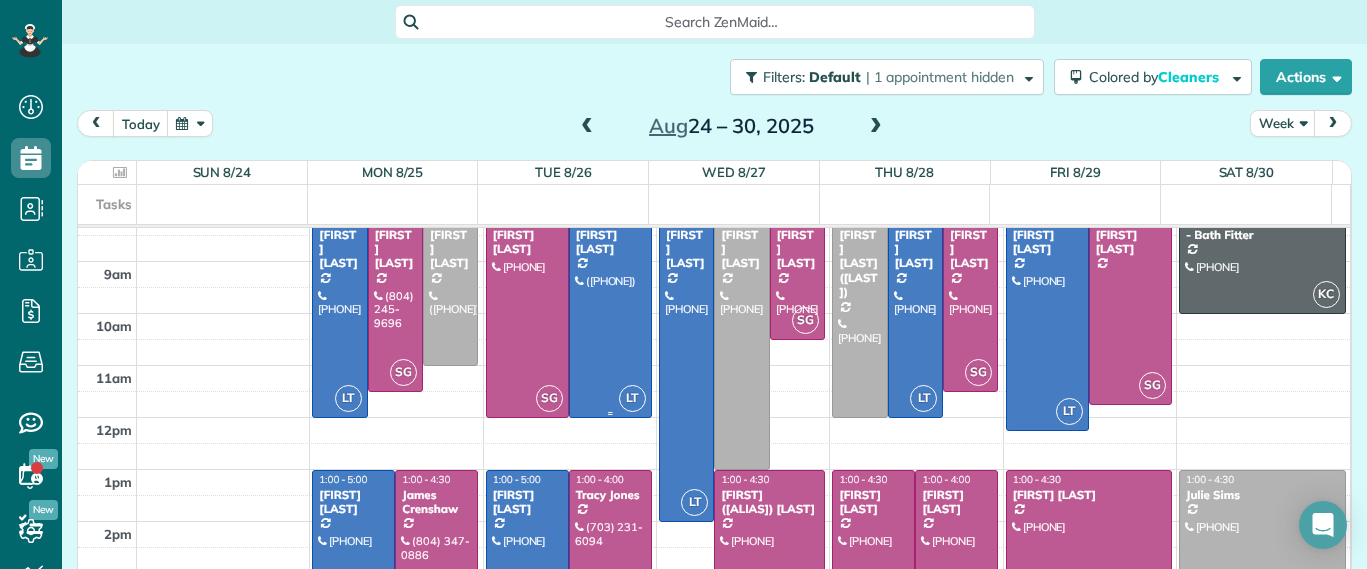 scroll, scrollTop: 125, scrollLeft: 0, axis: vertical 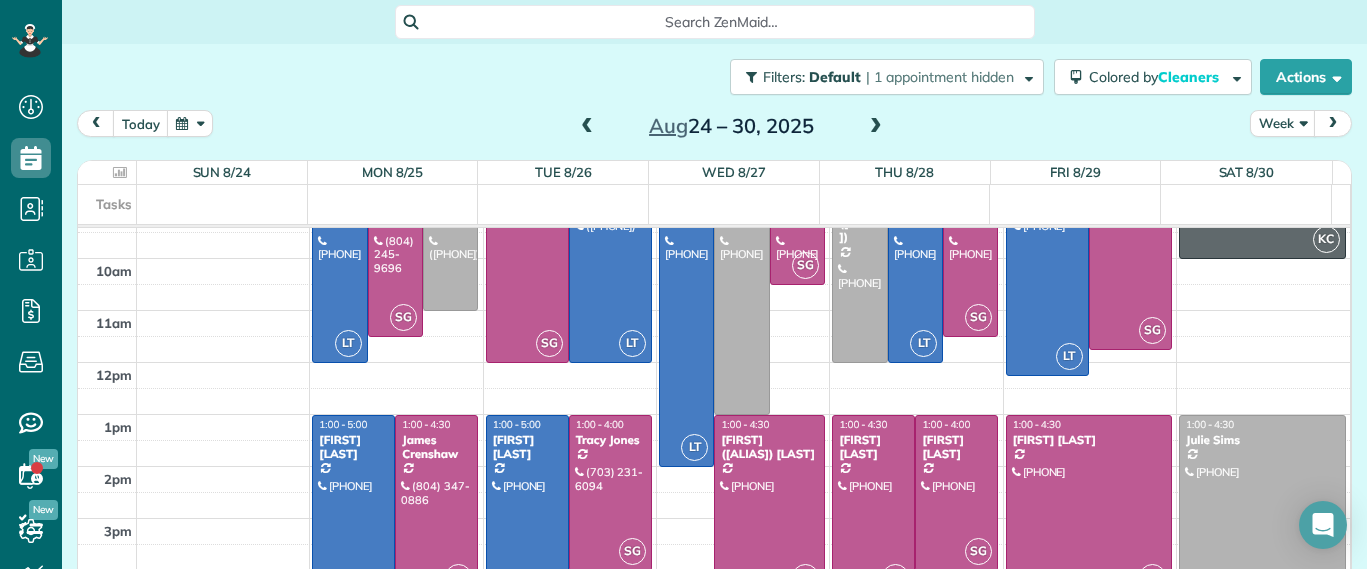 click at bounding box center (353, 519) 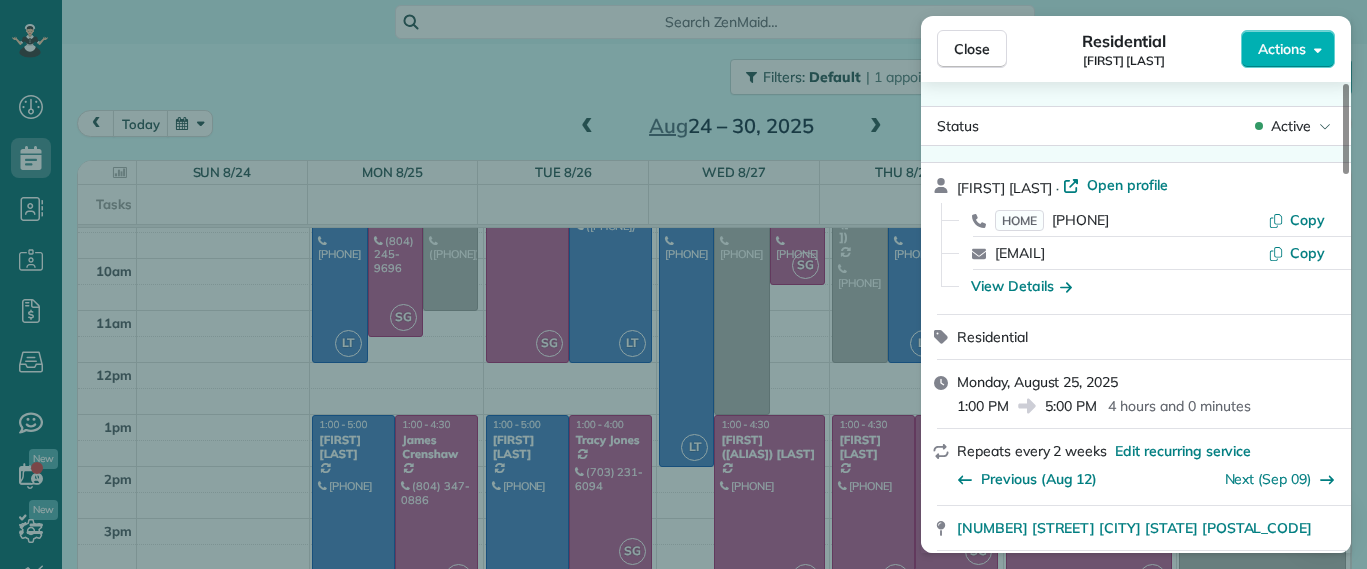 drag, startPoint x: 464, startPoint y: 117, endPoint x: 488, endPoint y: 144, distance: 36.124783 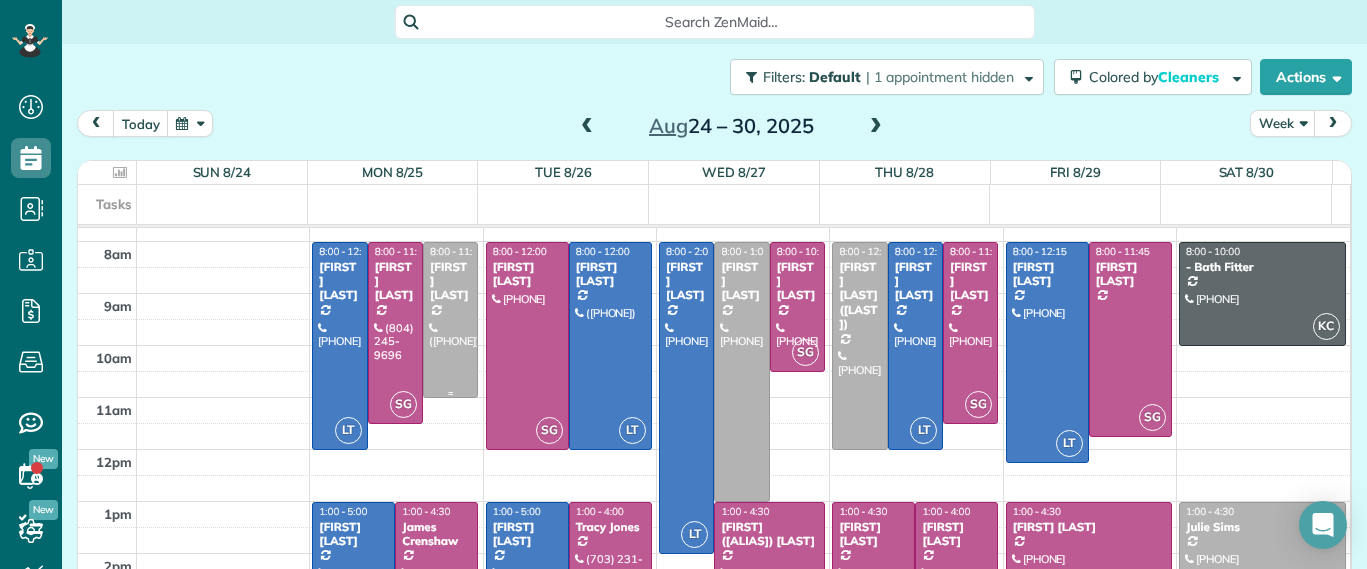 scroll, scrollTop: 0, scrollLeft: 0, axis: both 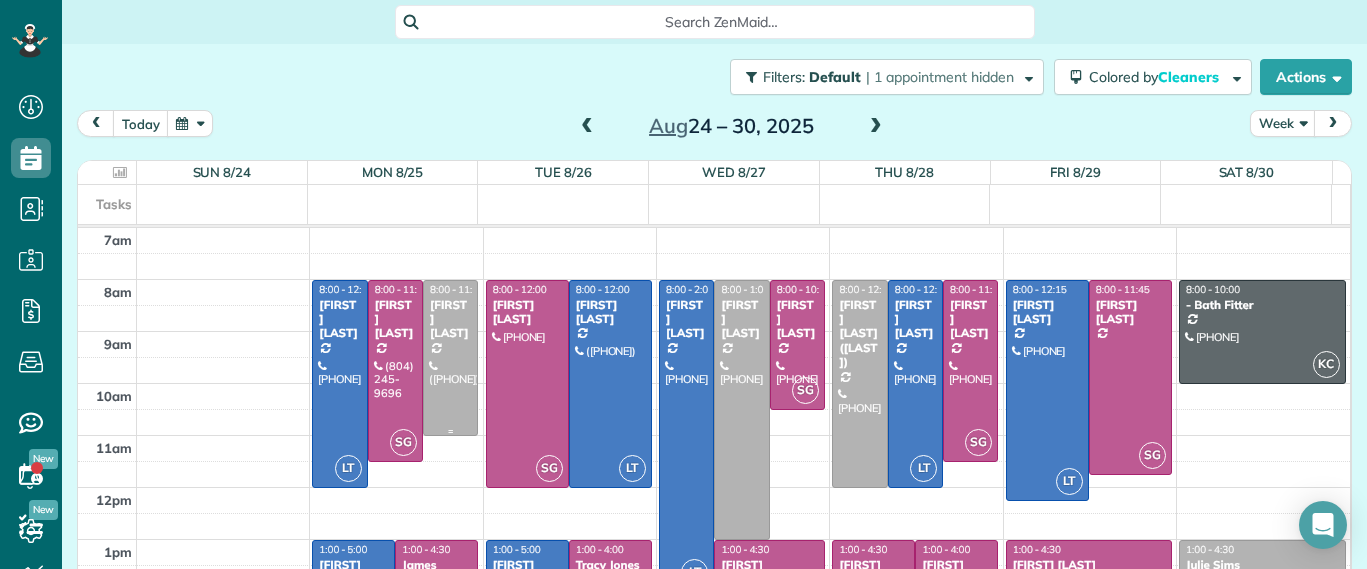 click at bounding box center [450, 358] 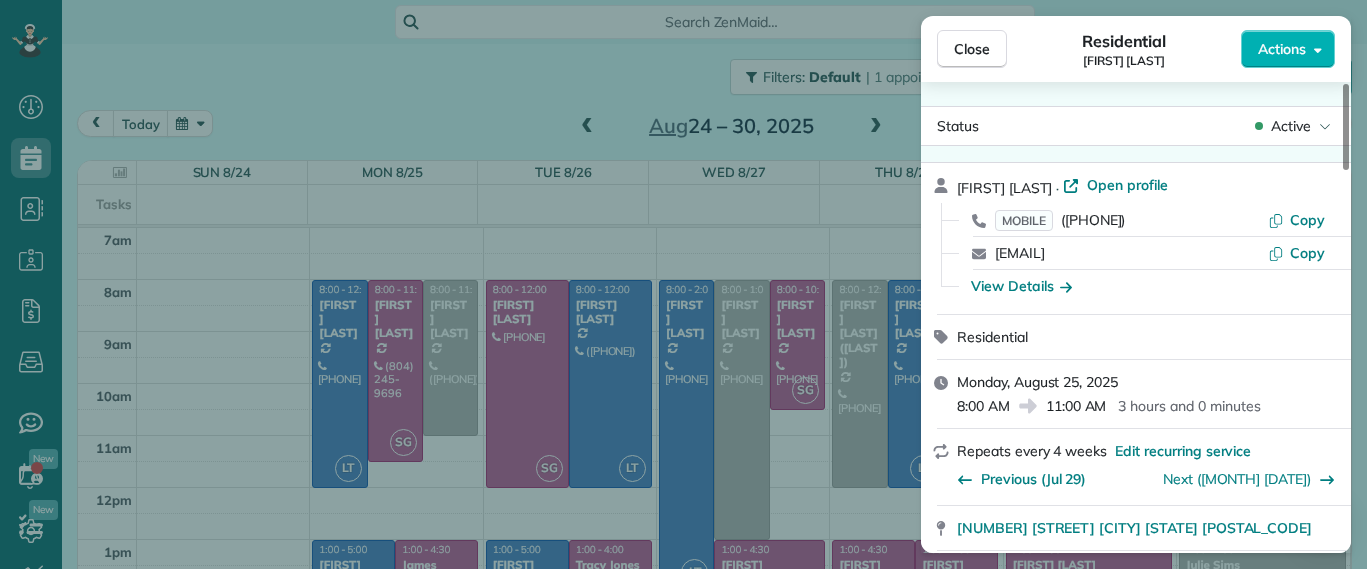 click on "Open profile" at bounding box center [1127, 185] 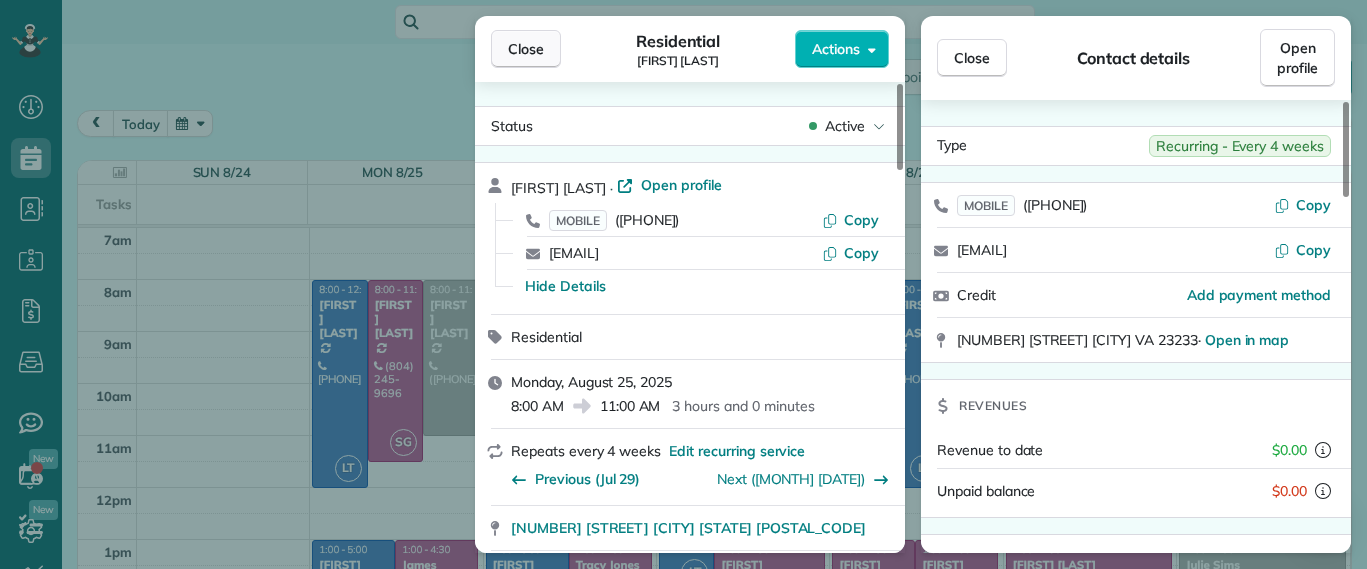 click on "Close" at bounding box center [526, 49] 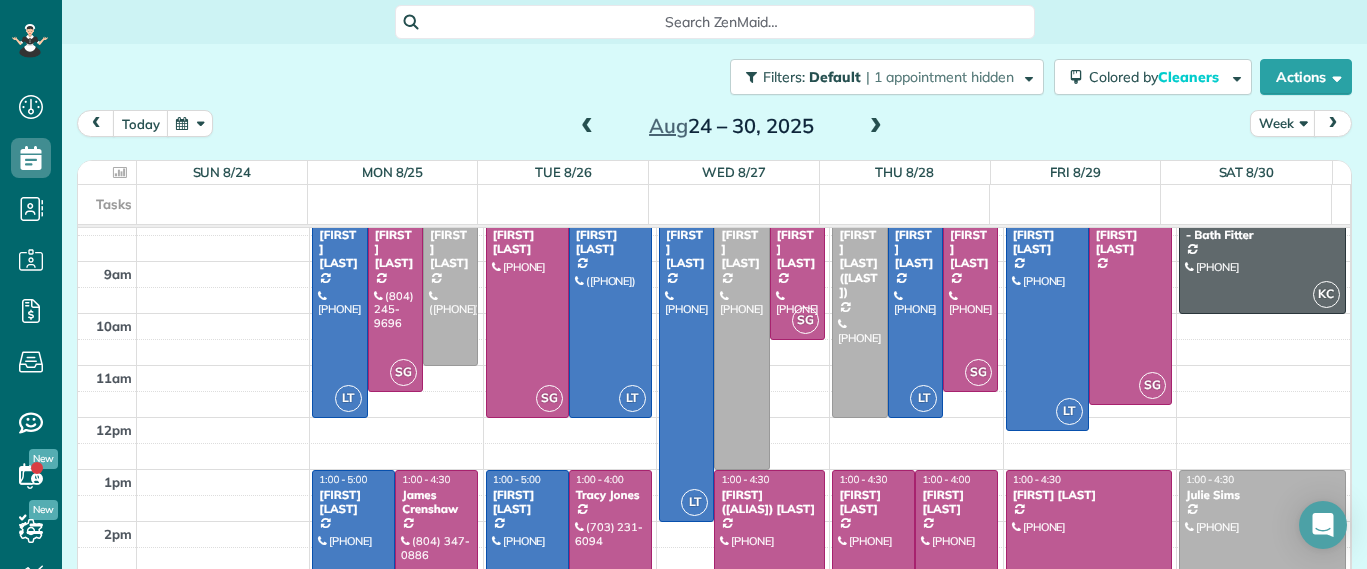 scroll, scrollTop: 125, scrollLeft: 0, axis: vertical 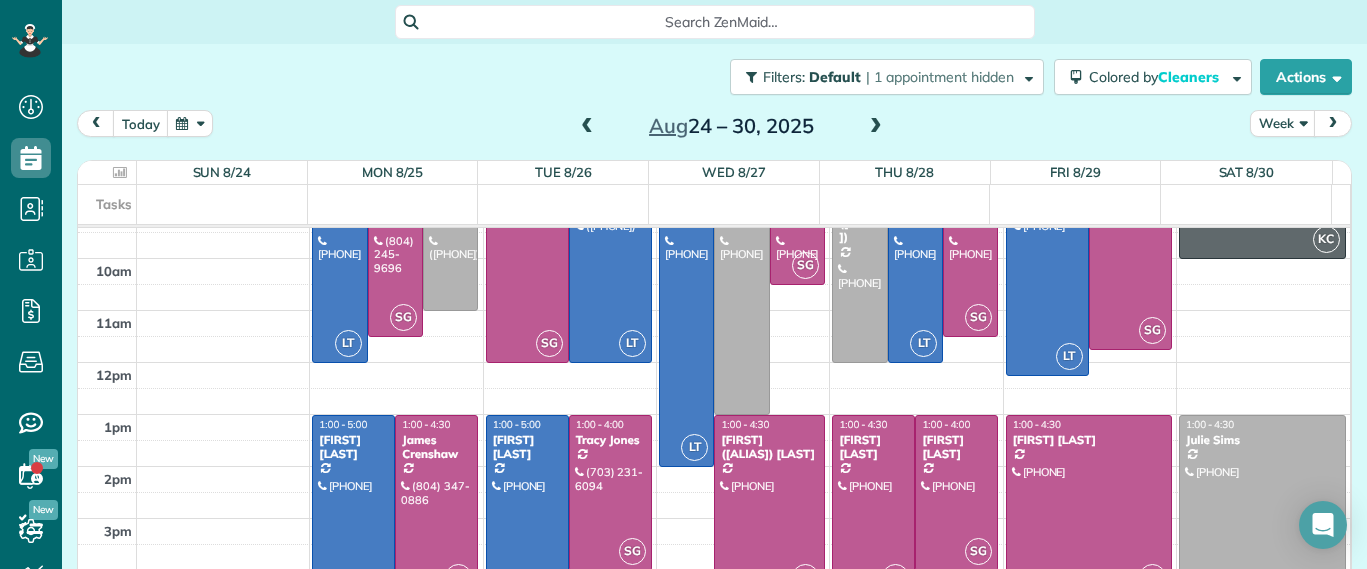 click on "Alli Robbins" at bounding box center (353, 447) 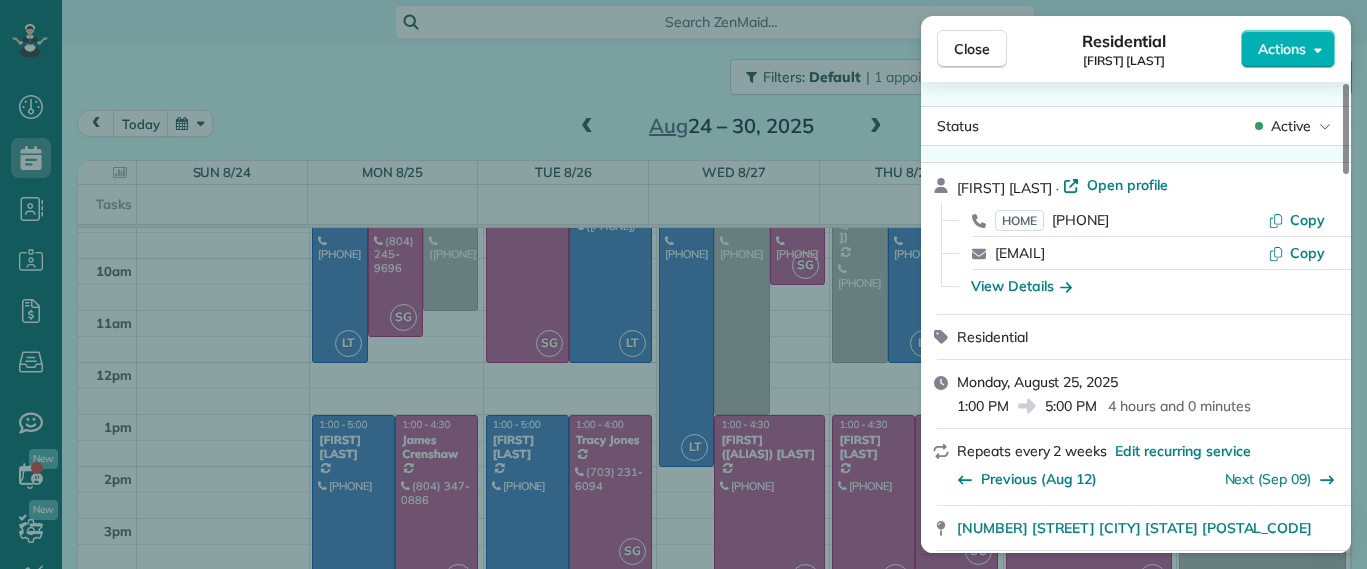 click on "Close Residential Alli Robbins Actions Status Active Alli Robbins · Open profile HOME (651) 792-6217 Copy schn0515@umn.edu Copy View Details Residential Monday, August 25, 2025 1:00 PM 5:00 PM 4 hours and 0 minutes Repeats every 2 weeks Edit recurring service Previous (Aug 12) Next (Sep 09) 2410 Bryan Park Avenue Richmond VA 23228 Service was not rated yet Setup ratings Cleaners Time in and out Assign Invite Cleaners Laura   Thaller 1:00 PM 5:00 PM Checklist Try Now Keep this appointment up to your standards. Stay on top of every detail, keep your cleaners organised, and your client happy. Assign a checklist Watch a 5 min demo Billing Billing actions Service Service Price (1x $87.45) $87.45 Add an item Overcharge $0.00 Discount $0.00 Coupon discount - Primary tax - Secondary tax - Total appointment price $87.45 Tips collected $0.00 Unpaid Mark as paid Total including tip $87.45 Get paid online in no-time! Send an invoice and reward your cleaners with tips Charge customer credit card Appointment custom fields" at bounding box center (683, 284) 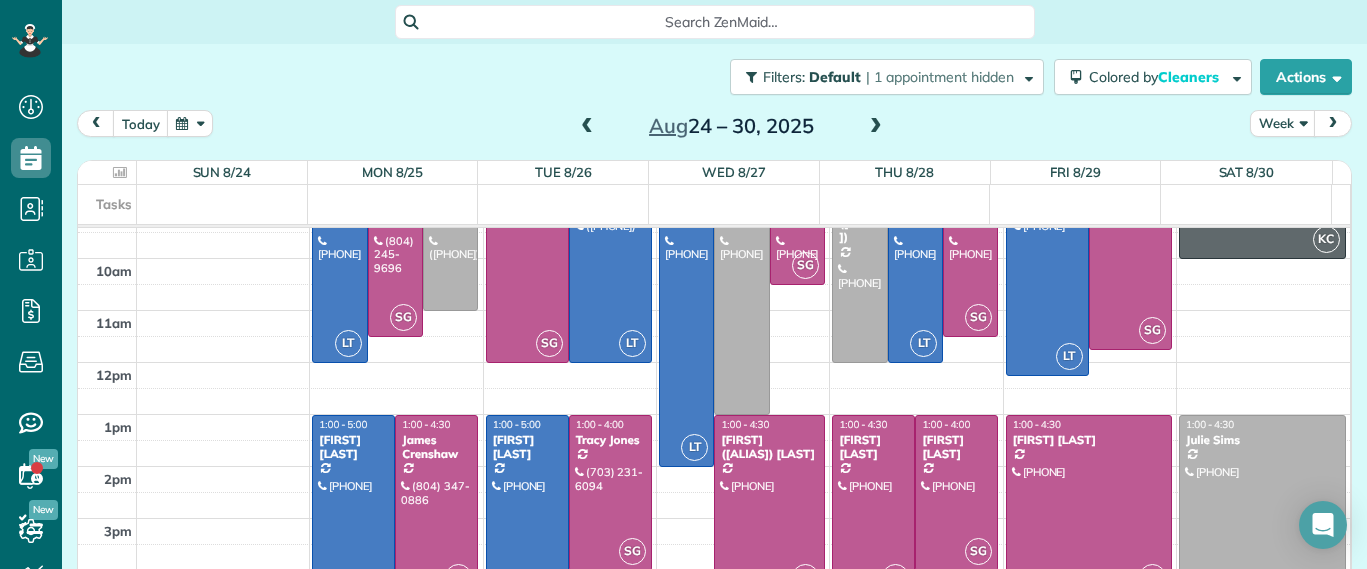scroll, scrollTop: 0, scrollLeft: 0, axis: both 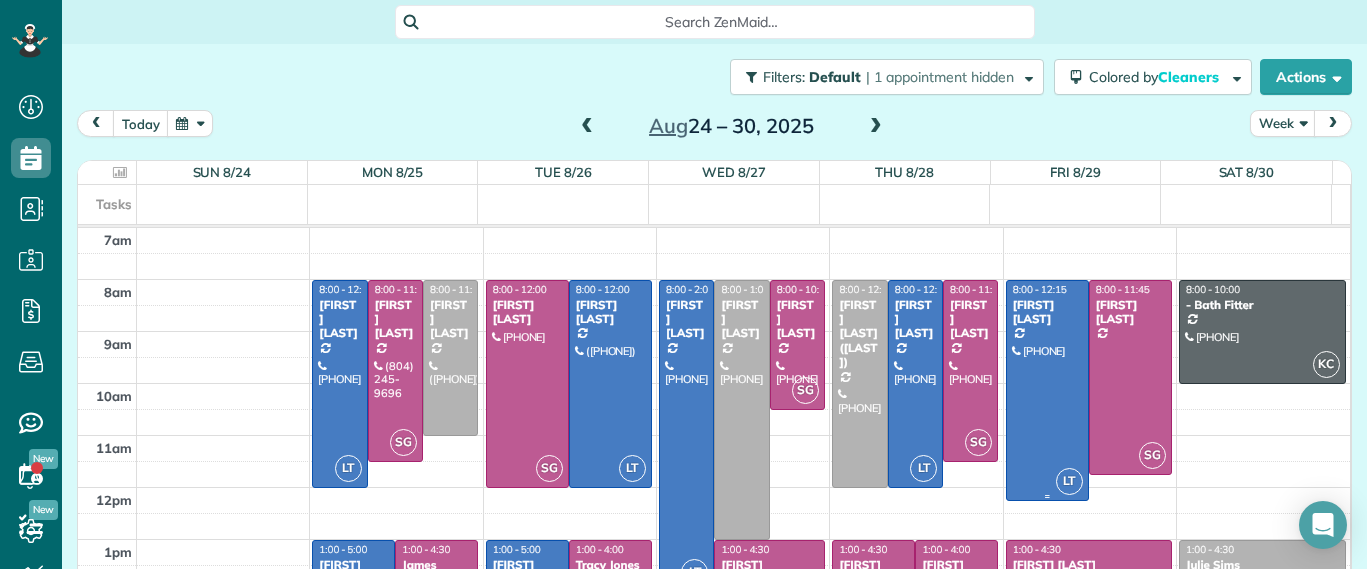 click at bounding box center (1047, 390) 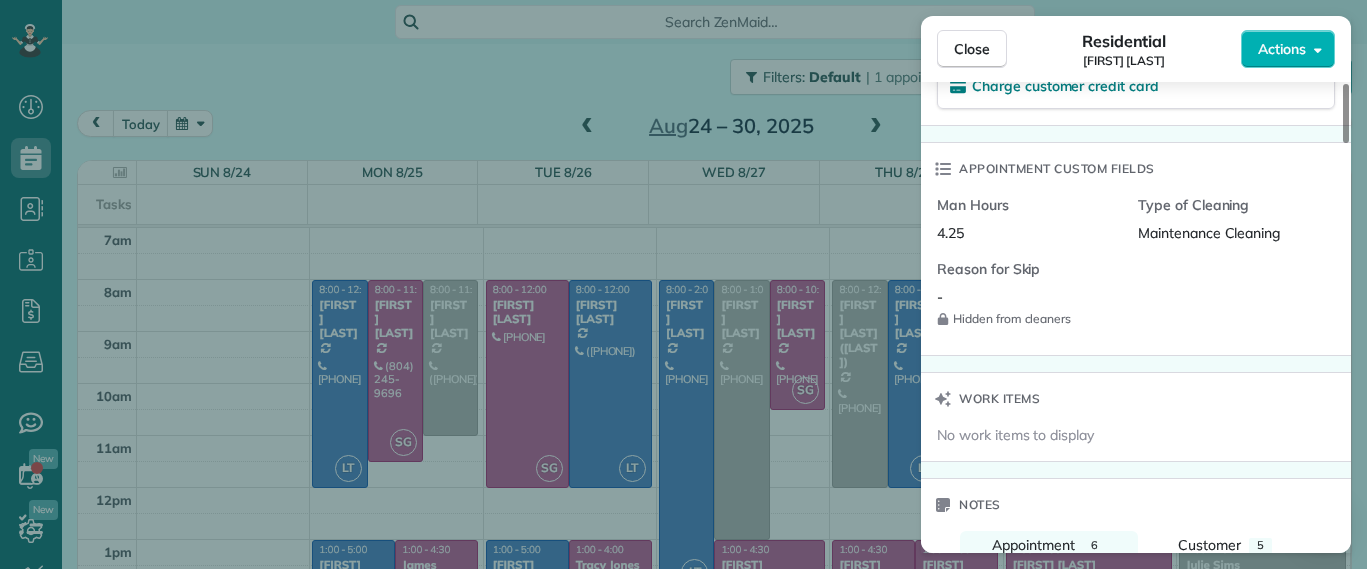 scroll, scrollTop: 1375, scrollLeft: 0, axis: vertical 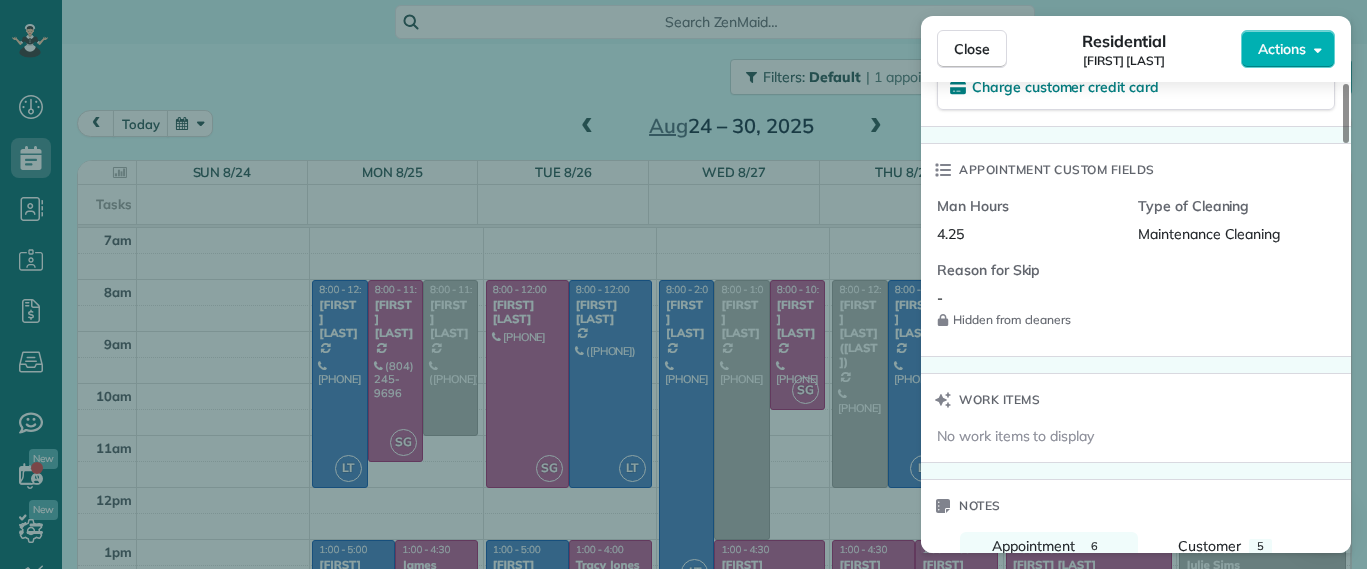 click on "Close Residential Lauren Sides Actions Status Active Lauren Sides · Open profile MOBILE (804) 687-0108 Copy laurenhsides@gmail.com Copy View Details Residential Friday, August 29, 2025 8:00 AM 12:15 PM 4 hours and 15 minutes Repeats every 2 weeks Edit recurring service Previous (Aug 15) Next (Sep 12) 1613 Swansbury Drive Richmond VA 23238 Service was not rated yet Setup ratings Cleaners Time in and out Assign Invite Cleaners Laura   Thaller 8:00 AM 12:15 PM Checklist Try Now Keep this appointment up to your standards. Stay on top of every detail, keep your cleaners organised, and your client happy. Assign a checklist Watch a 5 min demo Billing Billing actions Service Service Price (1x $230.00) $230.00 Add an item Overcharge $0.00 Discount $0.00 Coupon discount - Primary tax - Secondary tax - Total appointment price $230.00 Tips collected $0.00 Unpaid Mark as paid Total including tip $230.00 Get paid online in no-time! Send an invoice and reward your cleaners with tips Charge customer credit card Man Hours -" at bounding box center [683, 284] 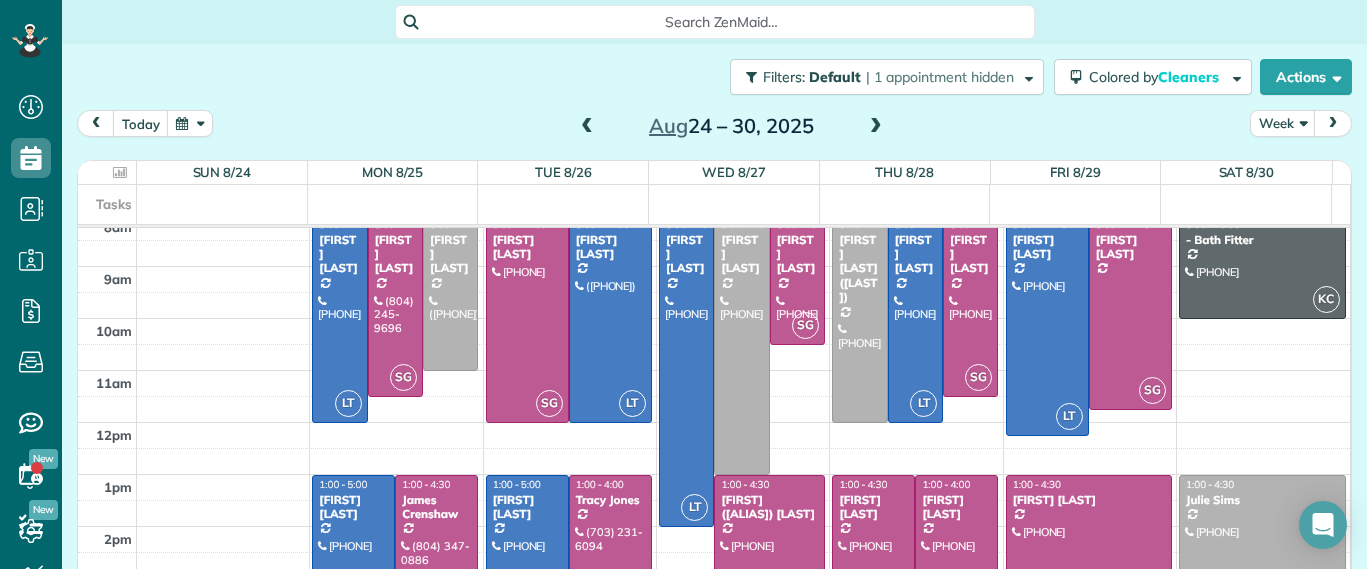 scroll, scrollTop: 0, scrollLeft: 0, axis: both 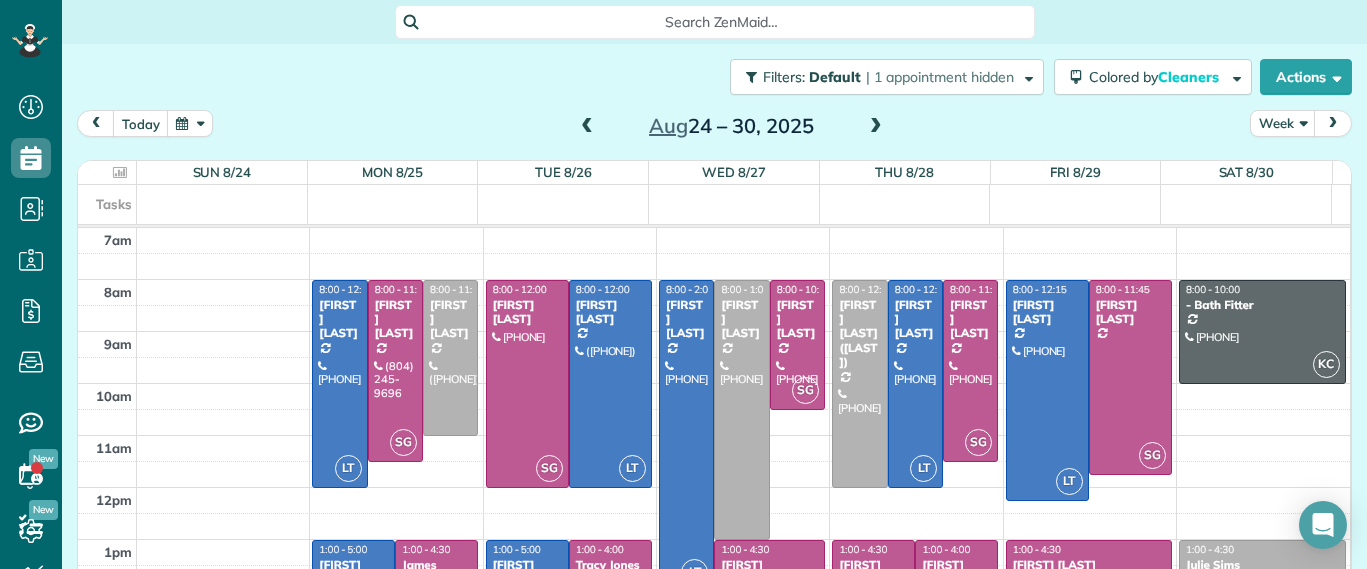click at bounding box center [587, 127] 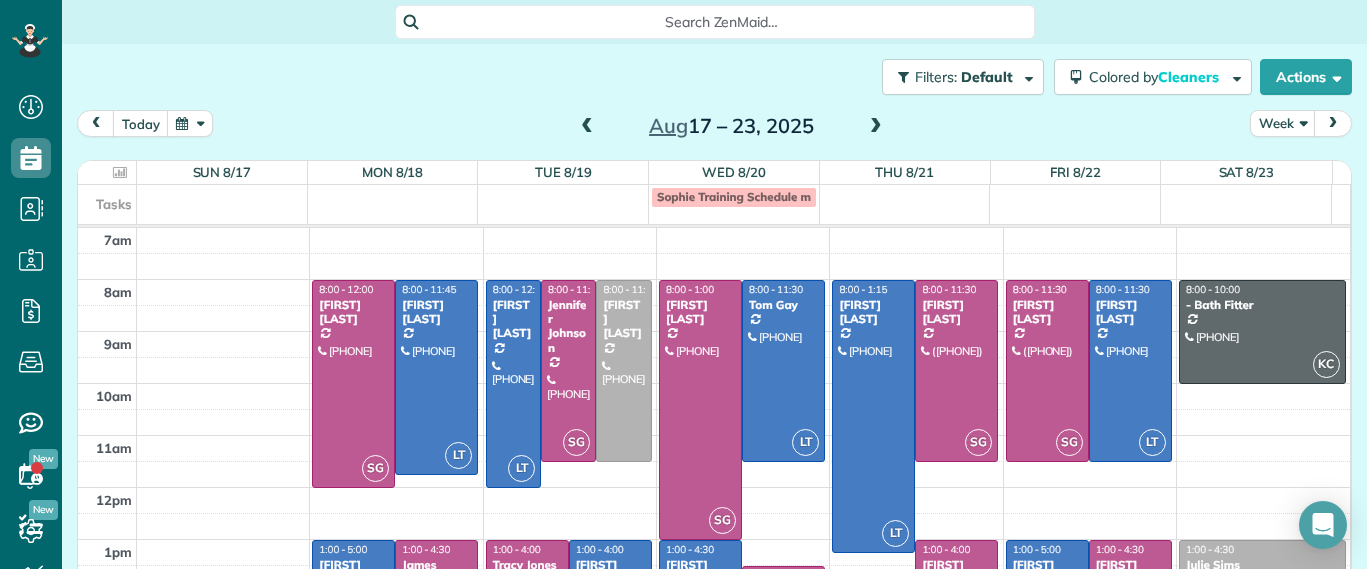 click at bounding box center (587, 127) 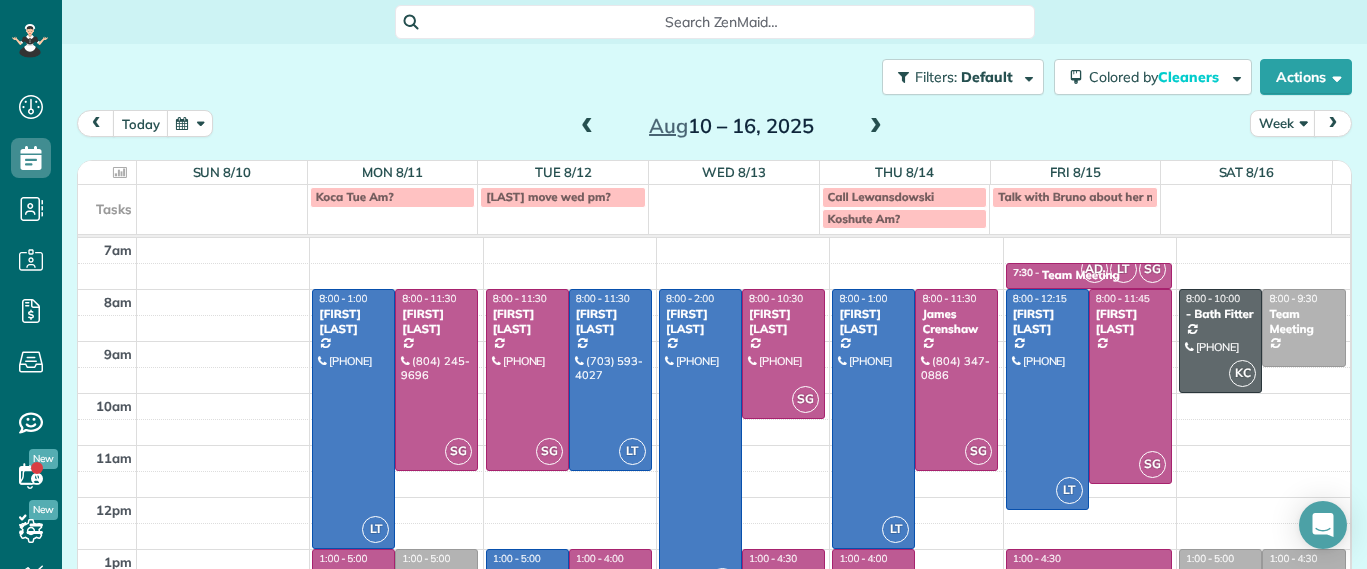 click at bounding box center [876, 127] 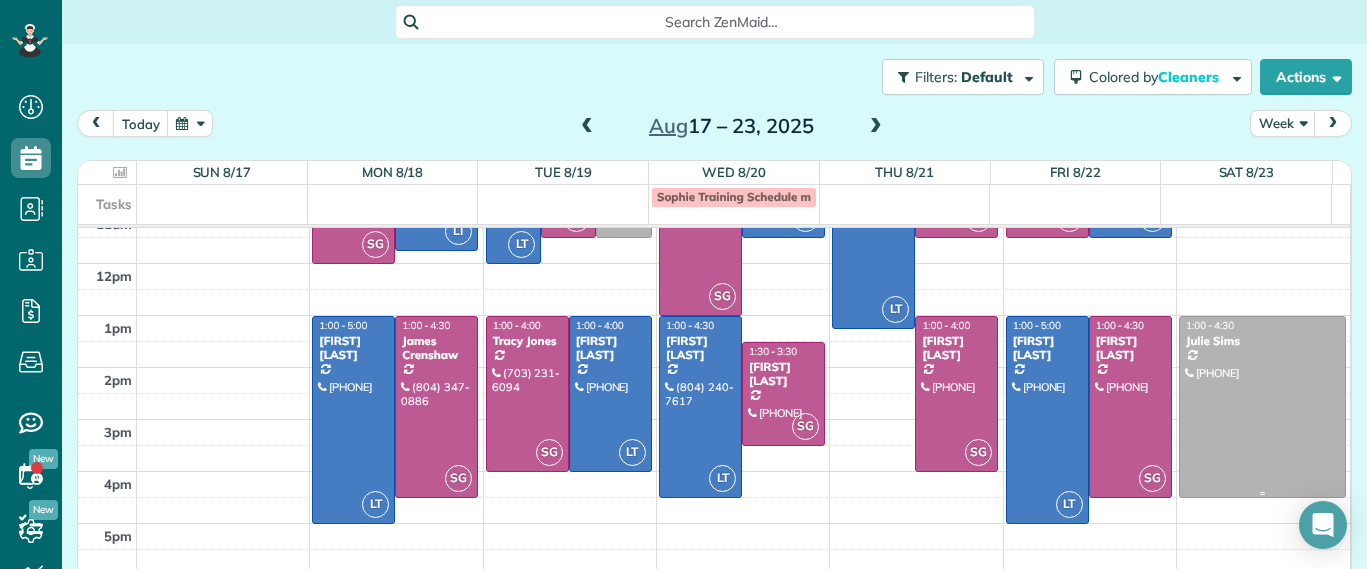 scroll, scrollTop: 99, scrollLeft: 0, axis: vertical 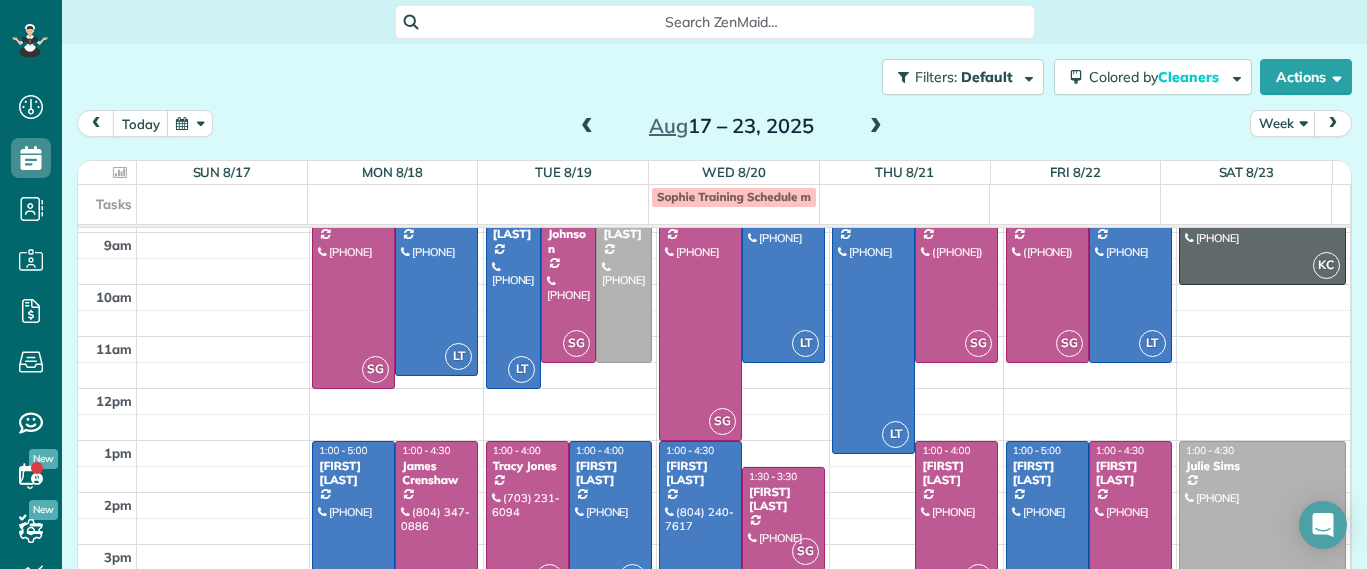 drag, startPoint x: 1098, startPoint y: 393, endPoint x: 1147, endPoint y: 138, distance: 259.66516 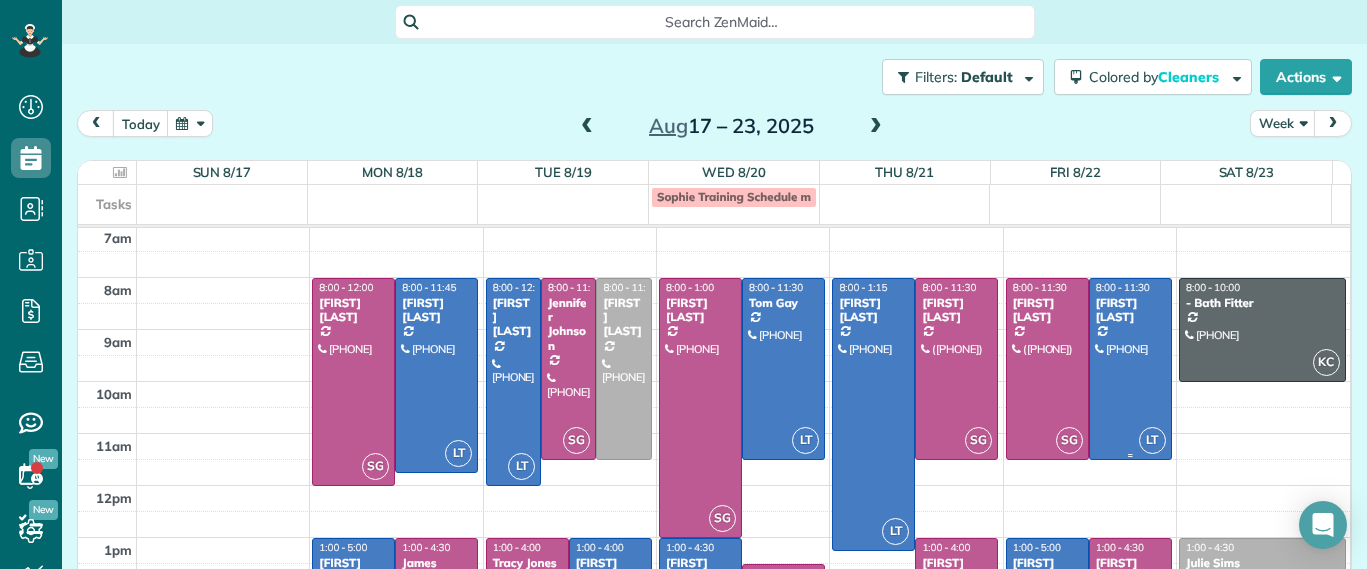 scroll, scrollTop: 0, scrollLeft: 0, axis: both 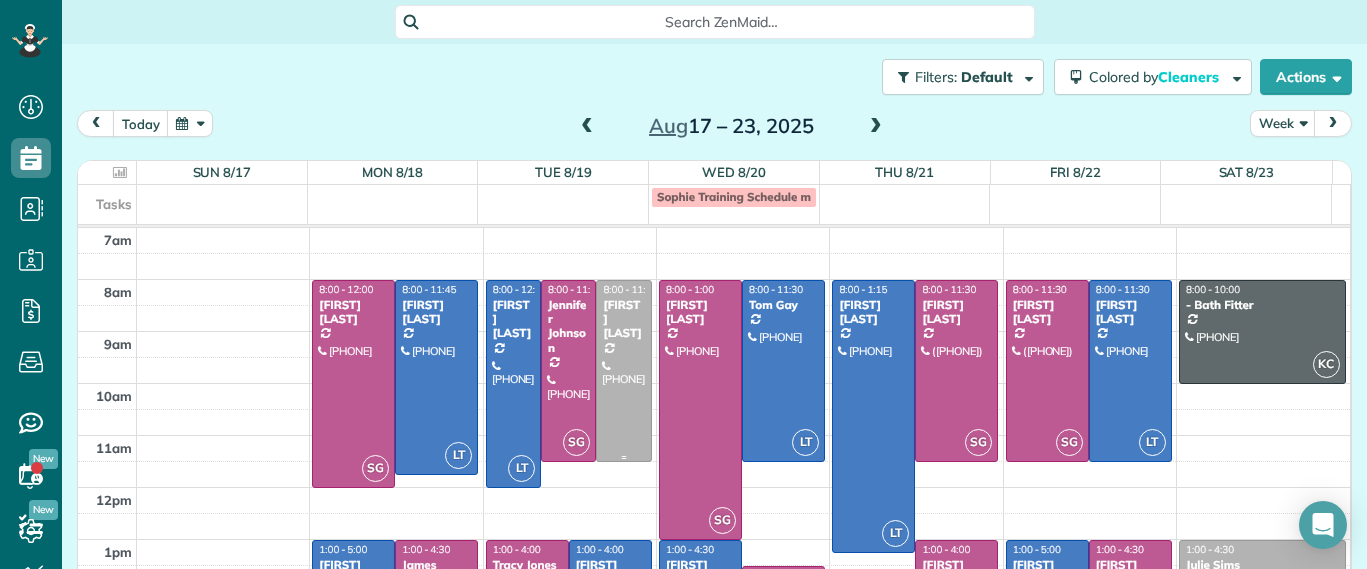 click at bounding box center [623, 371] 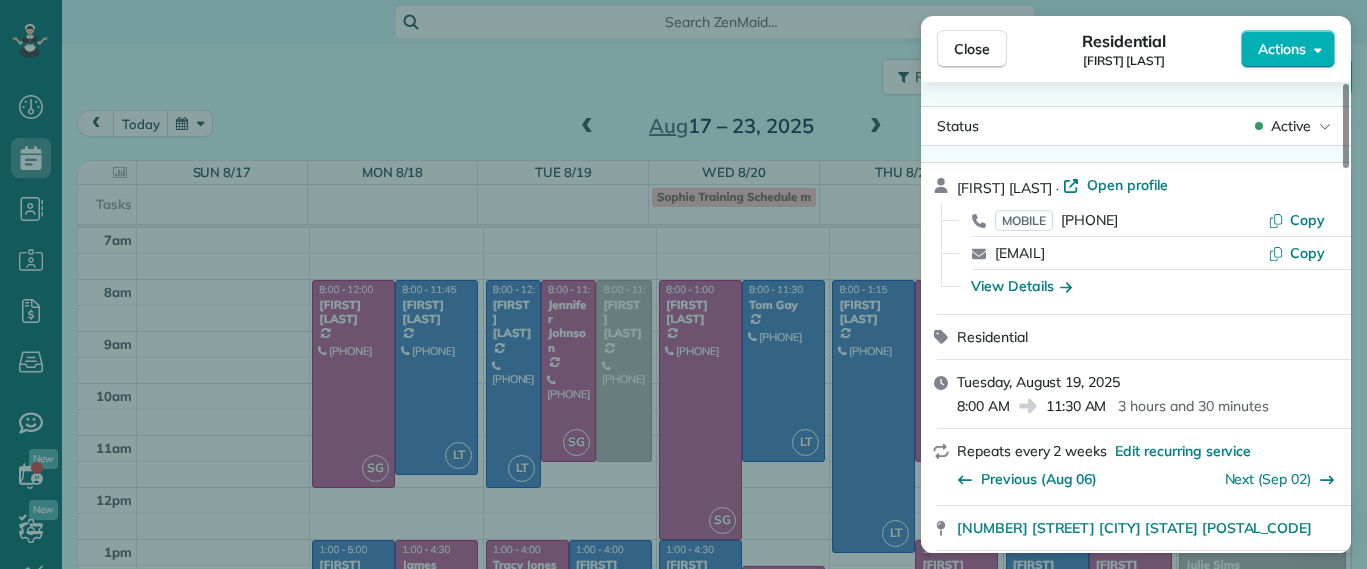 click on "Close Residential Molly Szkotak Actions Status Active Molly Szkotak · Open profile MOBILE (718) 501-4015 Copy mollyszkotak@gmail.com Copy View Details Residential Tuesday, August 19, 2025 8:00 AM 11:30 AM 3 hours and 30 minutes Repeats every 2 weeks Edit recurring service Previous (Aug 06) Next (Sep 02) 3506 Hanover Avenue Richmond VA 23221 Service was not rated yet Setup ratings Cleaners Time in and out Assign Invite Cleaners No cleaners assigned yet Checklist Try Now Keep this appointment up to your standards. Stay on top of every detail, keep your cleaners organised, and your client happy. Assign a checklist Watch a 5 min demo Billing Billing actions Service Service Price (1x $156.00) $156.00 Add an item Overcharge $0.00 Discount $0.00 Coupon discount - Primary tax - Secondary tax - Total appointment price $156.00 Tips collected $0.00 Unpaid Mark as paid Total including tip $156.00 Get paid online in no-time! Send an invoice and reward your cleaners with tips Charge customer credit card Man Hours - Notes" at bounding box center (683, 284) 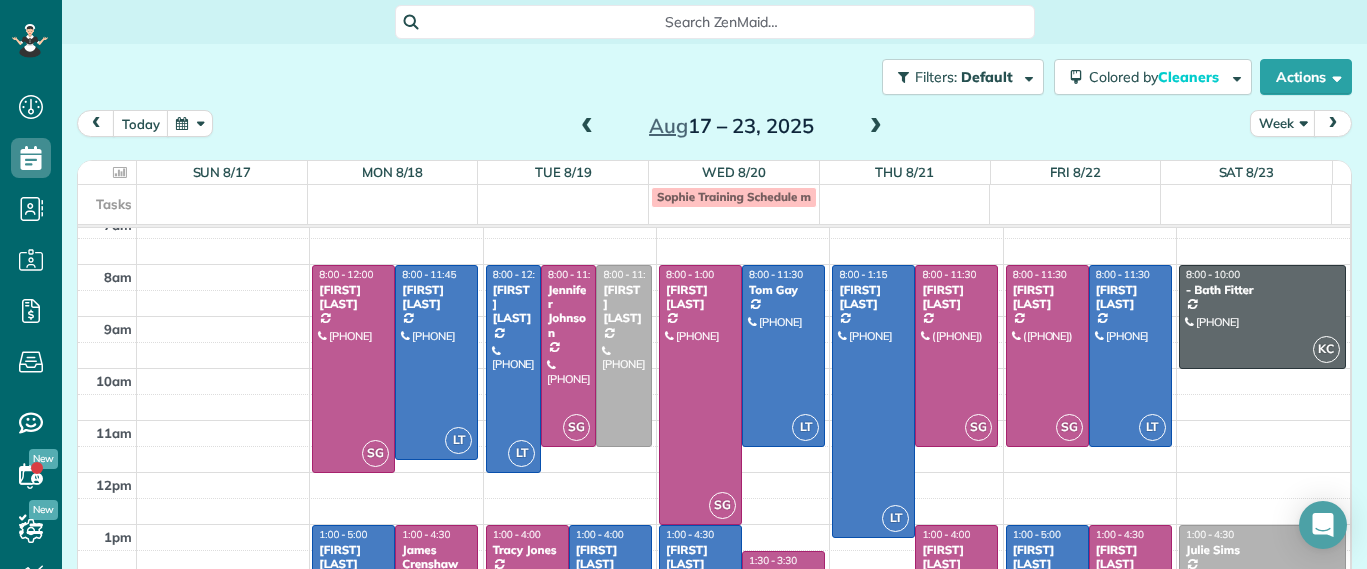 scroll, scrollTop: 0, scrollLeft: 0, axis: both 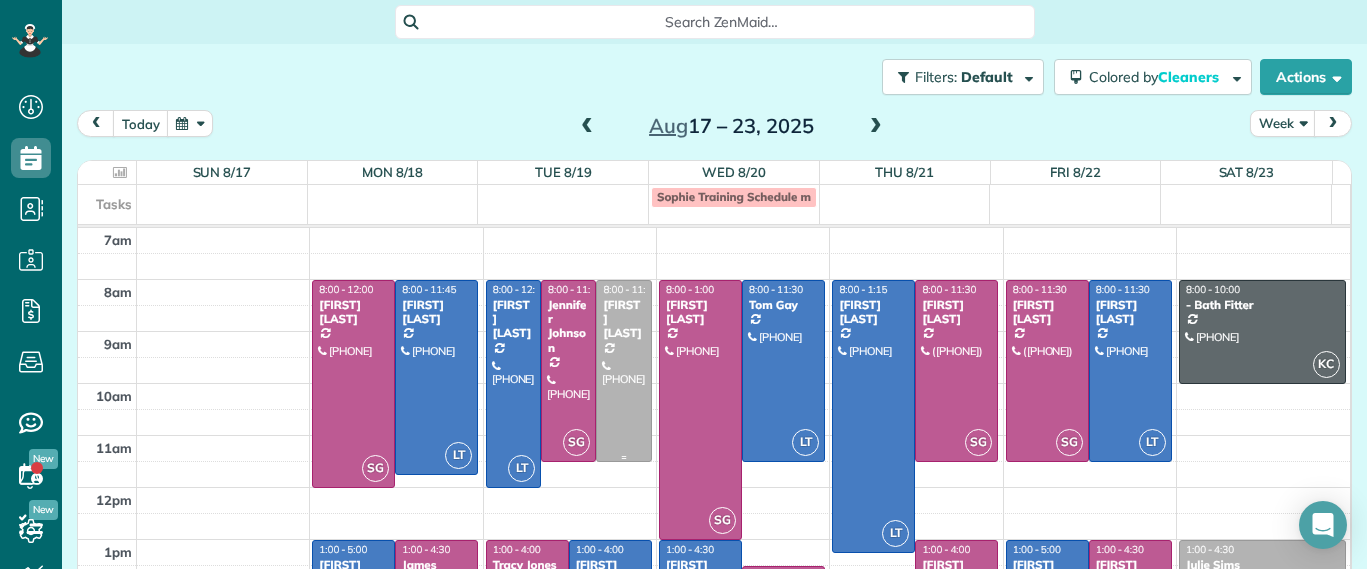 click on "Molly Szkotak" at bounding box center [623, 319] 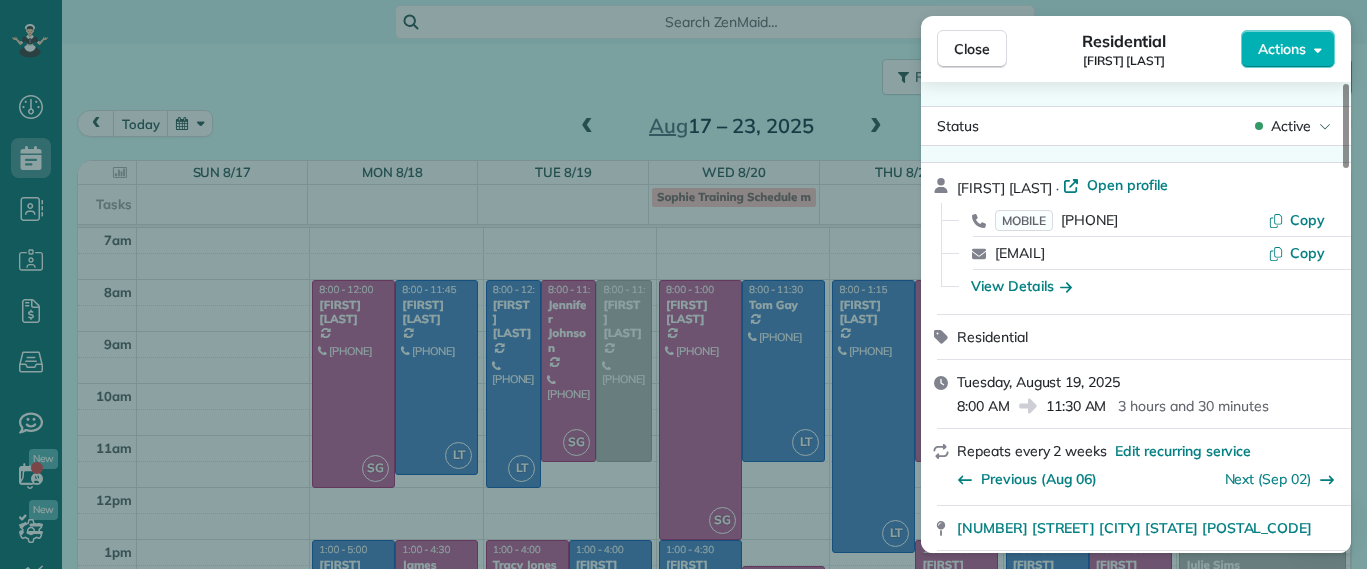 click on "Close Residential Molly Szkotak Actions Status Active Molly Szkotak · Open profile MOBILE (718) 501-4015 Copy mollyszkotak@gmail.com Copy View Details Residential Tuesday, August 19, 2025 8:00 AM 11:30 AM 3 hours and 30 minutes Repeats every 2 weeks Edit recurring service Previous (Aug 06) Next (Sep 02) 3506 Hanover Avenue Richmond VA 23221 Service was not rated yet Setup ratings Cleaners Time in and out Assign Invite Cleaners No cleaners assigned yet Checklist Try Now Keep this appointment up to your standards. Stay on top of every detail, keep your cleaners organised, and your client happy. Assign a checklist Watch a 5 min demo Billing Billing actions Service Service Price (1x $156.00) $156.00 Add an item Overcharge $0.00 Discount $0.00 Coupon discount - Primary tax - Secondary tax - Total appointment price $156.00 Tips collected $0.00 Unpaid Mark as paid Total including tip $156.00 Get paid online in no-time! Send an invoice and reward your cleaners with tips Charge customer credit card Man Hours - Notes" at bounding box center (683, 284) 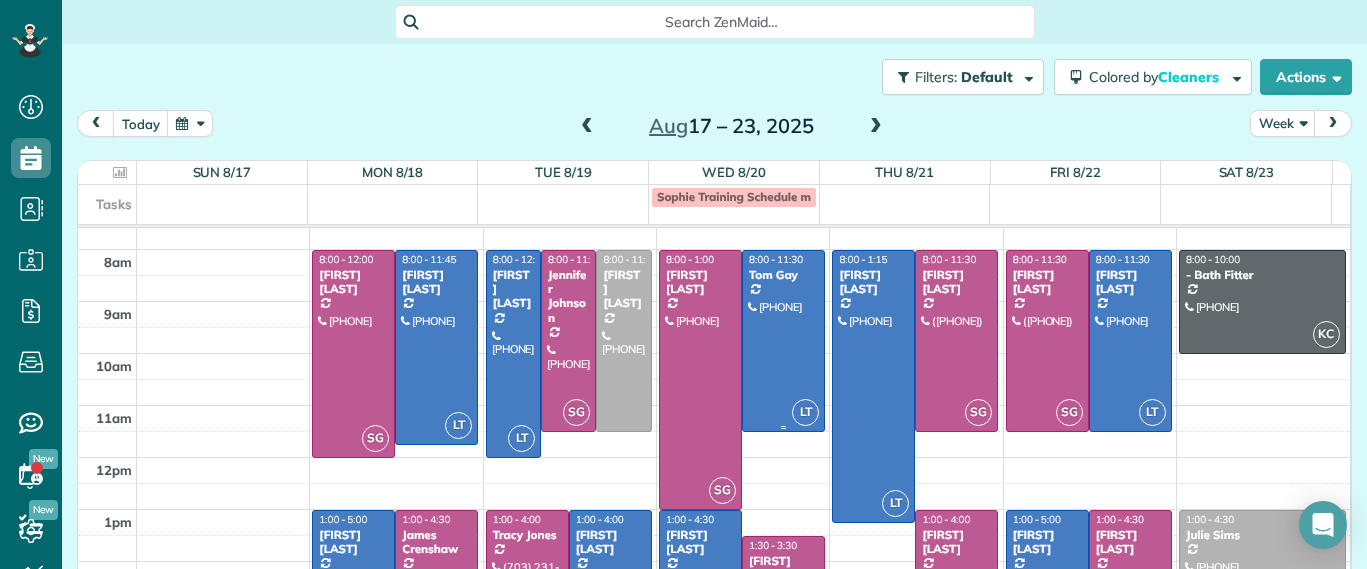scroll, scrollTop: 0, scrollLeft: 0, axis: both 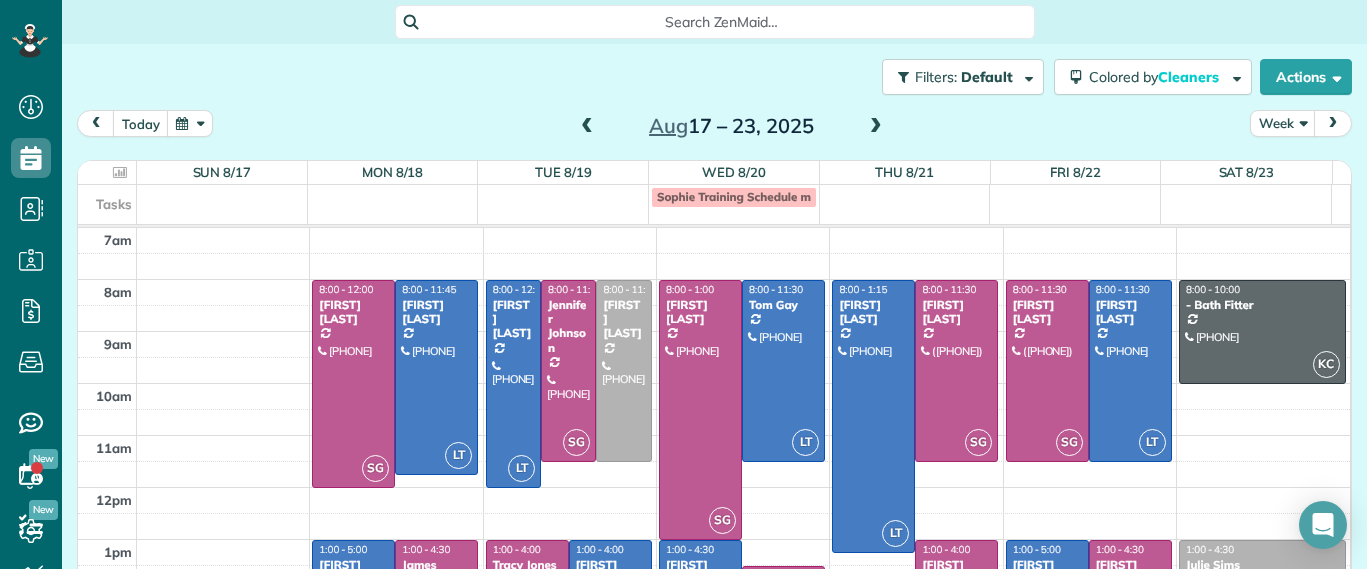 click at bounding box center (876, 127) 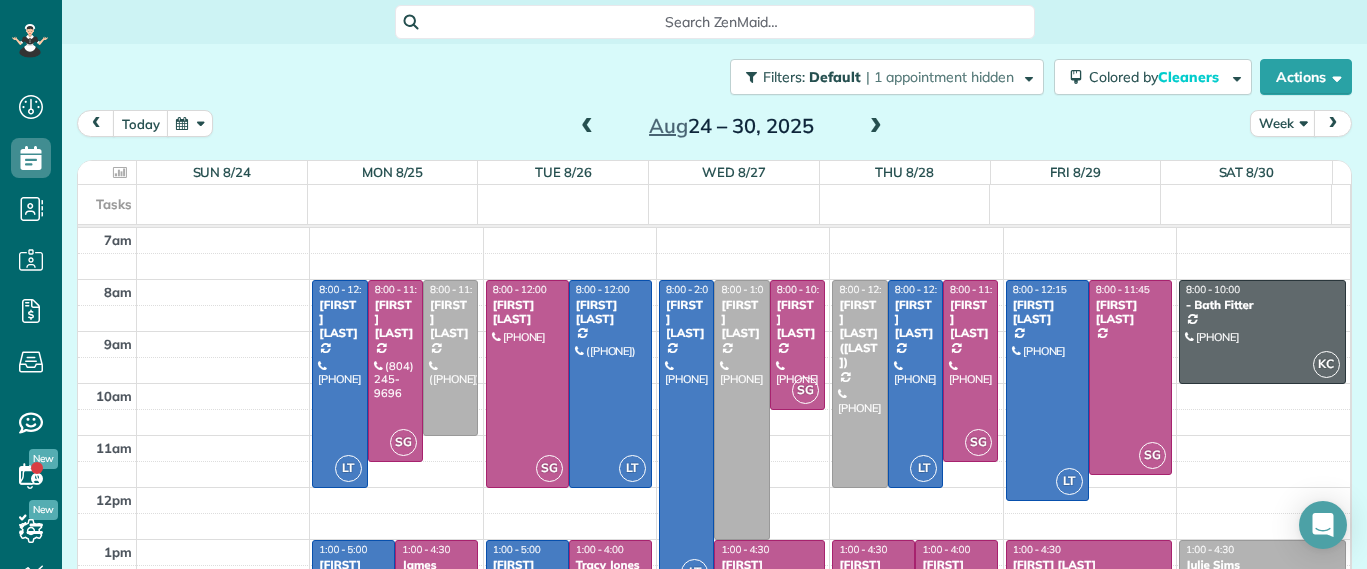 click at bounding box center (876, 127) 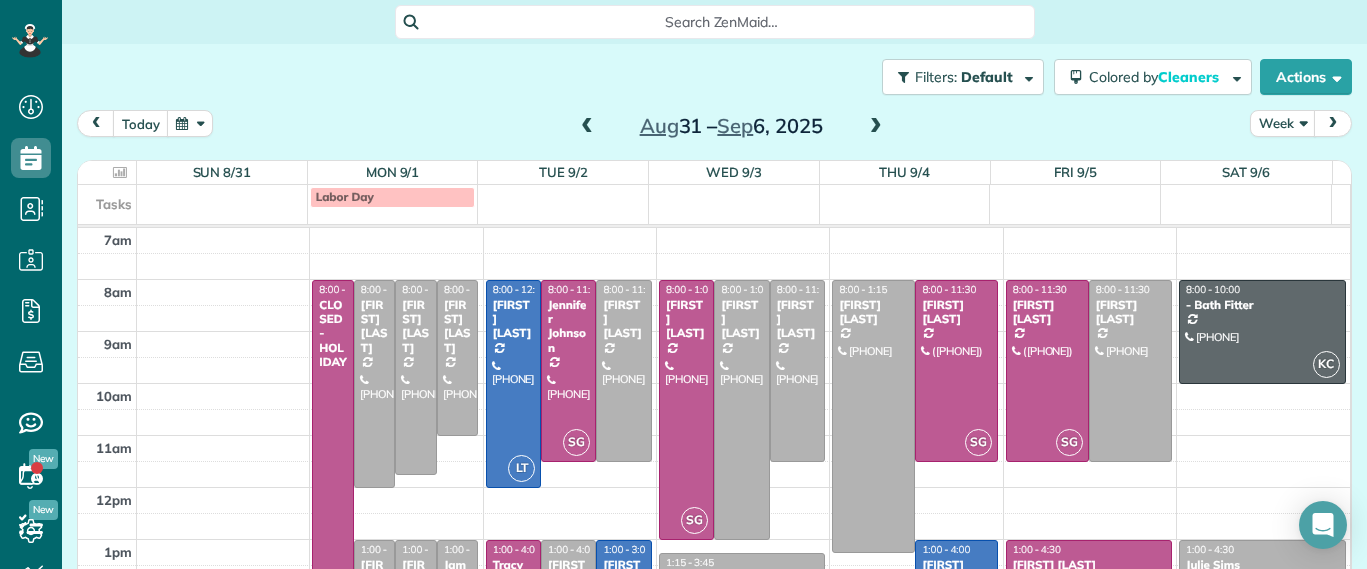 click at bounding box center [587, 127] 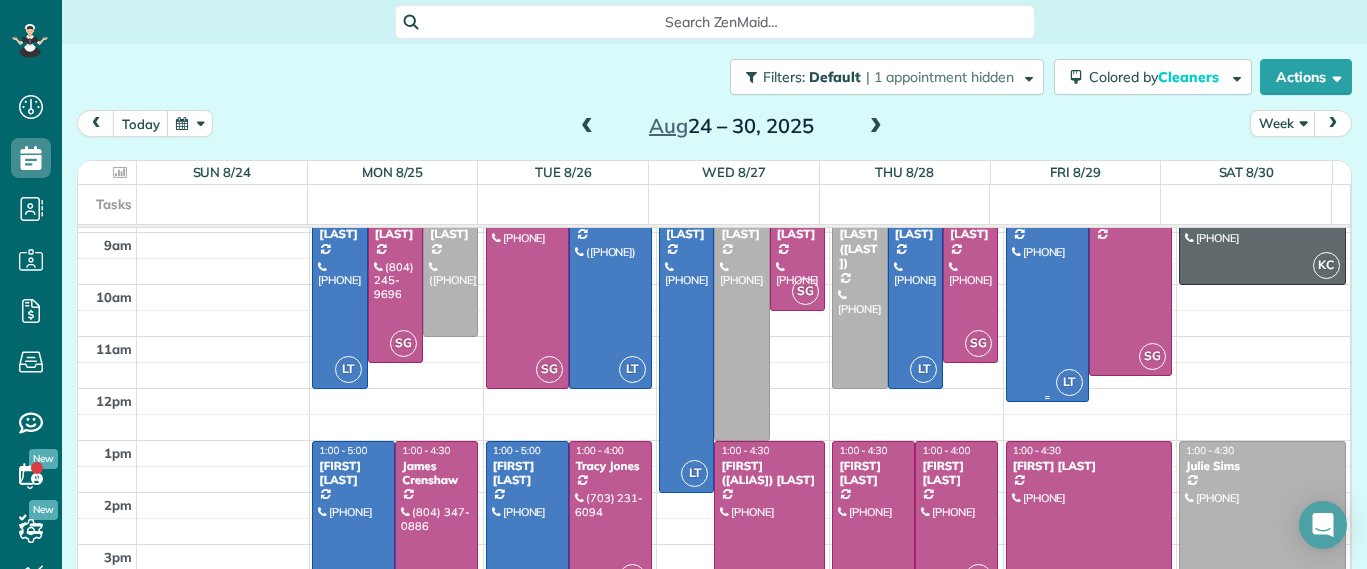 scroll, scrollTop: 0, scrollLeft: 0, axis: both 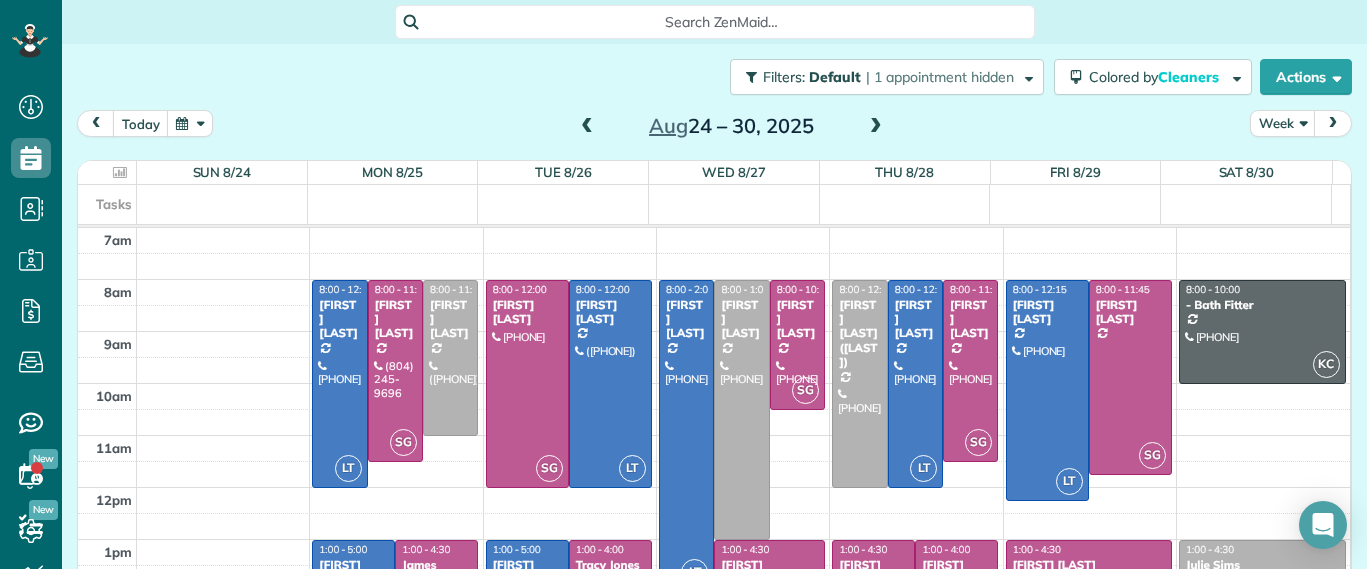 click at bounding box center [587, 127] 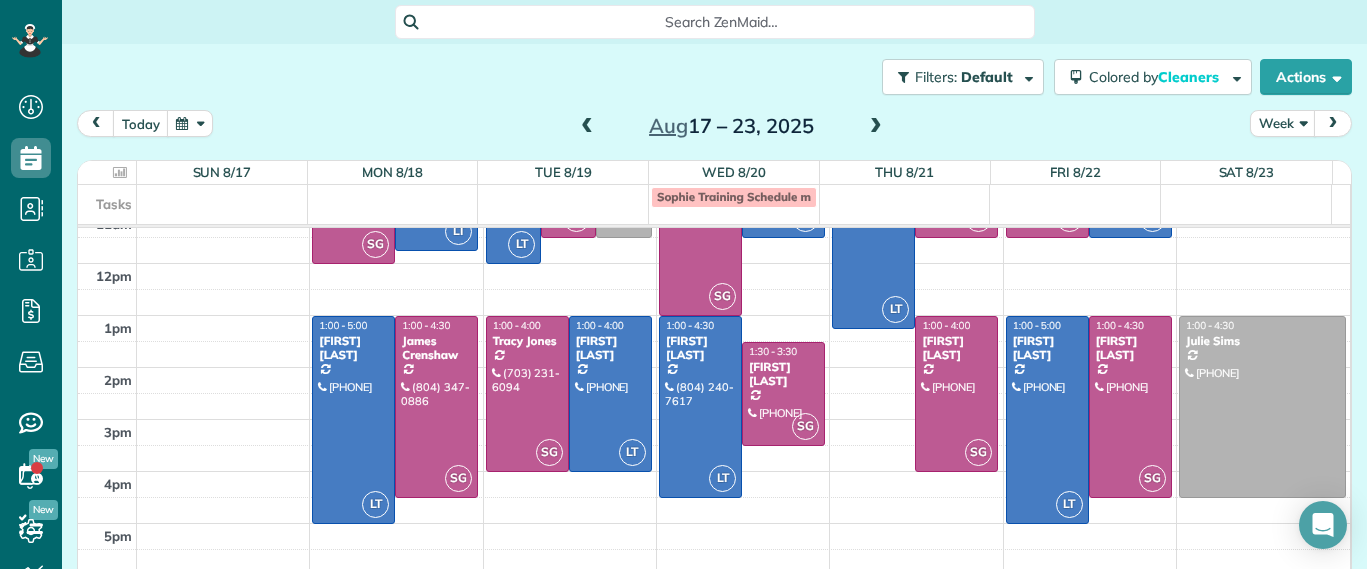 scroll, scrollTop: 99, scrollLeft: 0, axis: vertical 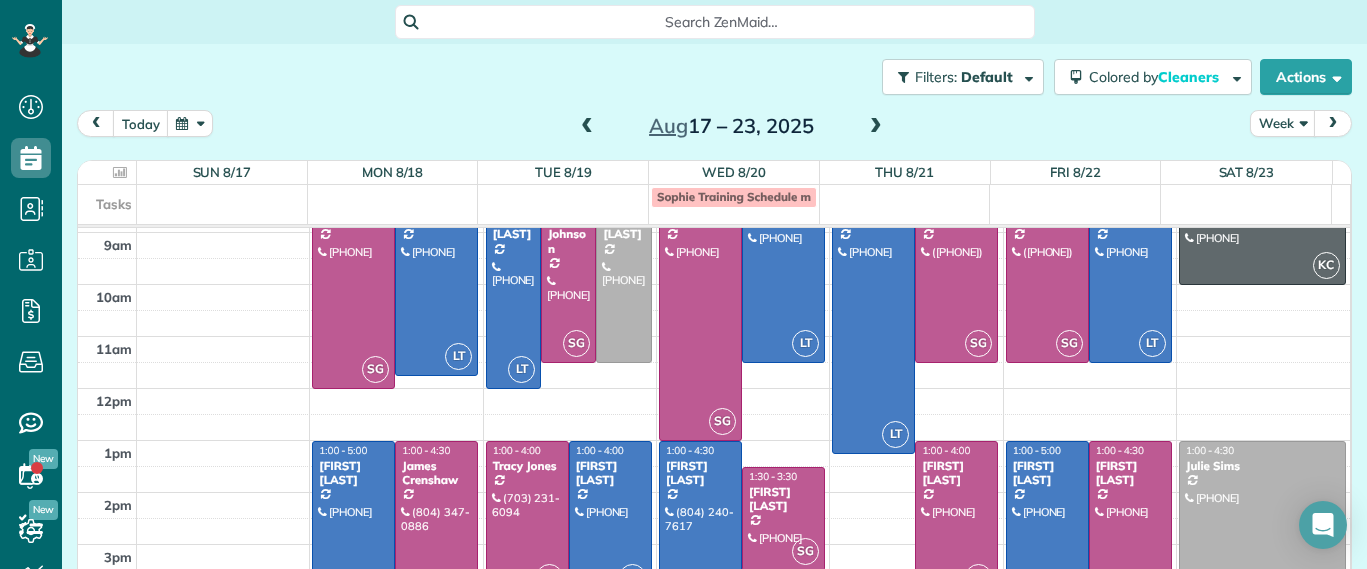 click at bounding box center (587, 127) 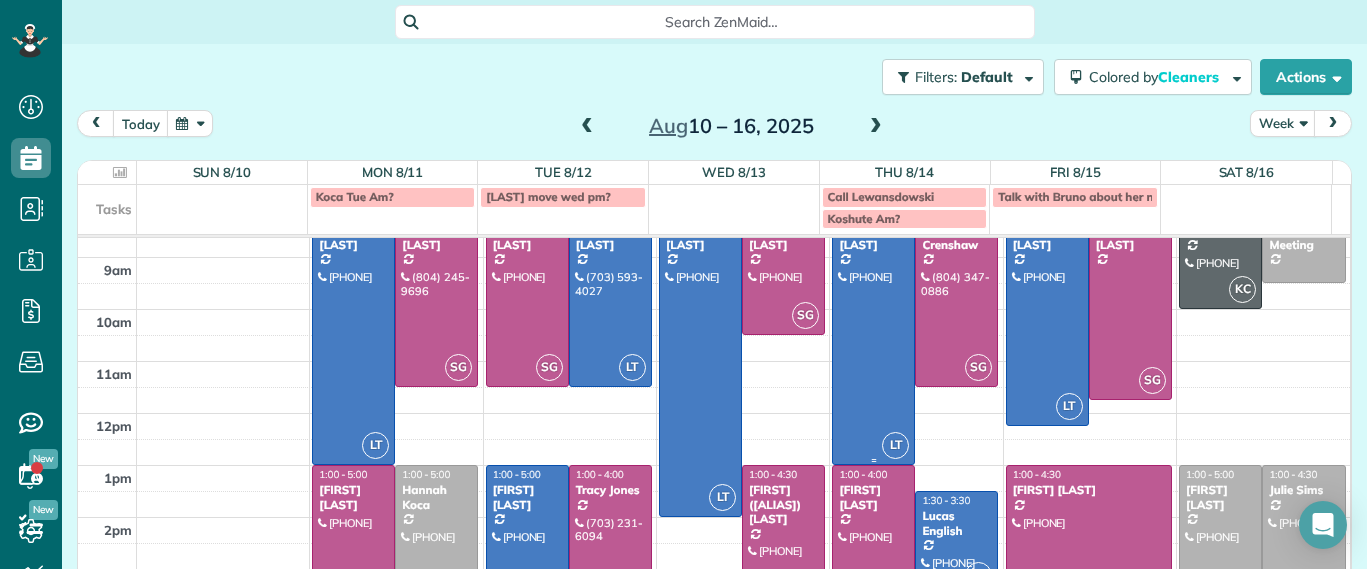 scroll, scrollTop: 234, scrollLeft: 0, axis: vertical 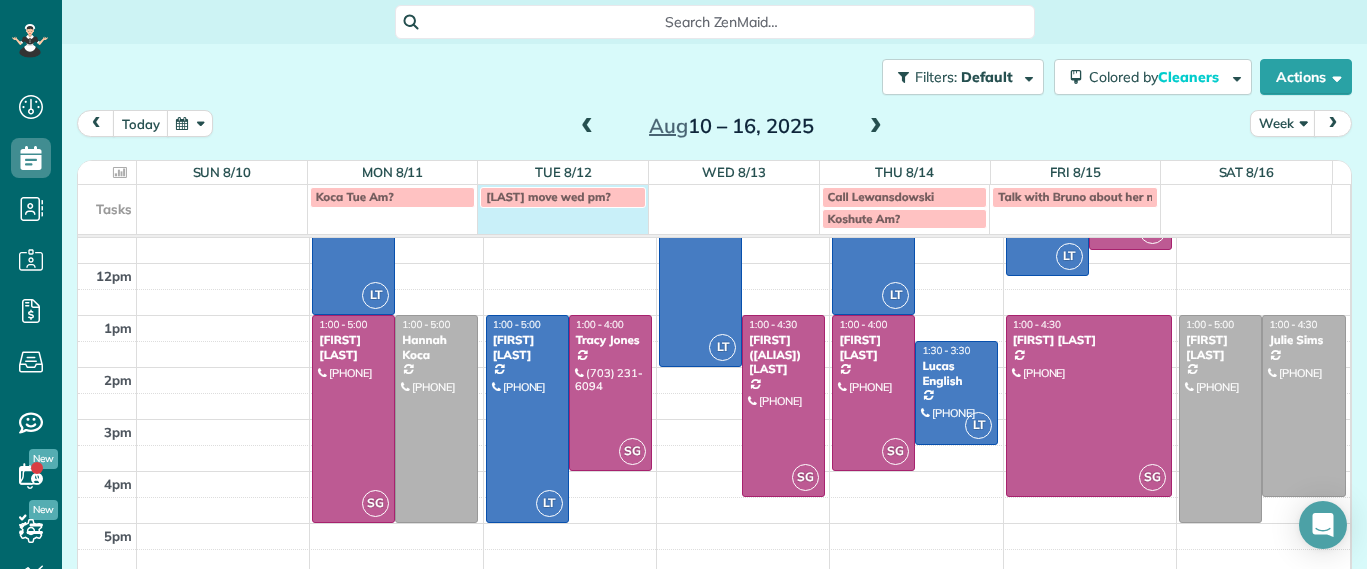 click on "Moran Monday pm?" at bounding box center (563, 207) 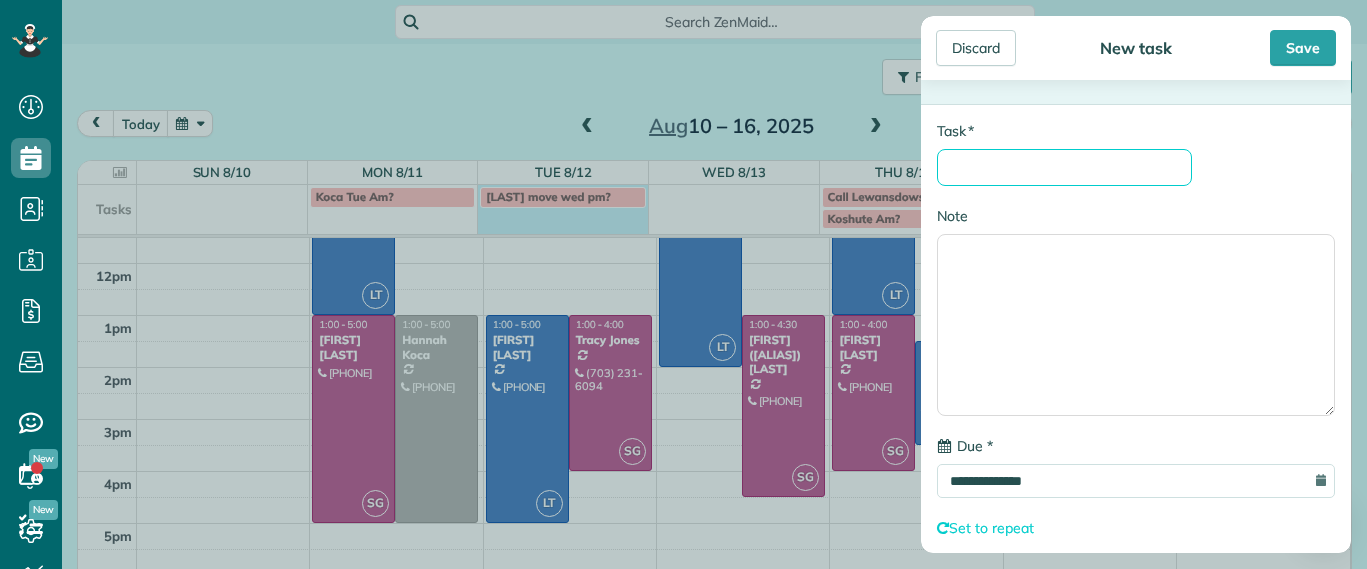 click on "*  Task" at bounding box center (1064, 167) 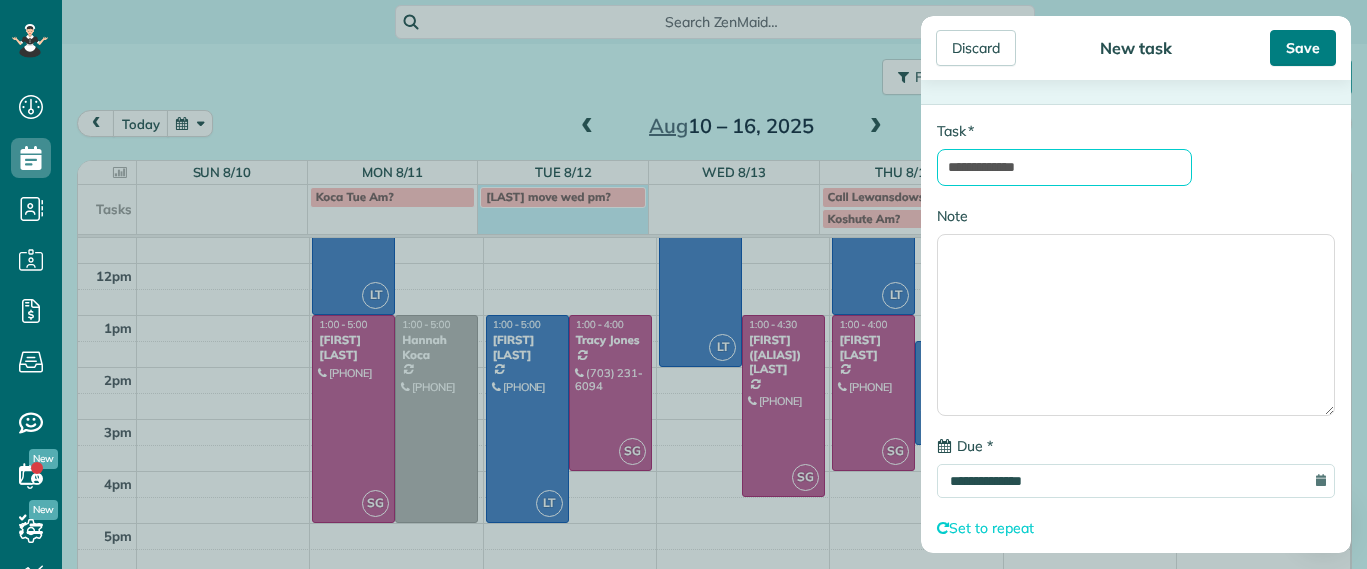 type on "**********" 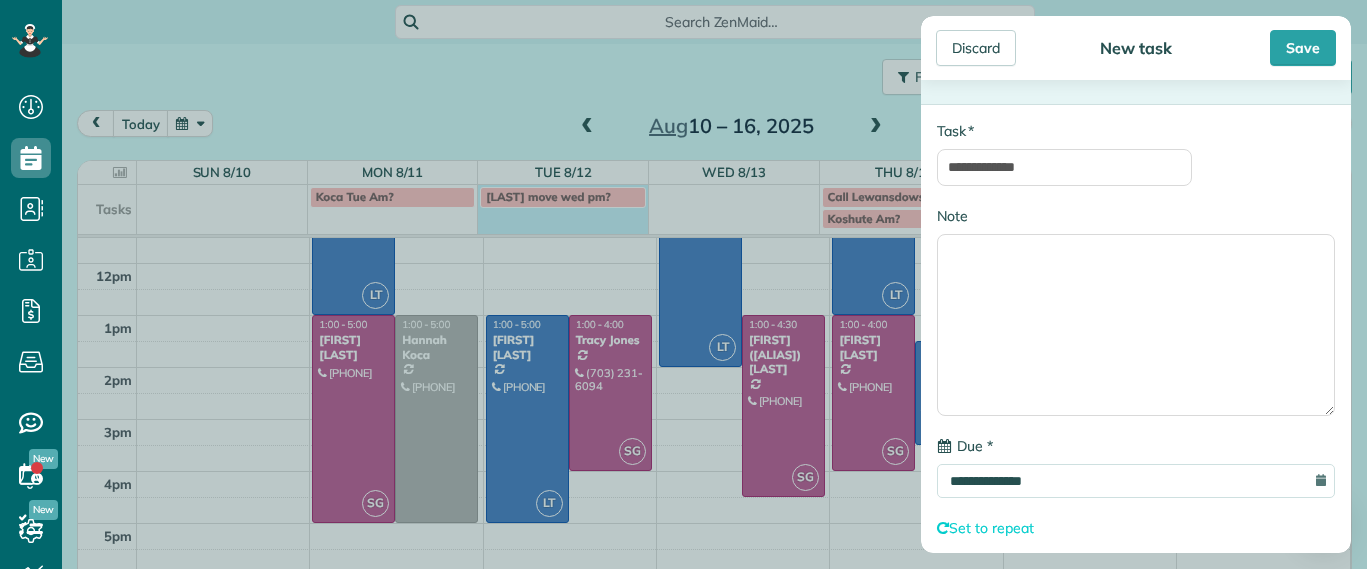 drag, startPoint x: 1295, startPoint y: 56, endPoint x: 1039, endPoint y: 74, distance: 256.63202 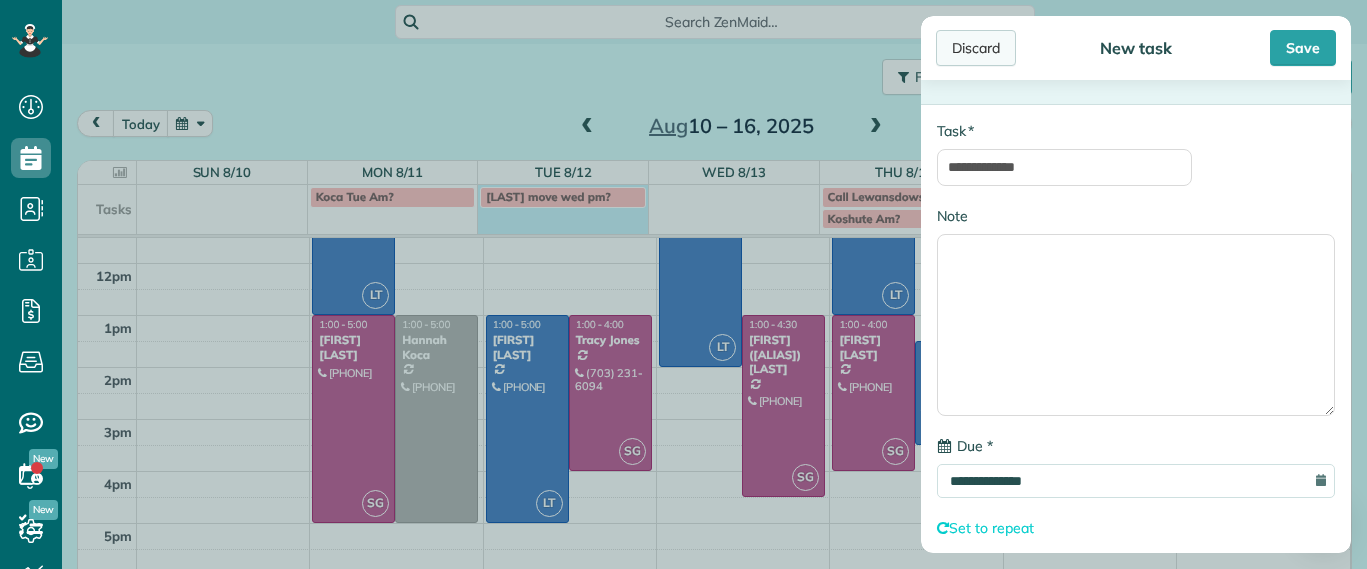 click on "Discard" at bounding box center [976, 48] 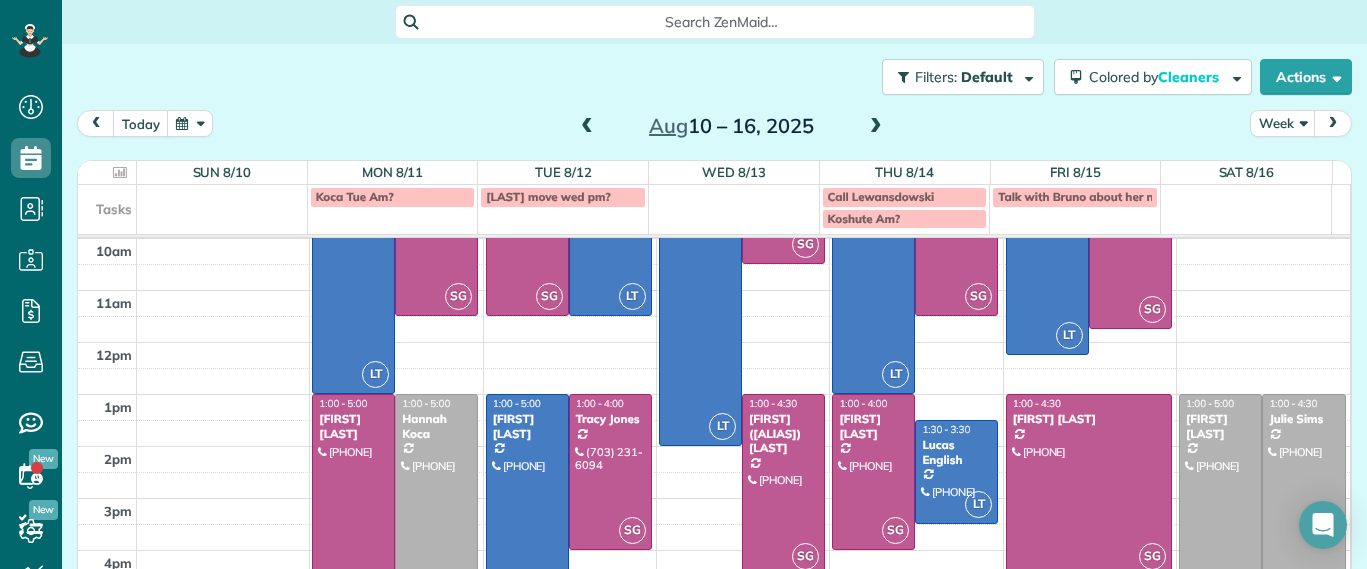 scroll, scrollTop: 0, scrollLeft: 0, axis: both 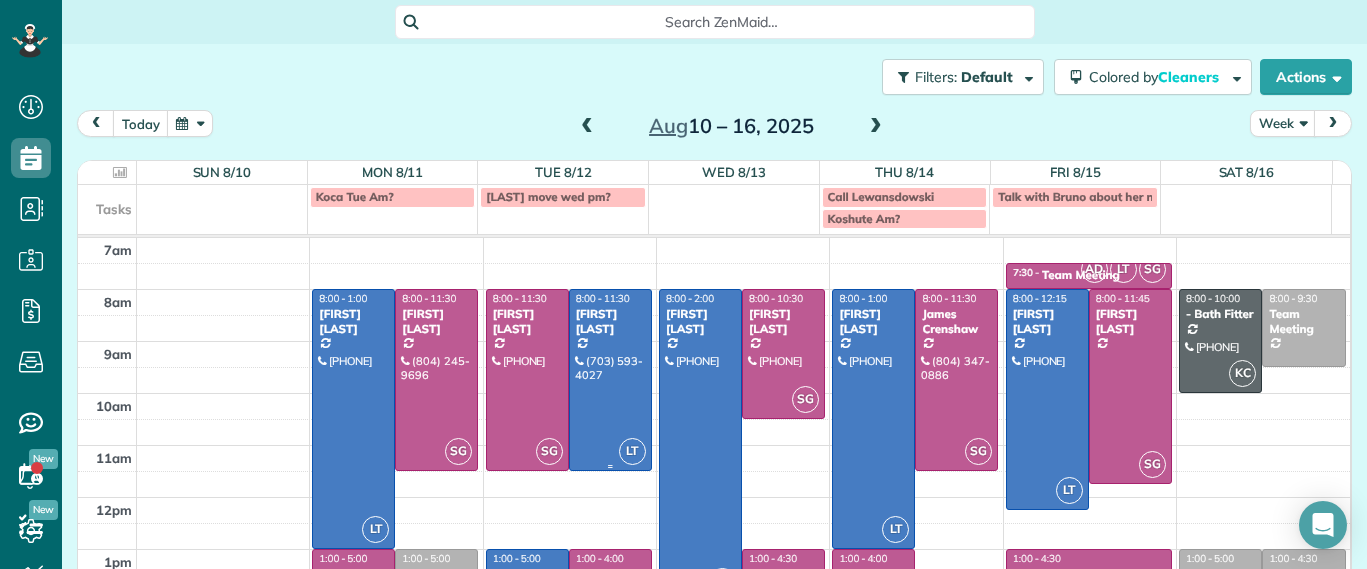 click at bounding box center [610, 380] 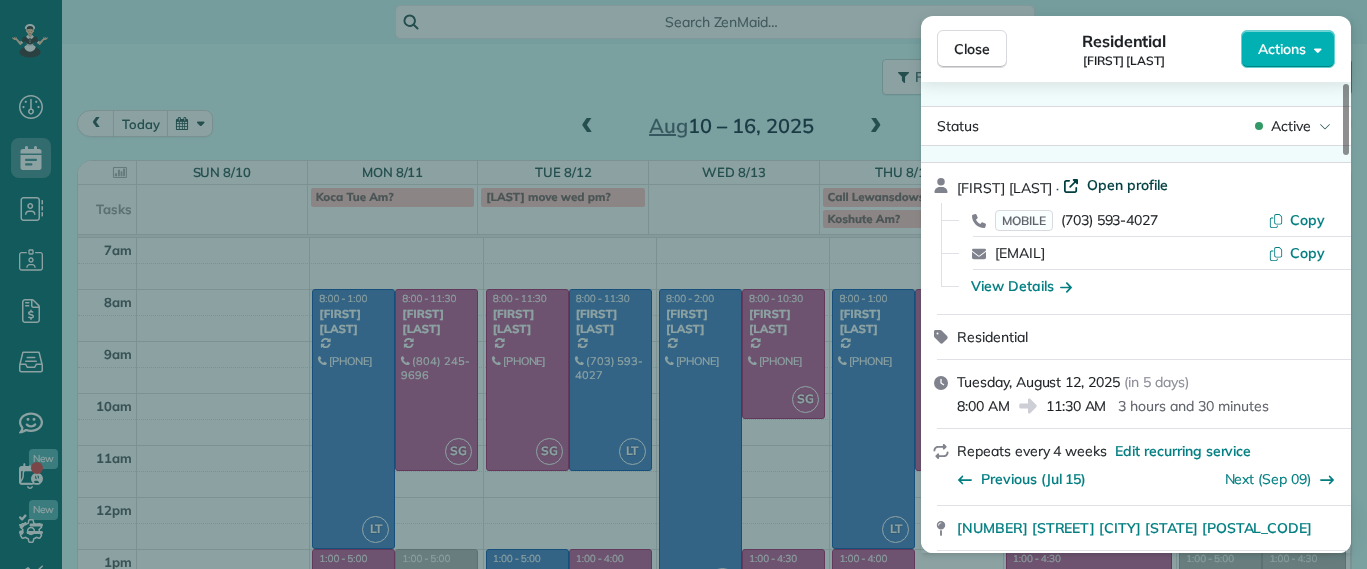 click on "Open profile" at bounding box center [1127, 185] 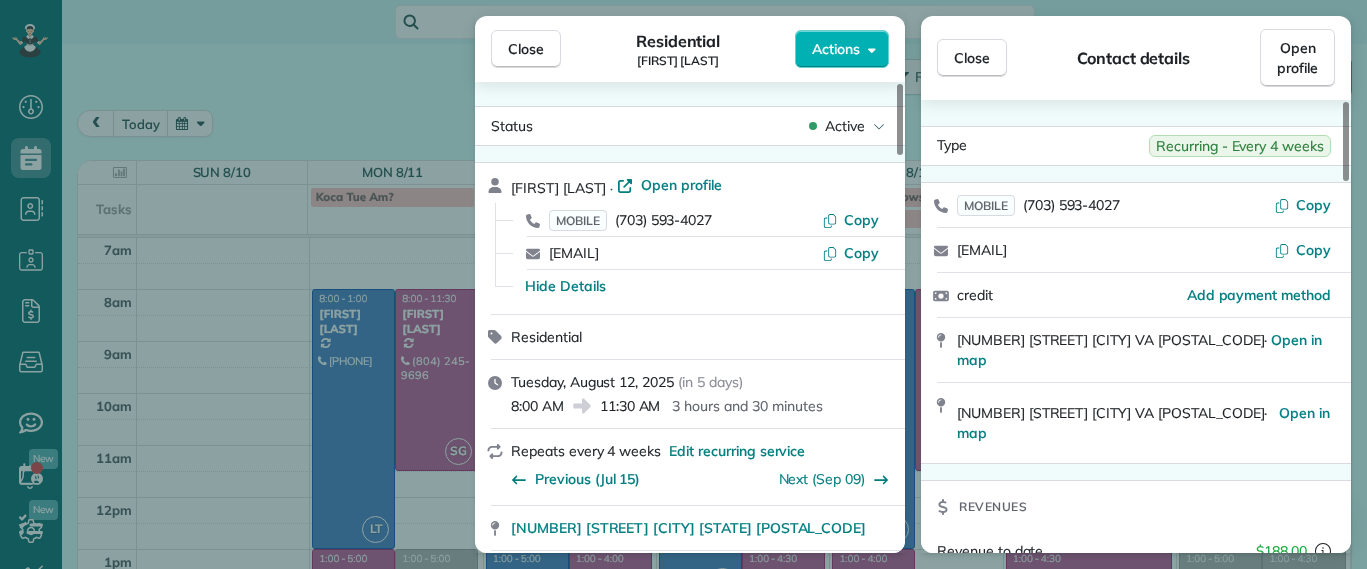 click on "Close" at bounding box center [526, 49] 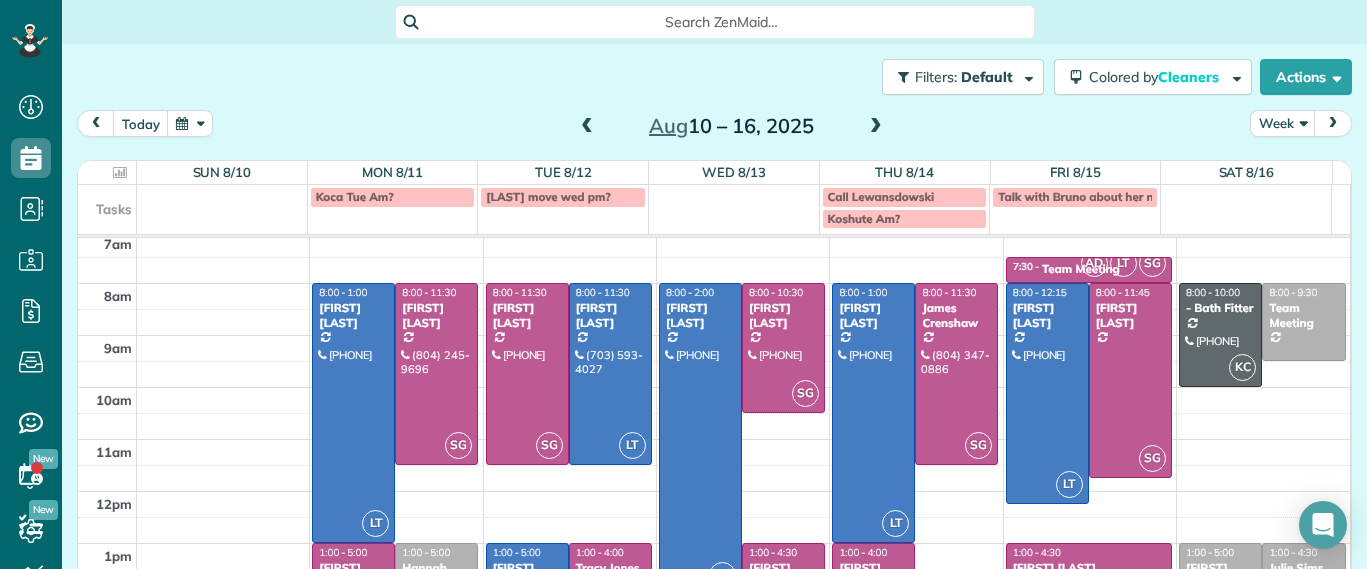 scroll, scrollTop: 0, scrollLeft: 0, axis: both 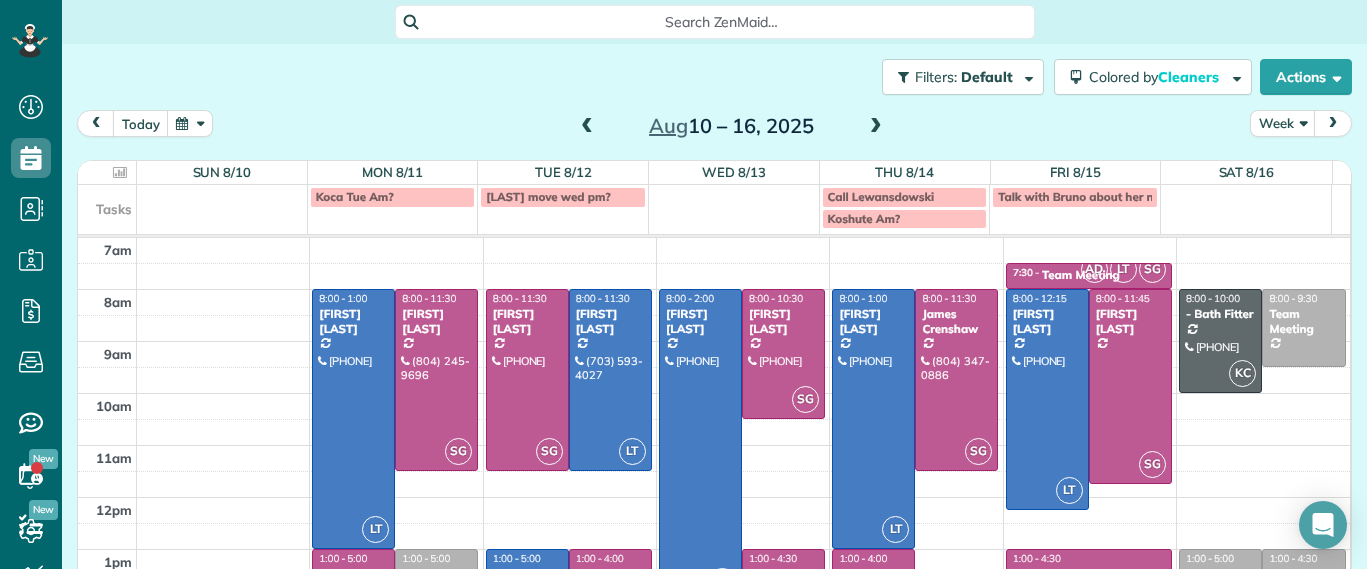 drag, startPoint x: 546, startPoint y: 199, endPoint x: 515, endPoint y: 199, distance: 31 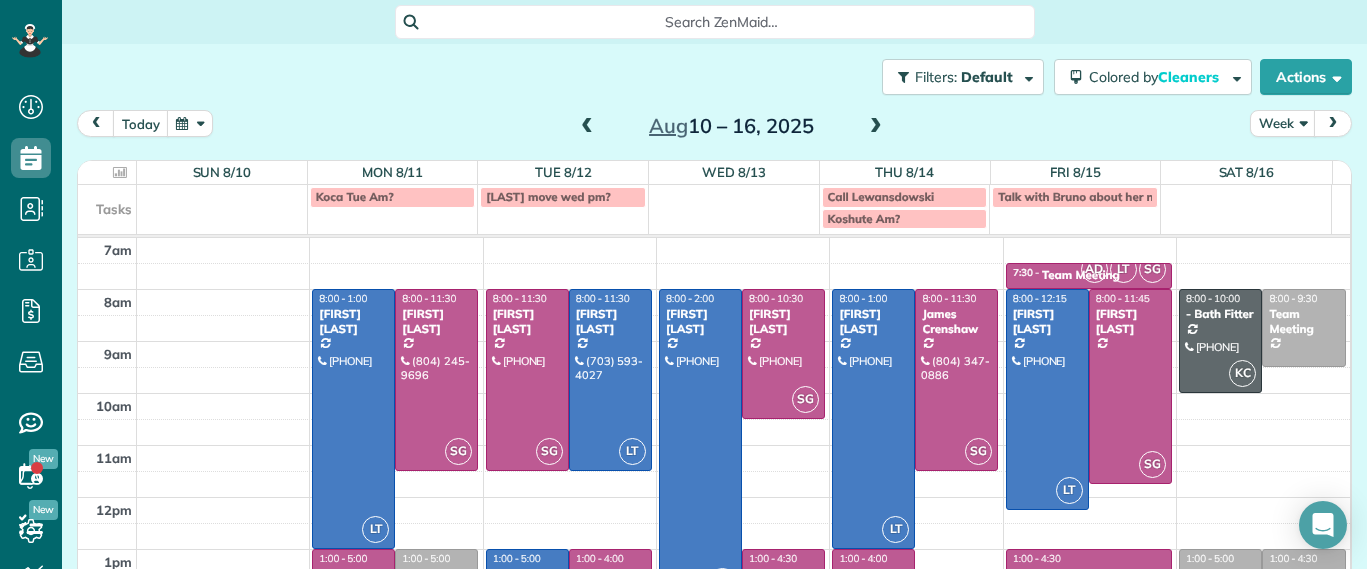 click on "Moran Monday pm?" at bounding box center [548, 196] 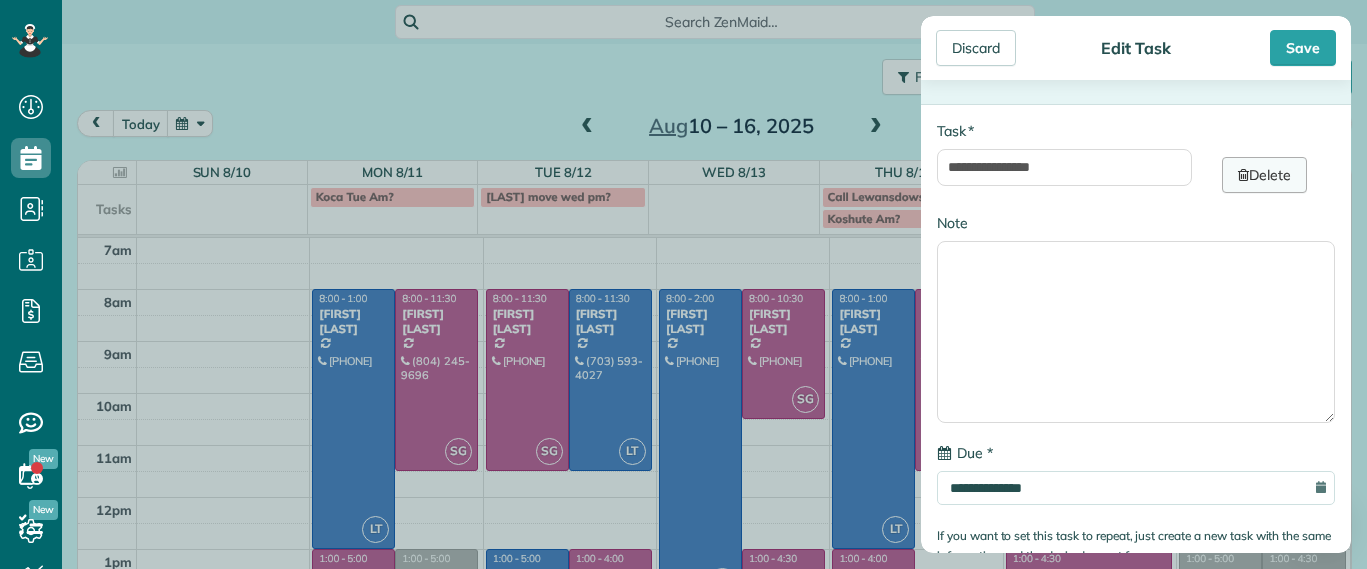 click on "Delete" at bounding box center [1264, 175] 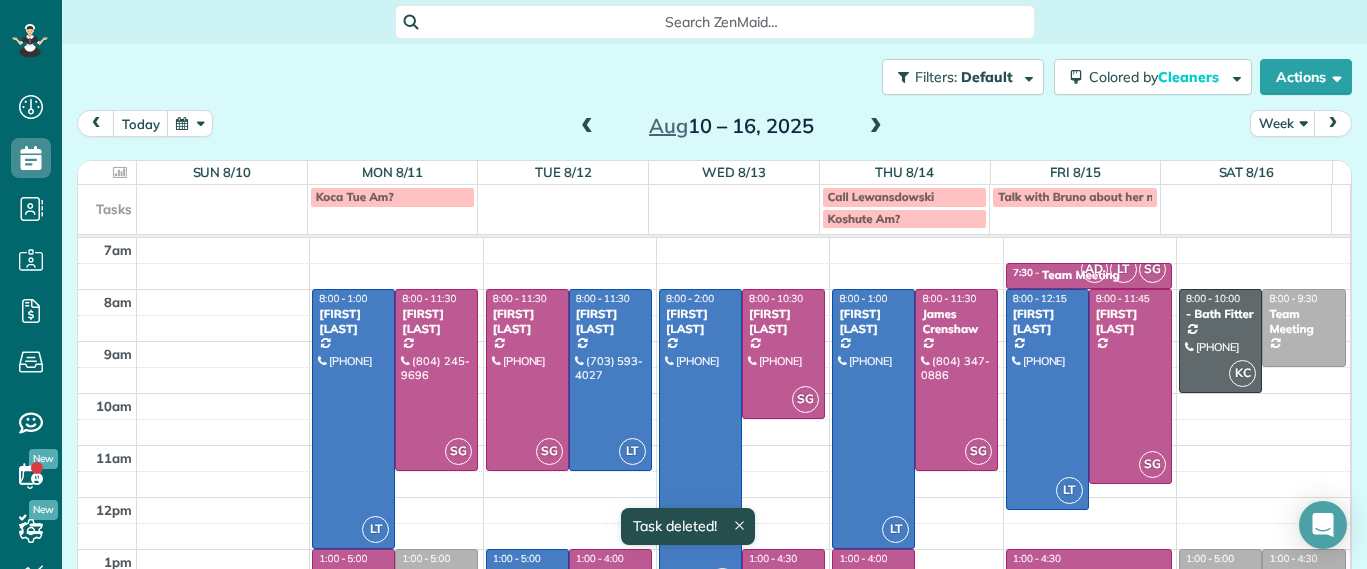 click on "Koca Tue Am?" at bounding box center (393, 197) 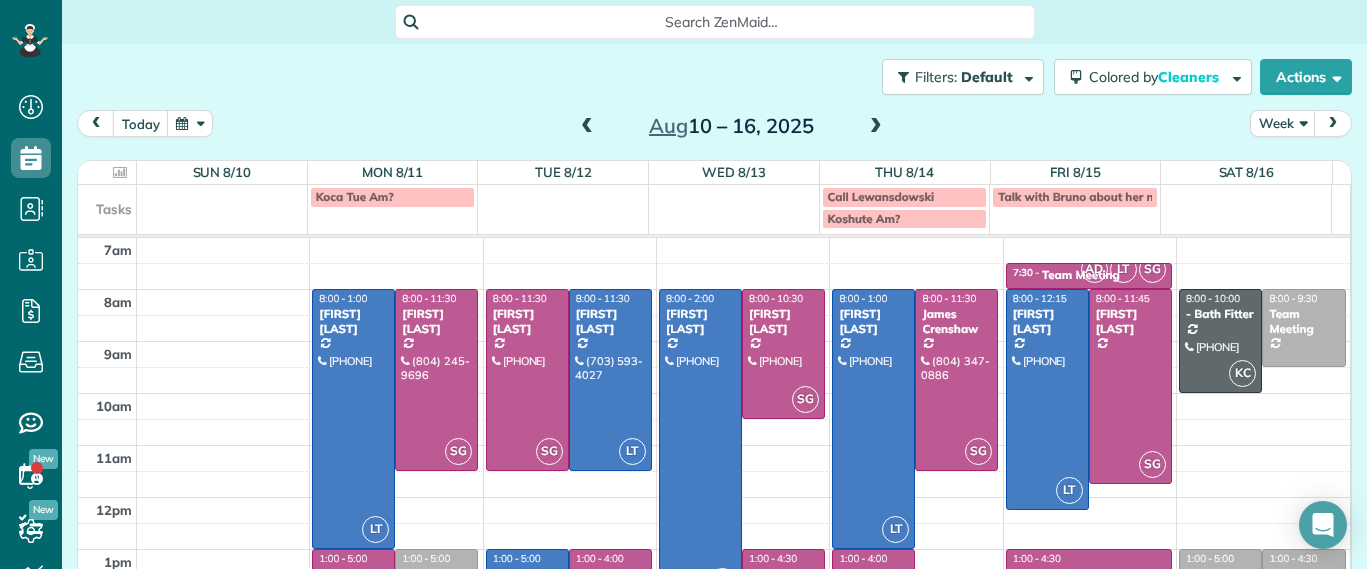 click on "**********" at bounding box center [683, 284] 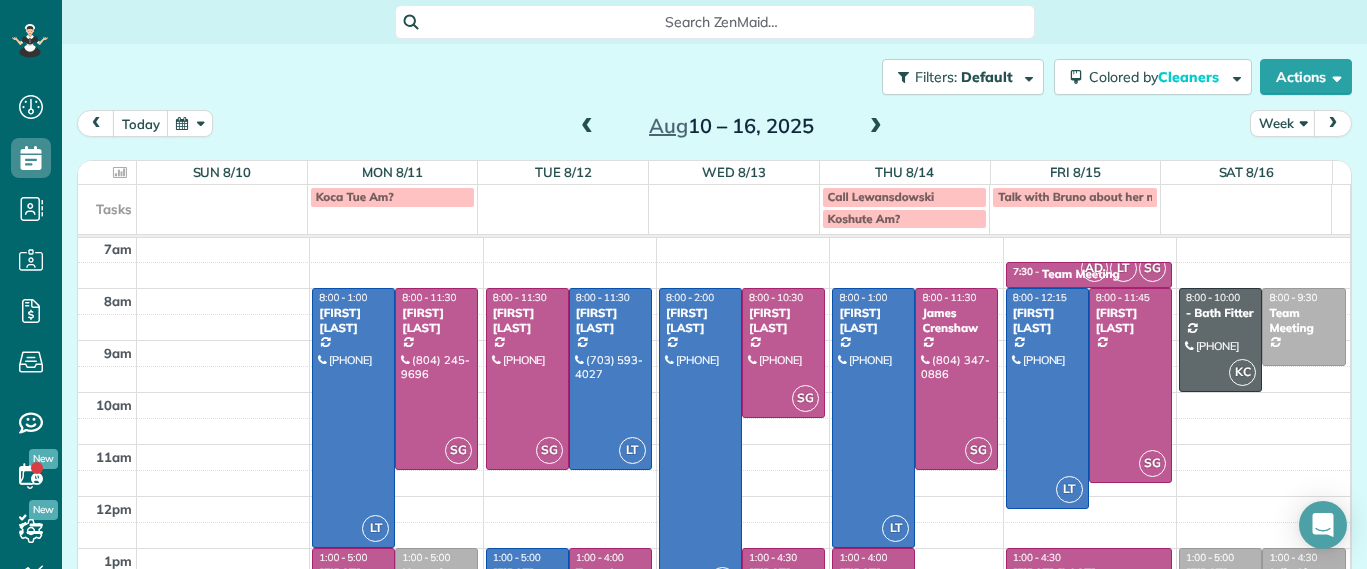 scroll, scrollTop: 0, scrollLeft: 0, axis: both 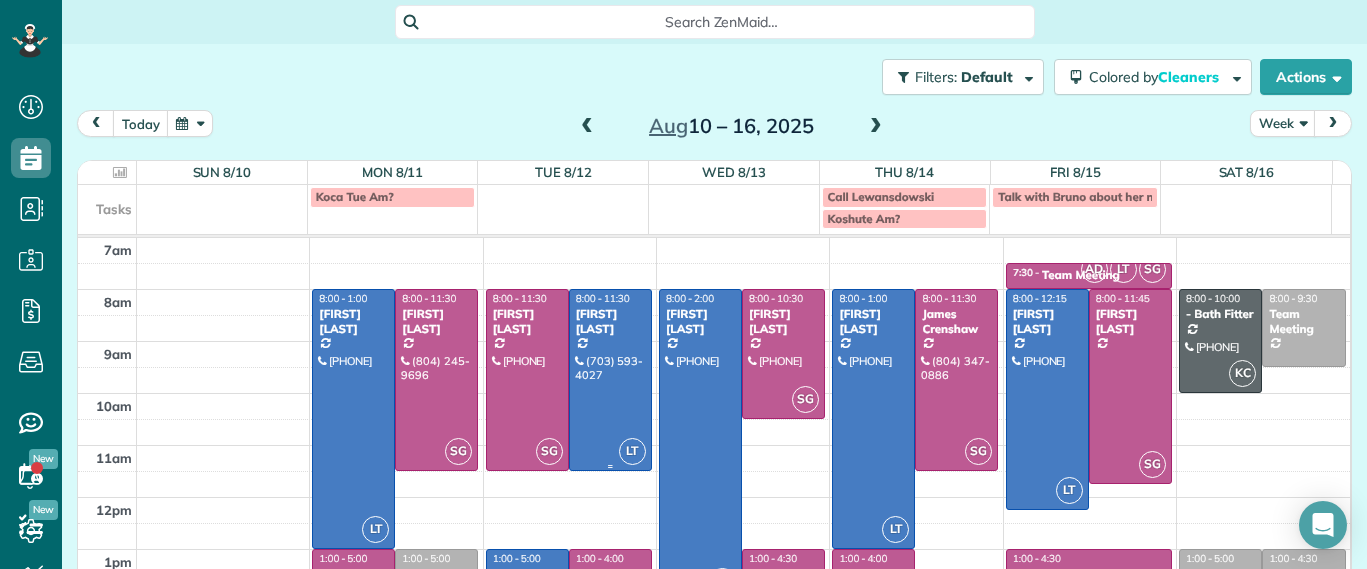 click at bounding box center [610, 380] 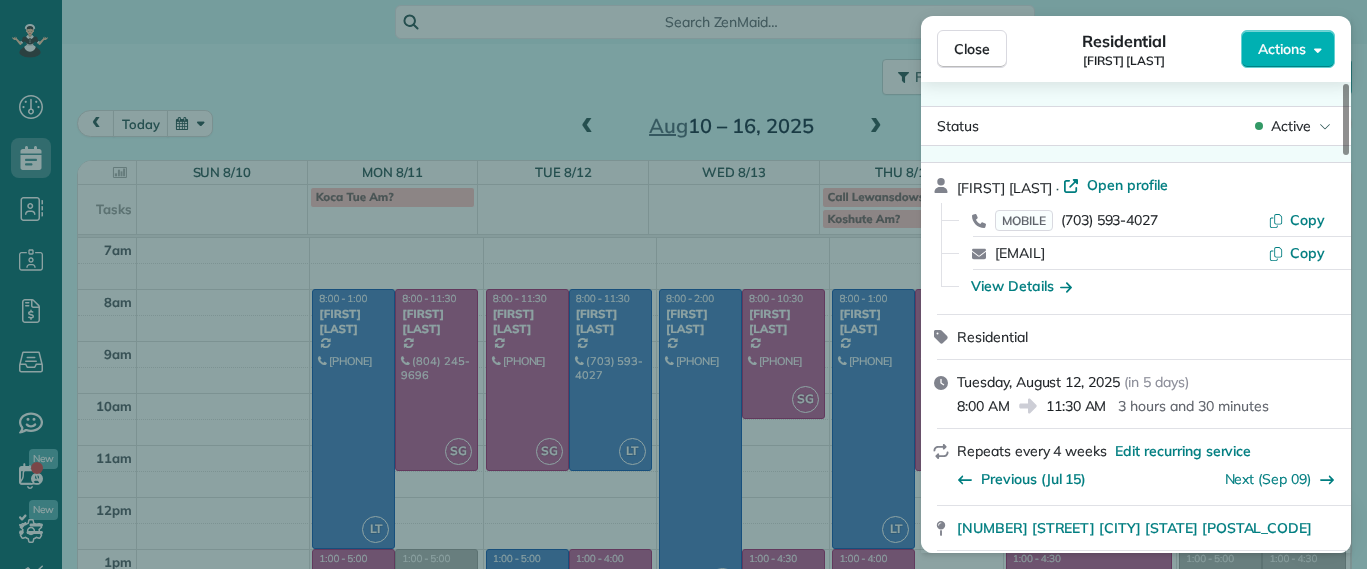 click on "Close Residential Galia Moran Actions Status Active Galia Moran · Open profile MOBILE (703) 593-4027 Copy galialmoran@gmail.com Copy View Details Residential Tuesday, August 12, 2025 ( in 5 days ) 8:00 AM 11:30 AM 3 hours and 30 minutes Repeats every 4 weeks Edit recurring service Previous (Jul 15) Next (Sep 09) 5937 Kings Crest Drive Chesterfield VA 23832 Service was not rated yet Setup ratings Cleaners Time in and out Assign Invite Cleaners Laura   Thaller 8:00 AM 11:30 AM Checklist Try Now Keep this appointment up to your standards. Stay on top of every detail, keep your cleaners organised, and your client happy. Assign a checklist Watch a 5 min demo Billing Billing actions Service Service Price (1x $188.00) $188.00 Add an item Overcharge $0.00 Discount $0.00 Coupon discount - Primary tax - Secondary tax - Total appointment price $188.00 Tips collected $0.00 Unpaid Mark as paid Total including tip $188.00 Get paid online in no-time! Send an invoice and reward your cleaners with tips Man Hours - Work items" at bounding box center (683, 284) 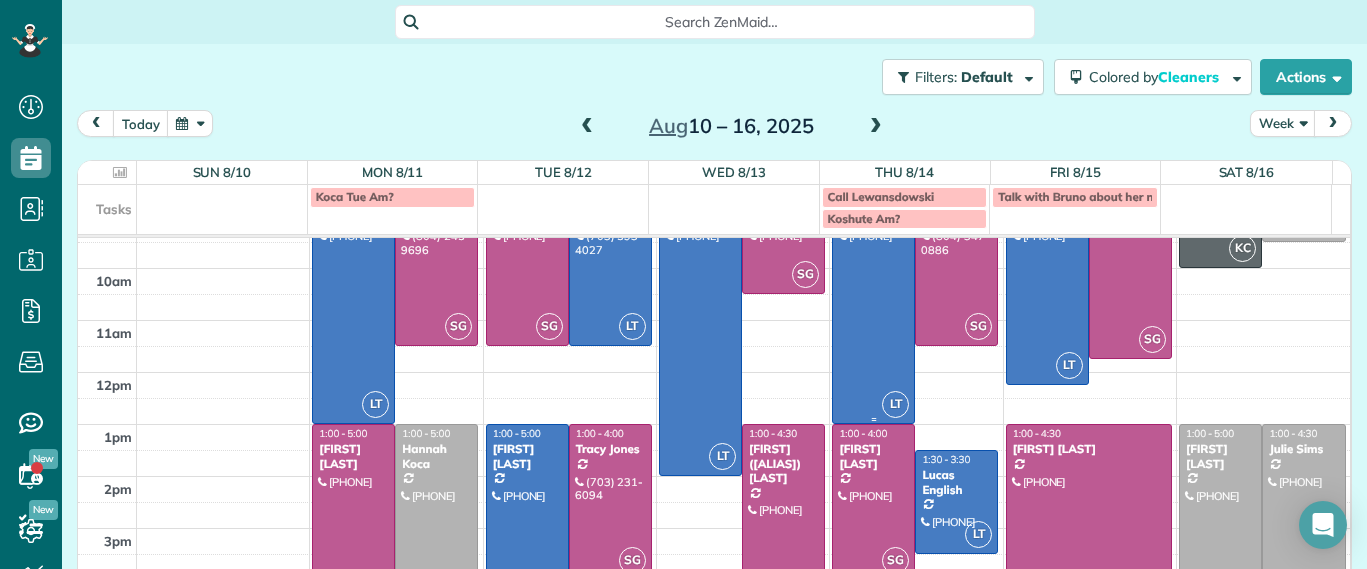 scroll, scrollTop: 54, scrollLeft: 0, axis: vertical 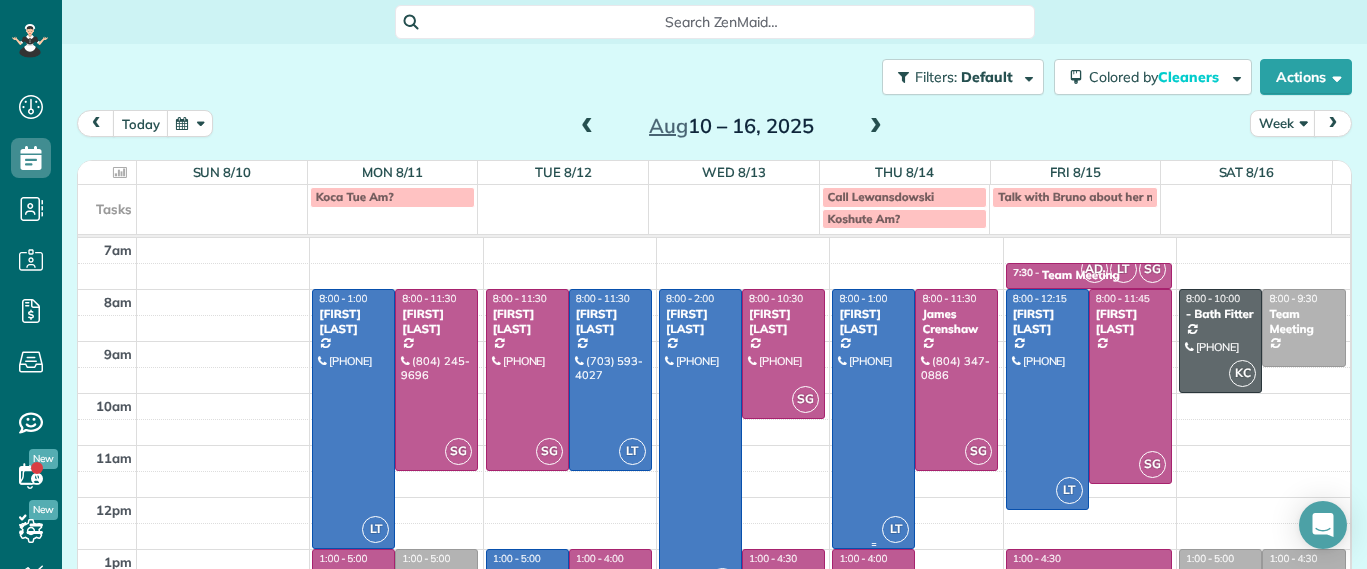 drag, startPoint x: 862, startPoint y: 324, endPoint x: 302, endPoint y: 101, distance: 602.76776 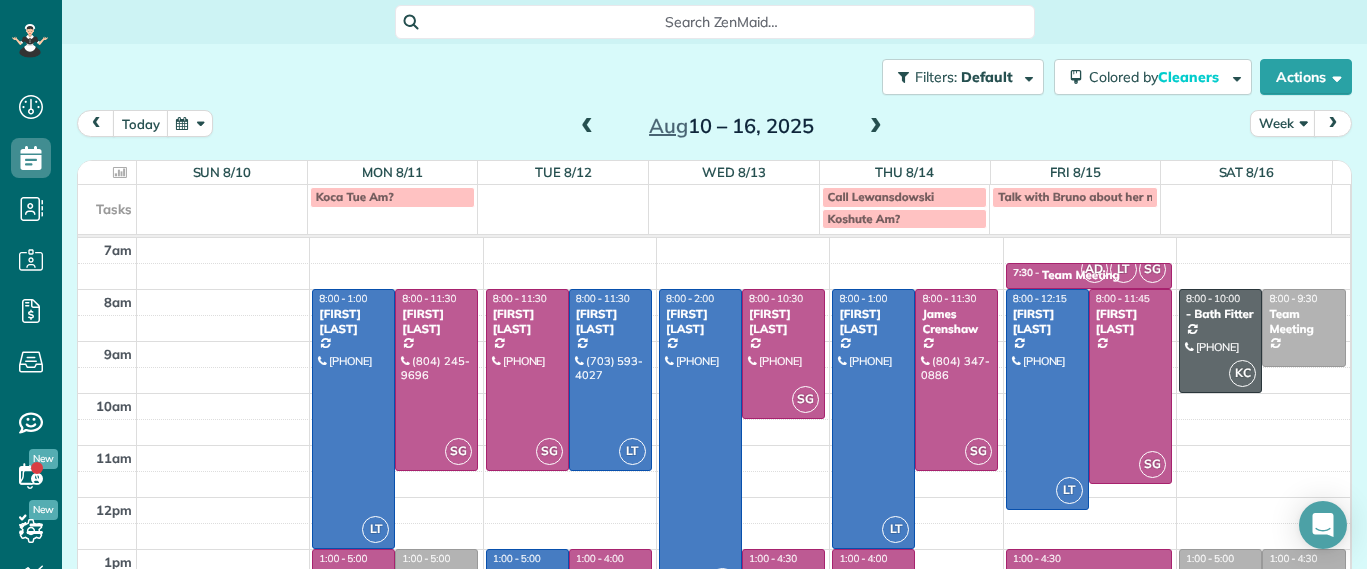 click at bounding box center [587, 127] 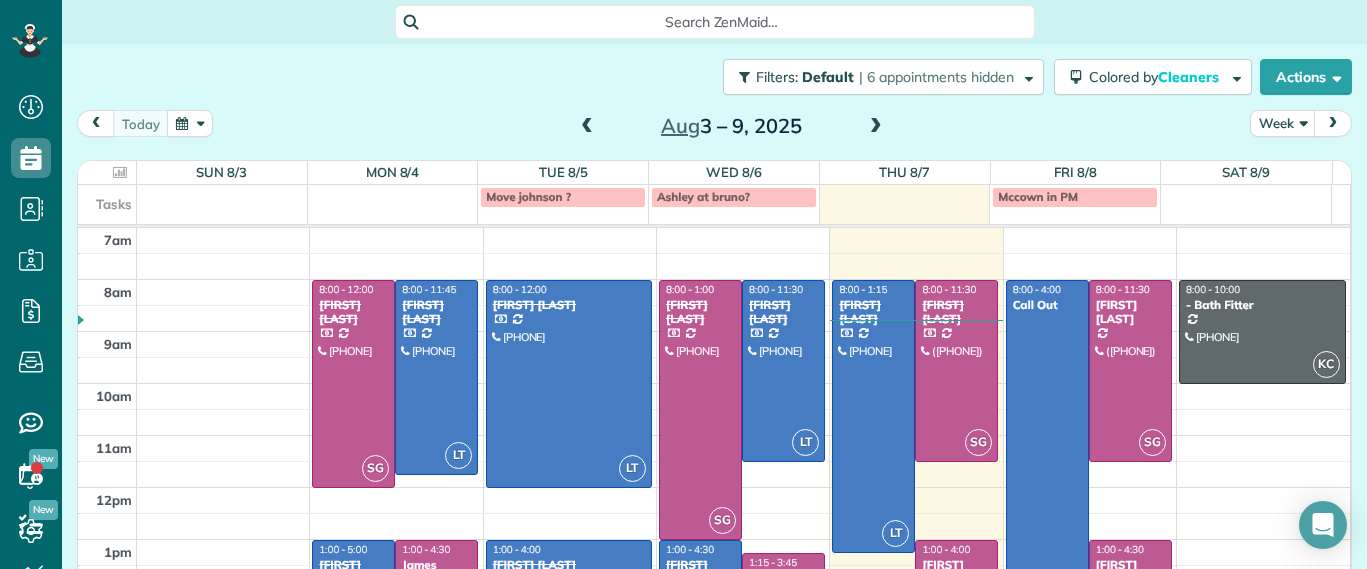 click at bounding box center (587, 127) 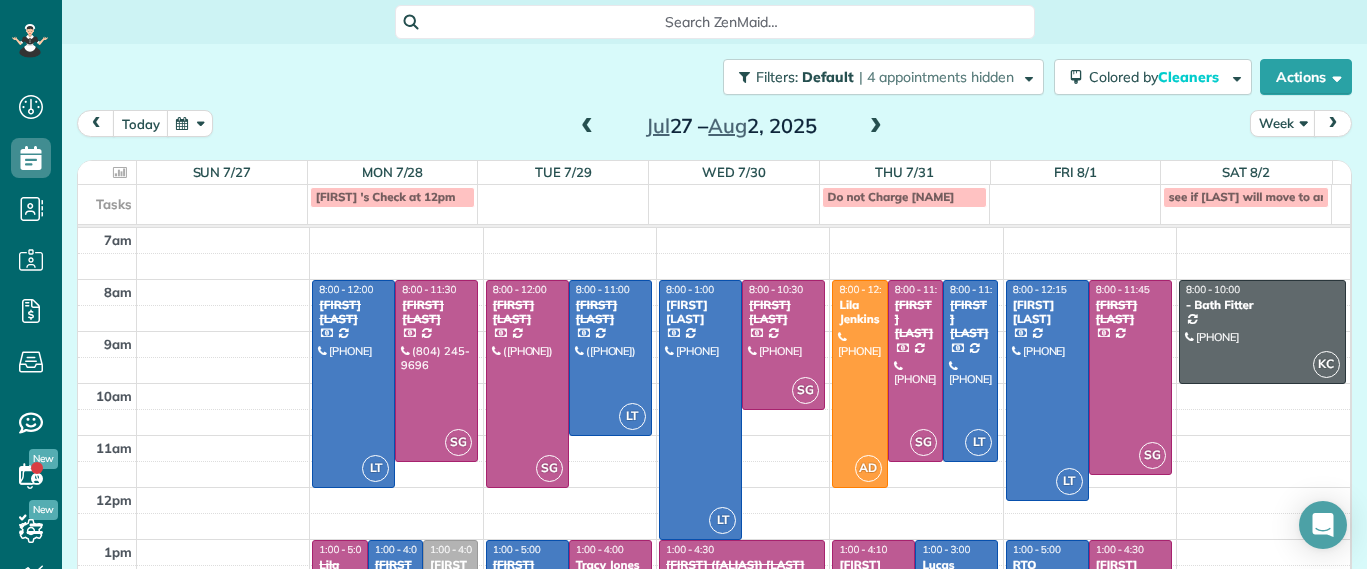 click at bounding box center (876, 127) 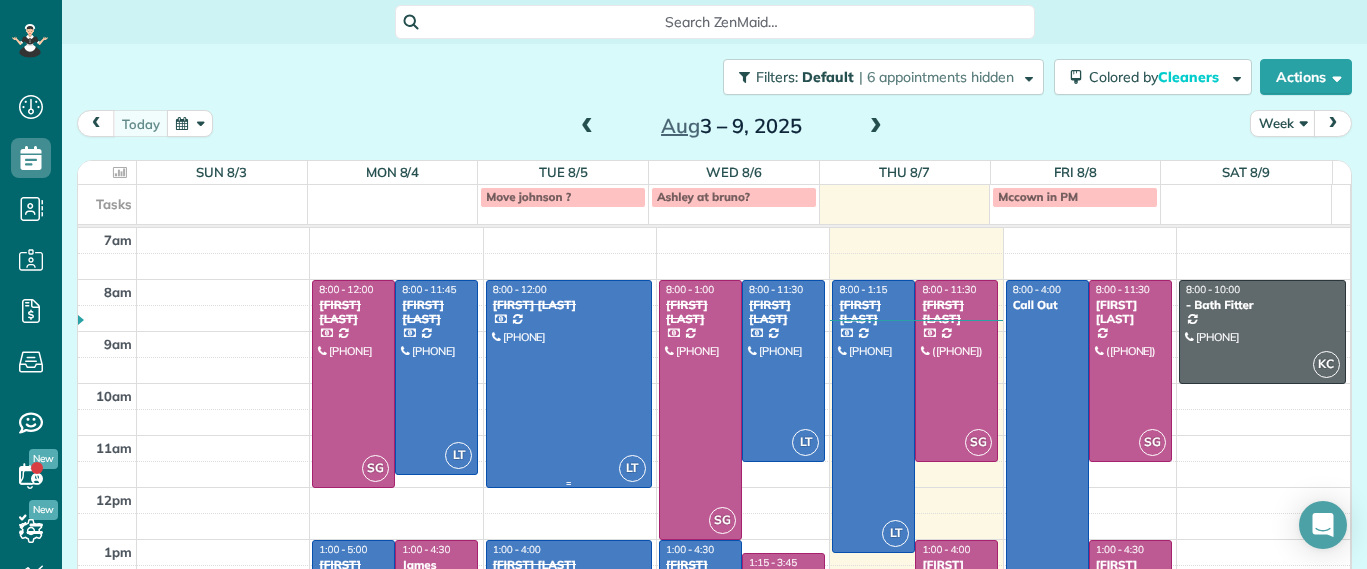 click at bounding box center [700, 410] 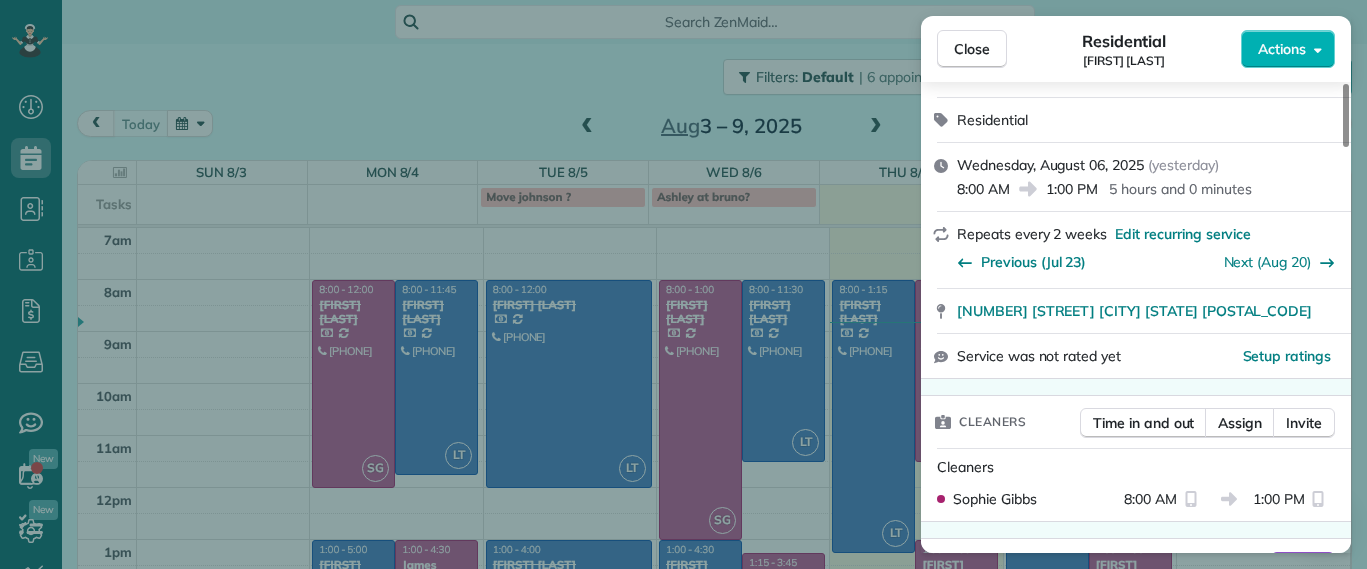 scroll, scrollTop: 125, scrollLeft: 0, axis: vertical 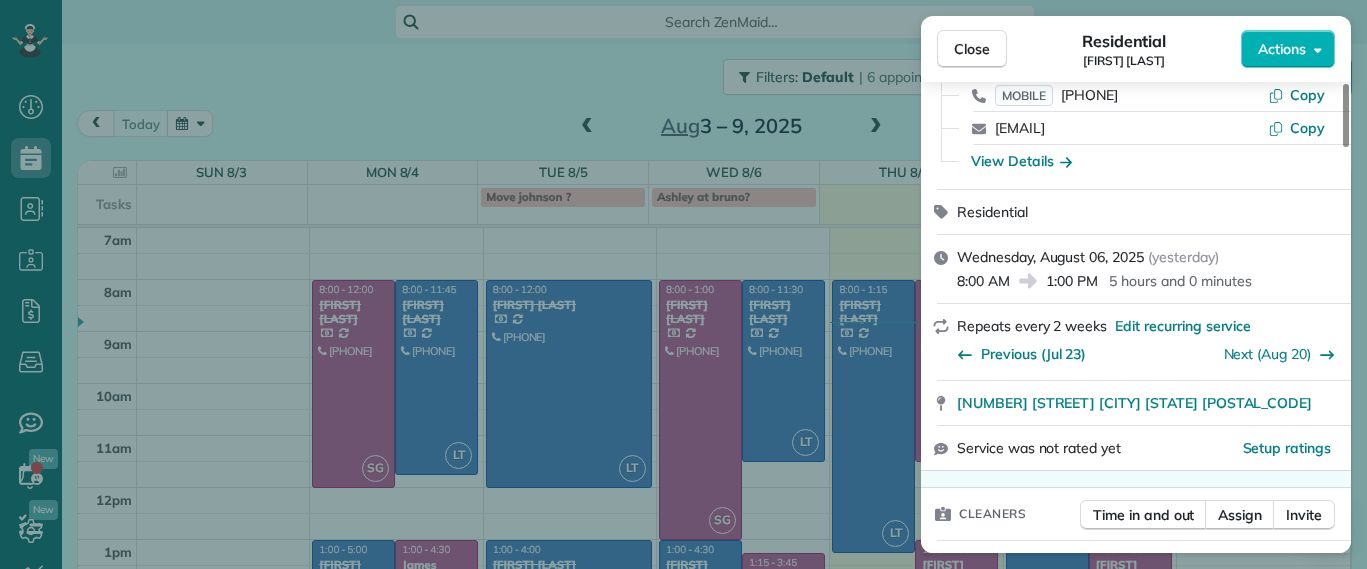 drag, startPoint x: 993, startPoint y: 49, endPoint x: 186, endPoint y: 82, distance: 807.67444 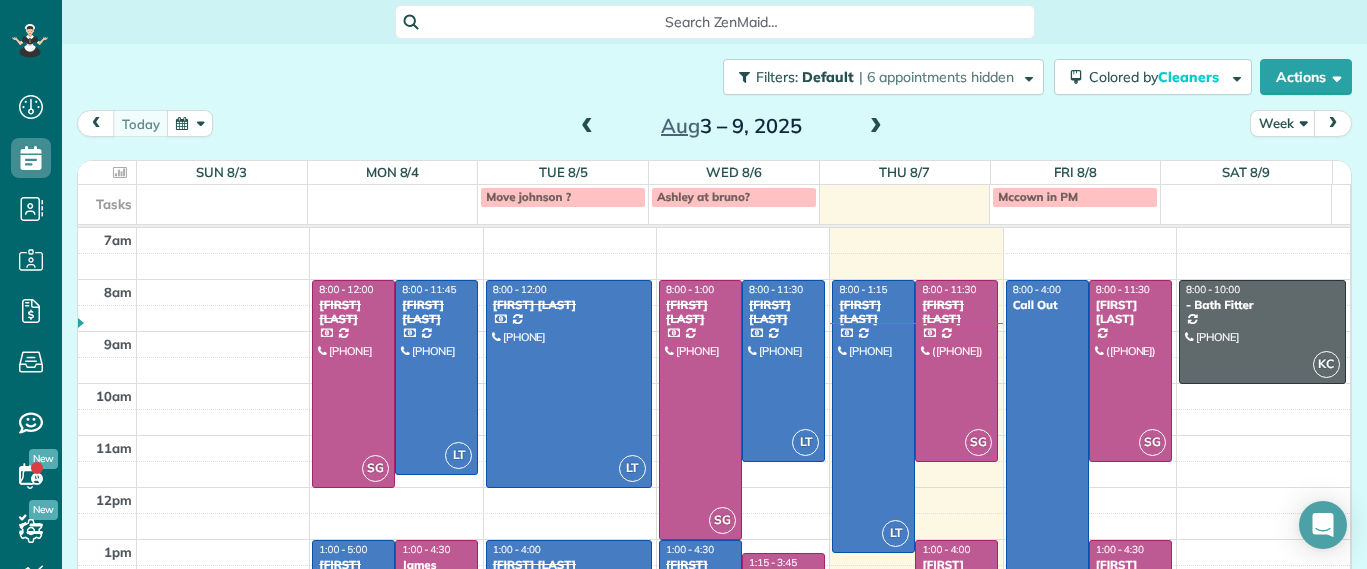 click at bounding box center [876, 127] 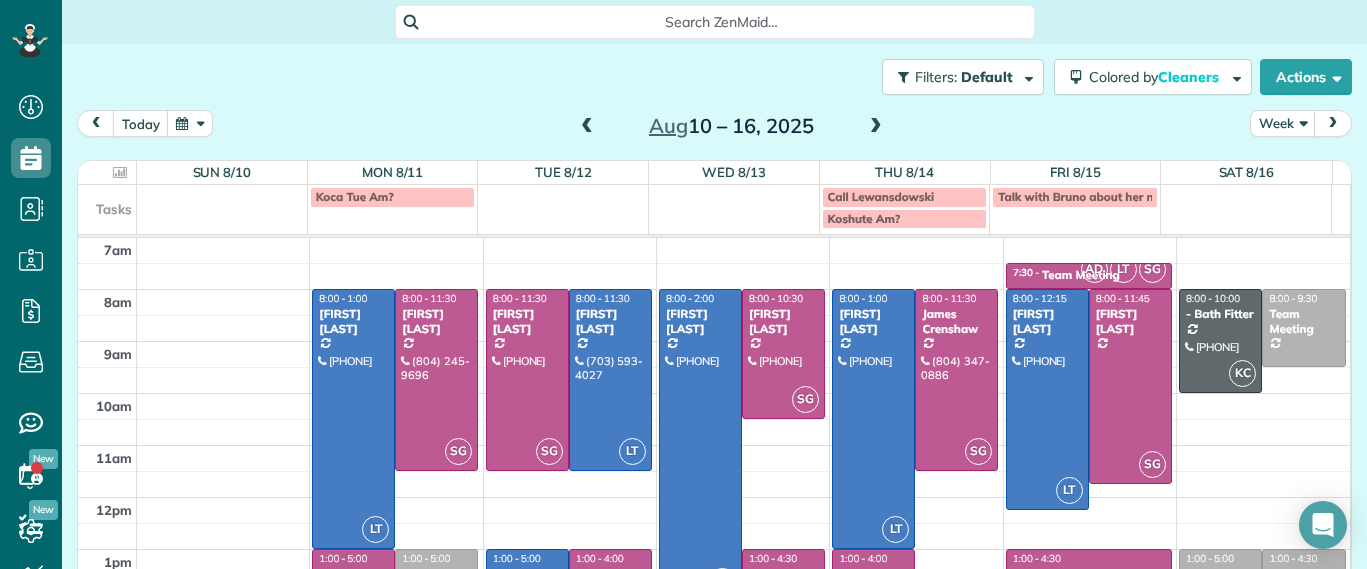 click at bounding box center [876, 127] 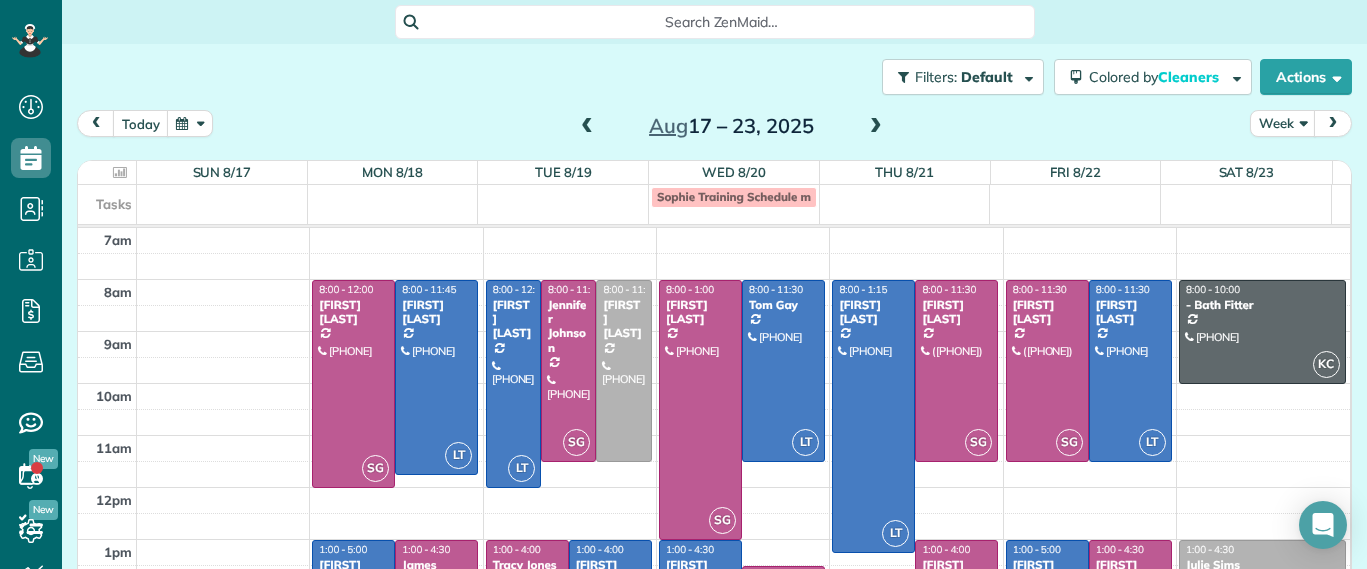 click at bounding box center (587, 127) 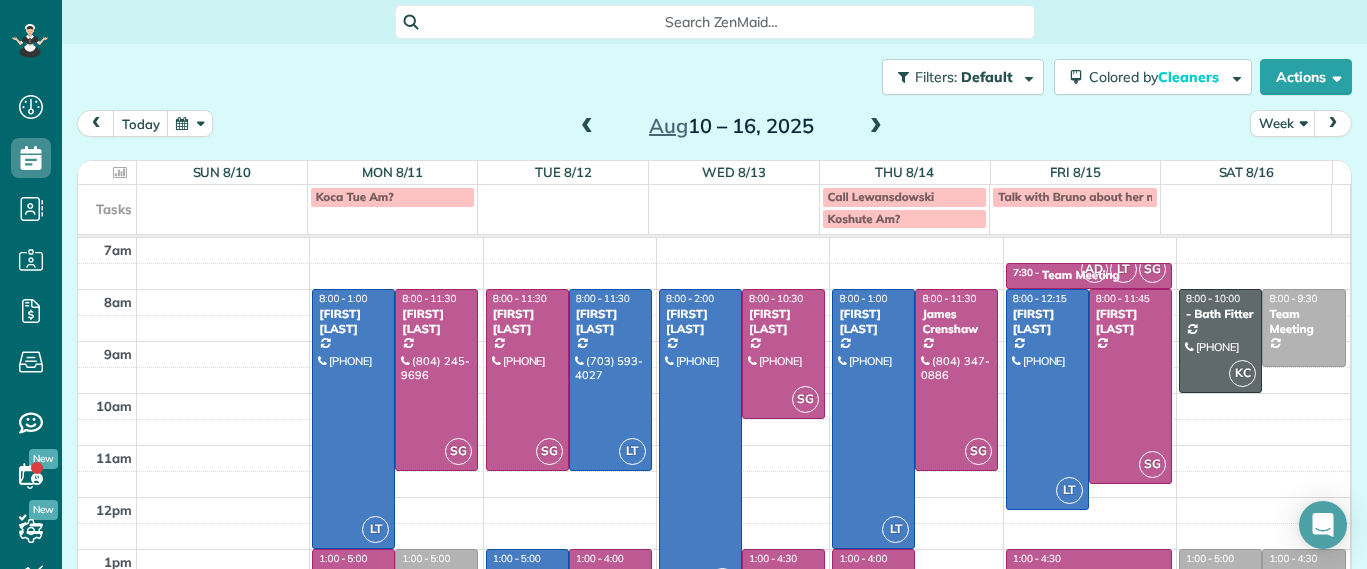 click at bounding box center [587, 127] 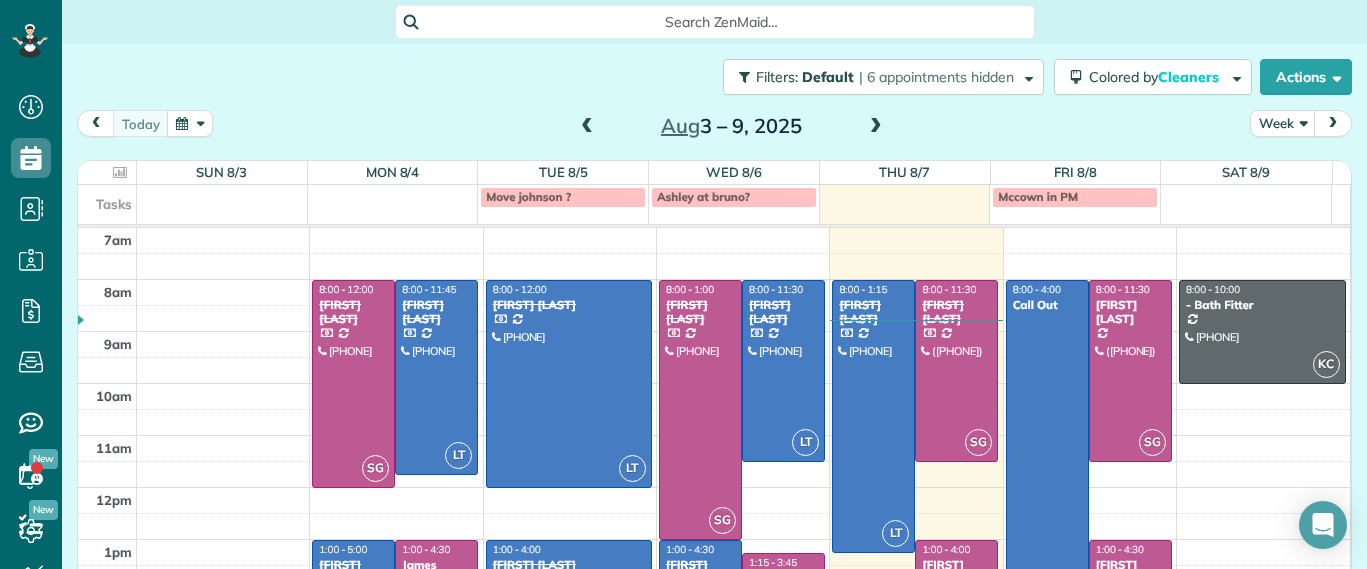 click at bounding box center (587, 127) 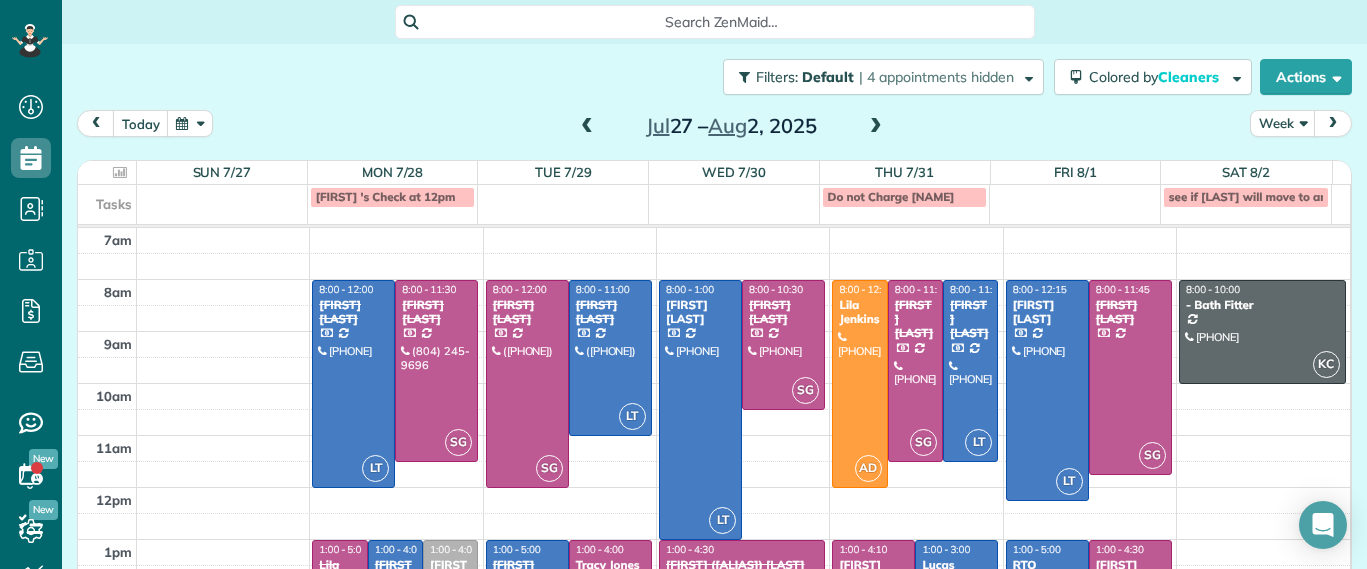 click at bounding box center [587, 127] 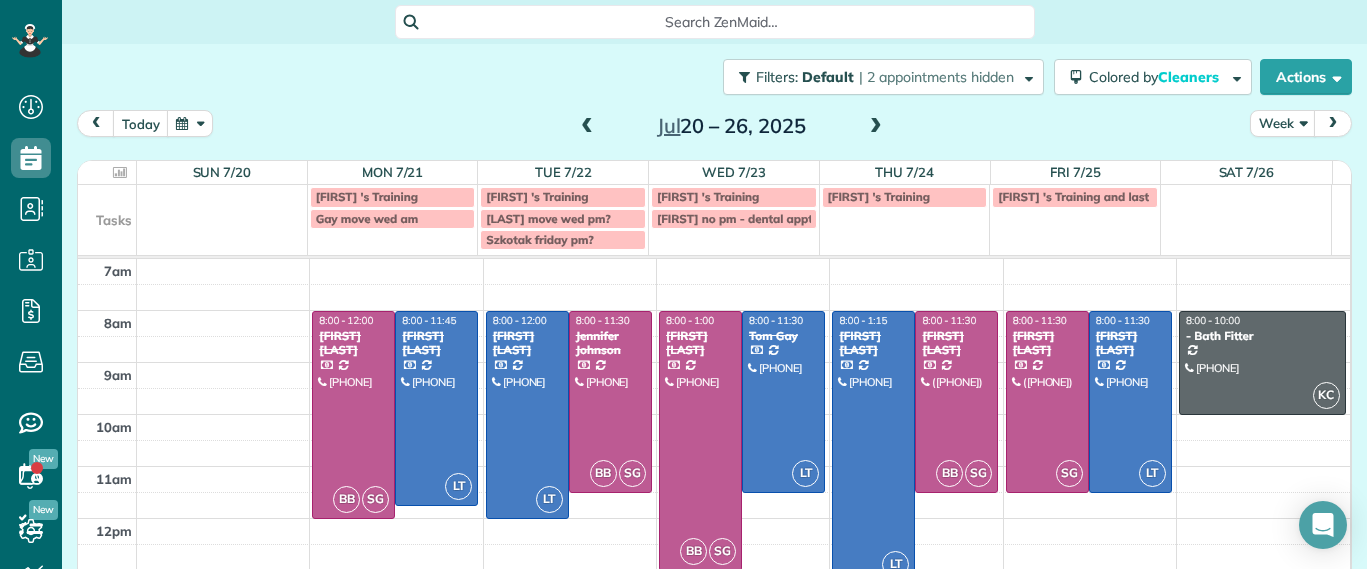 click at bounding box center (700, 441) 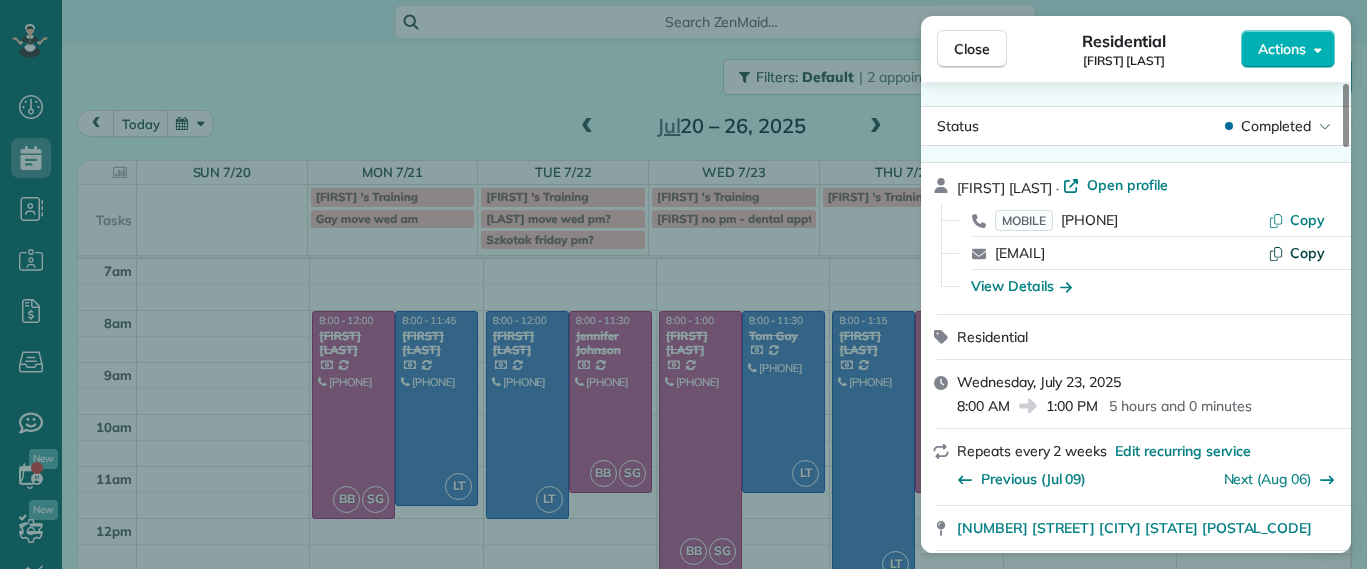 click on "Copy" at bounding box center (1307, 253) 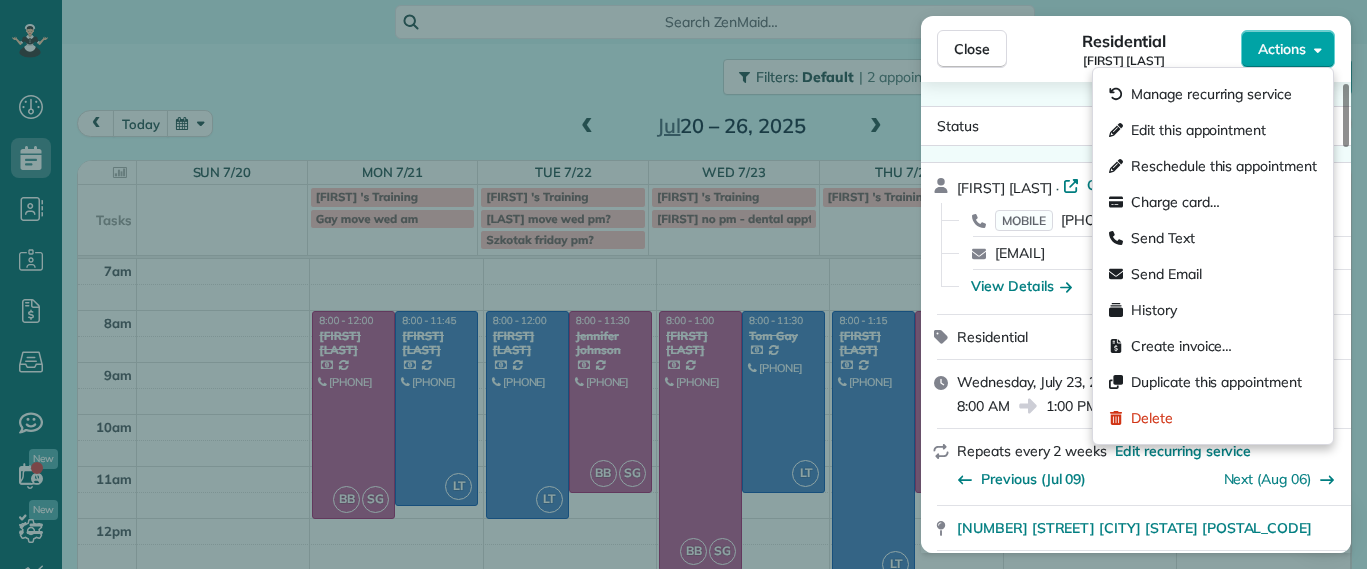 click on "Actions" at bounding box center (1282, 49) 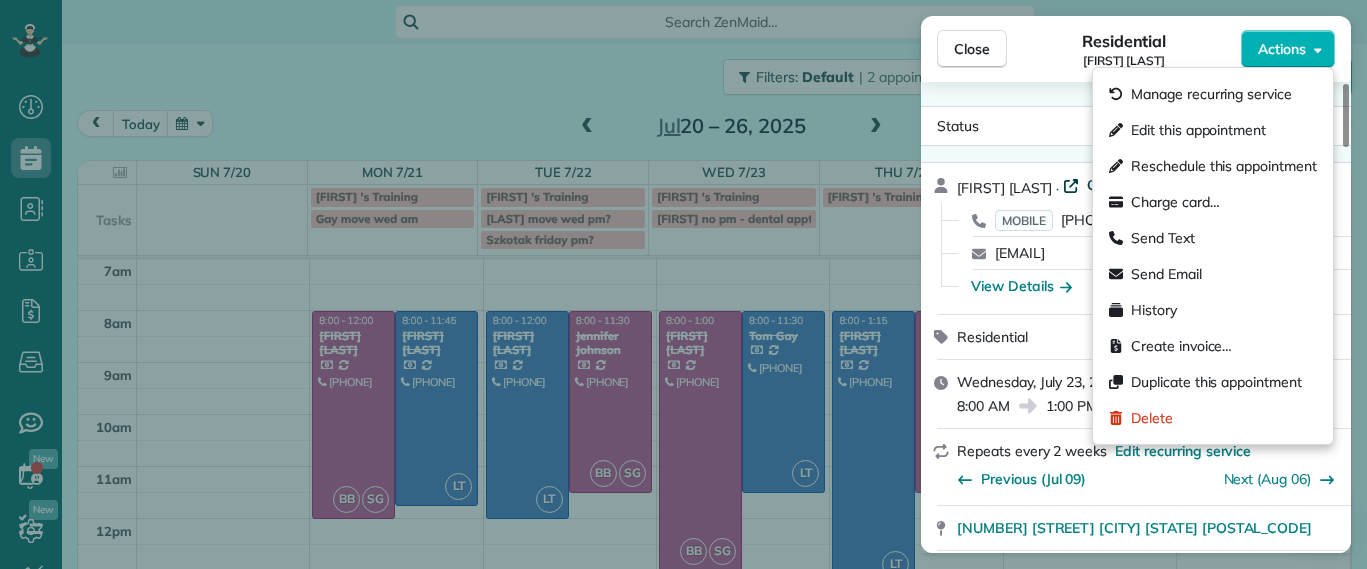 click on "Open profile" at bounding box center [1127, 185] 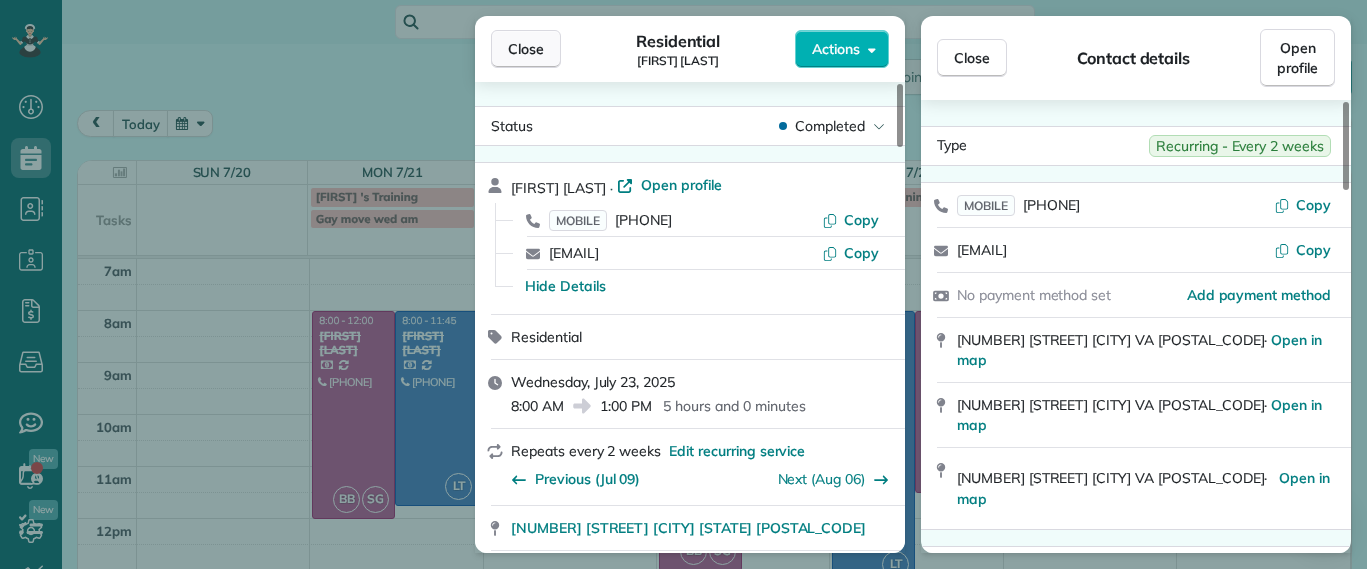 click on "Close" at bounding box center (526, 49) 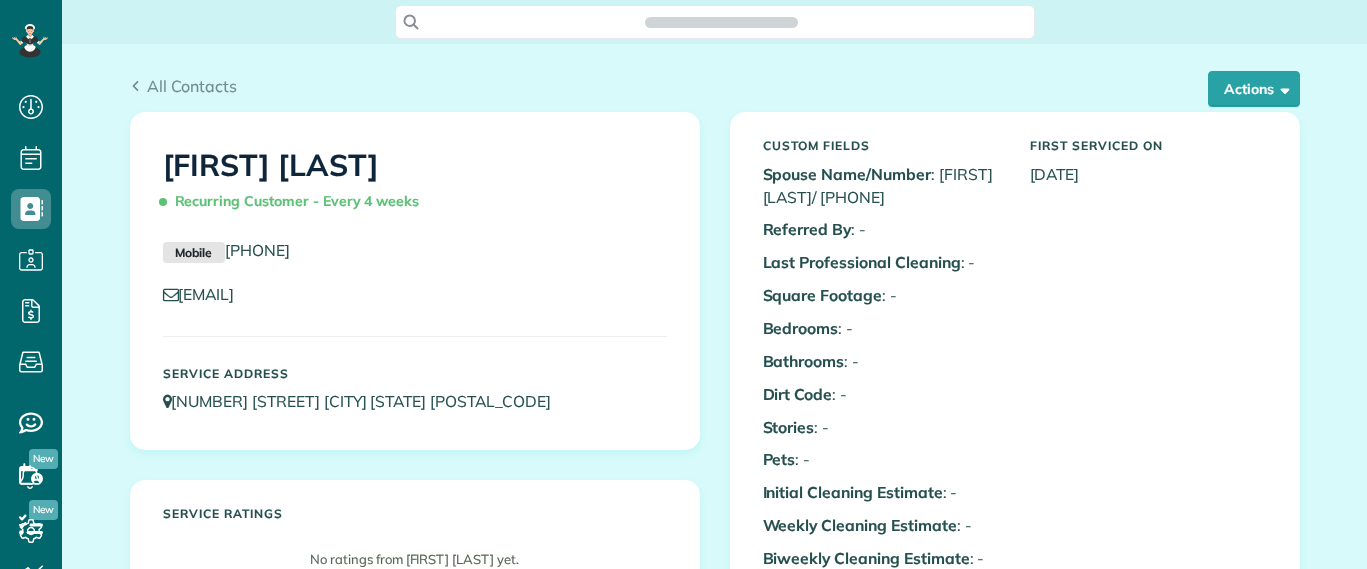 scroll, scrollTop: 0, scrollLeft: 0, axis: both 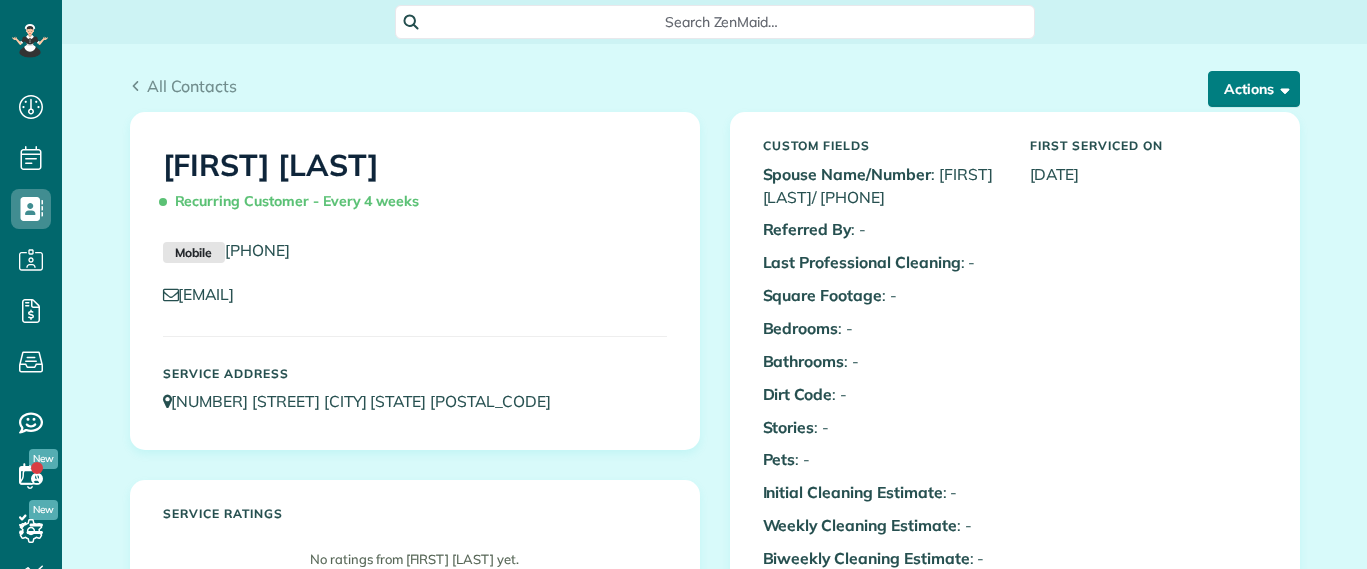 click on "Actions" at bounding box center [1254, 89] 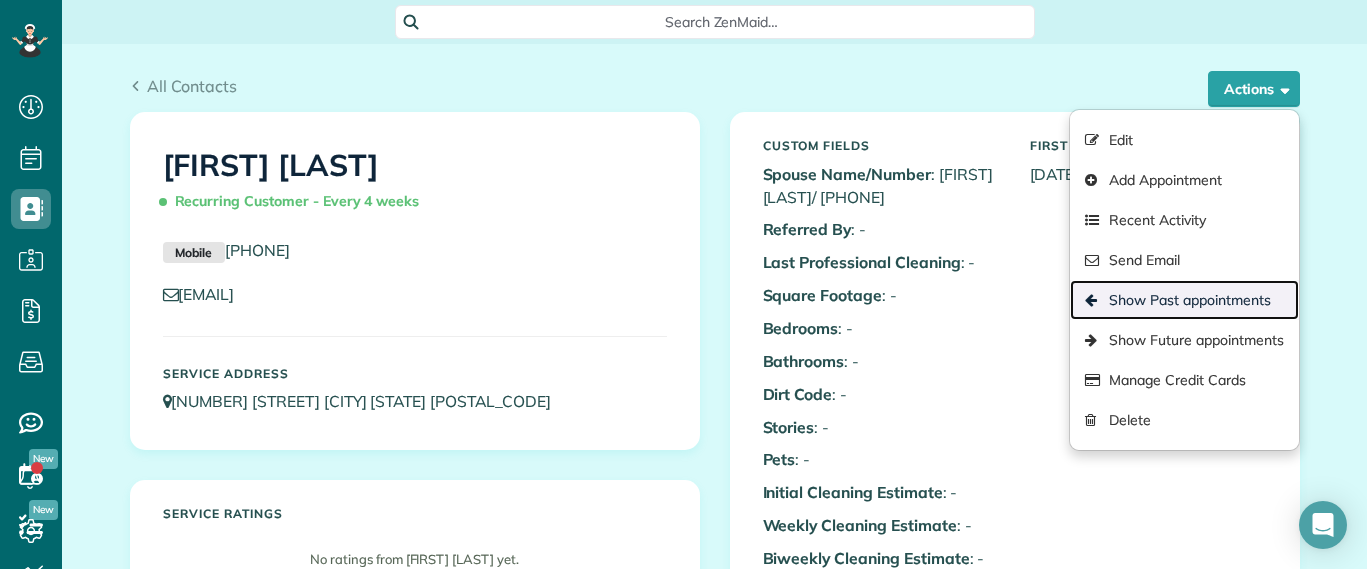 click on "Show Past appointments" at bounding box center [1184, 300] 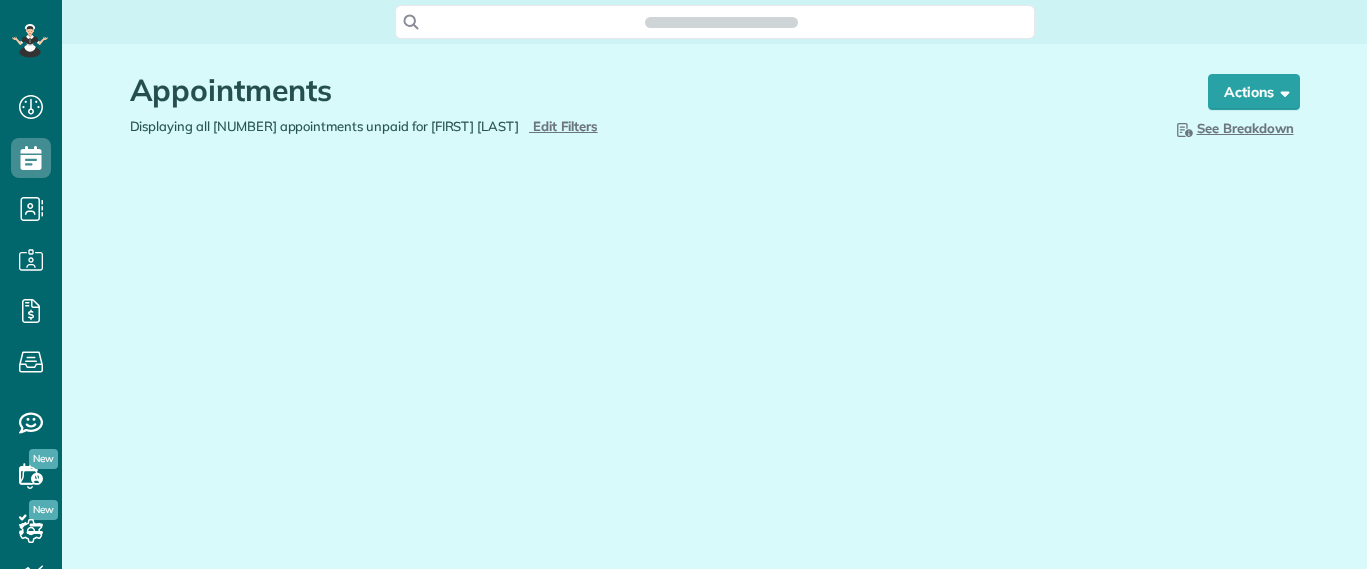 scroll, scrollTop: 0, scrollLeft: 0, axis: both 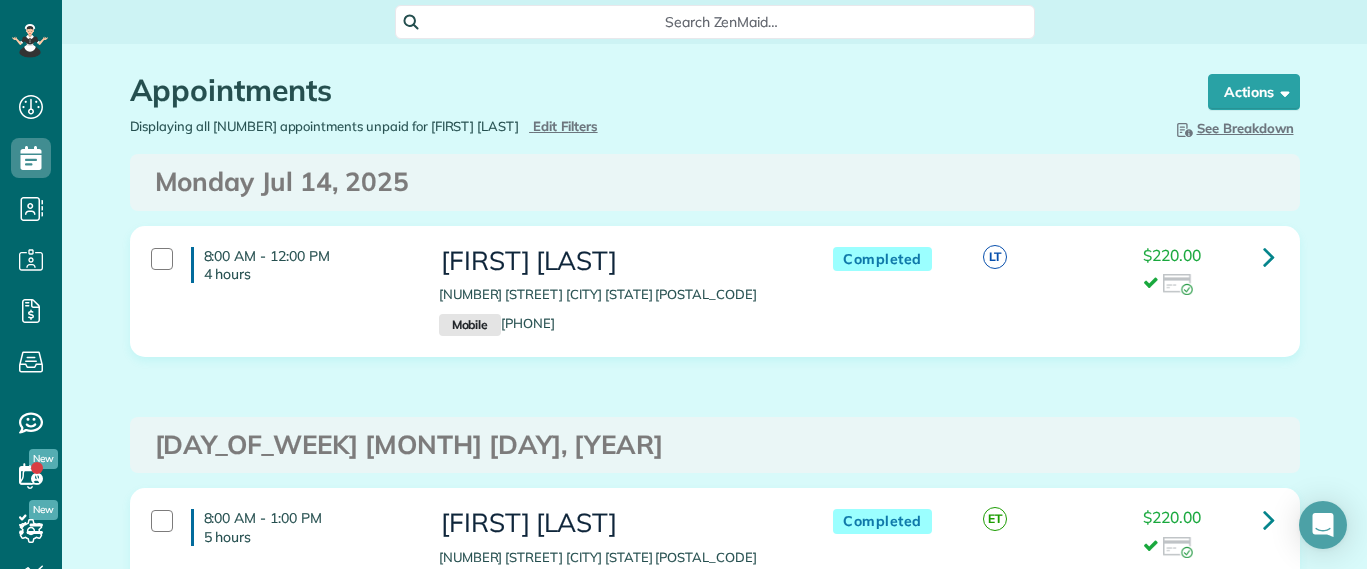 click on "Appointments
the List View [2 min]
Schedule Changes
Actions
Create Appointment
Create Task
Clock In/Out
Send Work Orders
Print Route Sheets
Today's Emails/Texts
Export data (Owner Only)..
Bulk Actions
Set status to: Active
Set status to: Lock Out" at bounding box center [715, 80] 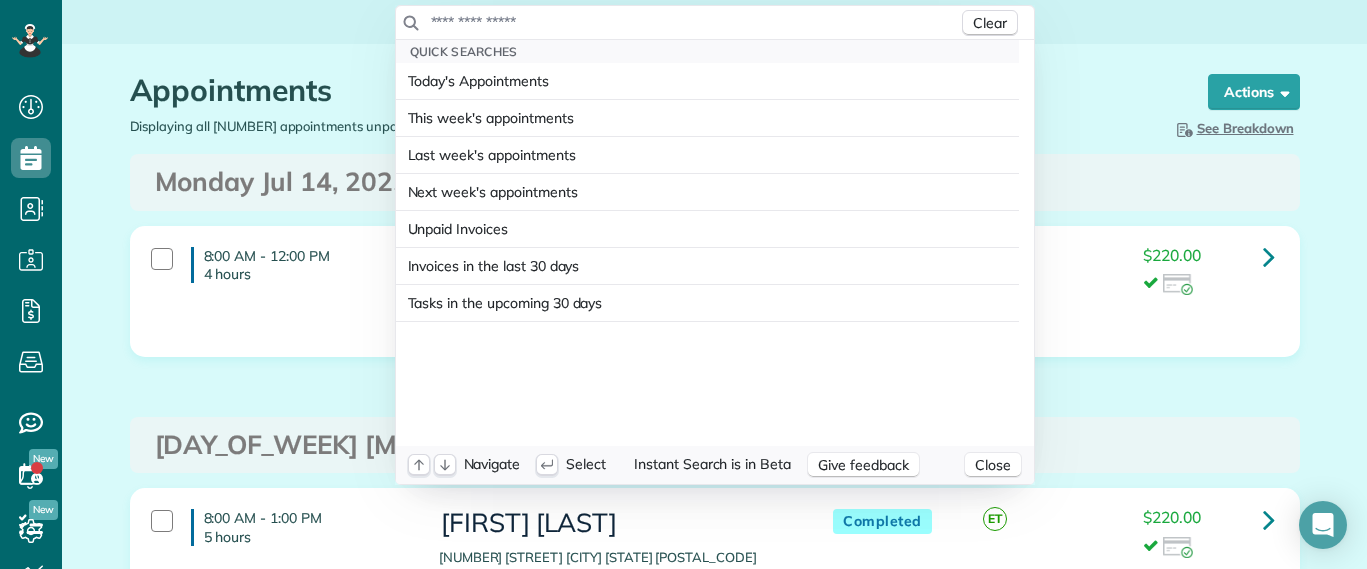 click at bounding box center [694, 22] 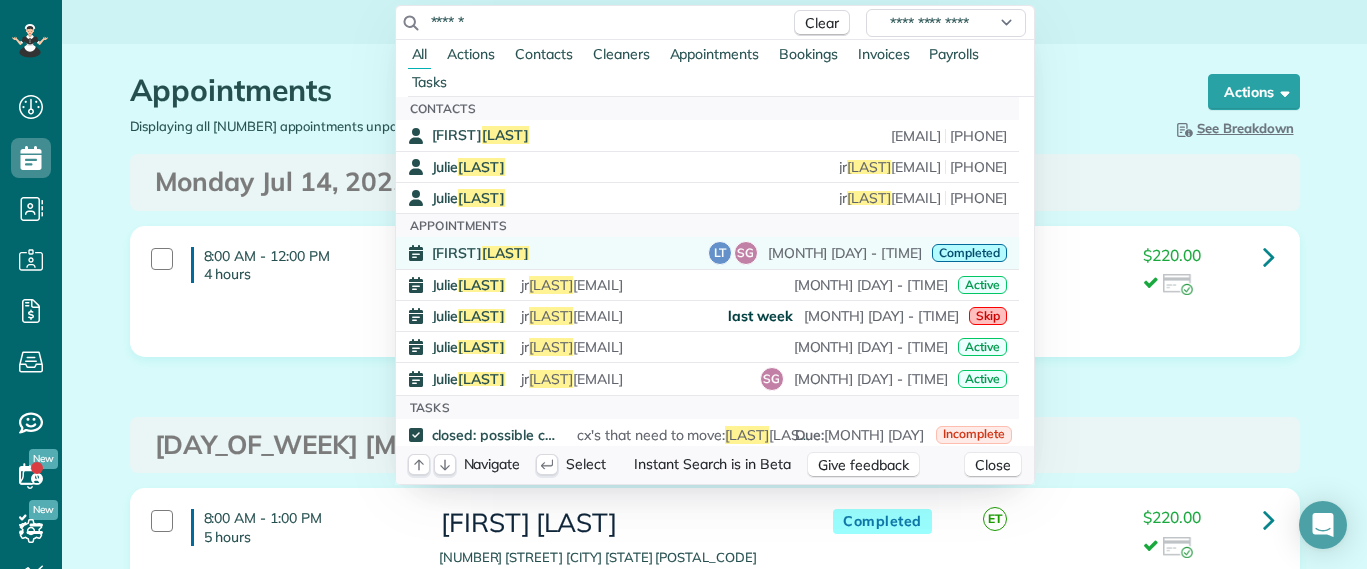 type on "******" 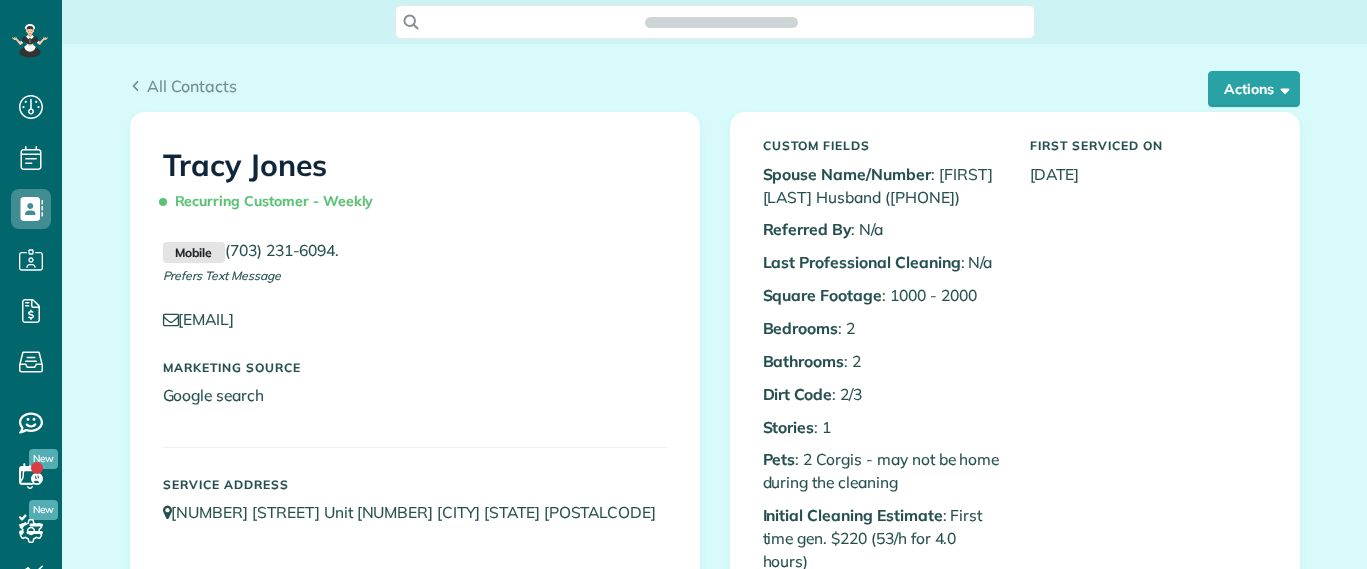scroll, scrollTop: 0, scrollLeft: 0, axis: both 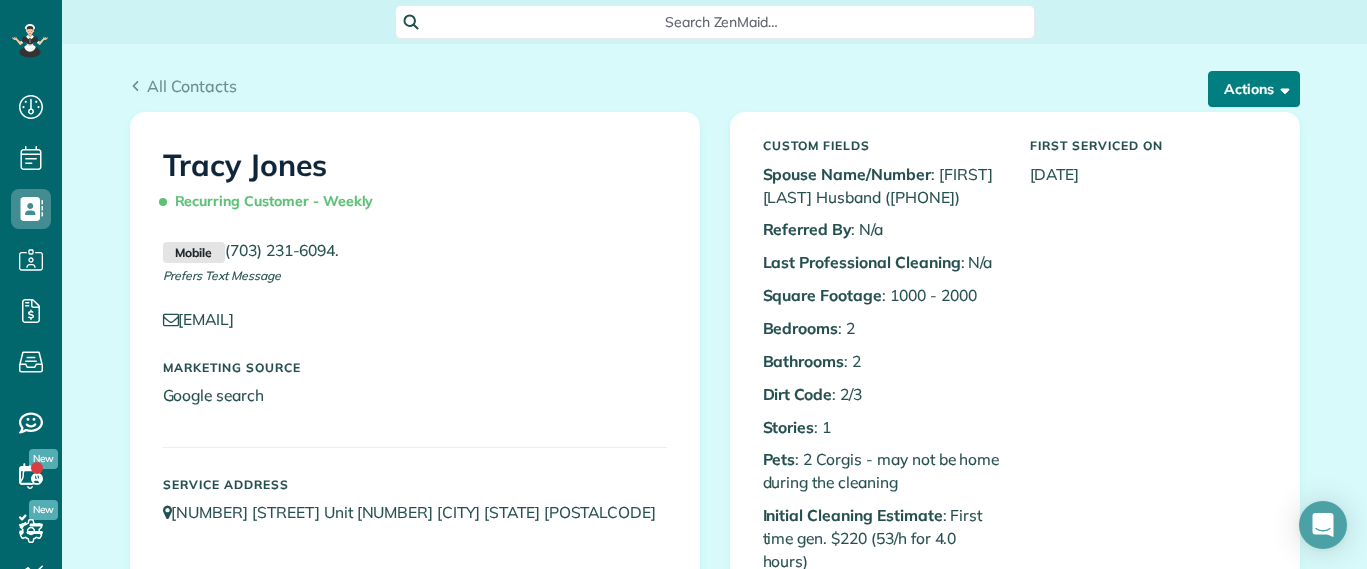 click at bounding box center [1281, 88] 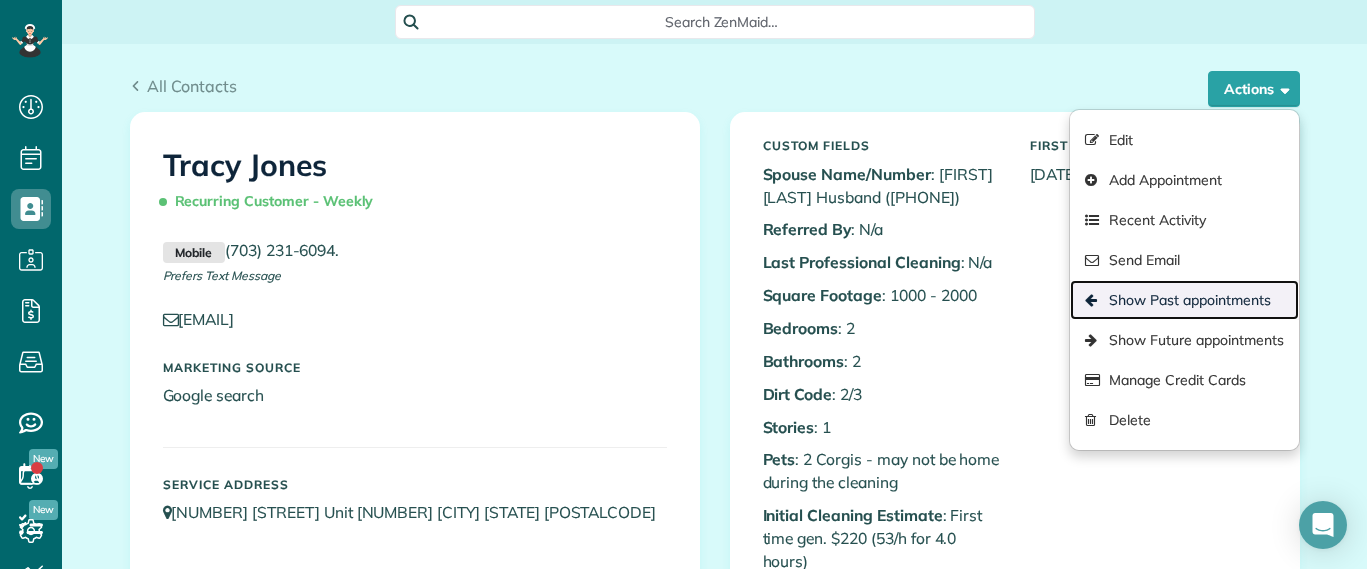 click on "Show Past appointments" at bounding box center (1184, 300) 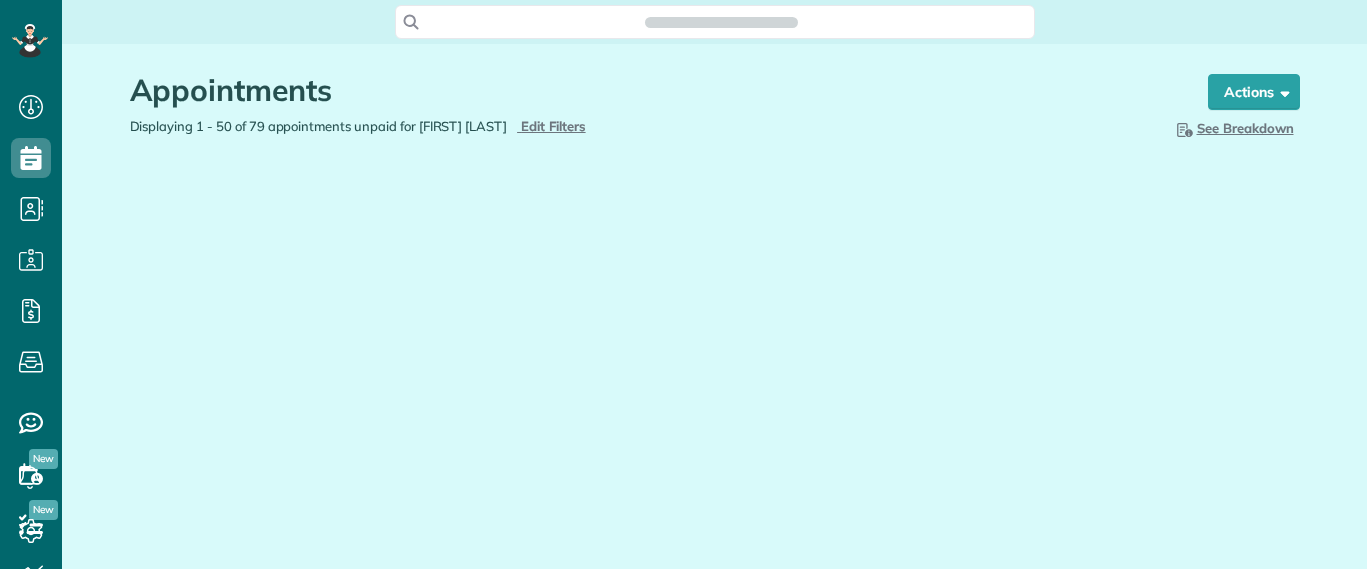 scroll, scrollTop: 0, scrollLeft: 0, axis: both 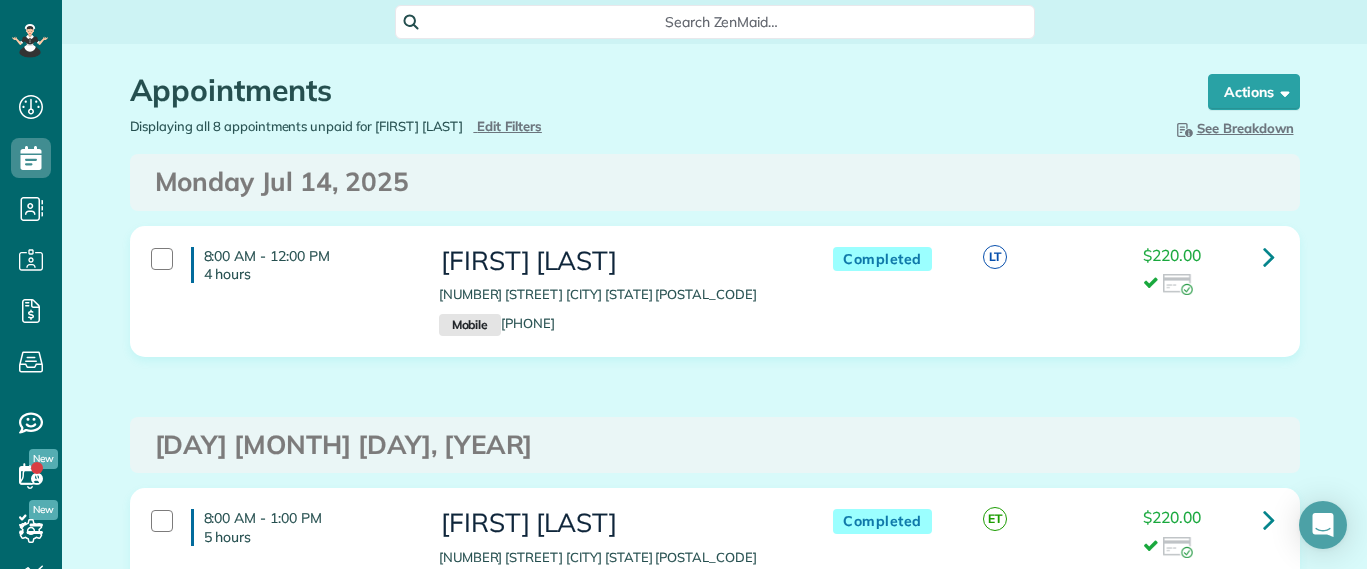 click on "Search ZenMaid…" at bounding box center (722, 22) 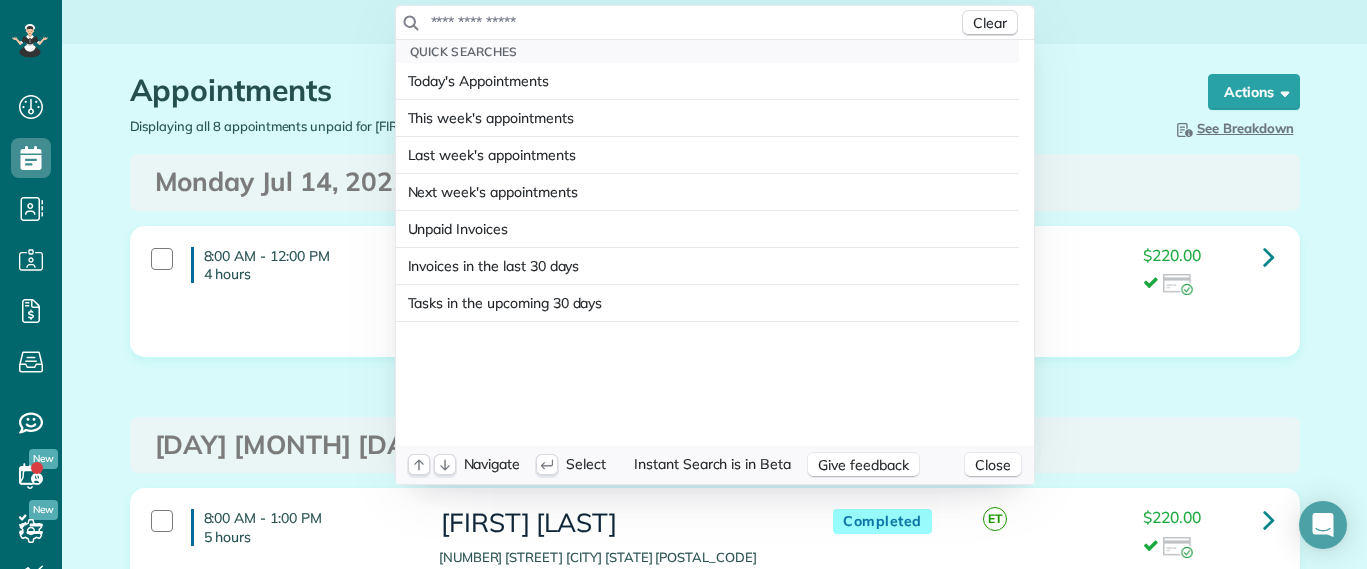 click at bounding box center (694, 22) 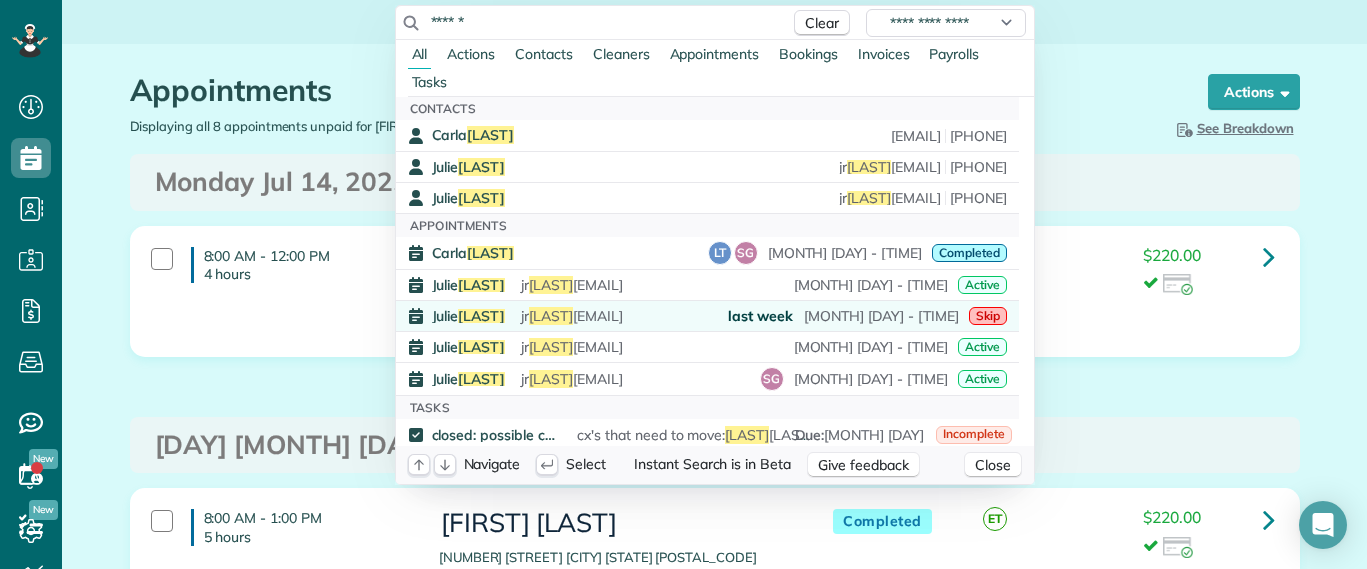 type on "******" 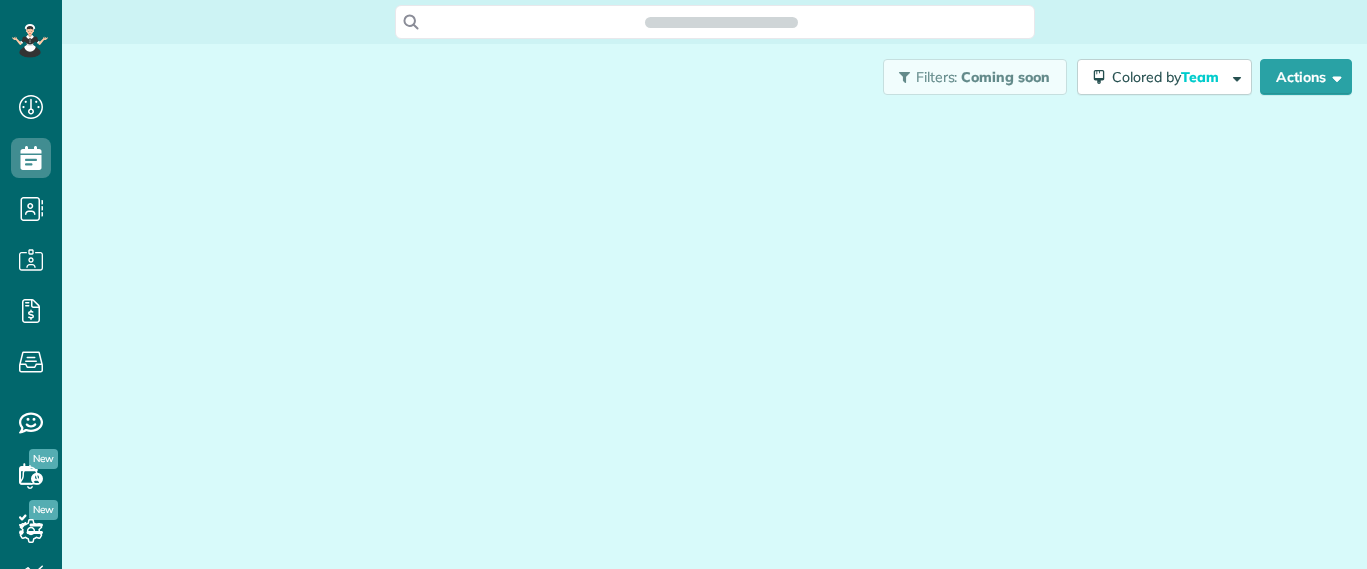scroll, scrollTop: 0, scrollLeft: 0, axis: both 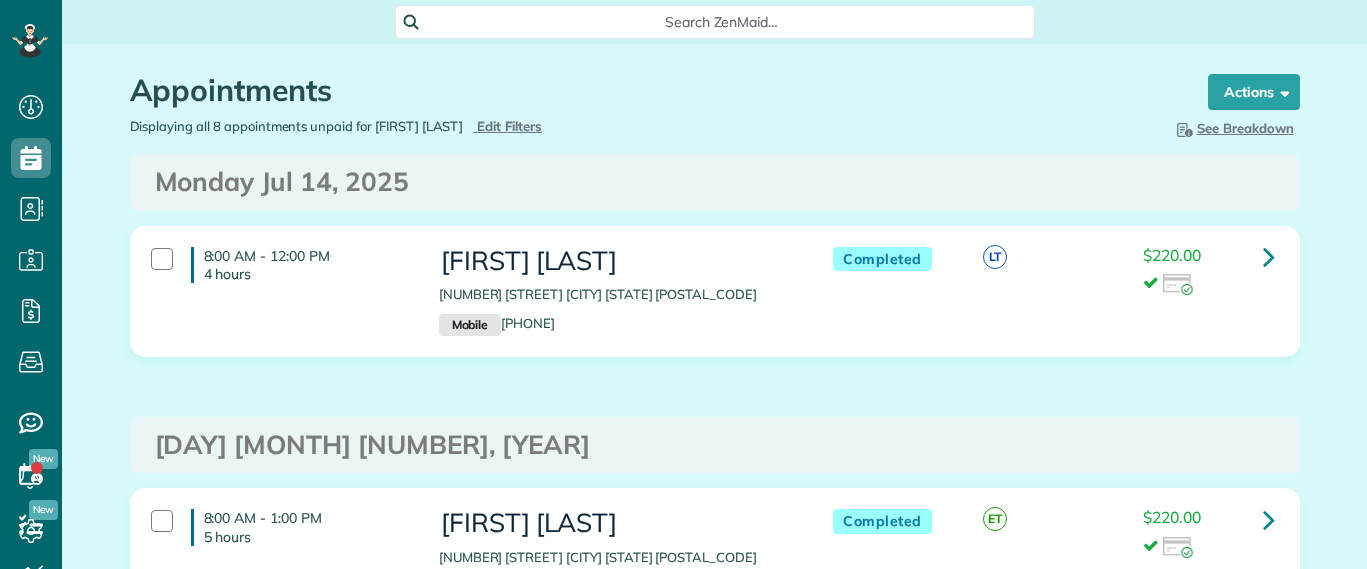 click on "Search ZenMaid…" at bounding box center [722, 22] 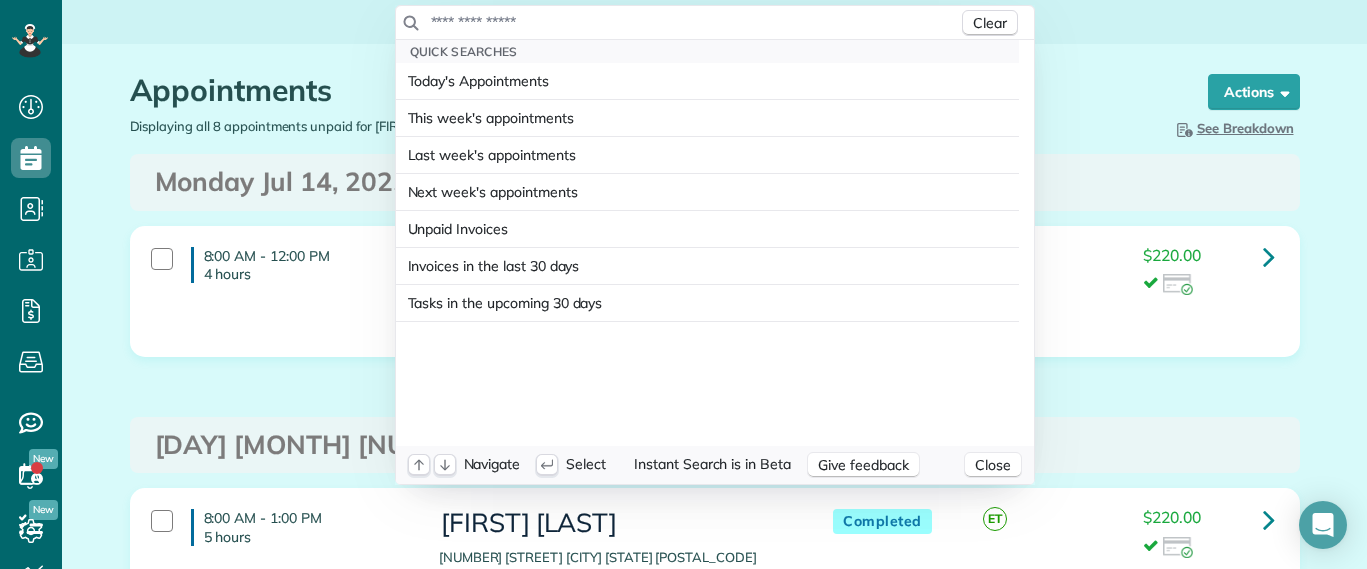 click at bounding box center (694, 22) 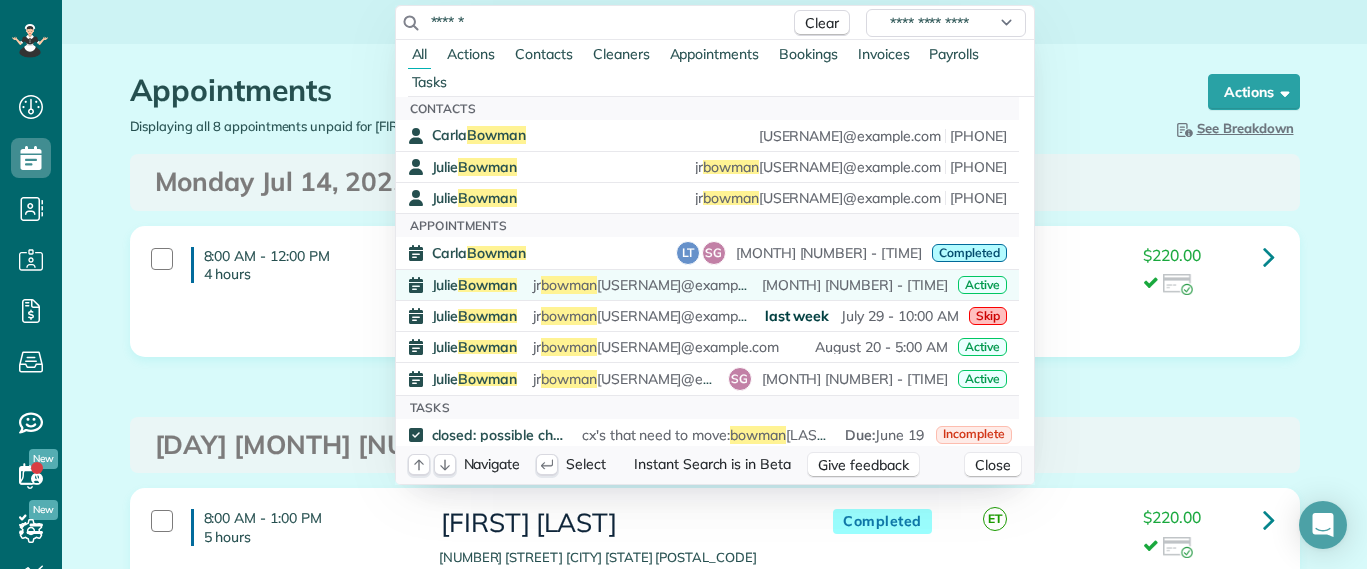 type on "******" 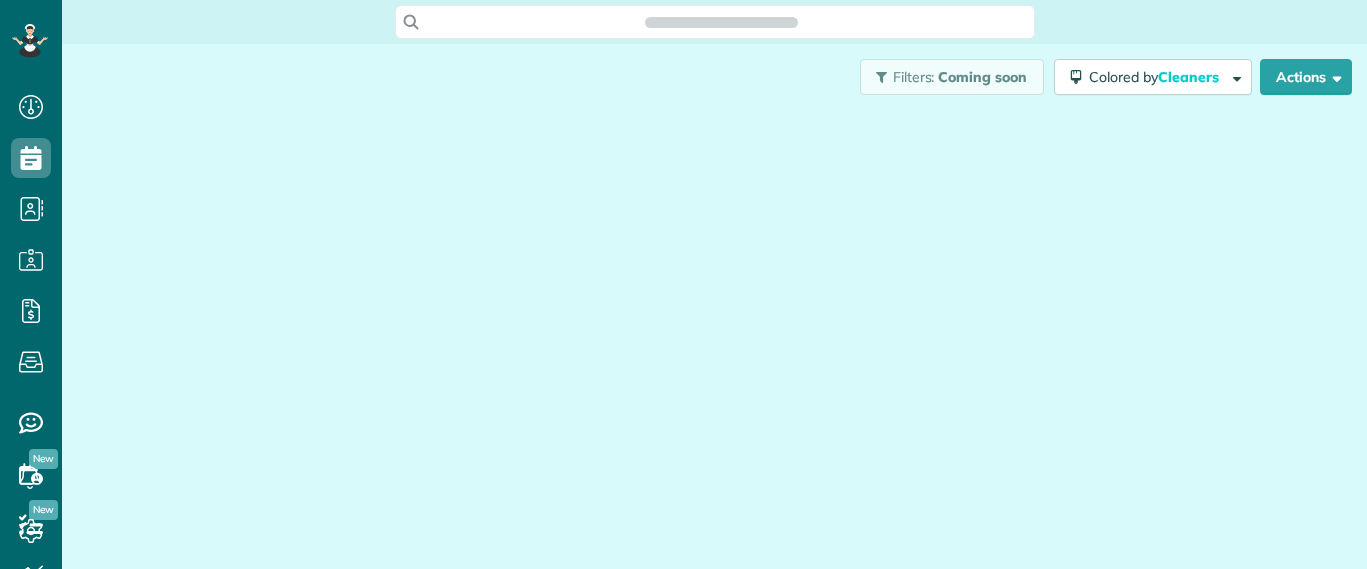 scroll, scrollTop: 0, scrollLeft: 0, axis: both 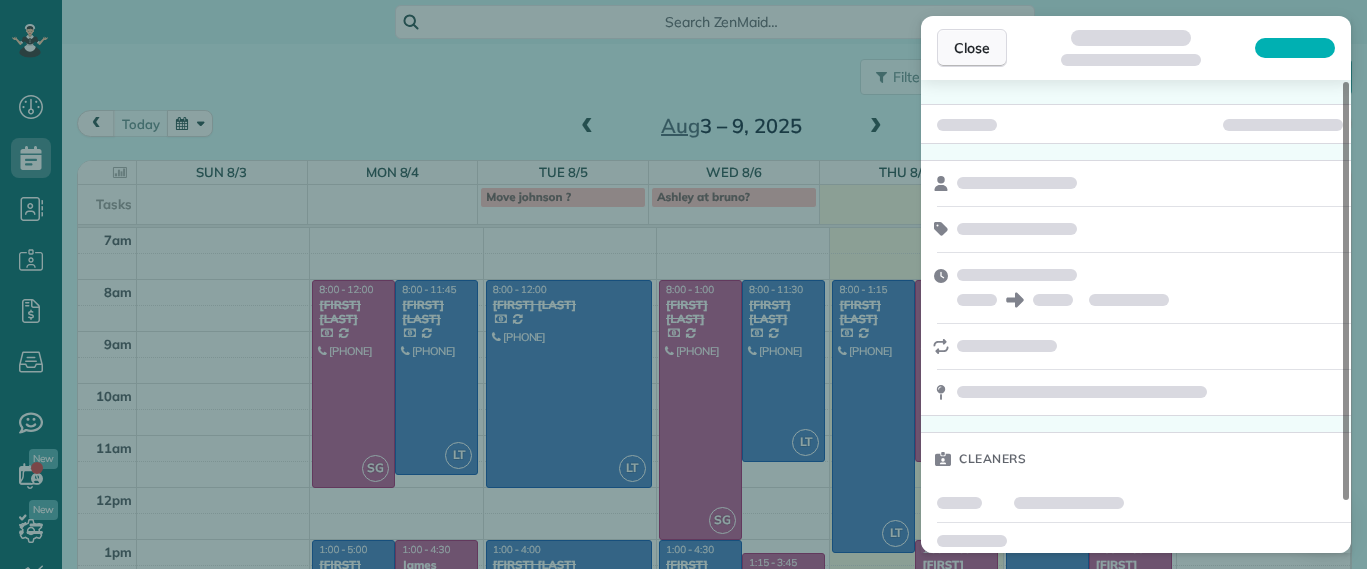 click on "Close" at bounding box center [972, 48] 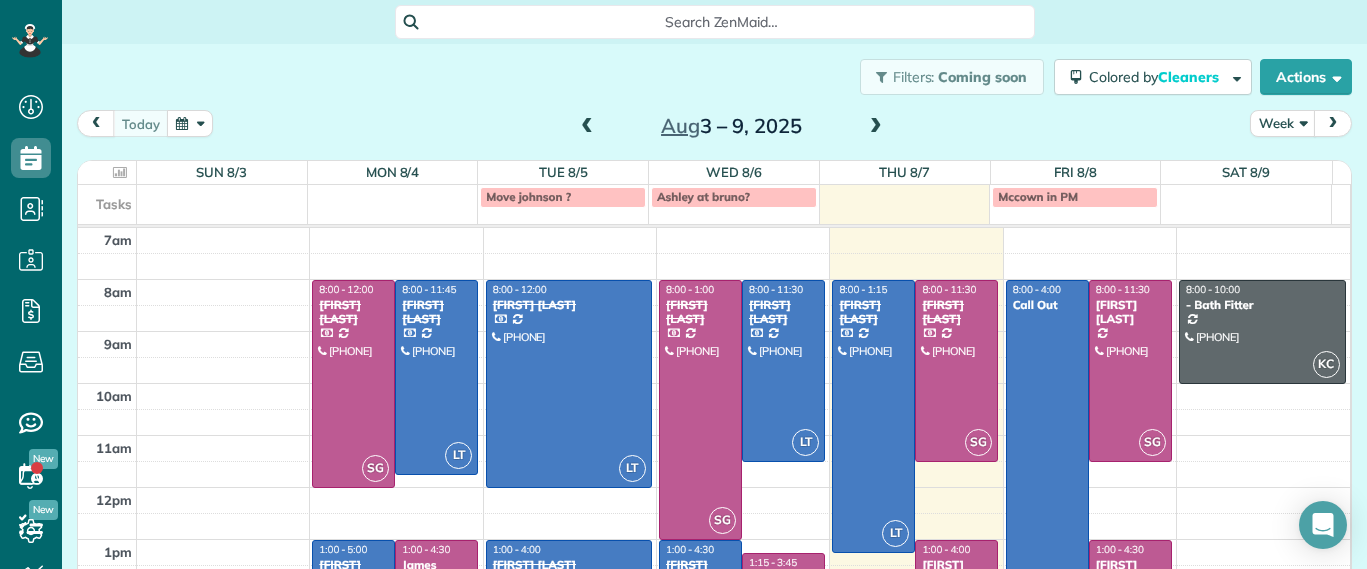 click on "Search ZenMaid…" at bounding box center (722, 22) 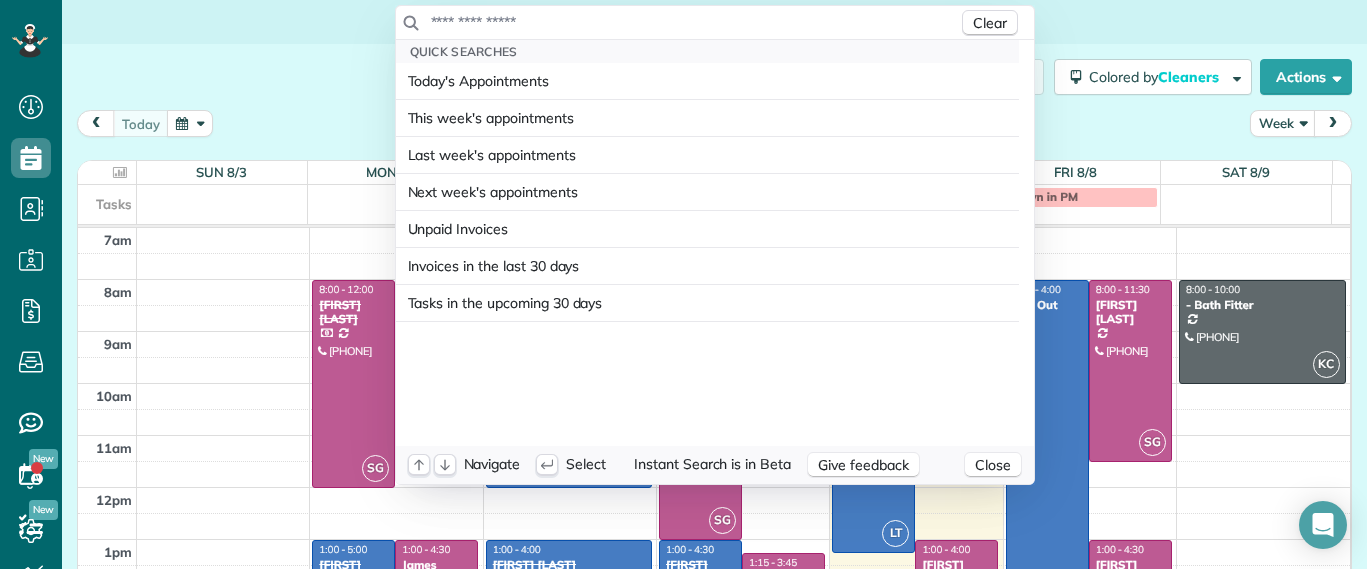 click at bounding box center (694, 22) 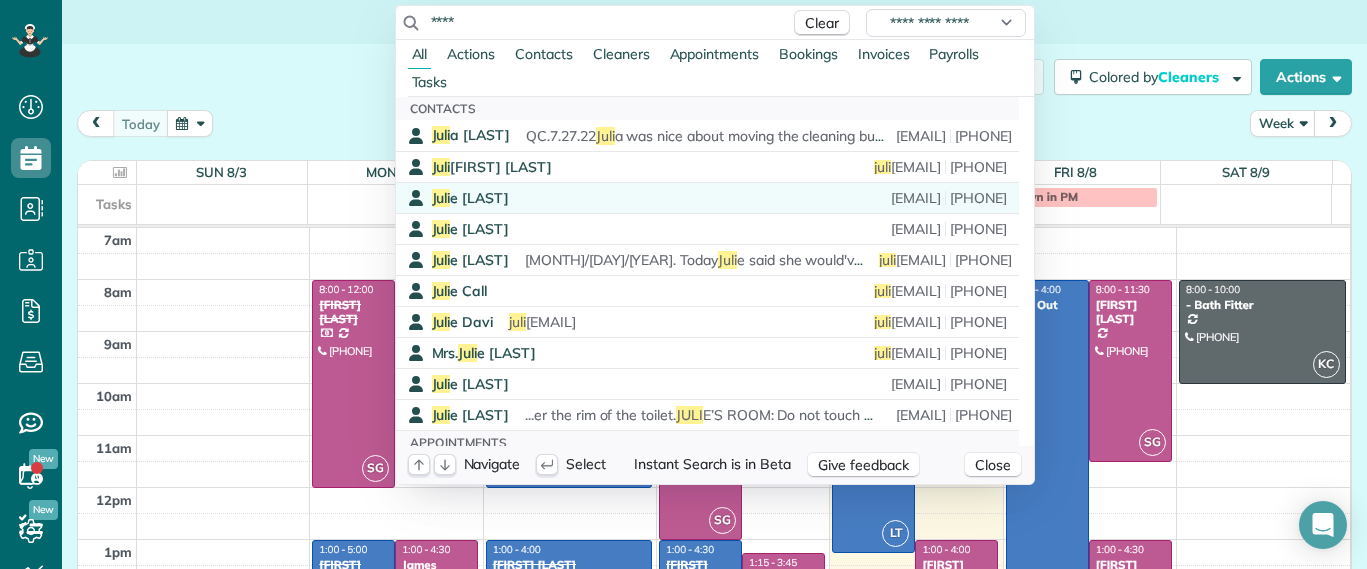 type on "****" 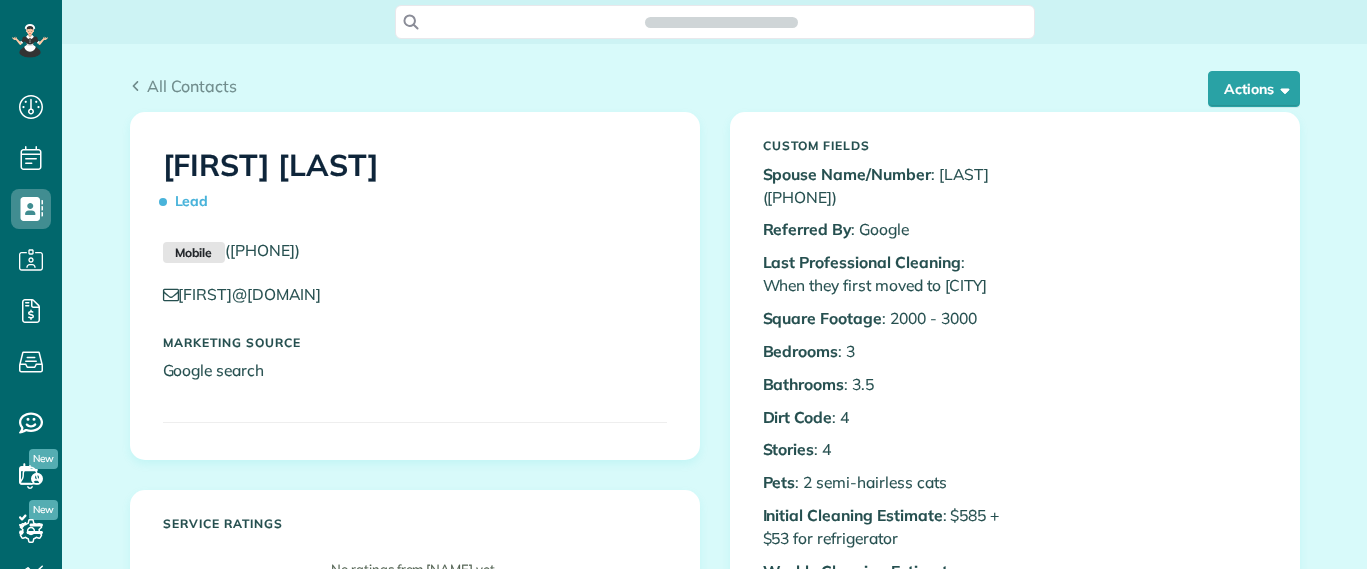 scroll, scrollTop: 0, scrollLeft: 0, axis: both 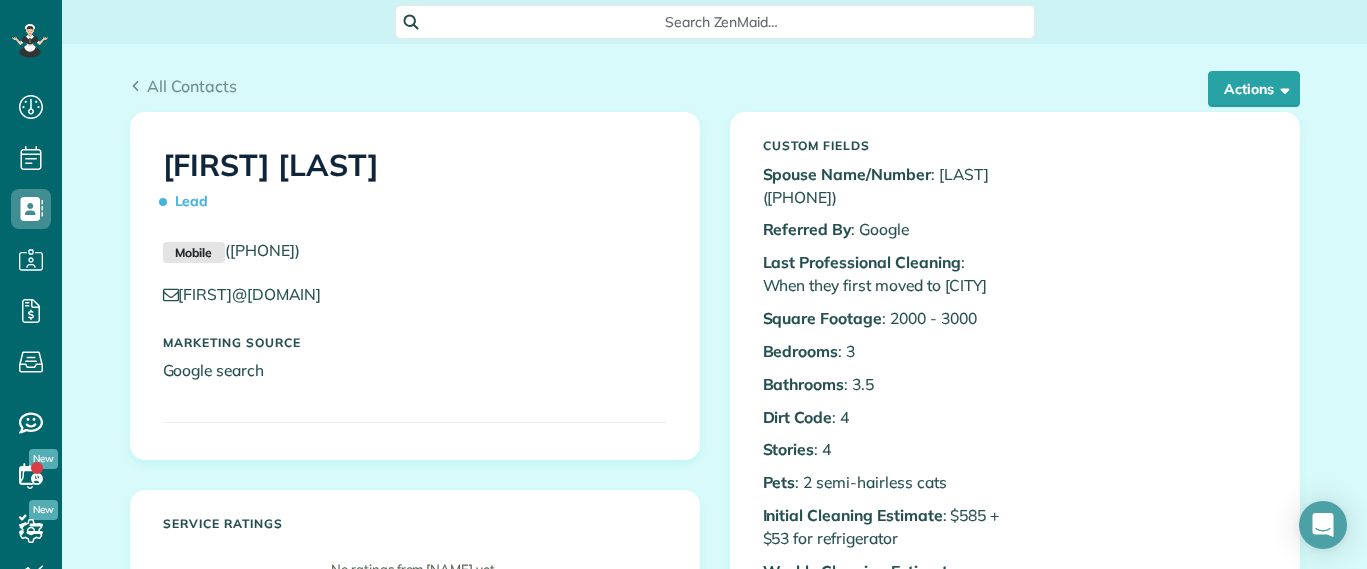 click on "Search ZenMaid…" at bounding box center [722, 22] 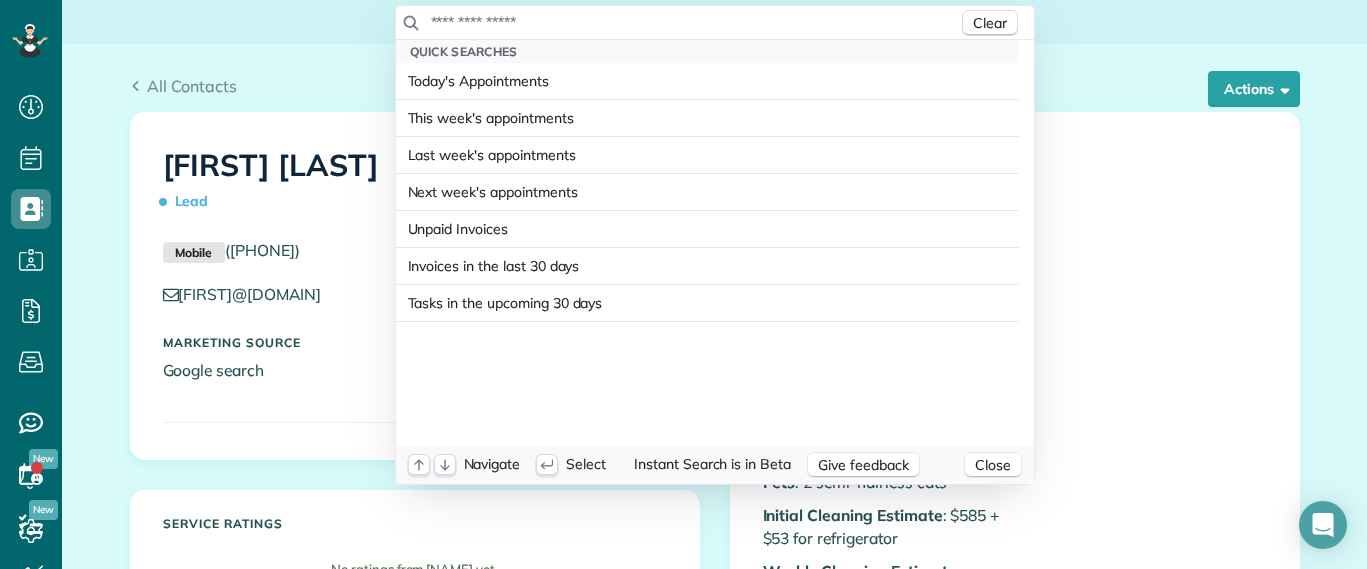 click on "Clear" at bounding box center (715, 23) 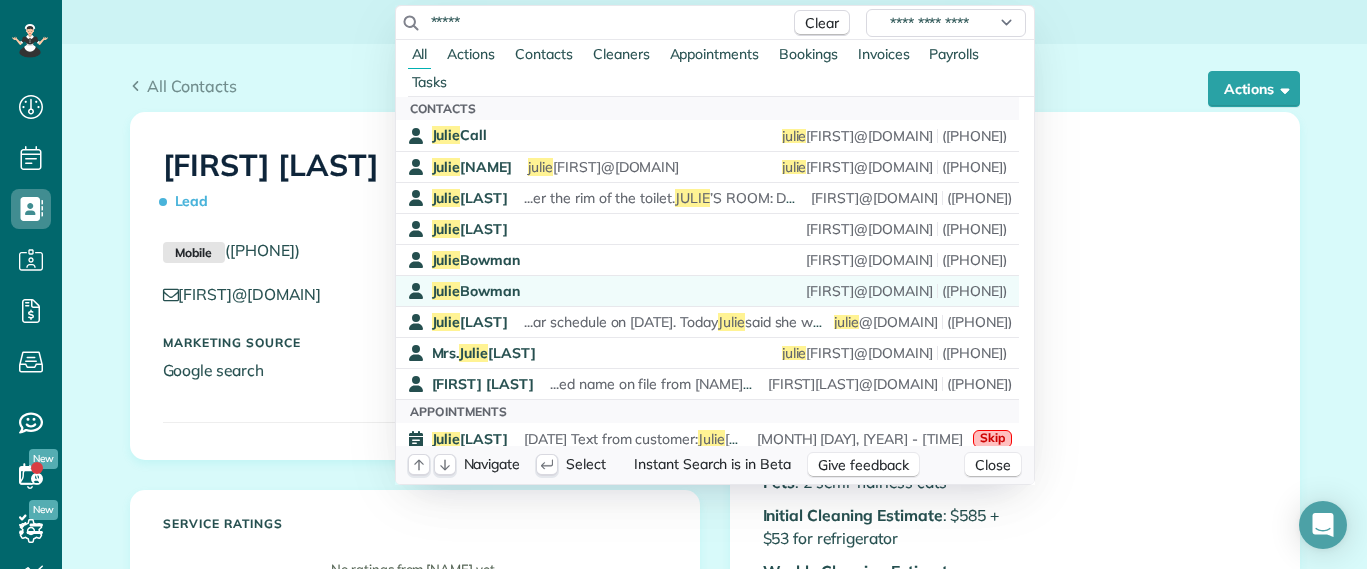 type on "*****" 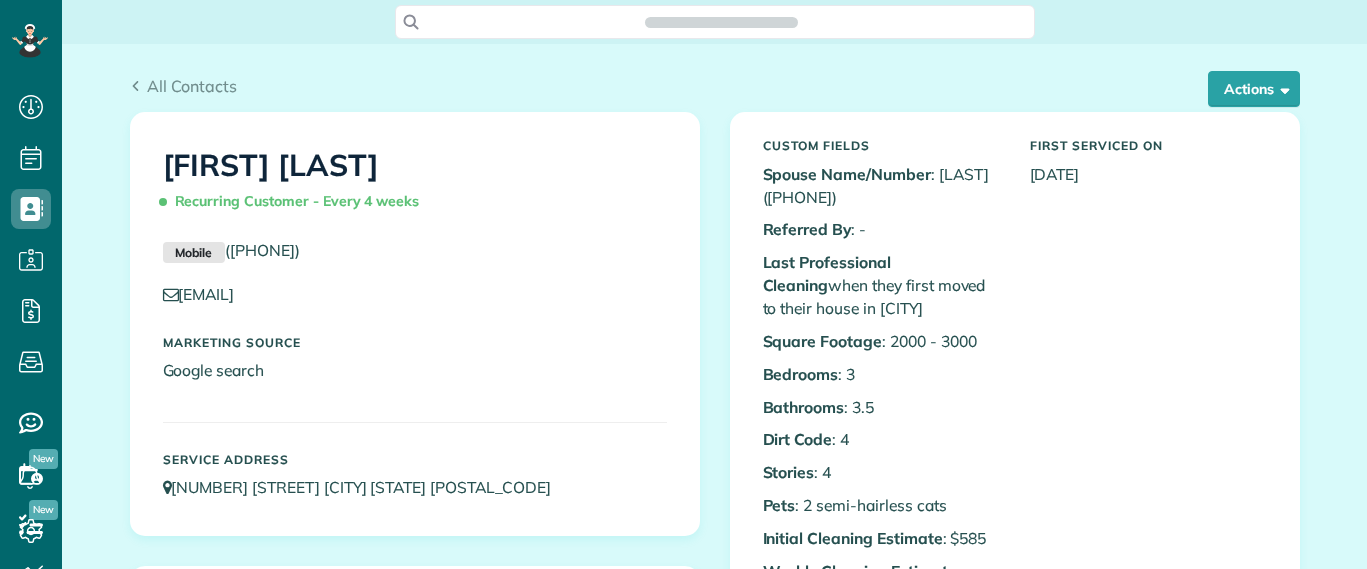 scroll, scrollTop: 0, scrollLeft: 0, axis: both 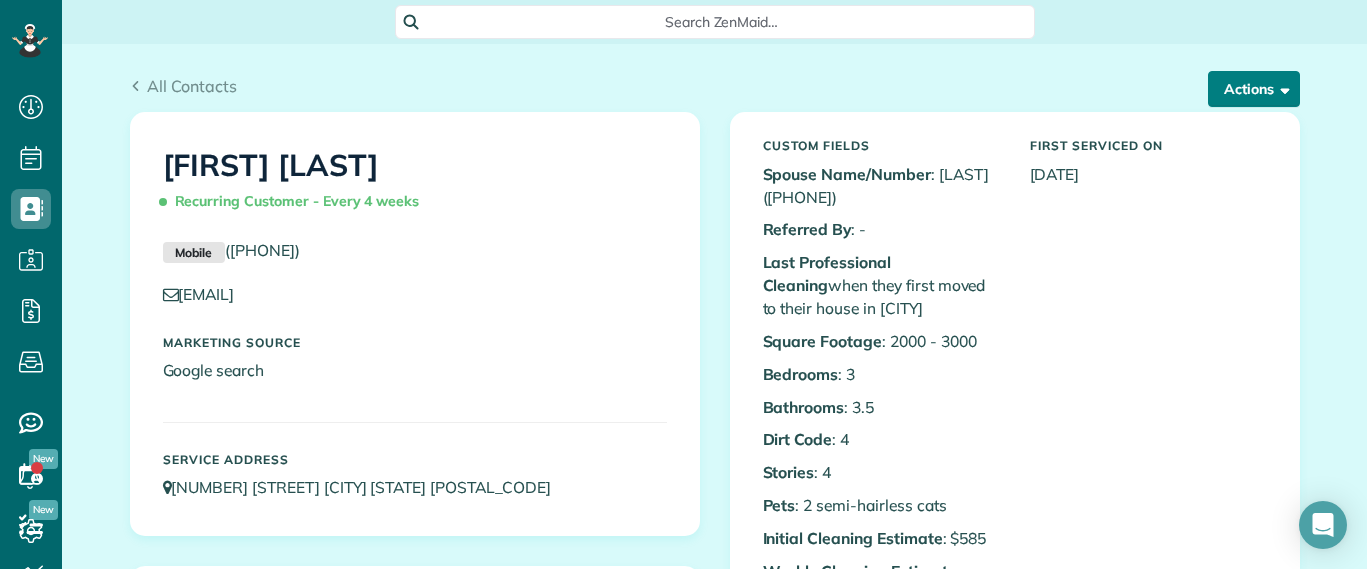 click on "Actions" at bounding box center (1254, 89) 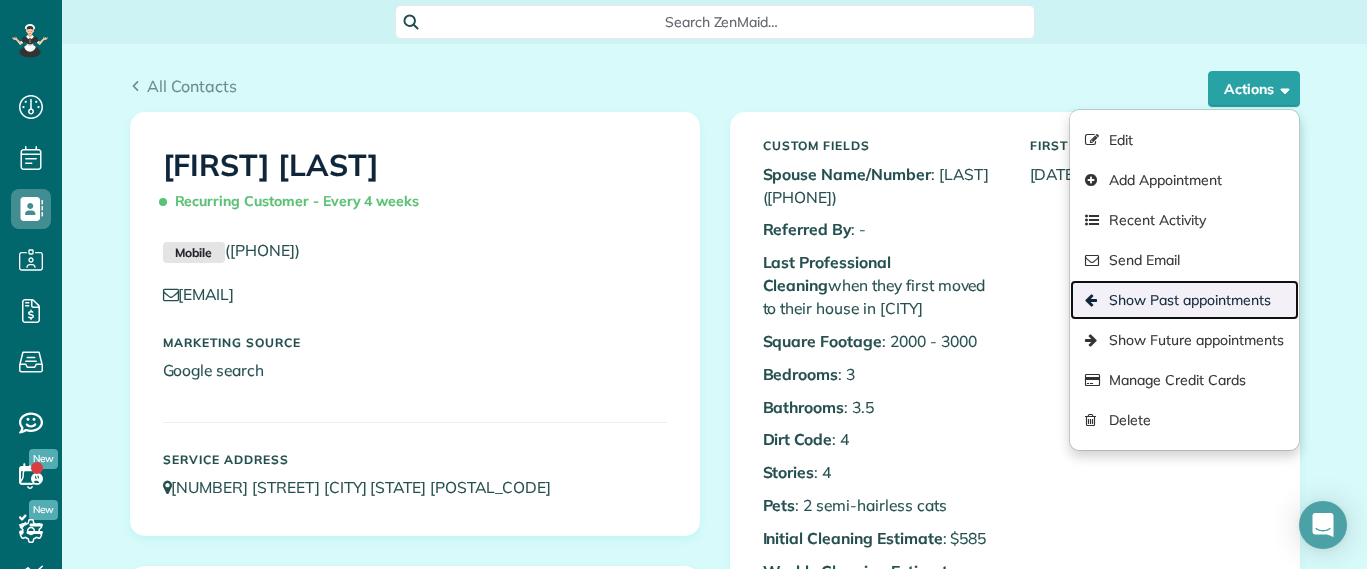 click on "Show Past appointments" at bounding box center (1184, 300) 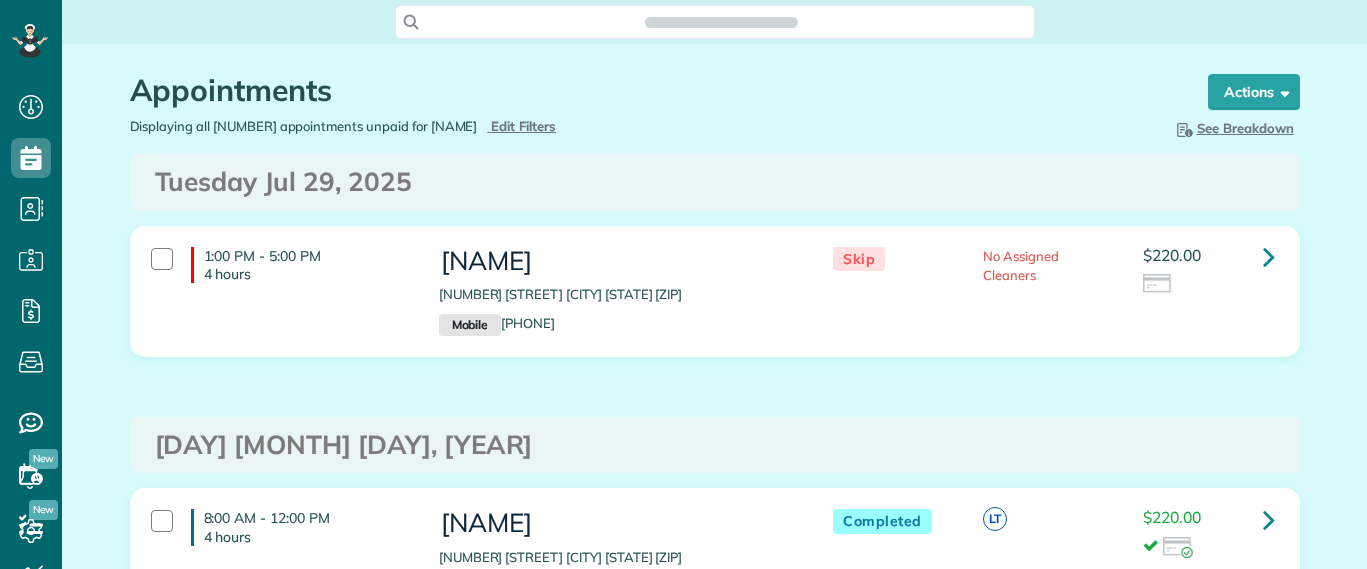 scroll, scrollTop: 0, scrollLeft: 0, axis: both 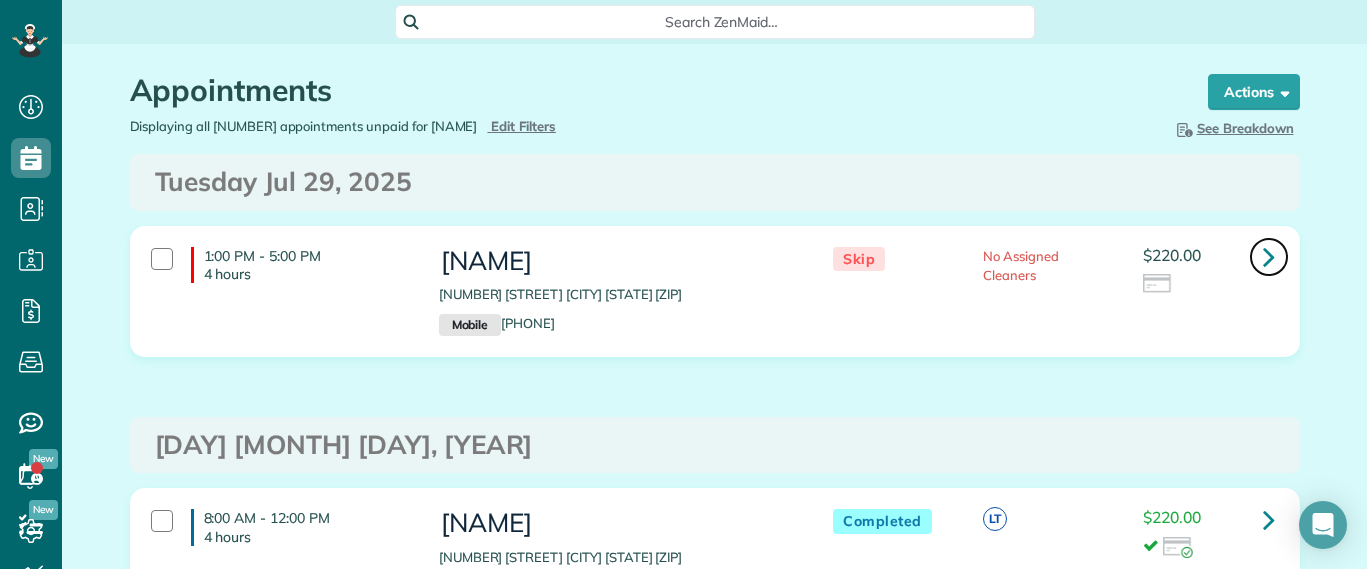 click at bounding box center (1269, 256) 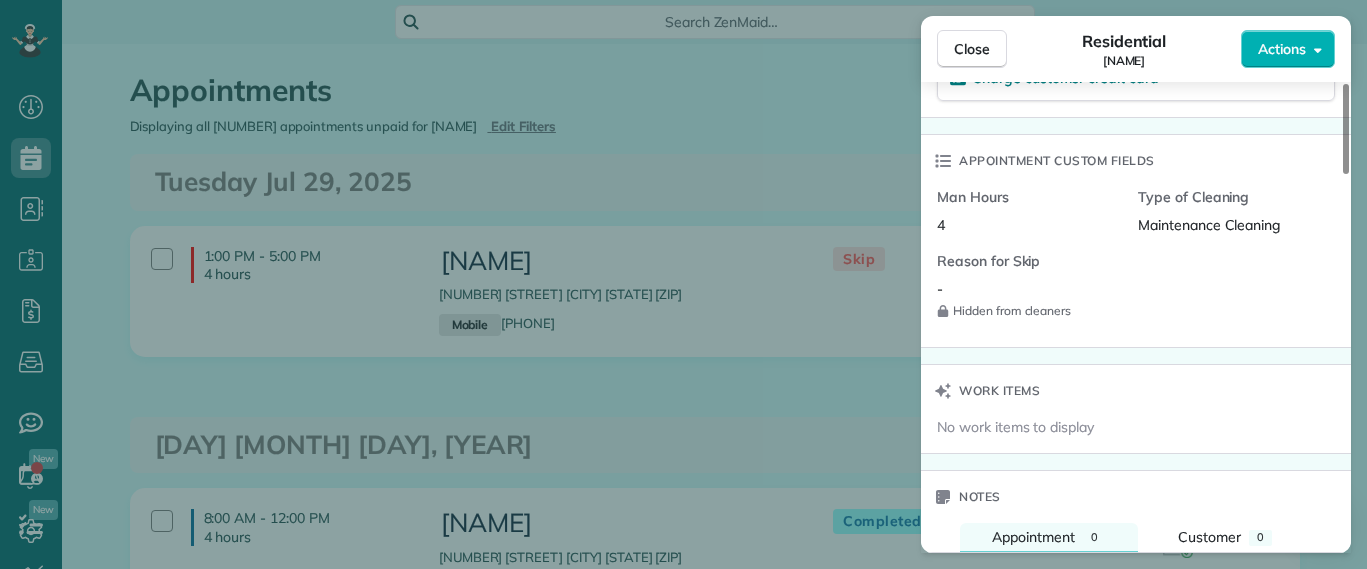 scroll, scrollTop: 1759, scrollLeft: 0, axis: vertical 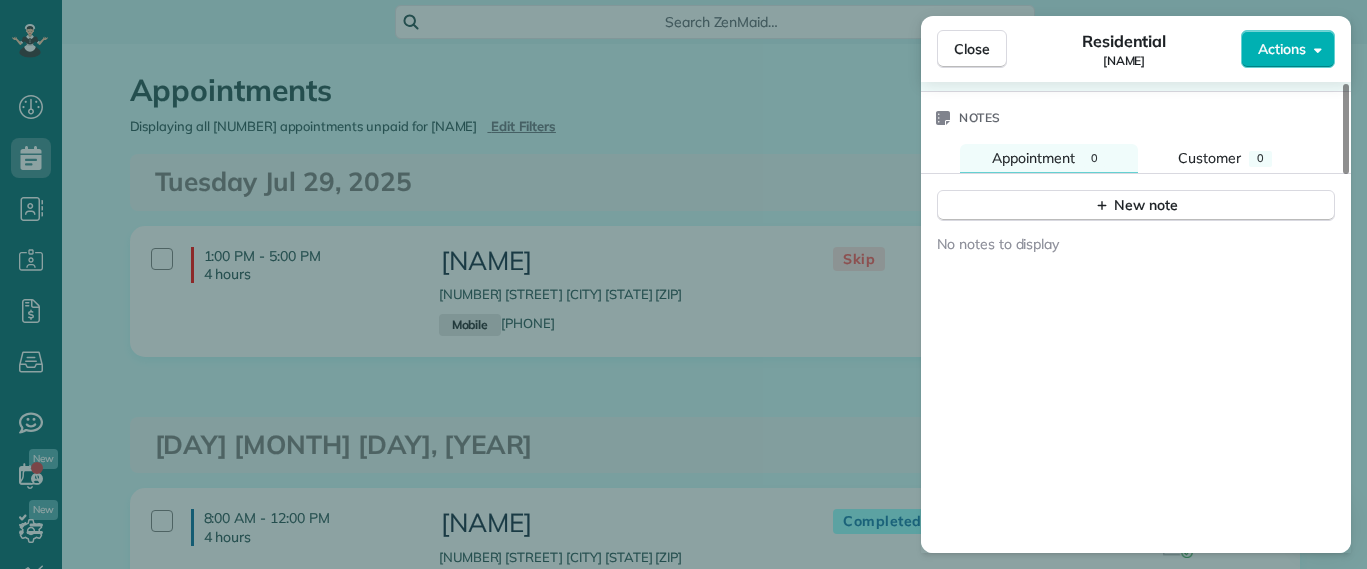 click on "Close Residential Julie Bowman Actions Status Skip Julie Bowman · Open profile MOBILE (804) 380-9935 Copy jrbowman90@gmail.com Copy View Details Residential Tuesday, July 29, 2025 ( last week ) 1:00 PM 5:00 PM 4 hours and 0 minutes Repeats every 4 weeks Edit recurring service Previous (Jun 25) Next (Aug 26) 3326 Kensington Avenue Richmond VA 23221 Service was not rated yet Setup ratings Cleaners Time in and out Assign Invite Cleaners No cleaners assigned yet Checklist Try Now Keep this appointment up to your standards. Stay on top of every detail, keep your cleaners organised, and your client happy. Assign a checklist Watch a 5 min demo Billing Billing actions Service Service Price (1x $220.00) $220.00 Add an item Overcharge $0.00 Discount $0.00 Coupon discount - Primary tax - Secondary tax - Total appointment price $220.00 Tips collected $0.00 Unpaid Mark as paid Total including tip $220.00 Get paid online in no-time! Send an invoice and reward your cleaners with tips Charge customer credit card Man Hours 4" at bounding box center (683, 284) 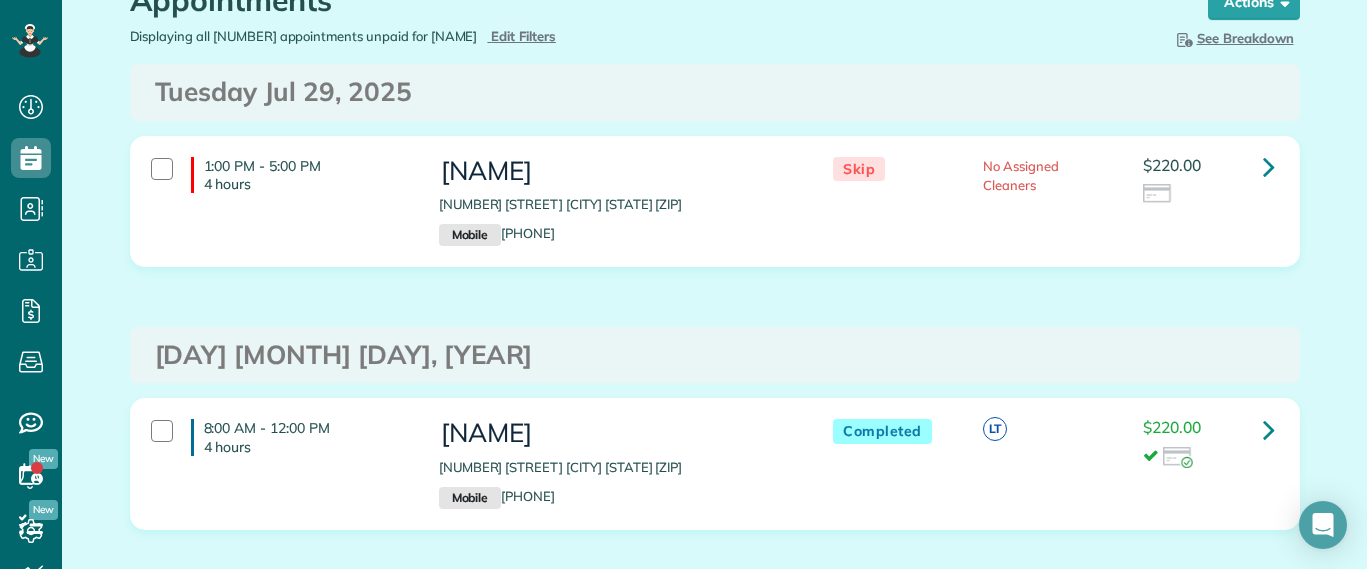 scroll, scrollTop: 250, scrollLeft: 0, axis: vertical 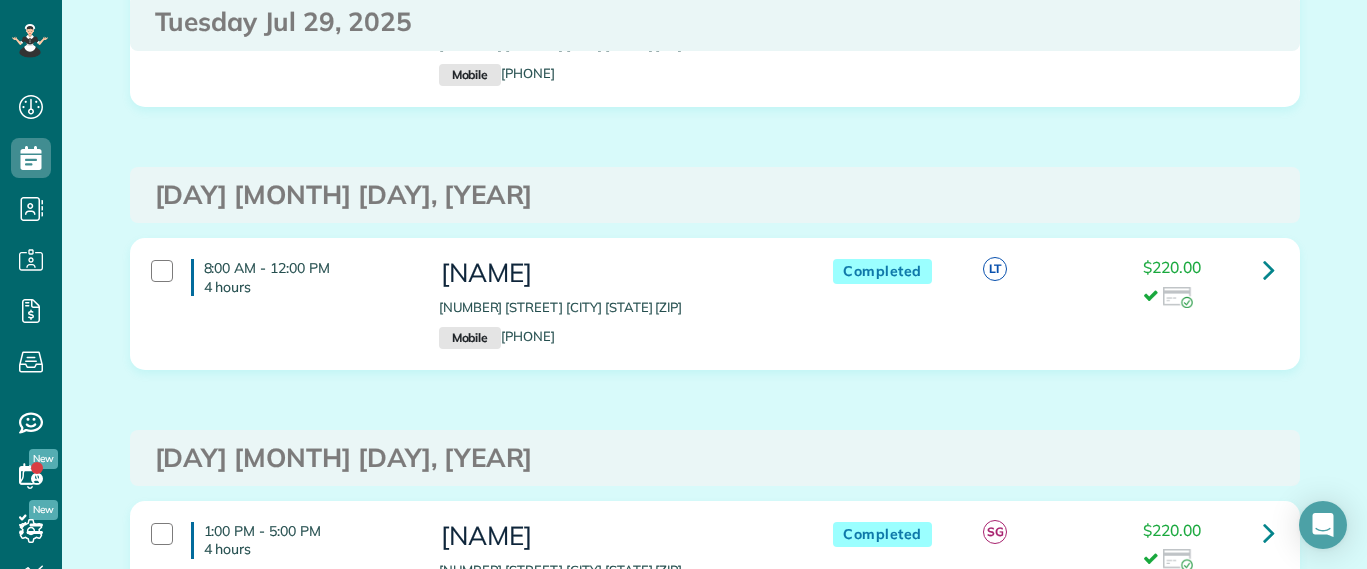 click on "$220.00" at bounding box center [1208, 283] 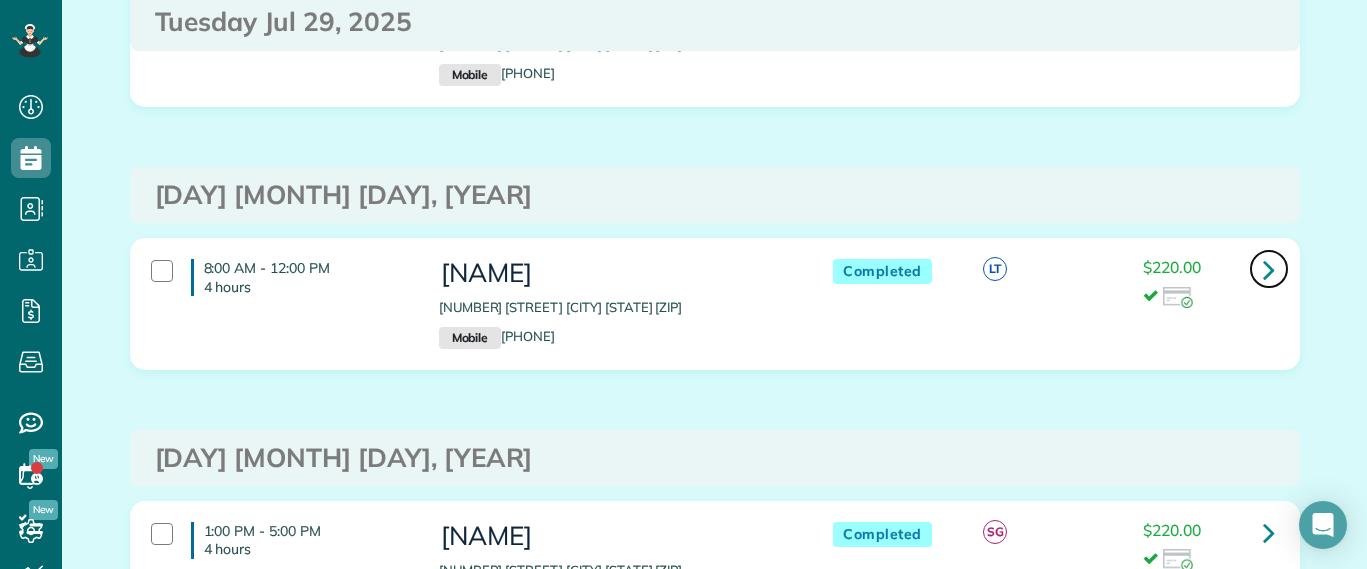 click at bounding box center [1269, 269] 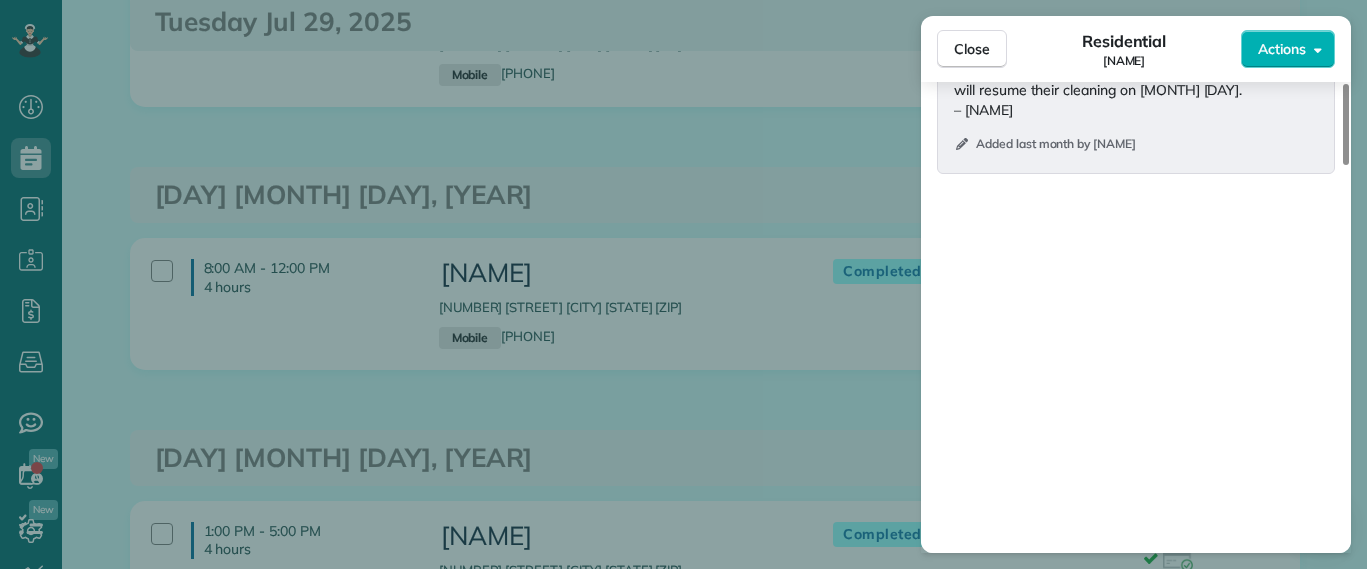 scroll, scrollTop: 1746, scrollLeft: 0, axis: vertical 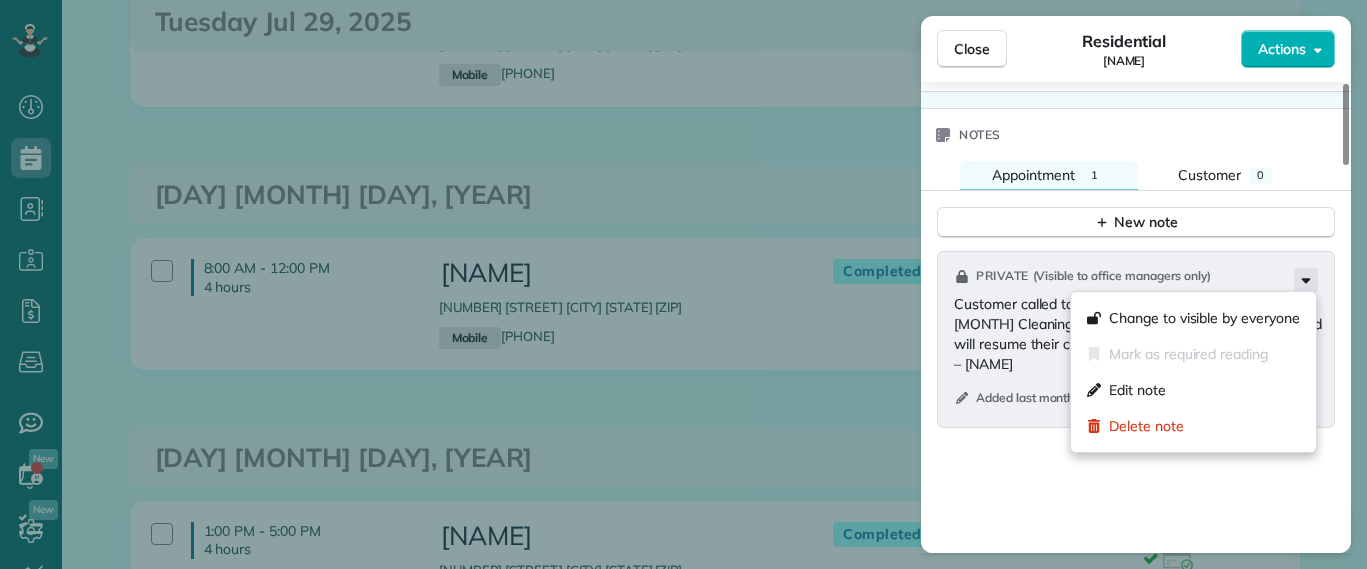 click 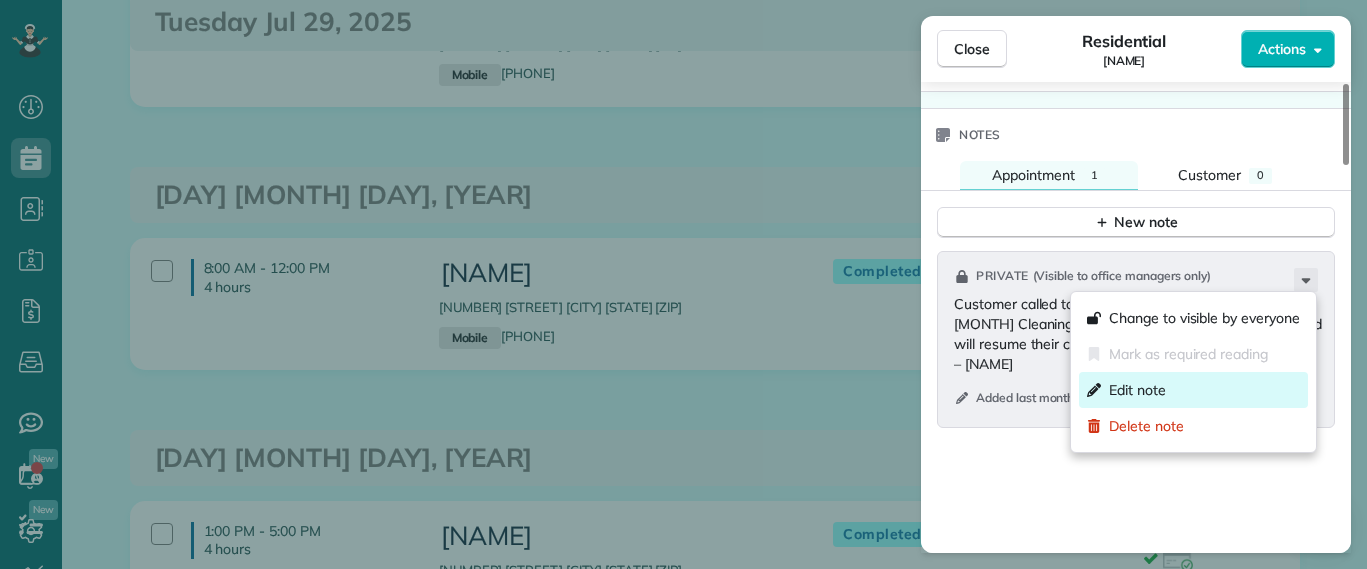click on "Edit note" at bounding box center (1193, 390) 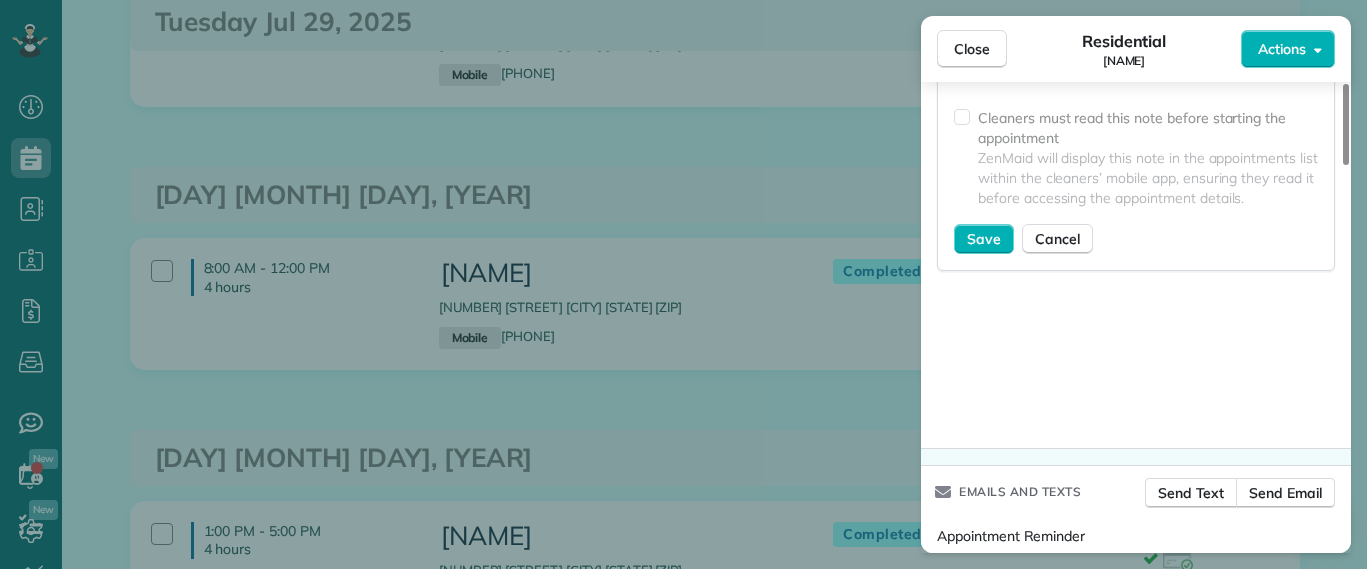 scroll, scrollTop: 2125, scrollLeft: 0, axis: vertical 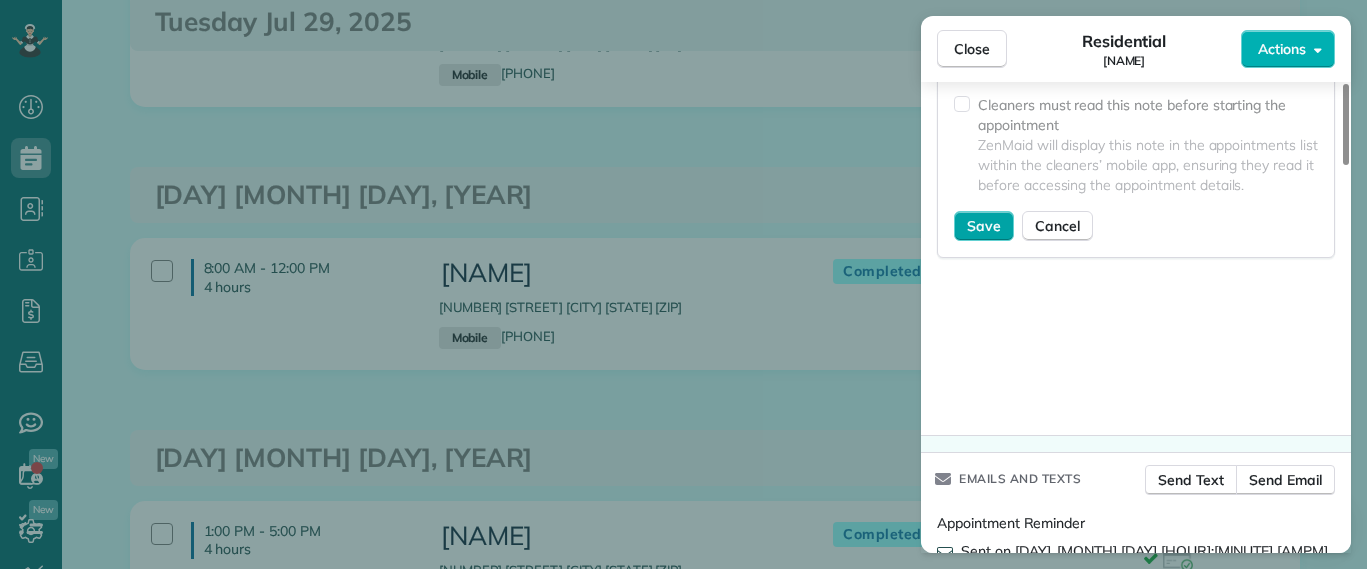 click on "Save" at bounding box center (984, 226) 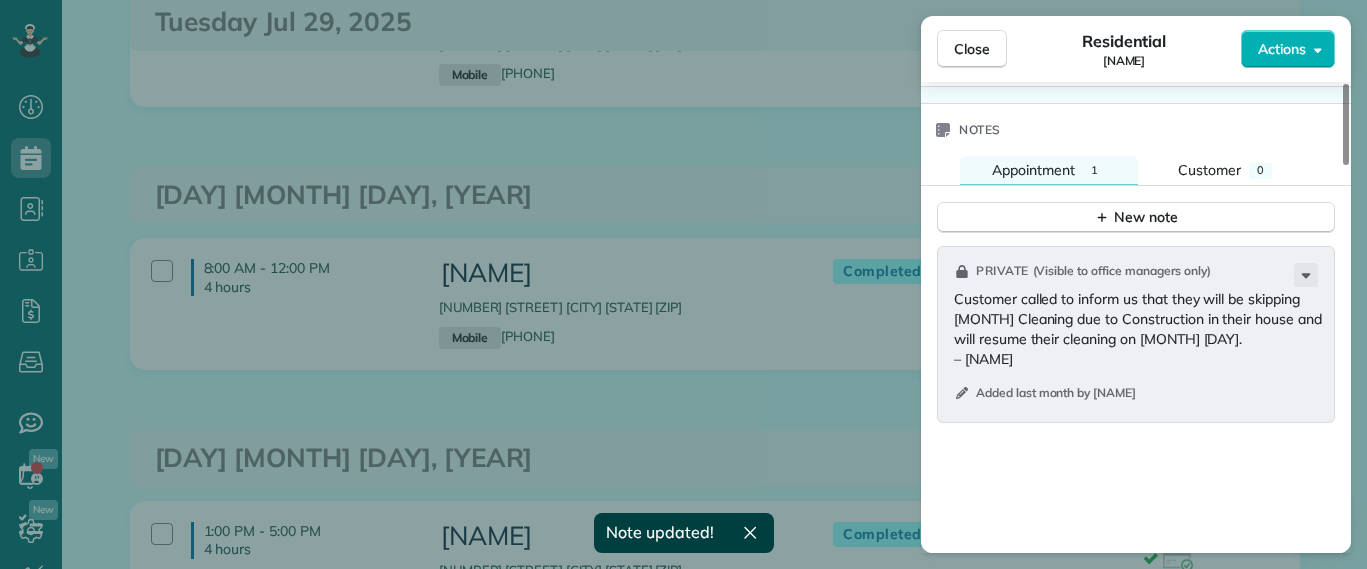scroll, scrollTop: 1625, scrollLeft: 0, axis: vertical 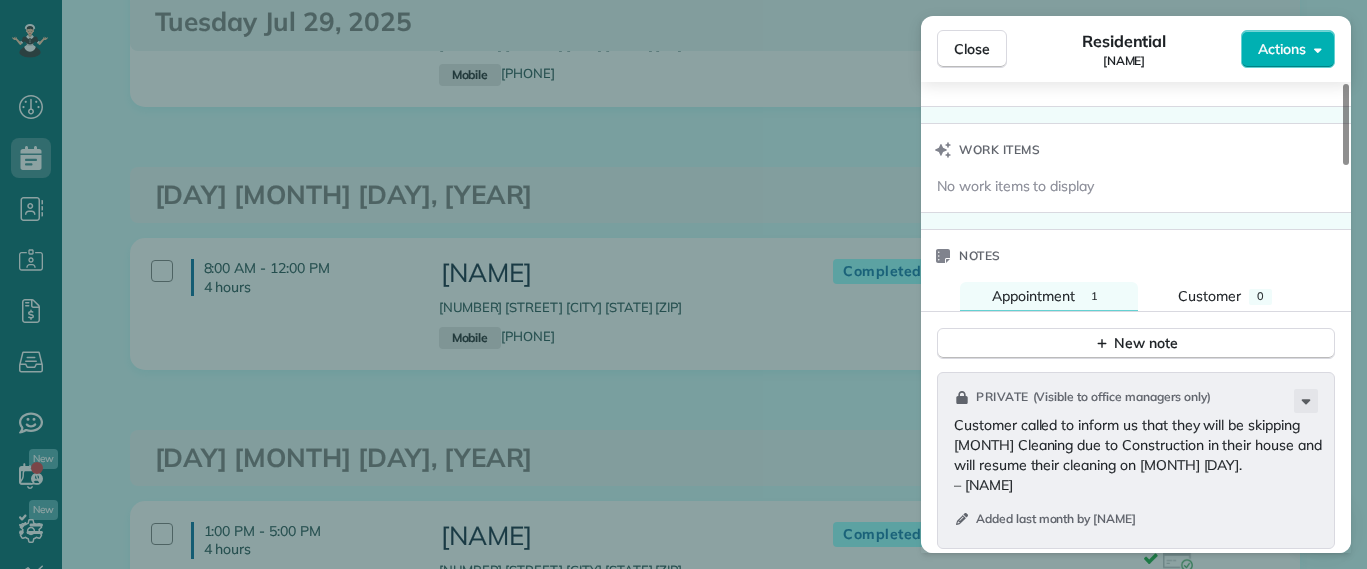 click on "Close Residential Julie Bowman Actions Status Completed Julie Bowman · Open profile MOBILE (804) 380-9935 Copy jrbowman90@gmail.com Copy View Details Residential Wednesday, June 25, 2025 8:00 AM 12:00 PM 4 hours and 0 minutes Repeats every 4 weeks Edit recurring service Previous (May 06) Next (Jul 29) 3326 Kensington Avenue Richmond VA 23221 Service was not rated yet Setup ratings Cleaners Time in and out Assign Invite Cleaners Laura   Thaller 8:00 AM 12:00 PM Checklist Try Now Keep this appointment up to your standards. Stay on top of every detail, keep your cleaners organised, and your client happy. Assign a checklist Watch a 5 min demo Billing Billing actions Service Service Price (1x $220.00) $220.00 Add an item Overcharge $0.00 Discount $0.00 Coupon discount - Primary tax - Secondary tax - Total appointment price $220.00 Tips collected $0.00 Paid by card Total including tip $220.00 Get paid online in no-time! Send an invoice and reward your cleaners with tips Charge customer credit card Man Hours 4 - 1" at bounding box center (683, 284) 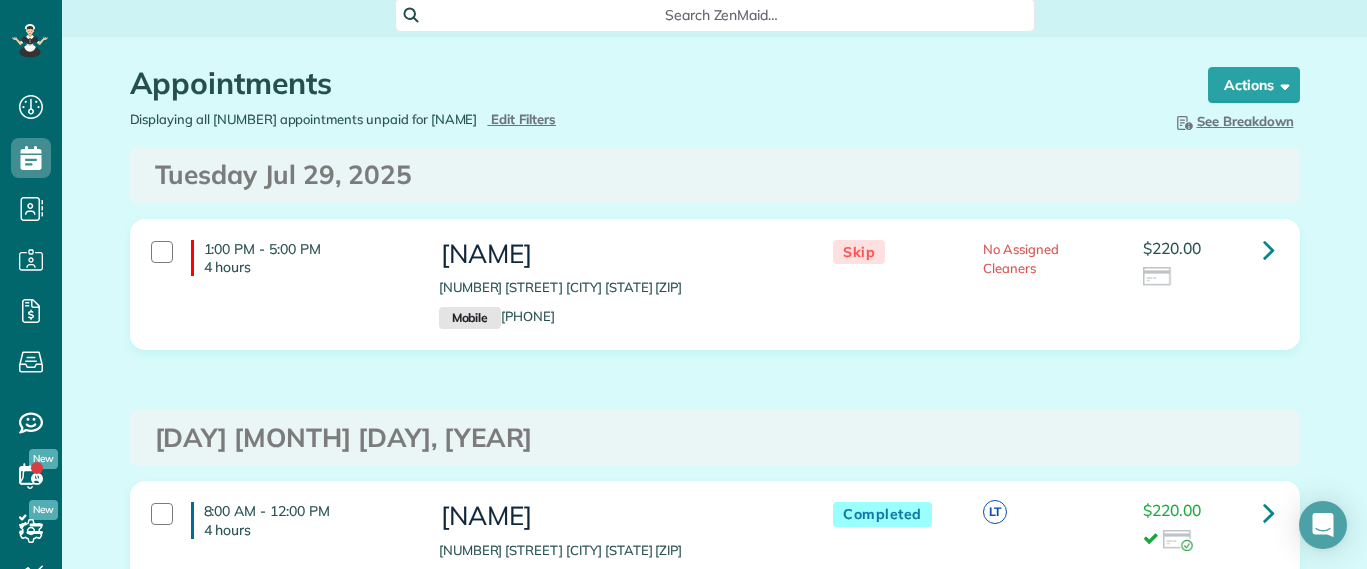 scroll, scrollTop: 0, scrollLeft: 0, axis: both 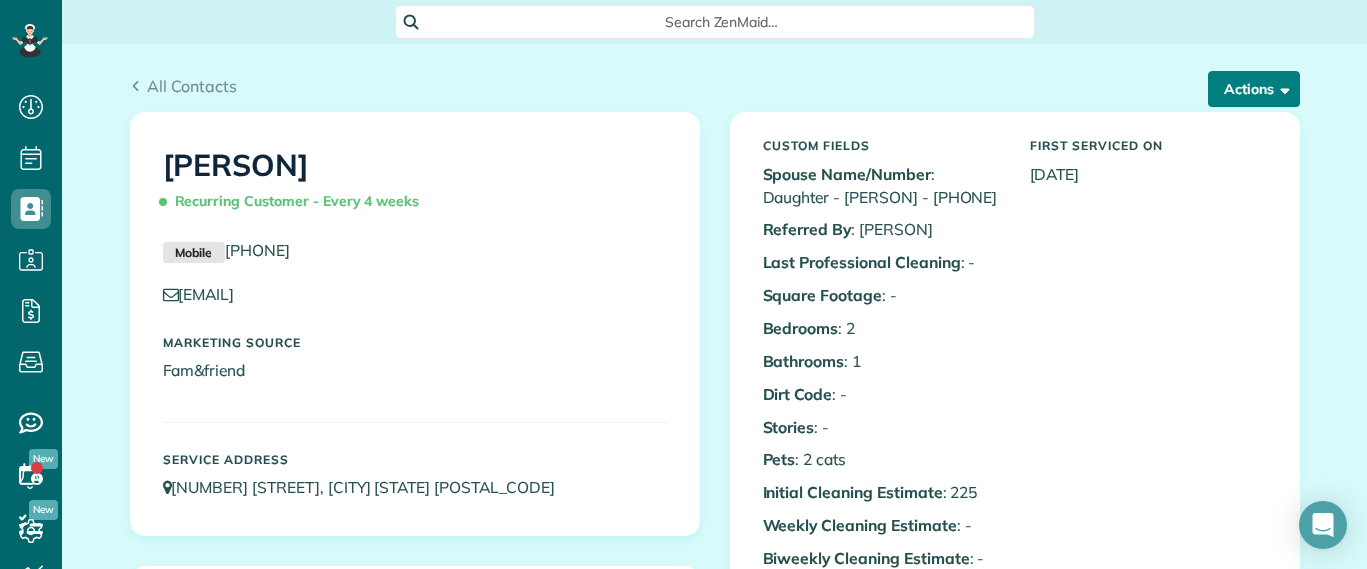 click at bounding box center [1281, 88] 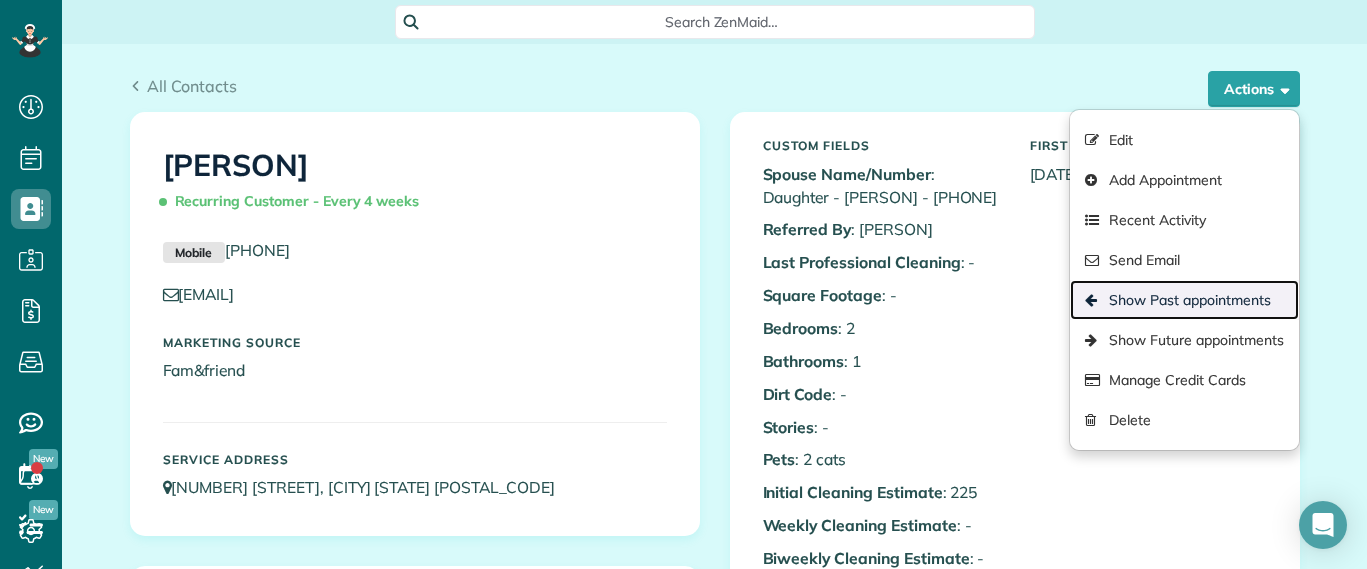 click on "Show Past appointments" at bounding box center (1184, 300) 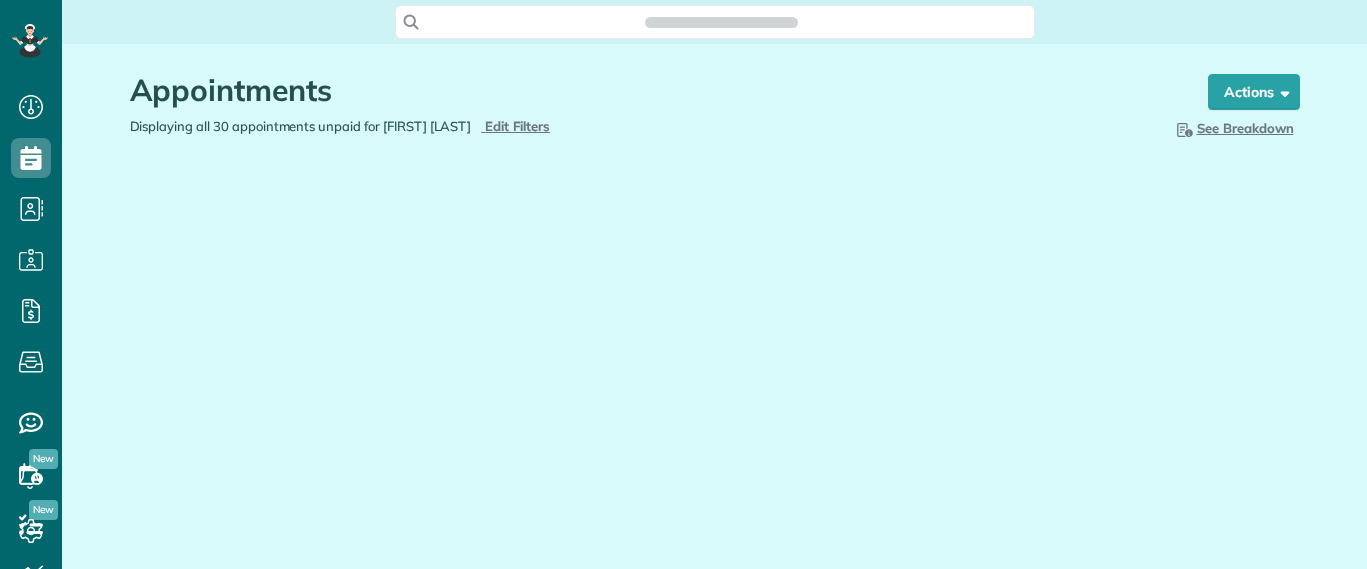 scroll, scrollTop: 0, scrollLeft: 0, axis: both 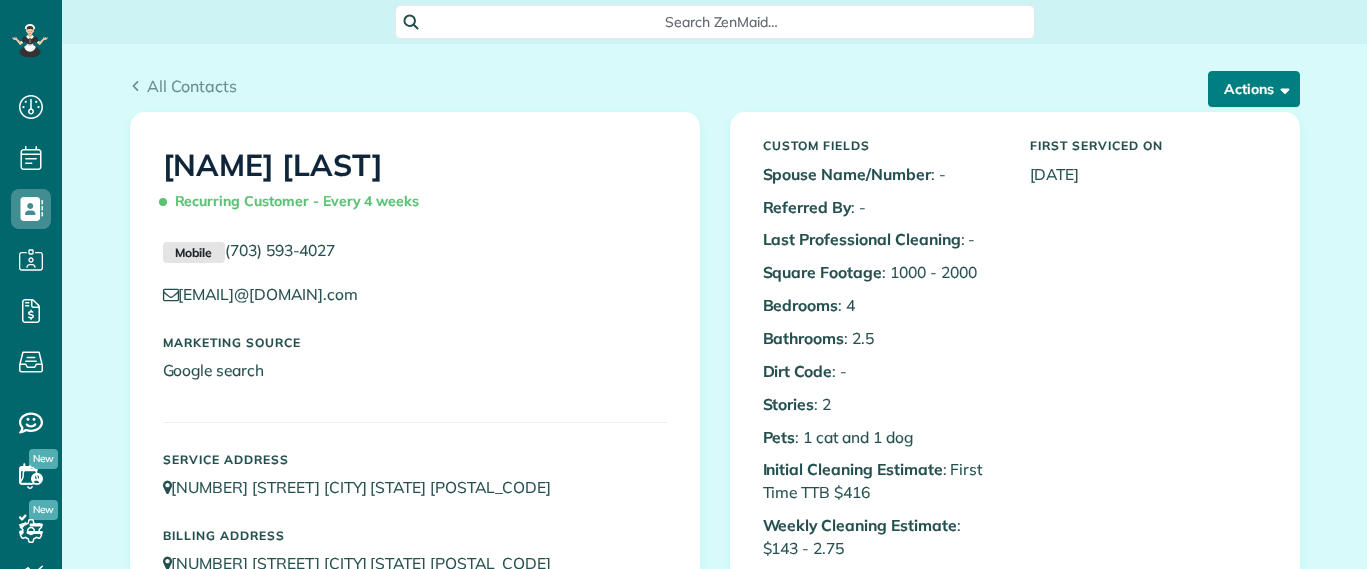 click on "Actions" at bounding box center (1254, 89) 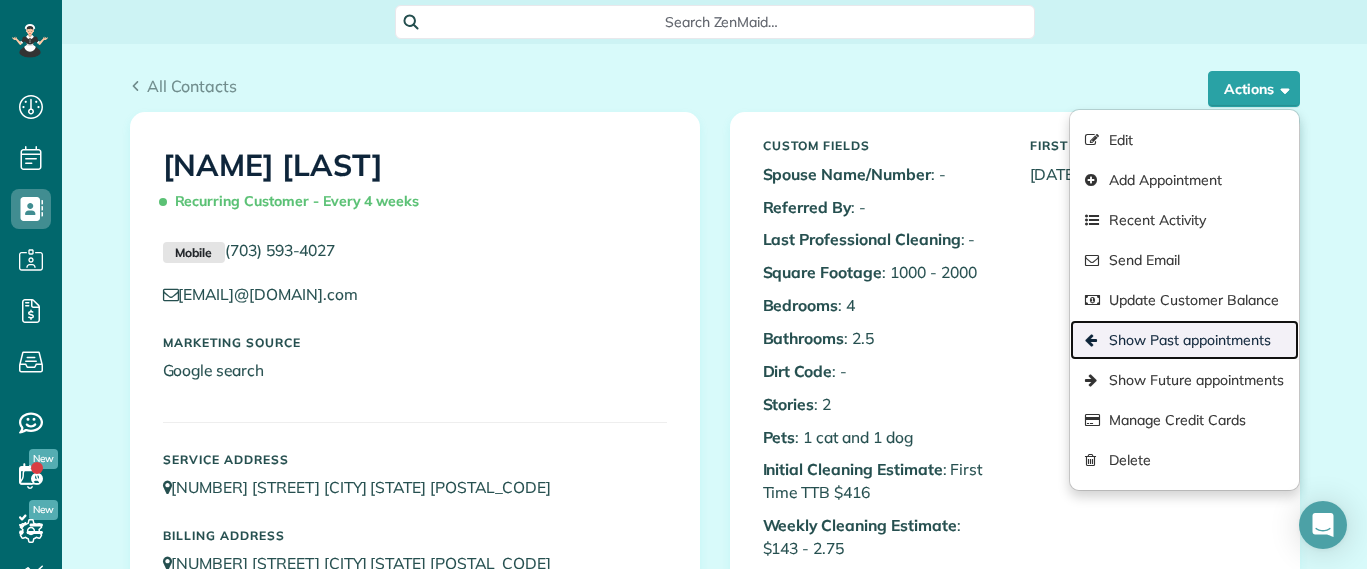 click on "Show Past appointments" at bounding box center (1184, 340) 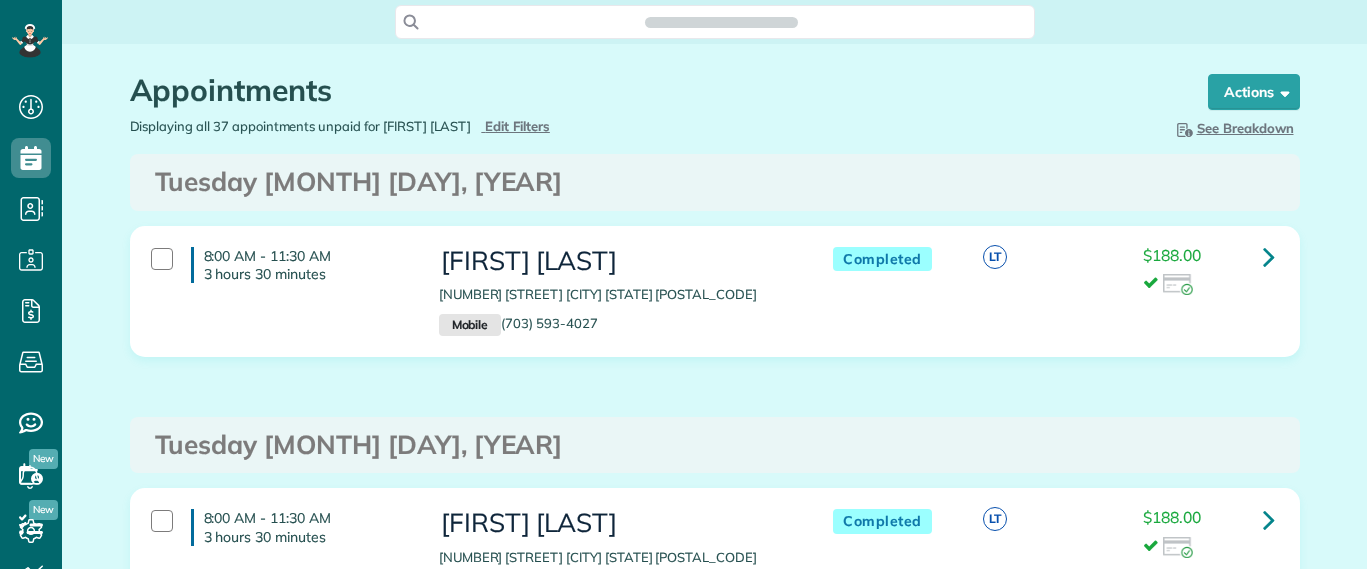 scroll, scrollTop: 0, scrollLeft: 0, axis: both 